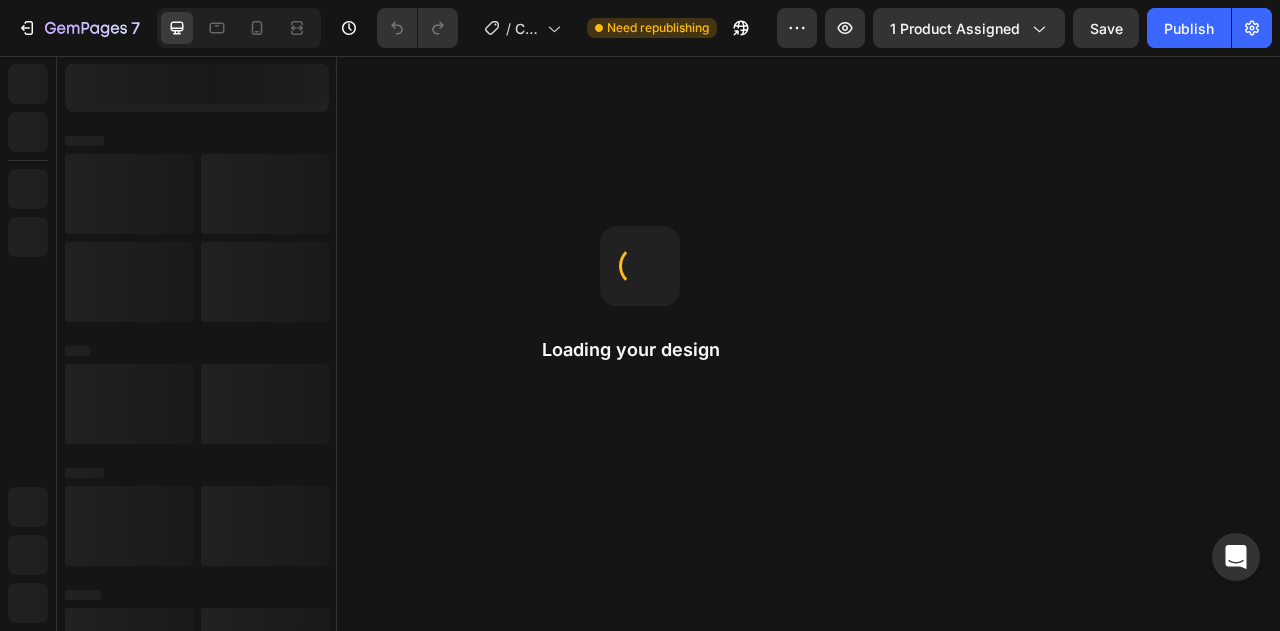 scroll, scrollTop: 0, scrollLeft: 0, axis: both 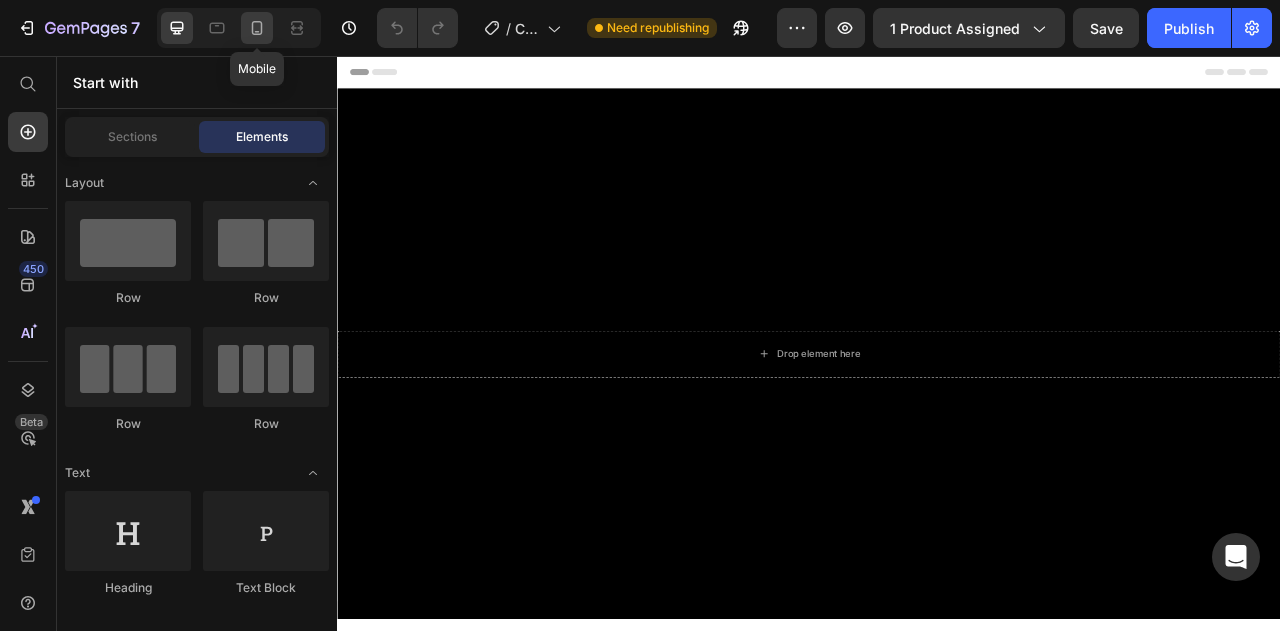 click 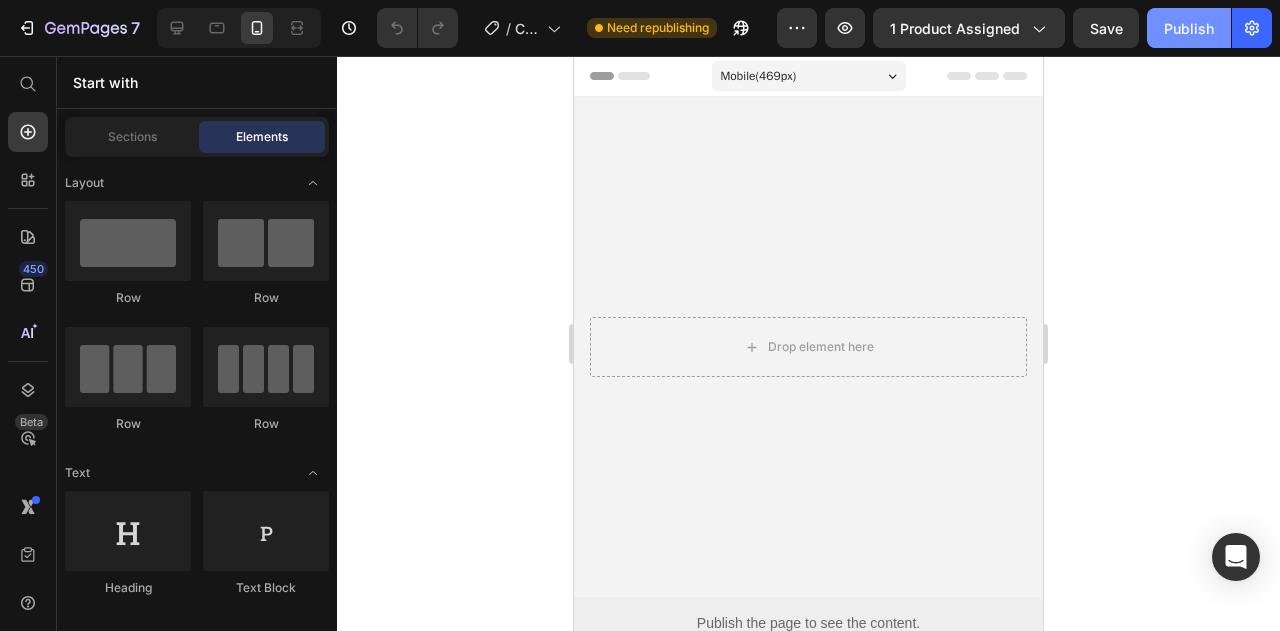 click on "Publish" 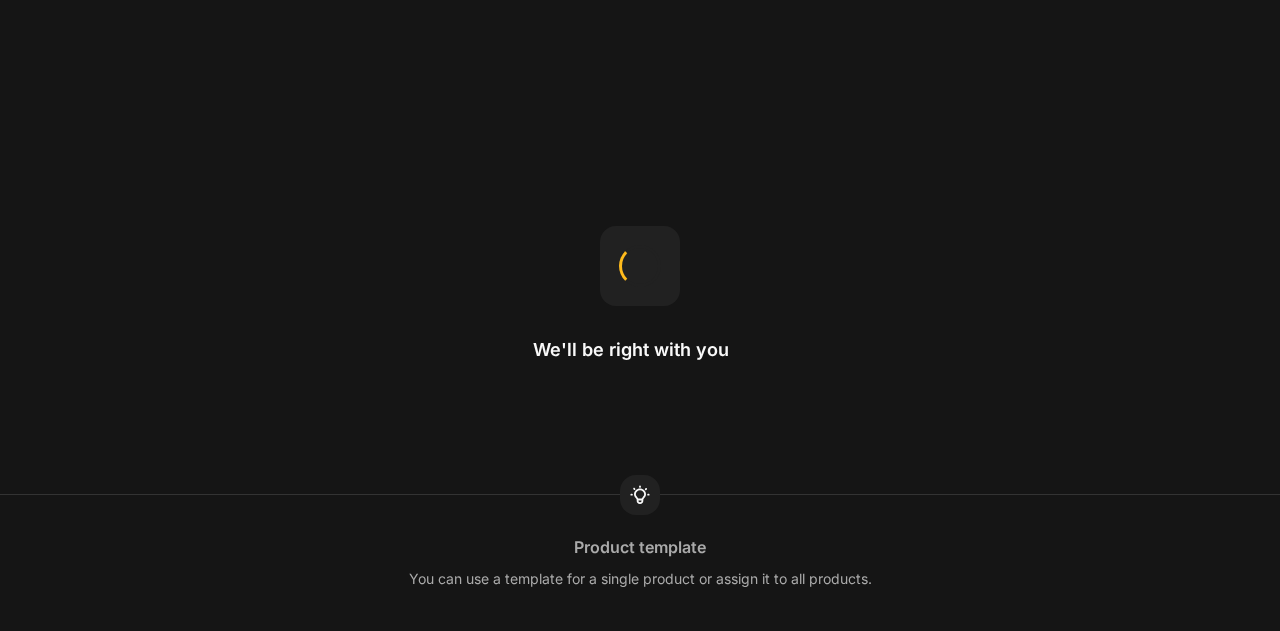 scroll, scrollTop: 0, scrollLeft: 0, axis: both 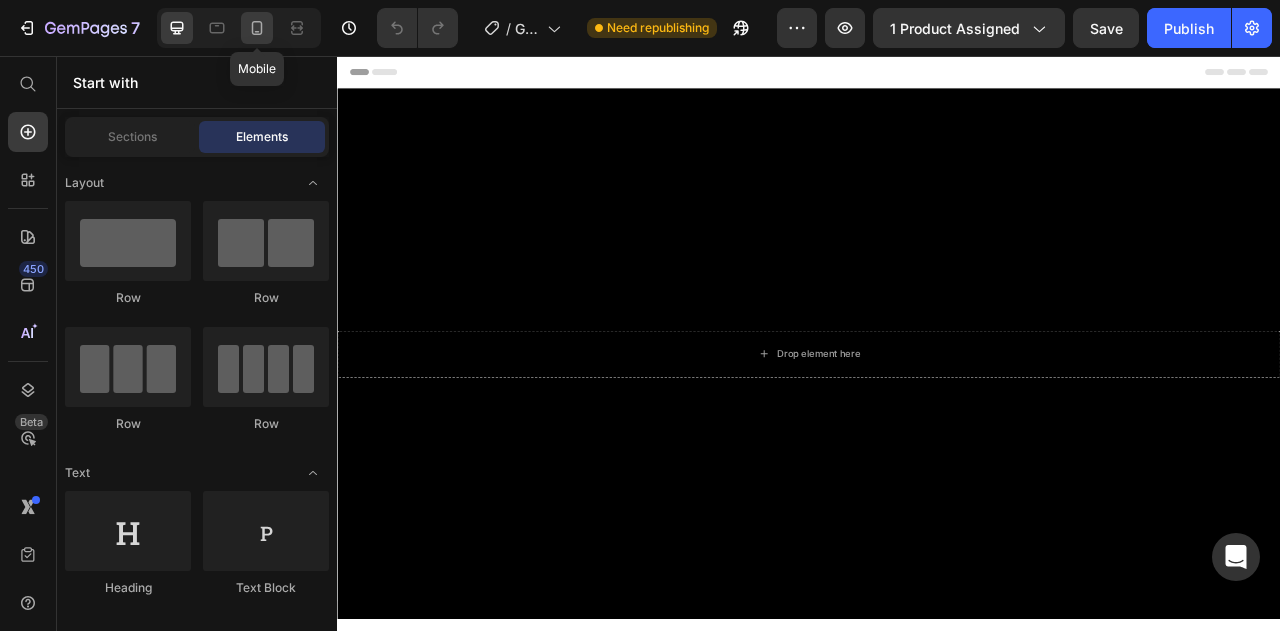 click 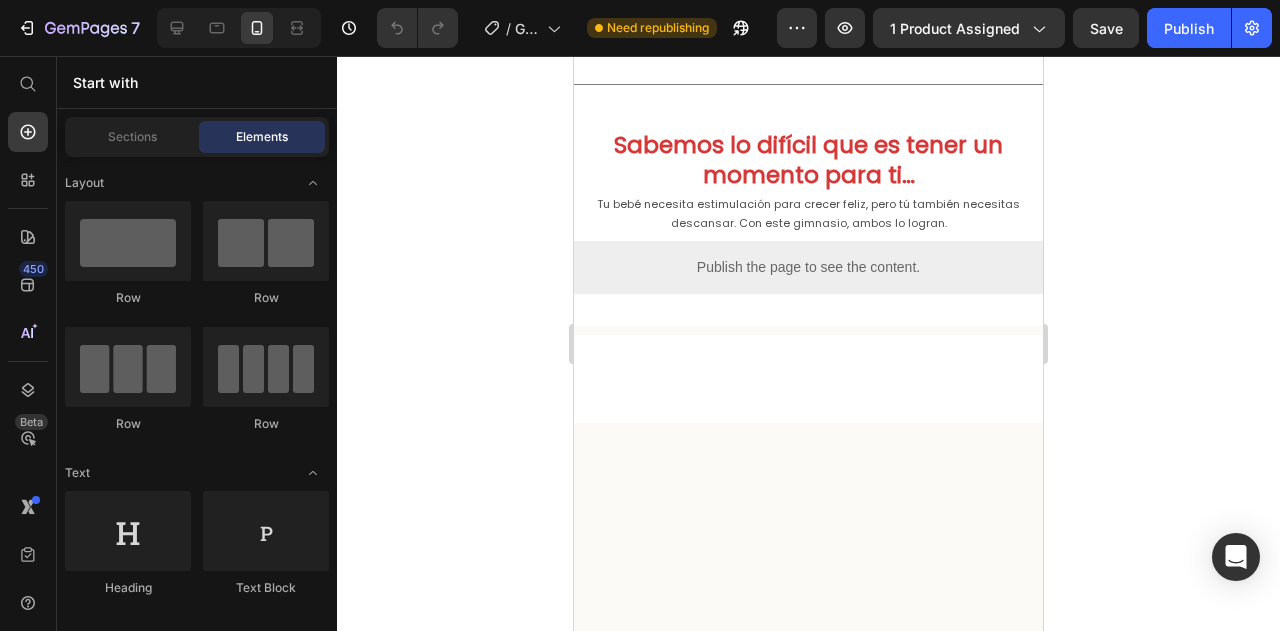scroll, scrollTop: 810, scrollLeft: 0, axis: vertical 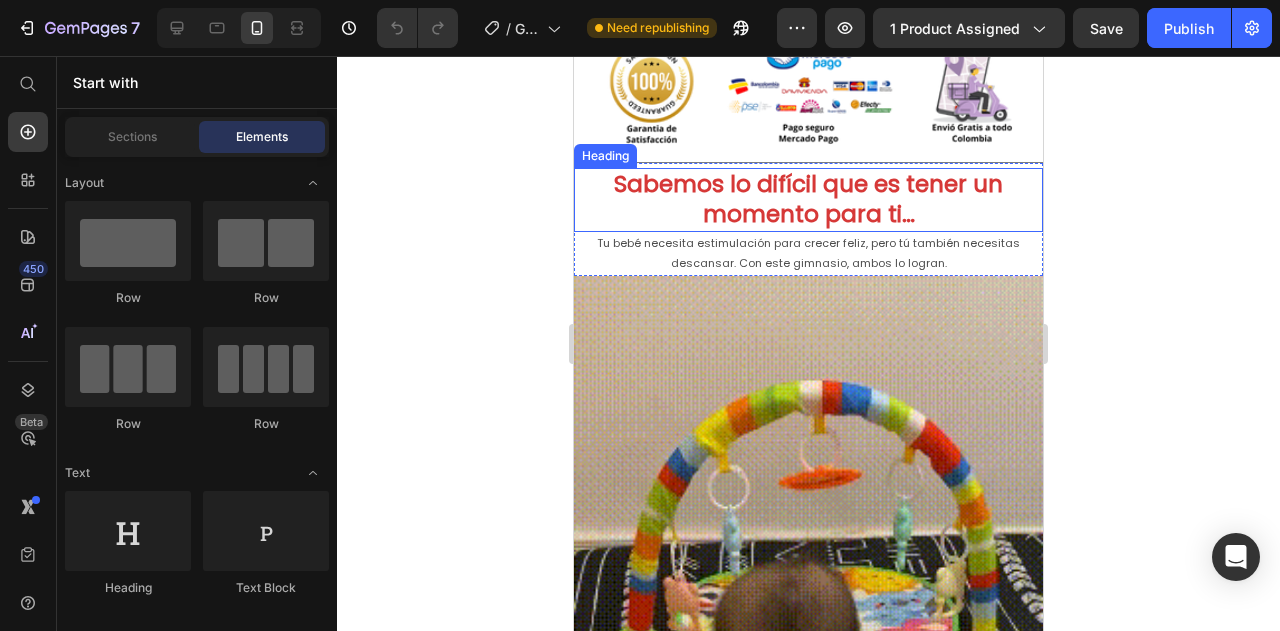 click on "Sabemos lo difícil que es tener un momento para ti…" at bounding box center [808, 200] 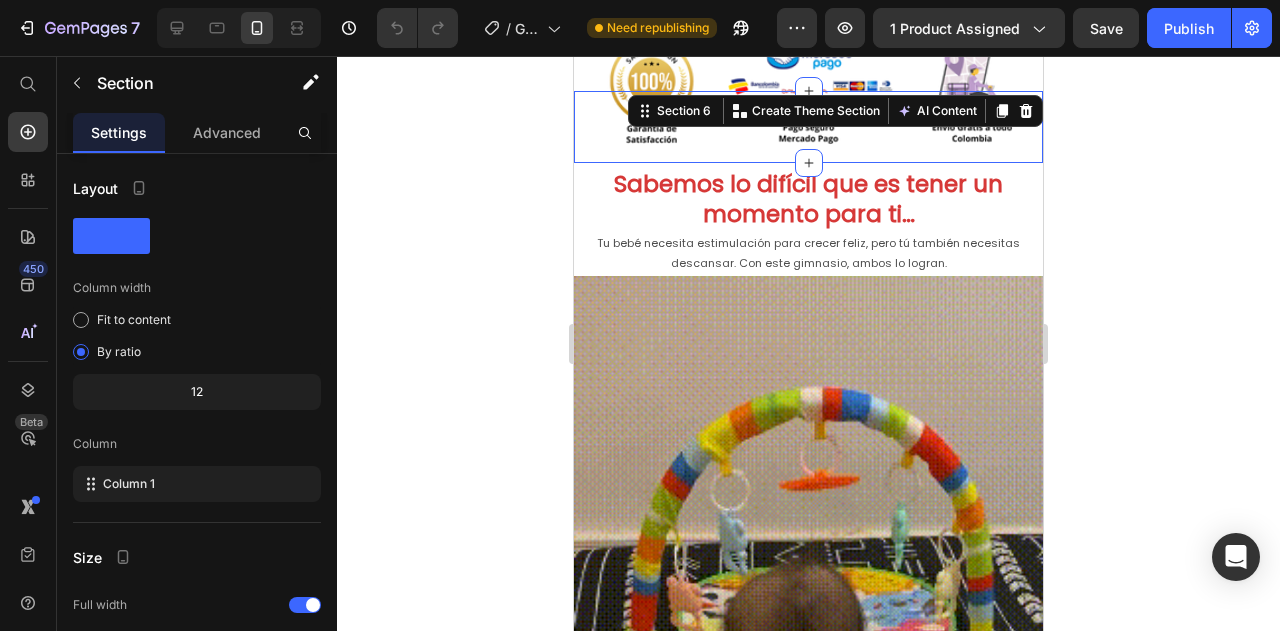 click on "Image                Title Line" at bounding box center [808, 127] 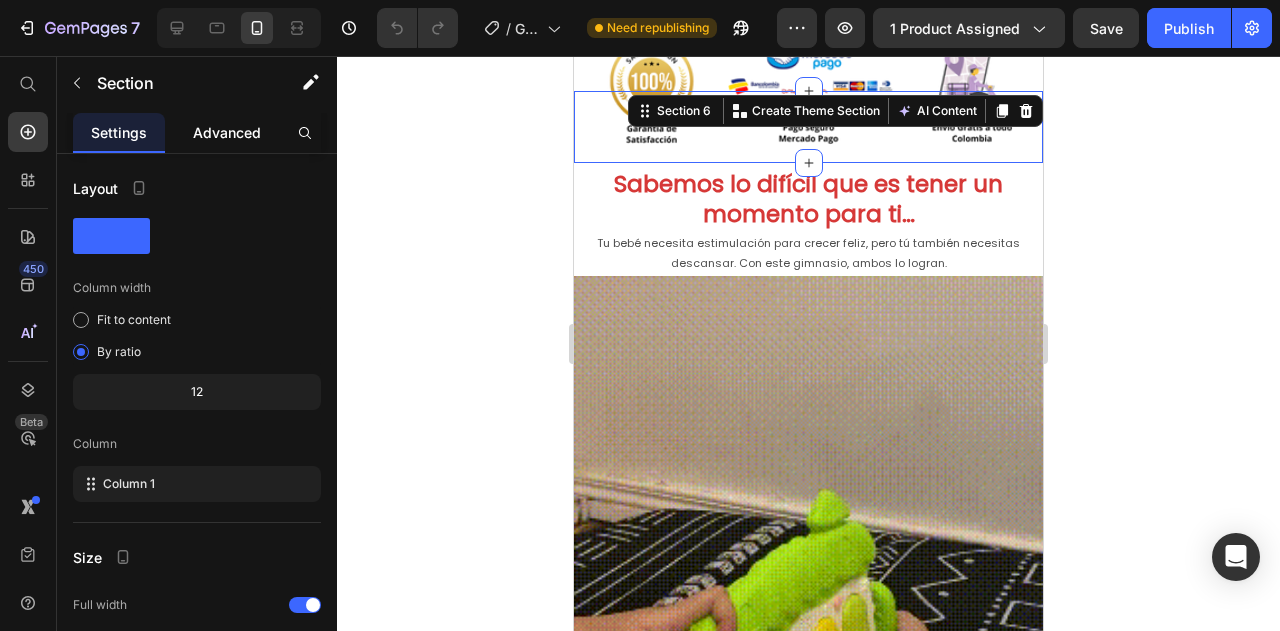 click on "Advanced" at bounding box center (227, 132) 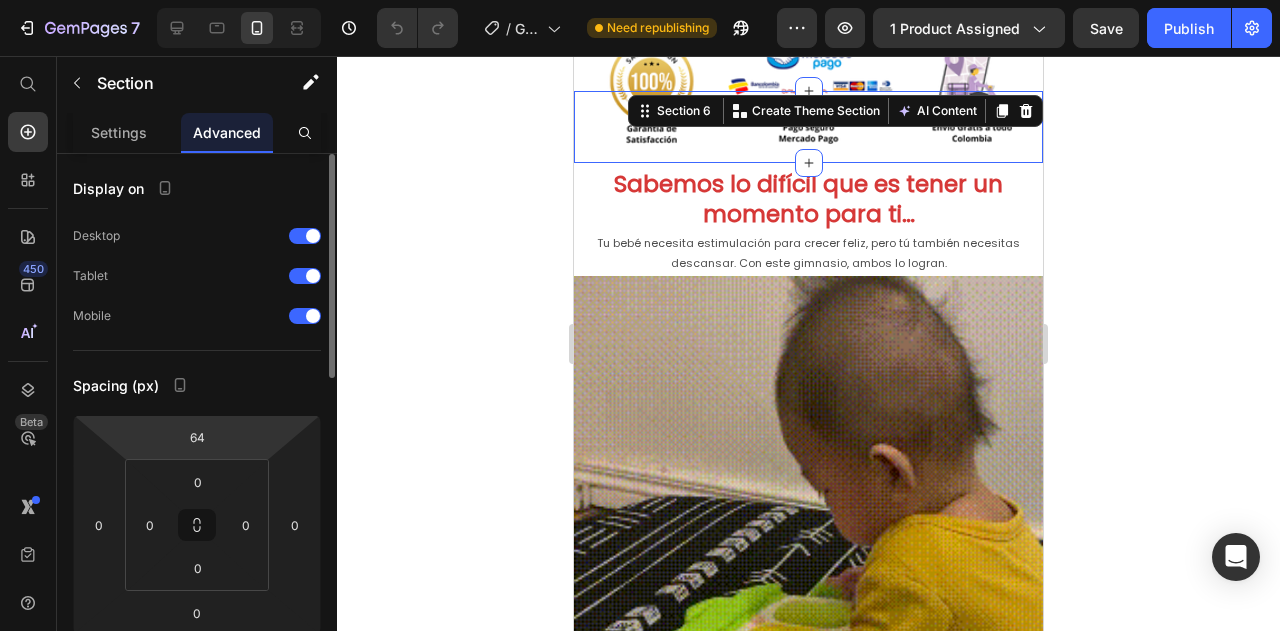 click on "7  Version history  /  GIMNASIO INTERACTIVO DE BEBE Need republishing Preview 1 product assigned  Save   Publish  450 Beta Start with Sections Elements Hero Section Product Detail Brands Trusted Badges Guarantee Product Breakdown How to use Testimonials Compare Bundle FAQs Social Proof Brand Story Product List Collection Blog List Contact Sticky Add to Cart Custom Footer Browse Library 450 Layout
Row
Row
Row
Row Text
Heading
Text Block Button
Button
Button
Sticky Back to top Media
Image" at bounding box center [640, 0] 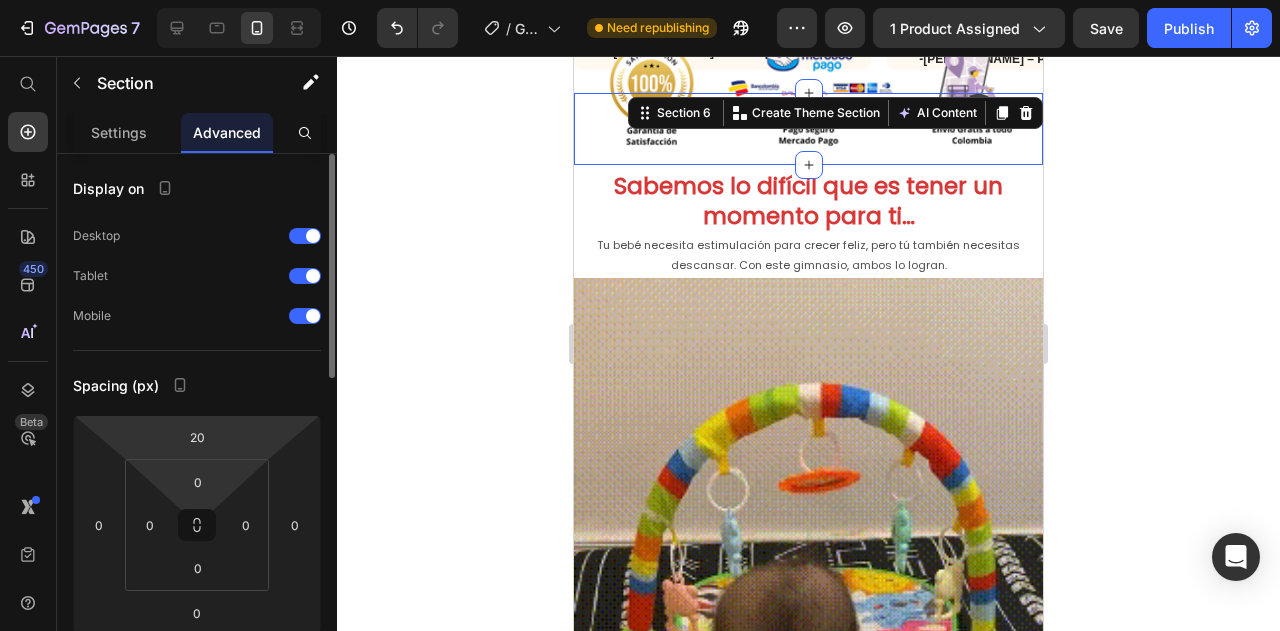 scroll, scrollTop: 766, scrollLeft: 0, axis: vertical 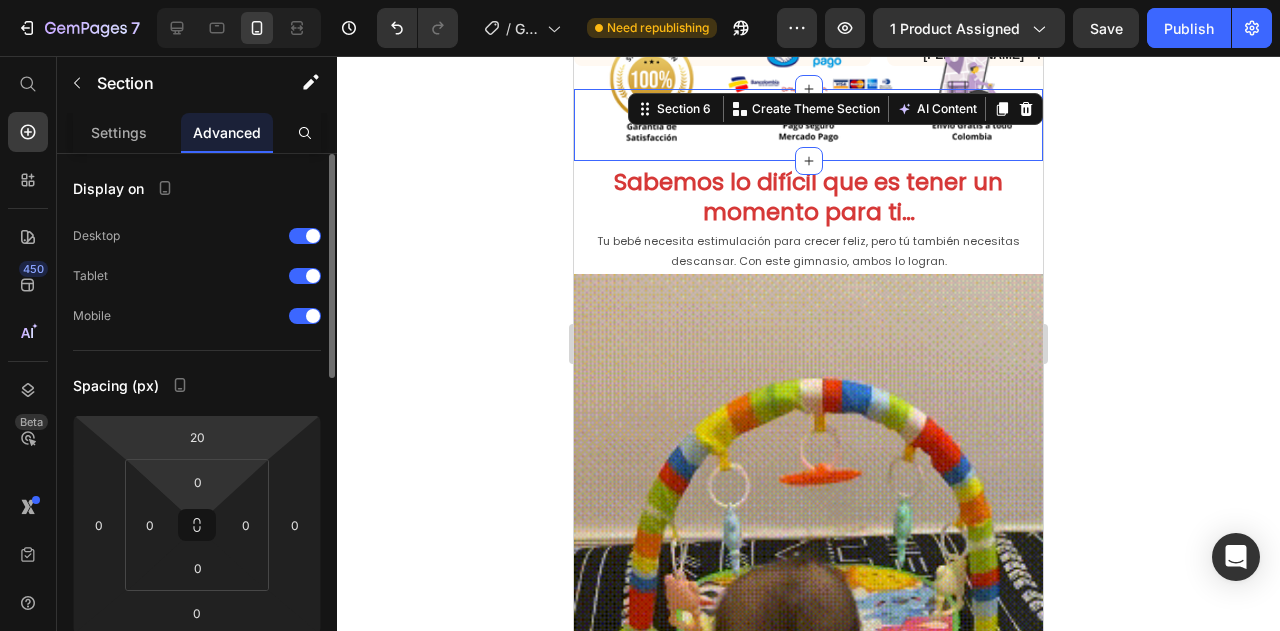drag, startPoint x: 239, startPoint y: 440, endPoint x: 245, endPoint y: 462, distance: 22.803509 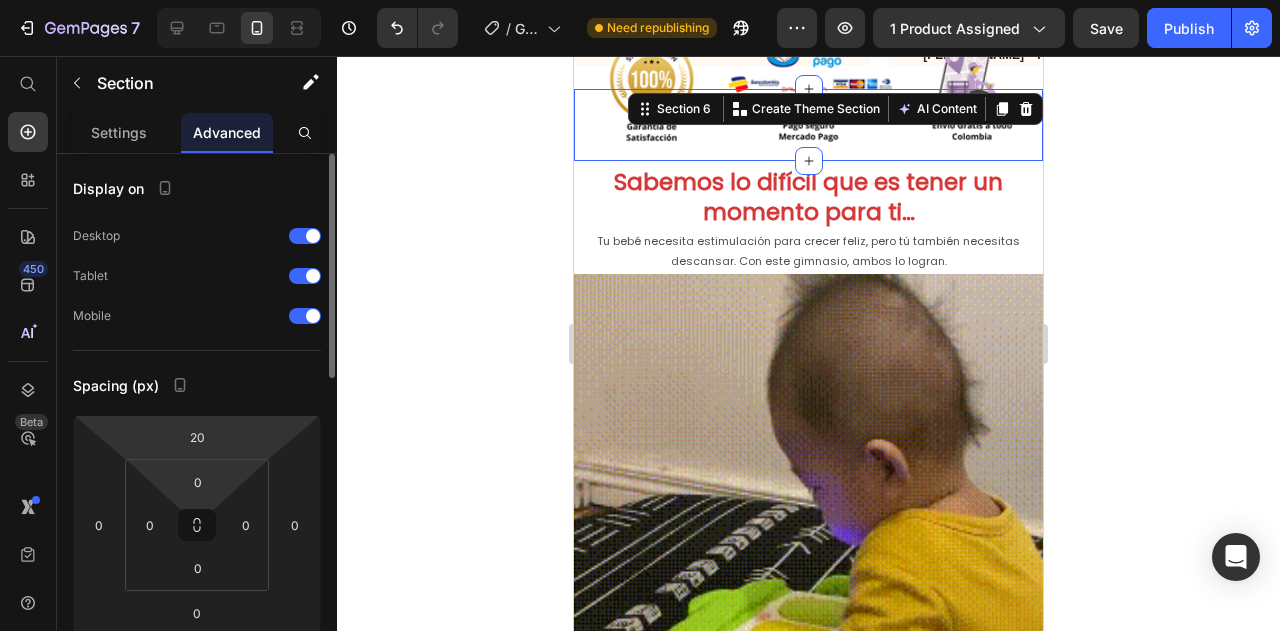 click on "7  Version history  /  GIMNASIO INTERACTIVO DE BEBE Need republishing Preview 1 product assigned  Save   Publish  450 Beta Start with Sections Elements Hero Section Product Detail Brands Trusted Badges Guarantee Product Breakdown How to use Testimonials Compare Bundle FAQs Social Proof Brand Story Product List Collection Blog List Contact Sticky Add to Cart Custom Footer Browse Library 450 Layout
Row
Row
Row
Row Text
Heading
Text Block Button
Button
Button
Sticky Back to top Media
Image" at bounding box center [640, 0] 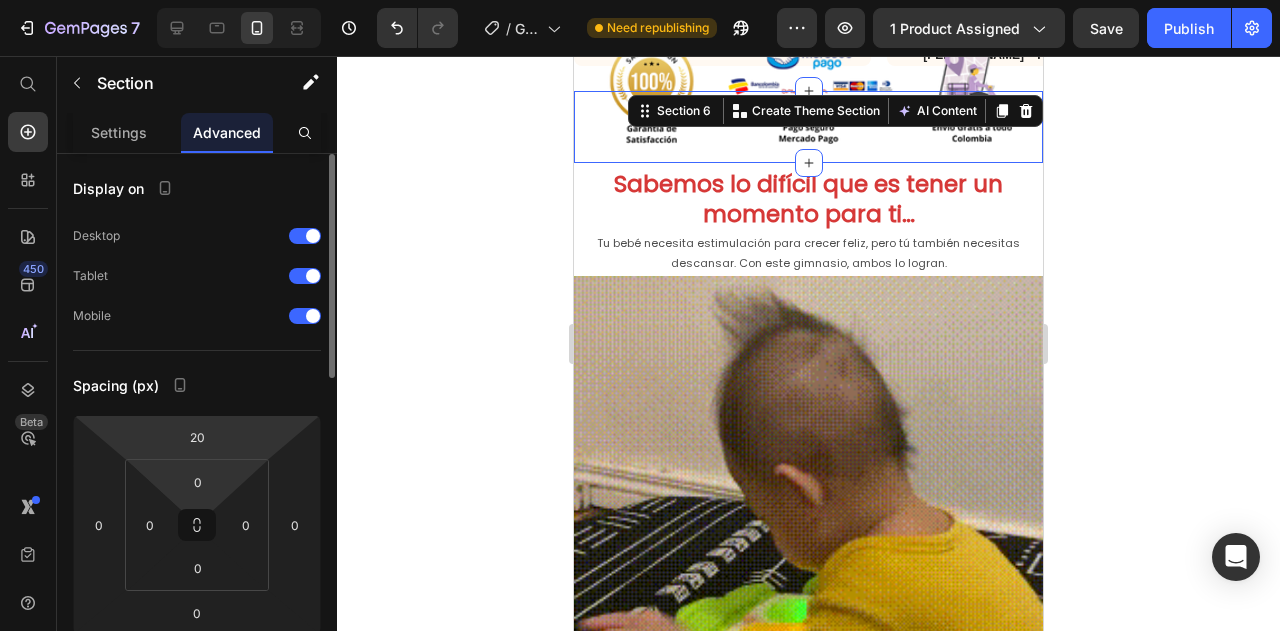 type on "64" 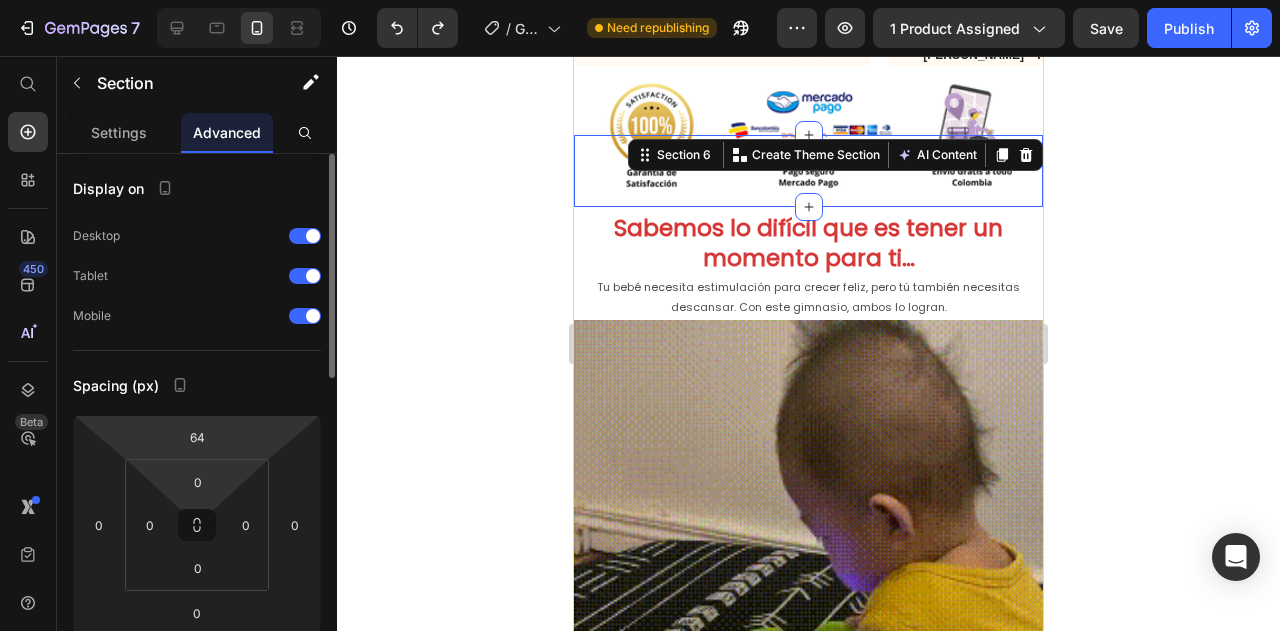 scroll, scrollTop: 810, scrollLeft: 0, axis: vertical 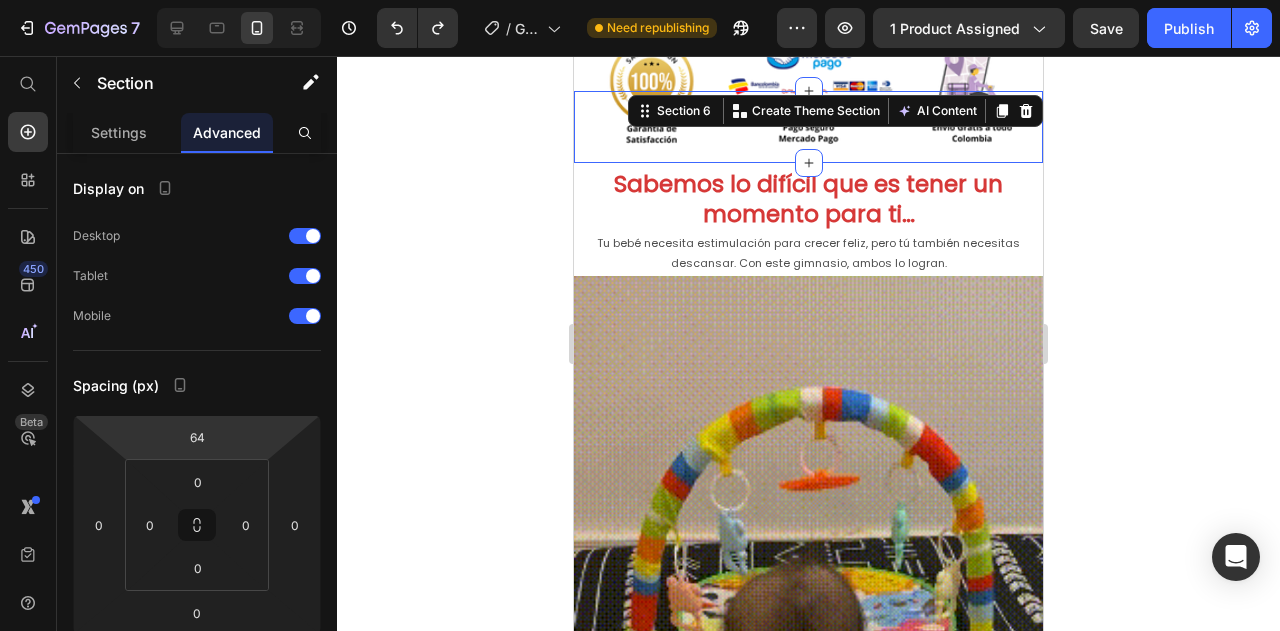 click 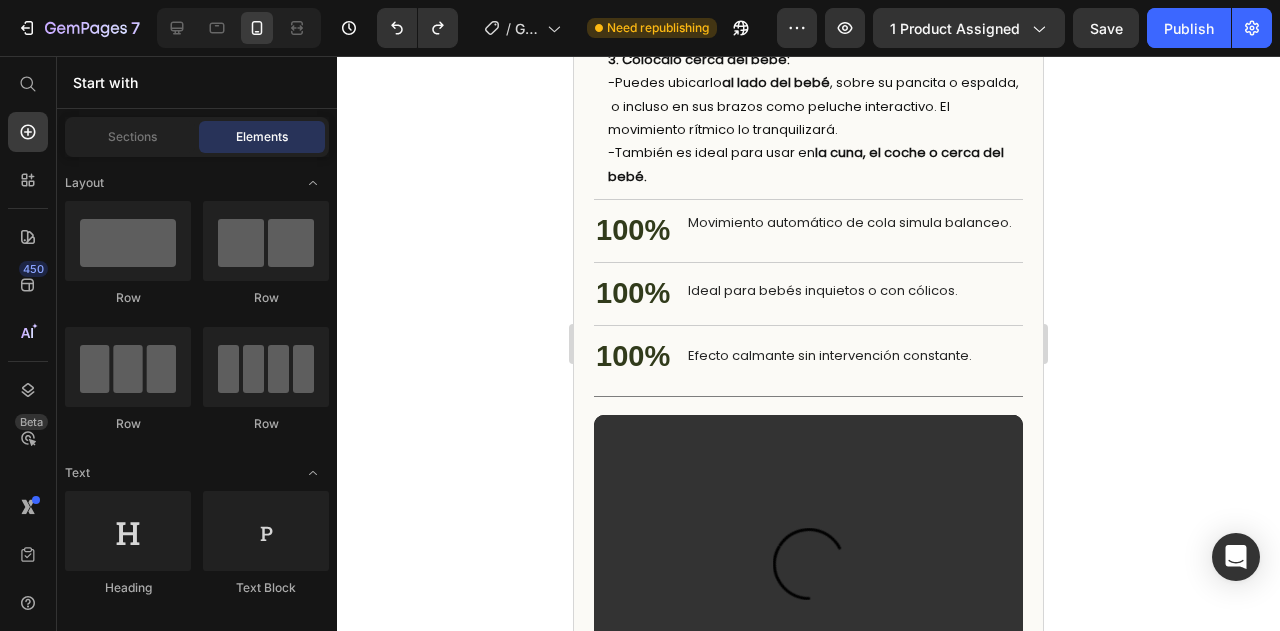 scroll, scrollTop: 2694, scrollLeft: 0, axis: vertical 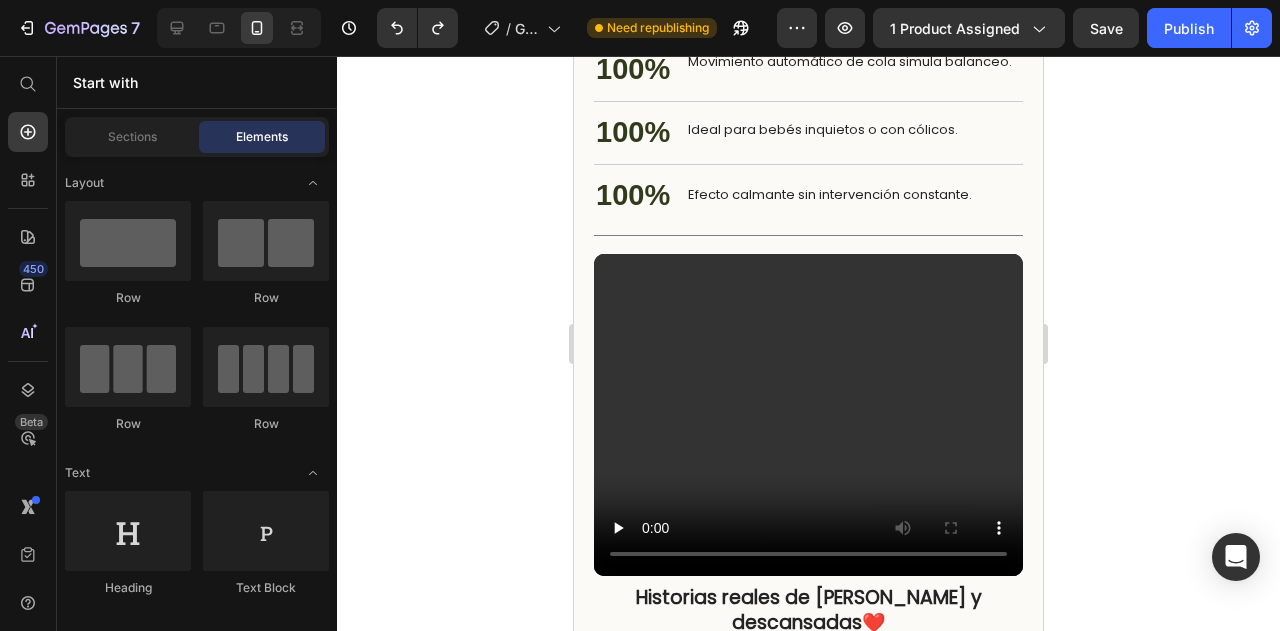 drag, startPoint x: 1036, startPoint y: 141, endPoint x: 1646, endPoint y: 322, distance: 636.28687 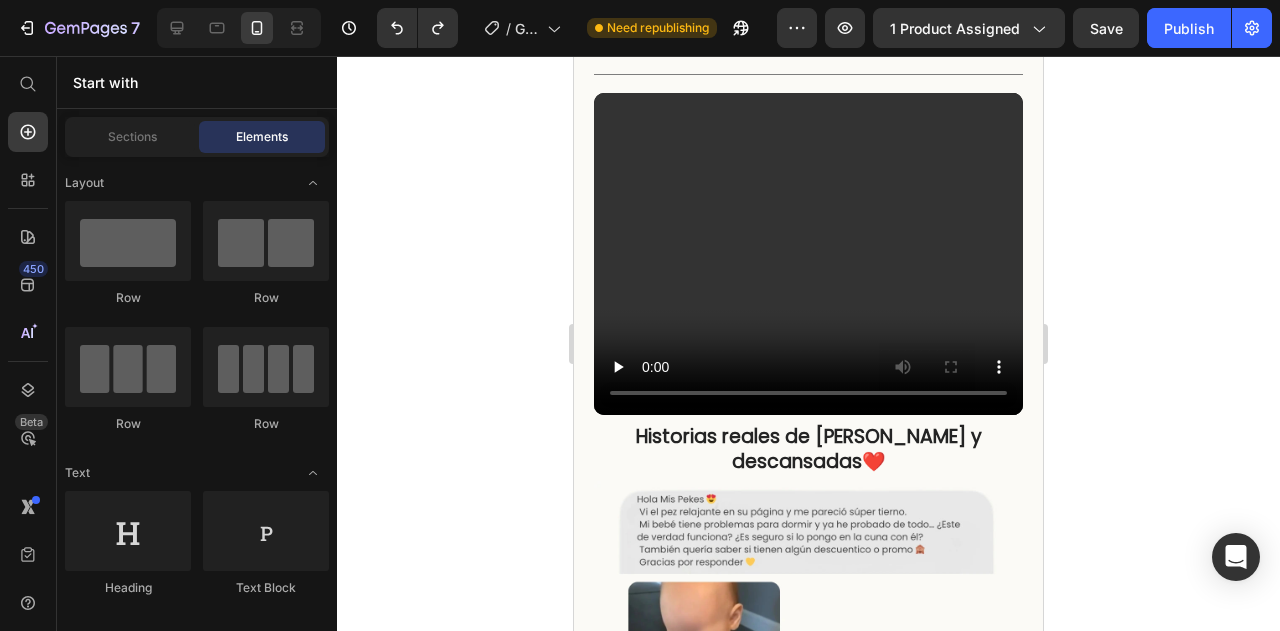 scroll, scrollTop: 2839, scrollLeft: 0, axis: vertical 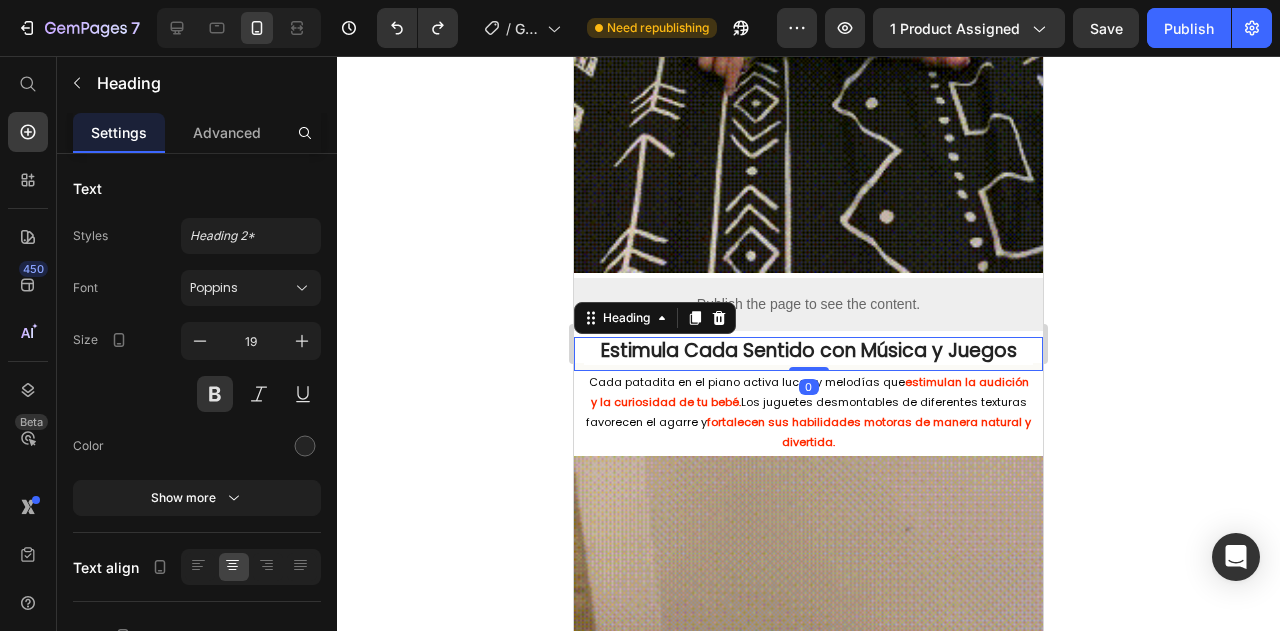 click on "Estimula Cada Sentido con Música y Juegos Heading   0" at bounding box center (808, 354) 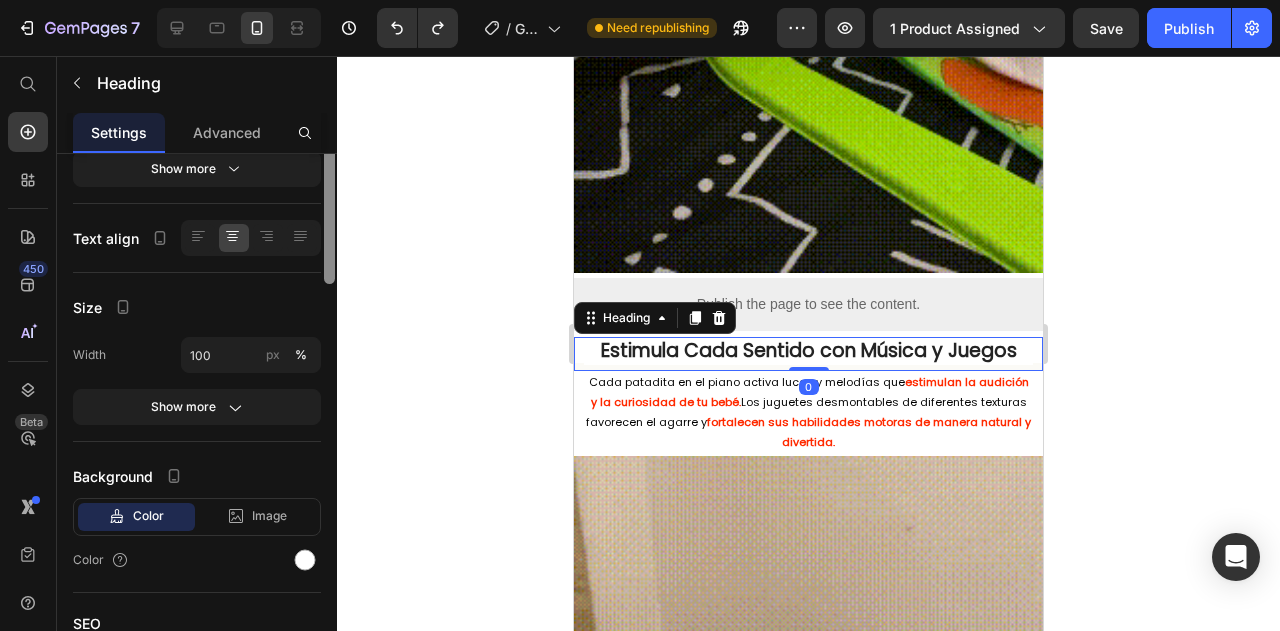 scroll, scrollTop: 478, scrollLeft: 0, axis: vertical 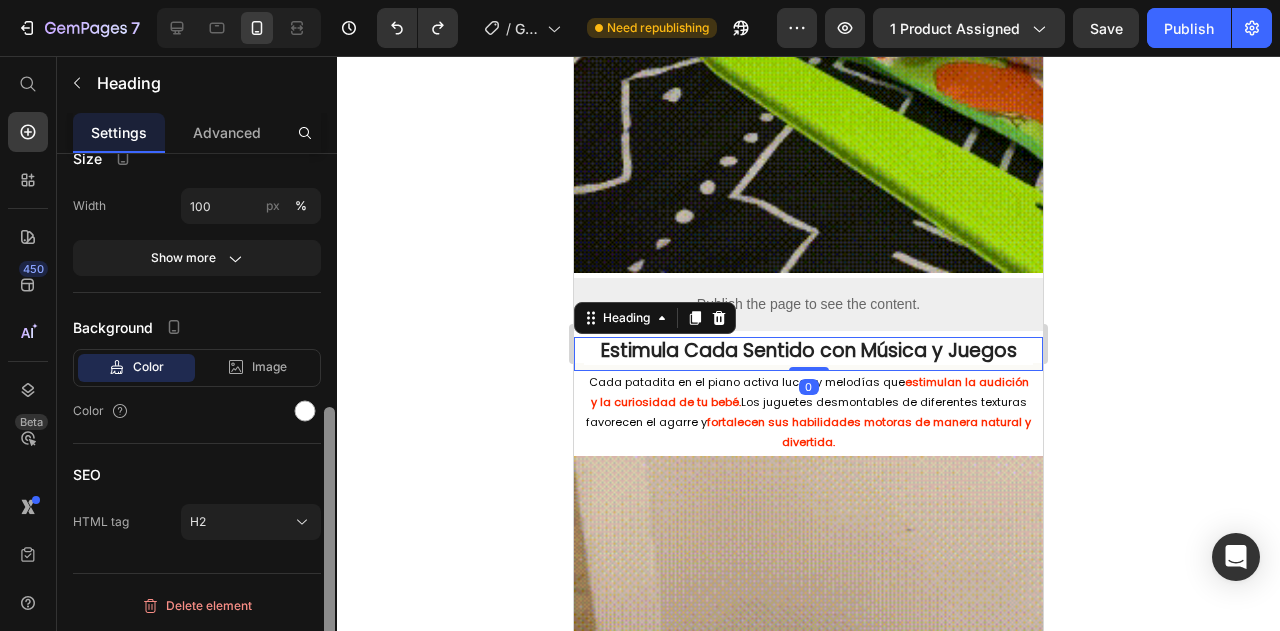drag, startPoint x: 327, startPoint y: 325, endPoint x: 352, endPoint y: 607, distance: 283.106 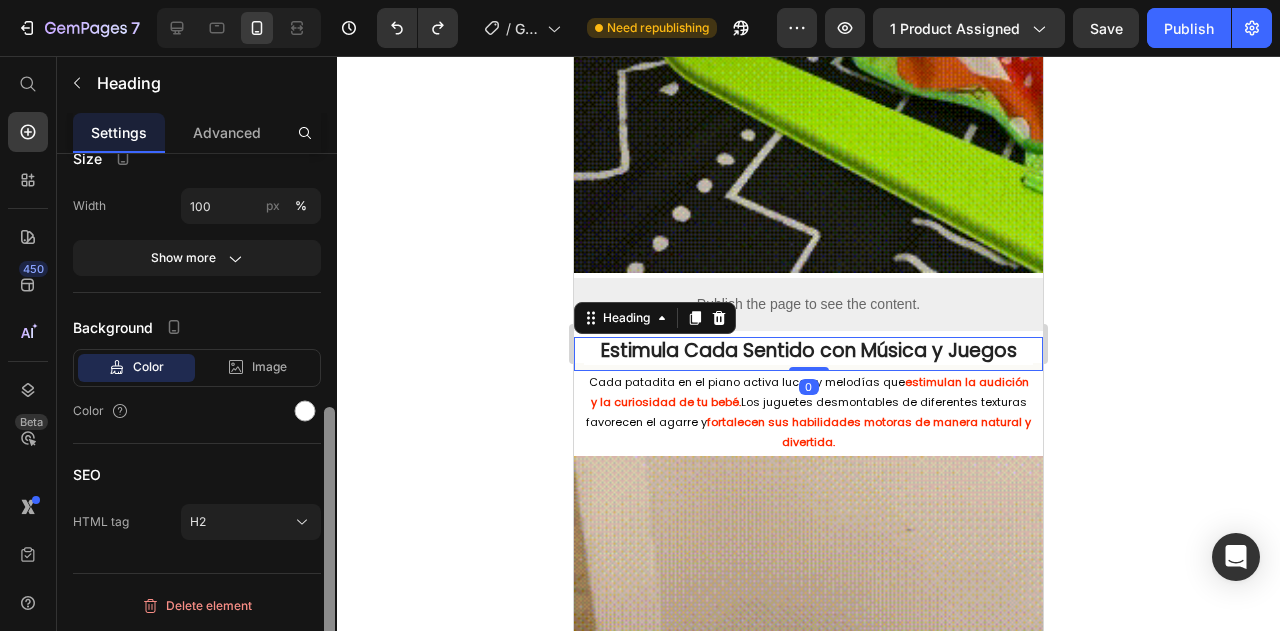 click on "7  Version history  /  GIMNASIO INTERACTIVO DE BEBE Need republishing Preview 1 product assigned  Save   Publish  450 Beta Start with Sections Elements Hero Section Product Detail Brands Trusted Badges Guarantee Product Breakdown How to use Testimonials Compare Bundle FAQs Social Proof Brand Story Product List Collection Blog List Contact Sticky Add to Cart Custom Footer Browse Library 450 Layout
Row
Row
Row
Row Text
Heading
Text Block Button
Button
Button
Sticky Back to top Media" 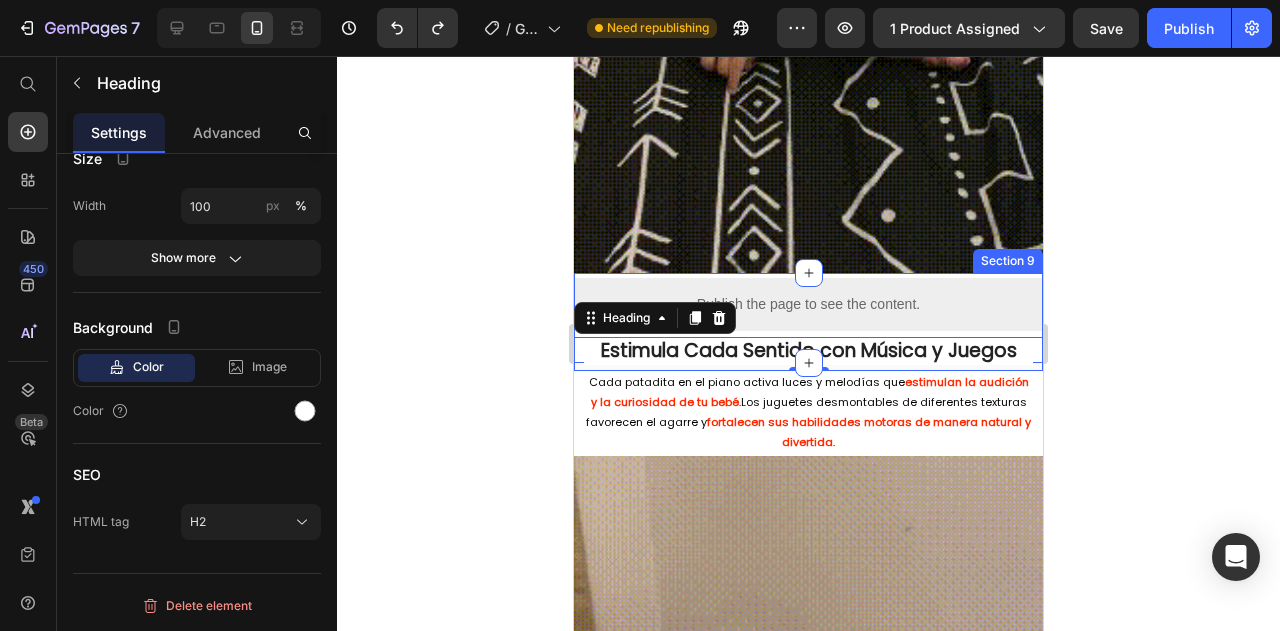 click on "Publish the page to see the content.
Custom Code Section 9" at bounding box center (808, 318) 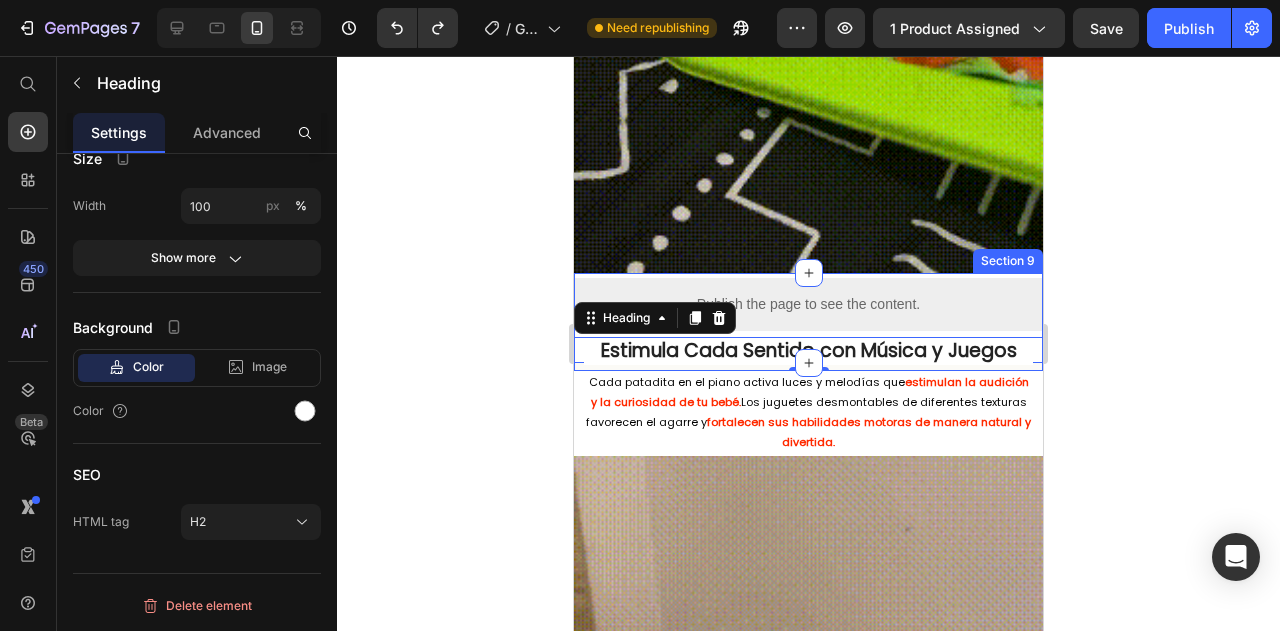 scroll, scrollTop: 0, scrollLeft: 0, axis: both 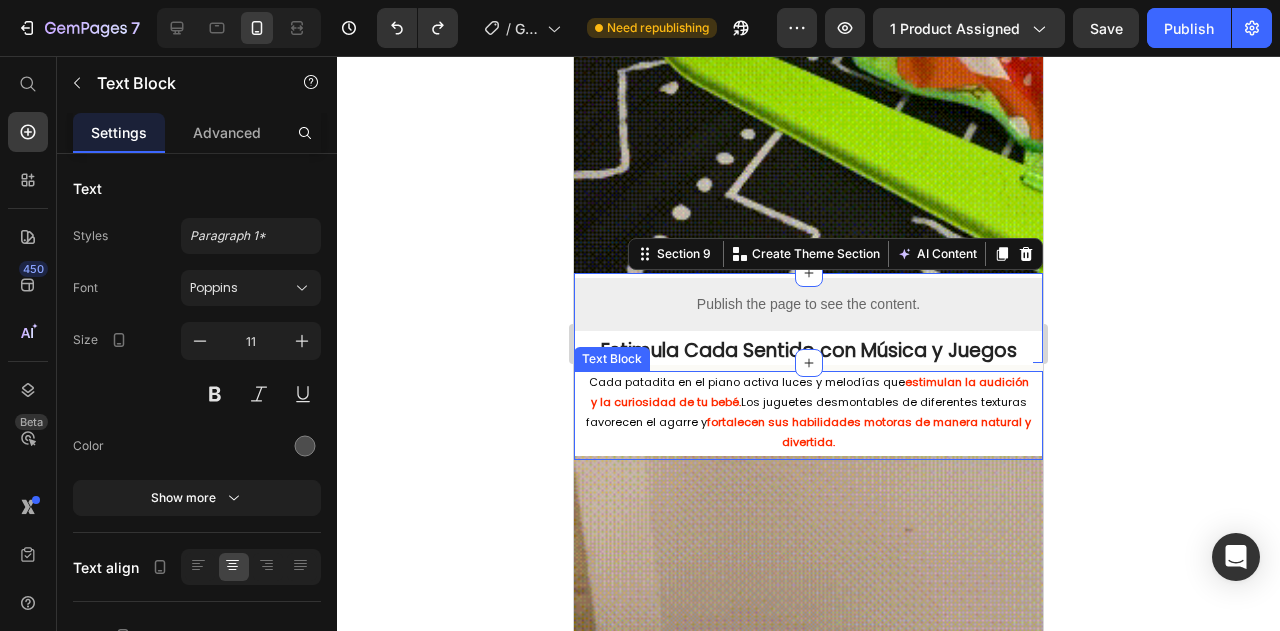 click on "Cada patadita en el piano activa luces y melodías que  estimulan la audición y la curiosidad de tu bebé.  Los juguetes desmontables de diferentes texturas favorecen el agarre y  fortalecen sus habilidades motoras de manera natural y divertida. Text Block" at bounding box center [808, 415] 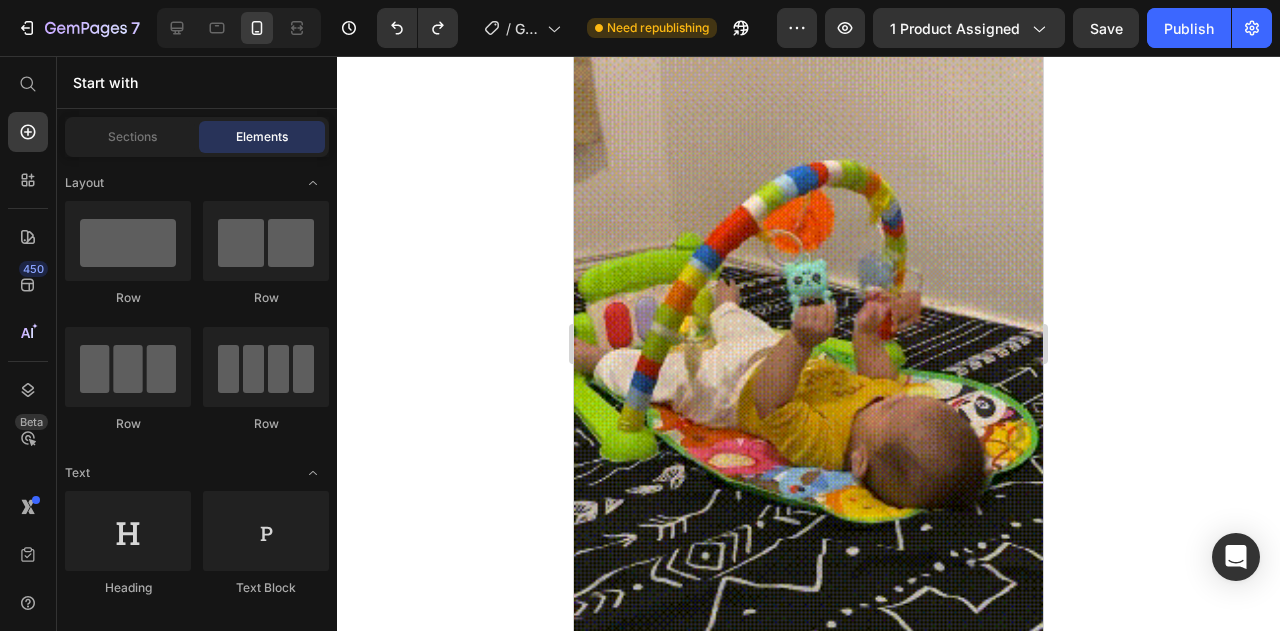 scroll, scrollTop: 2655, scrollLeft: 0, axis: vertical 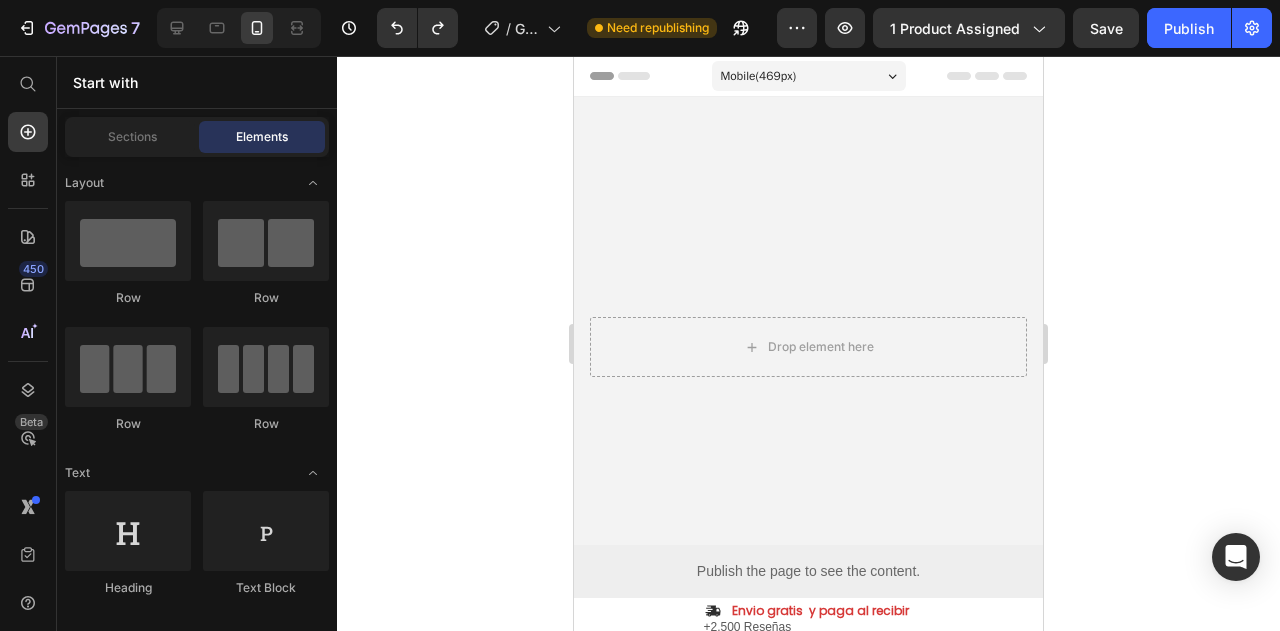 drag, startPoint x: 1033, startPoint y: 262, endPoint x: 1665, endPoint y: 91, distance: 654.72516 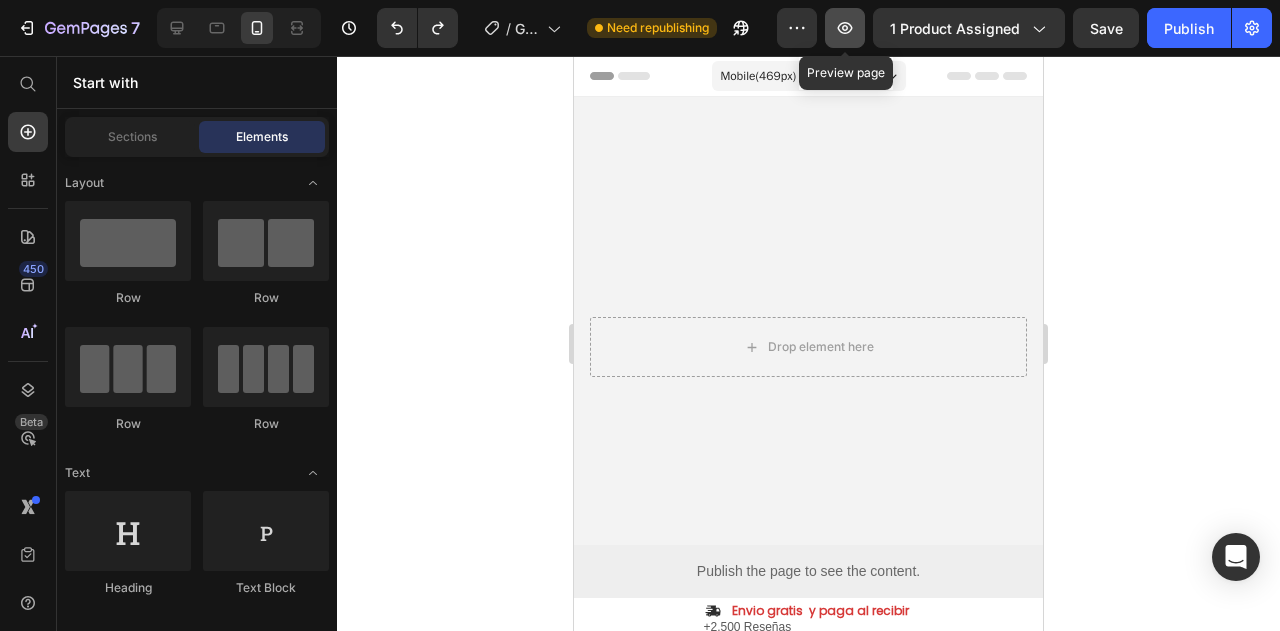 click 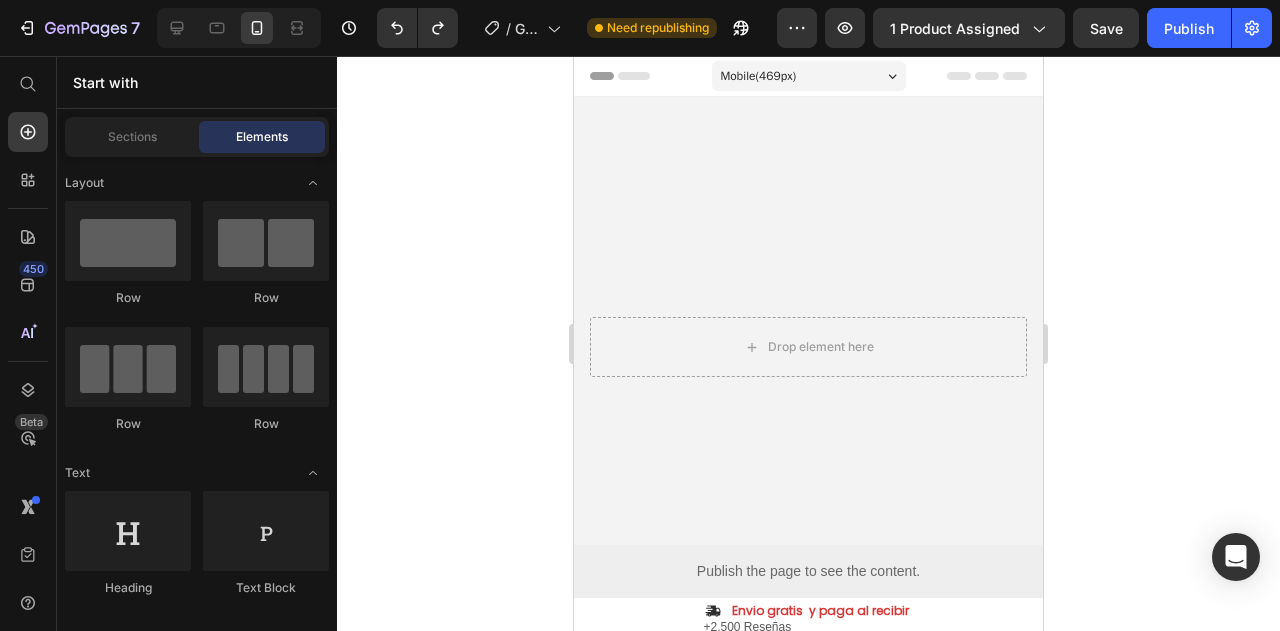 scroll, scrollTop: 503, scrollLeft: 0, axis: vertical 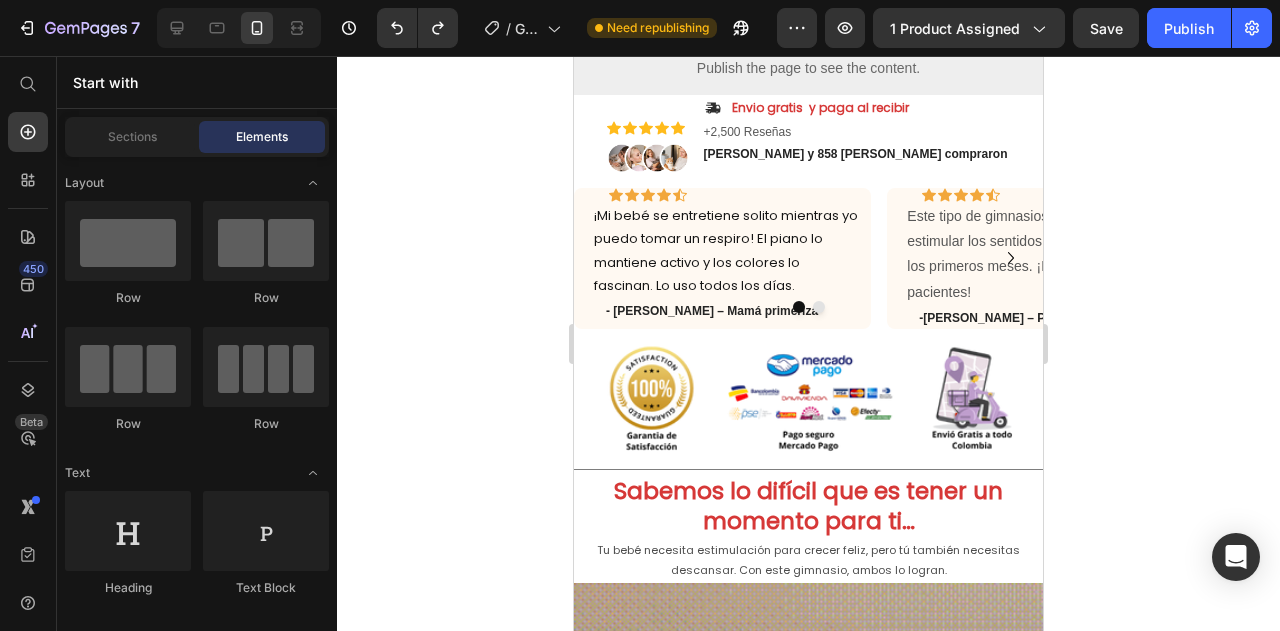 type 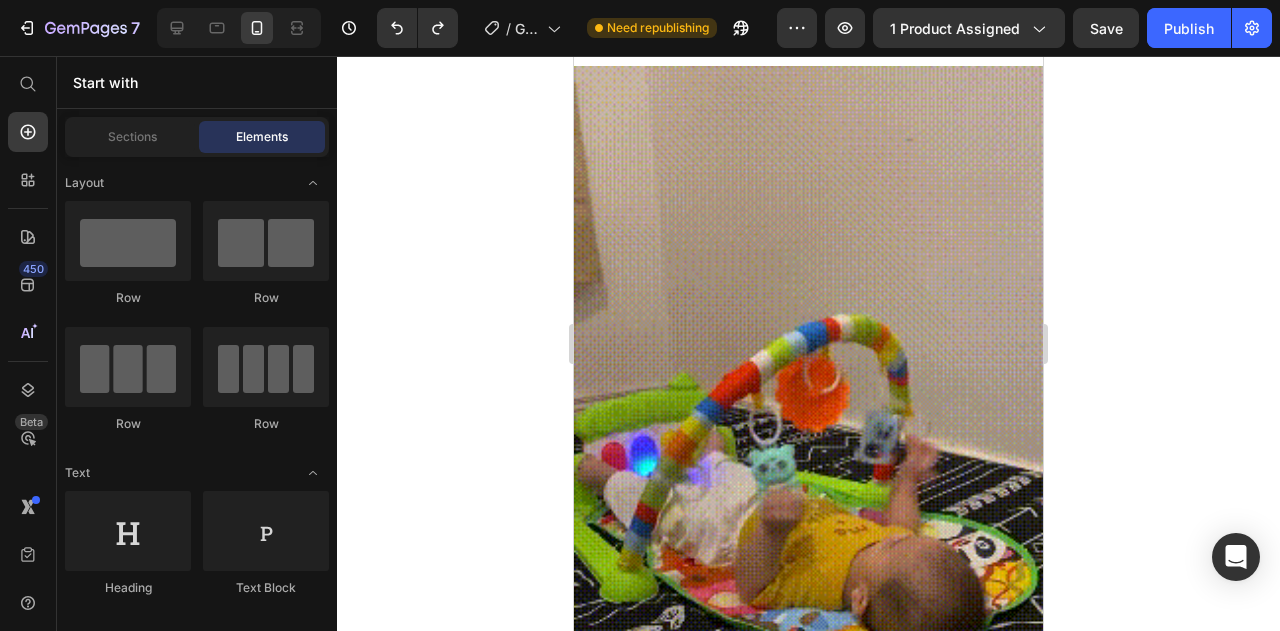 scroll, scrollTop: 2515, scrollLeft: 0, axis: vertical 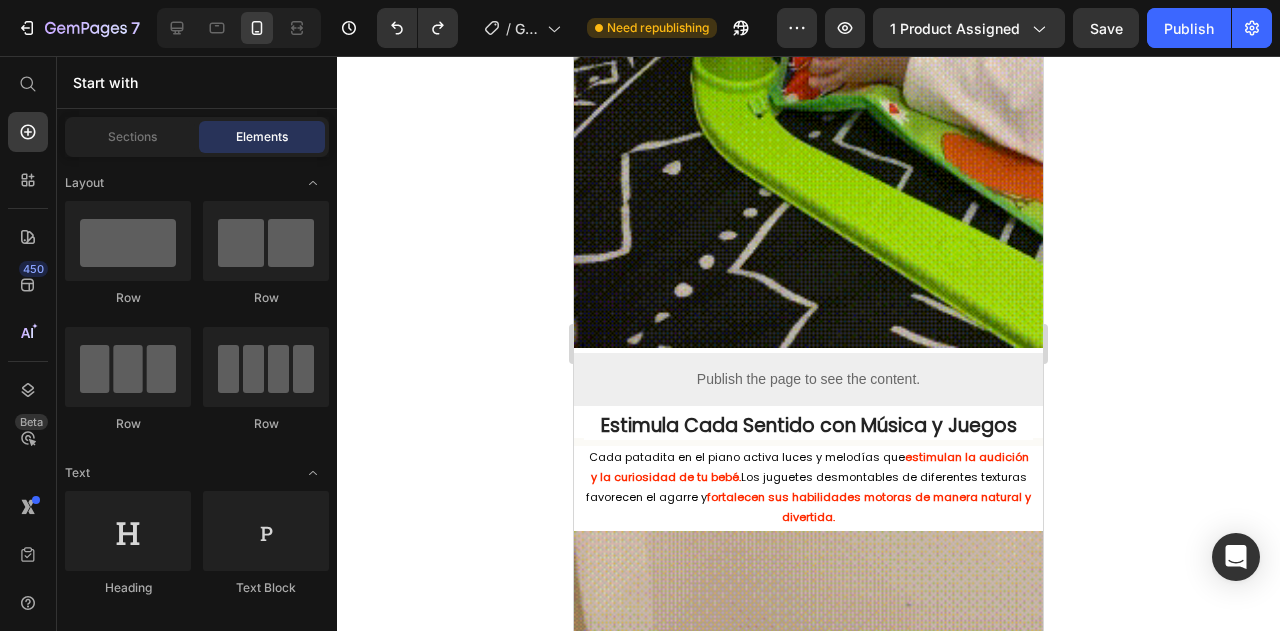 drag, startPoint x: 1034, startPoint y: 249, endPoint x: 1620, endPoint y: 238, distance: 586.1032 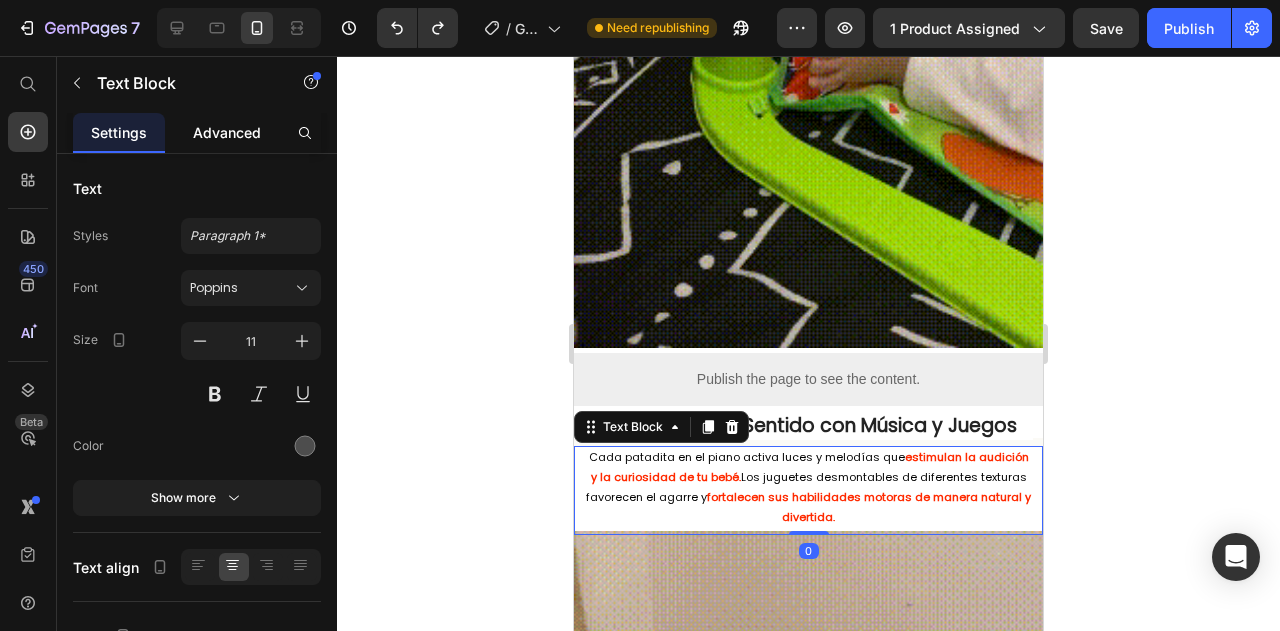 click on "Advanced" at bounding box center [227, 132] 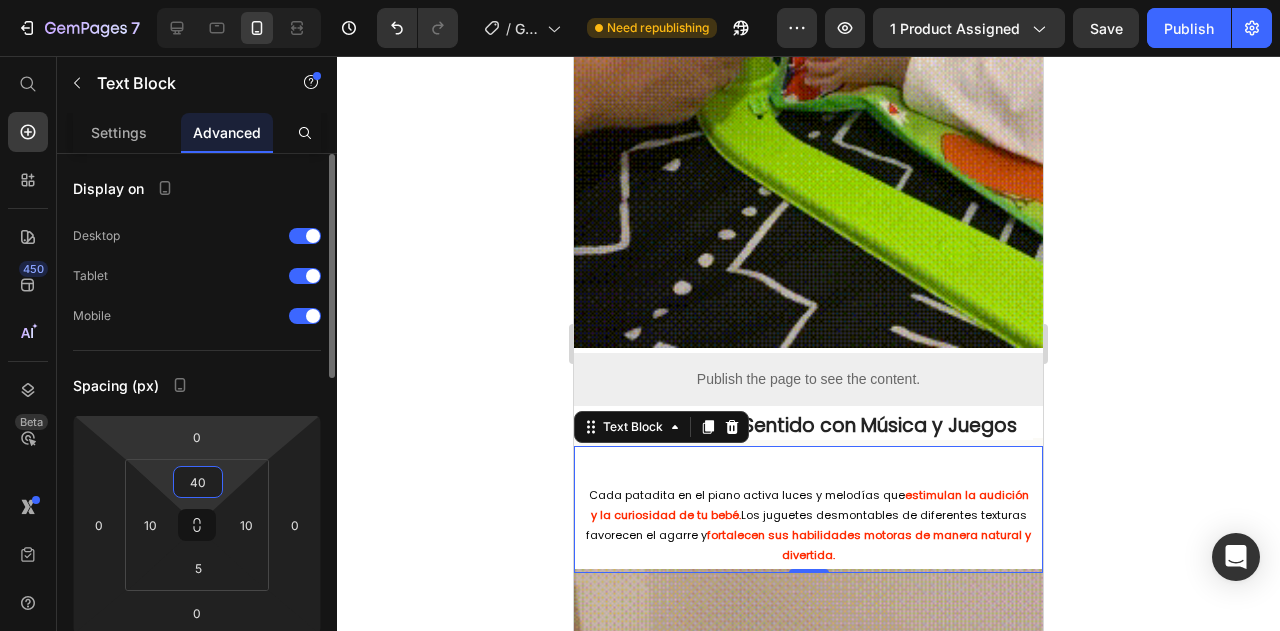 drag, startPoint x: 234, startPoint y: 477, endPoint x: 248, endPoint y: 457, distance: 24.41311 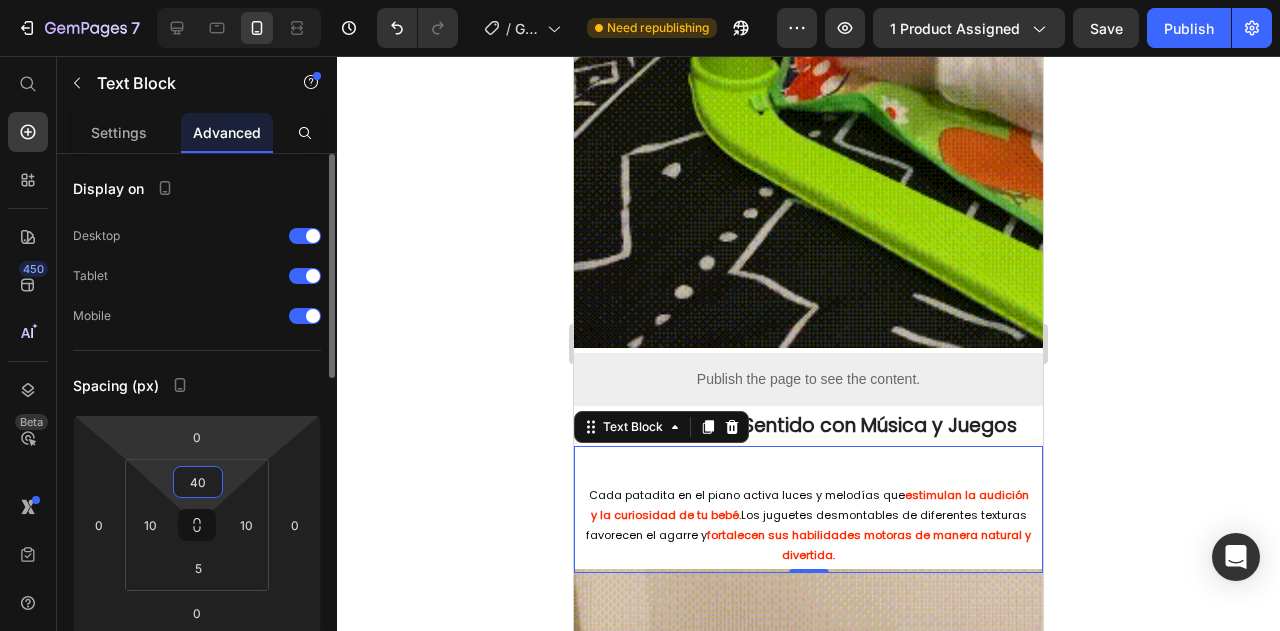 click on "7  Version history  /  GIMNASIO INTERACTIVO DE BEBE Need republishing Preview 1 product assigned  Save   Publish  450 Beta Start with Sections Elements Hero Section Product Detail Brands Trusted Badges Guarantee Product Breakdown How to use Testimonials Compare Bundle FAQs Social Proof Brand Story Product List Collection Blog List Contact Sticky Add to Cart Custom Footer Browse Library 450 Layout
Row
Row
Row
Row Text
Heading
Text Block Button
Button
Button
Sticky Back to top Media
Image" at bounding box center (640, 0) 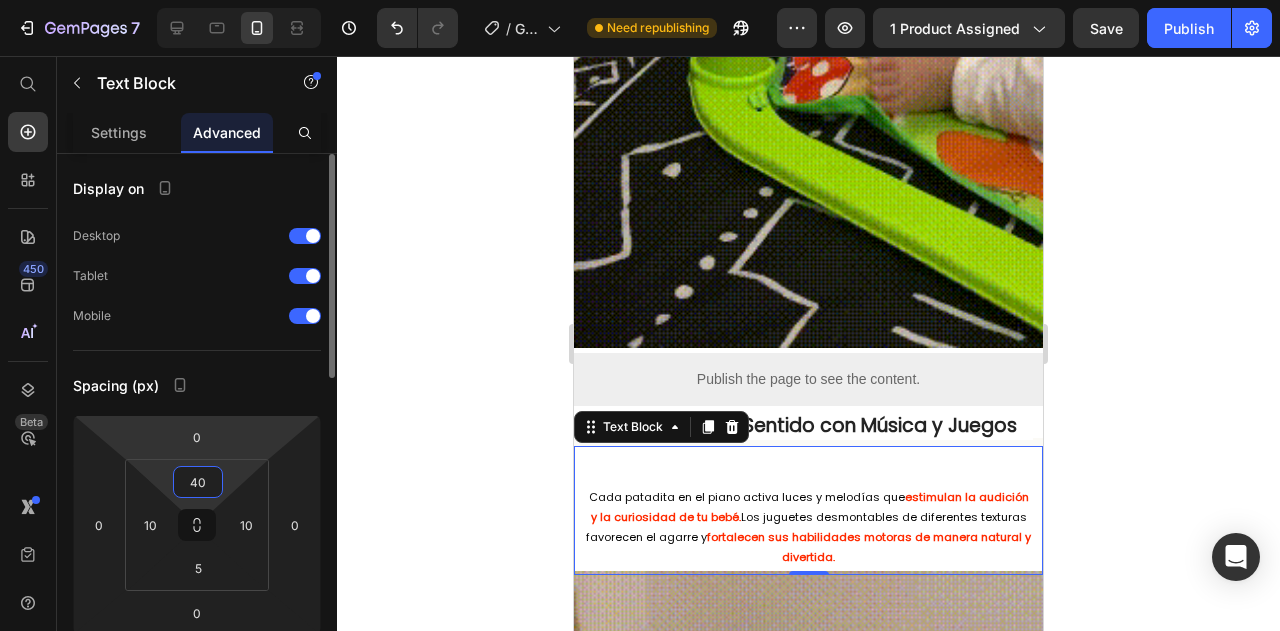 type on "0" 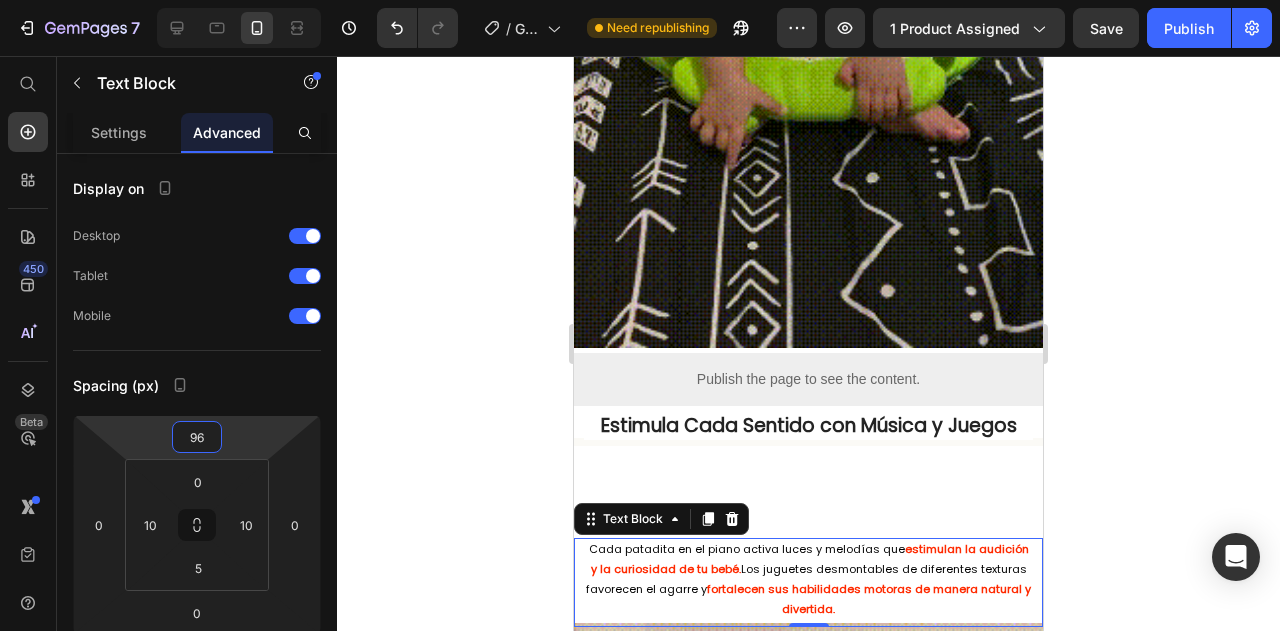 type on "98" 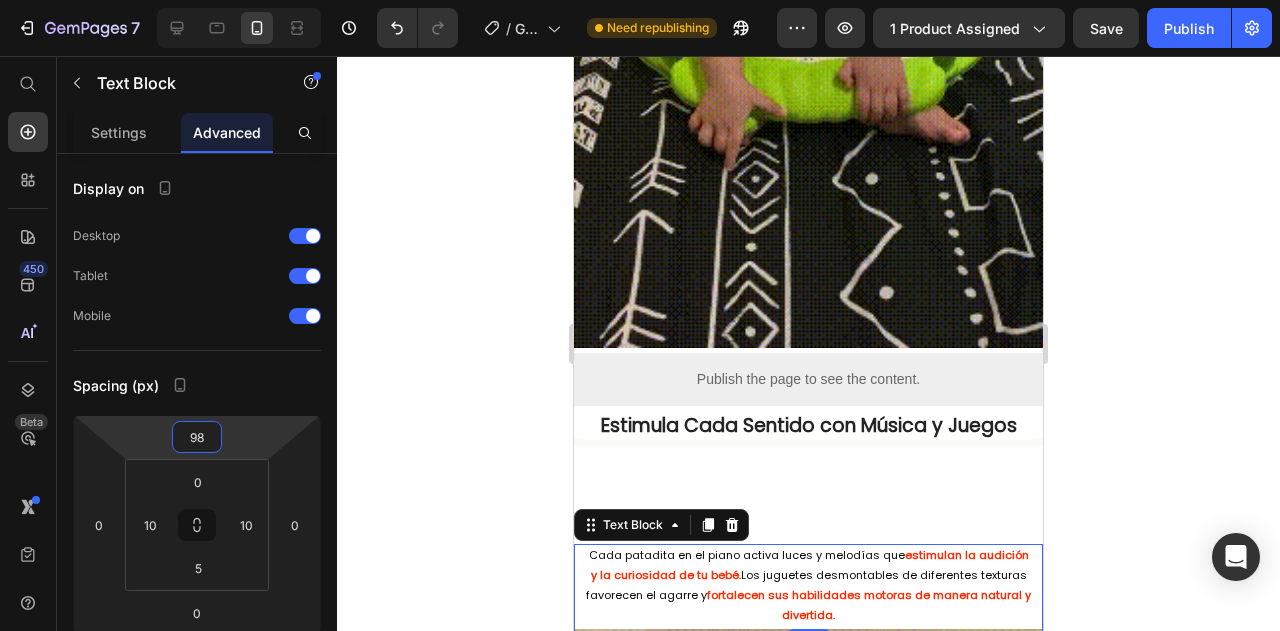 drag, startPoint x: 238, startPoint y: 440, endPoint x: 238, endPoint y: 391, distance: 49 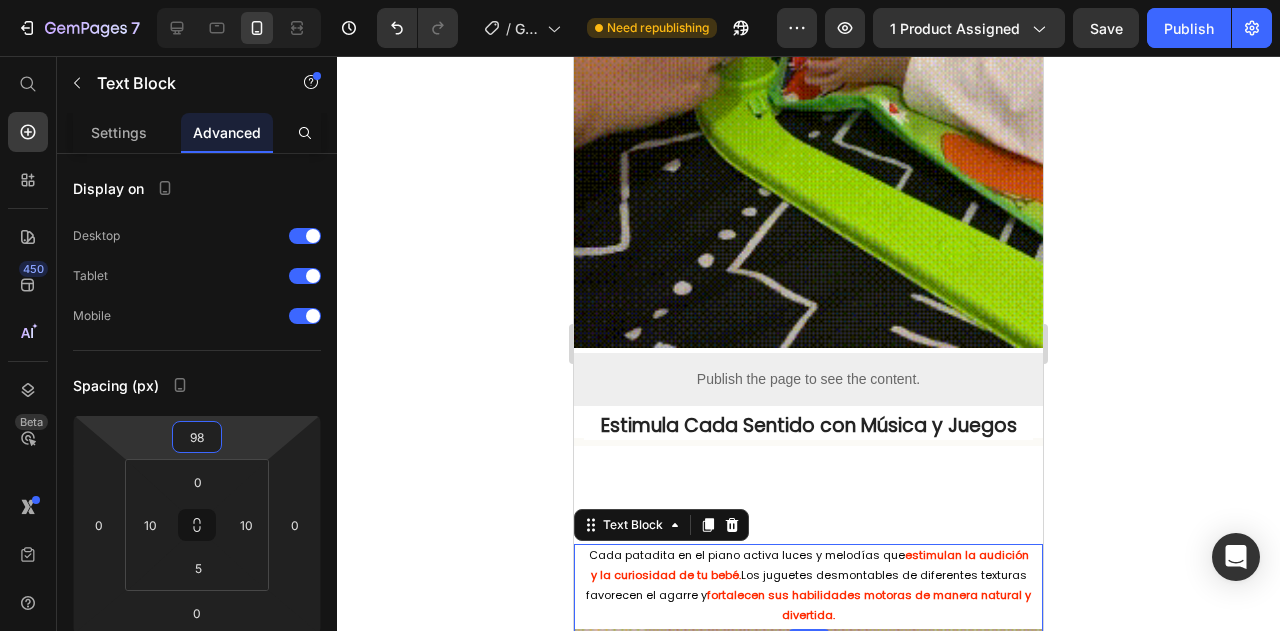 click on "7  Version history  /  GIMNASIO INTERACTIVO DE BEBE Need republishing Preview 1 product assigned  Save   Publish  450 Beta Start with Sections Elements Hero Section Product Detail Brands Trusted Badges Guarantee Product Breakdown How to use Testimonials Compare Bundle FAQs Social Proof Brand Story Product List Collection Blog List Contact Sticky Add to Cart Custom Footer Browse Library 450 Layout
Row
Row
Row
Row Text
Heading
Text Block Button
Button
Button
Sticky Back to top Media
Image" at bounding box center [640, 0] 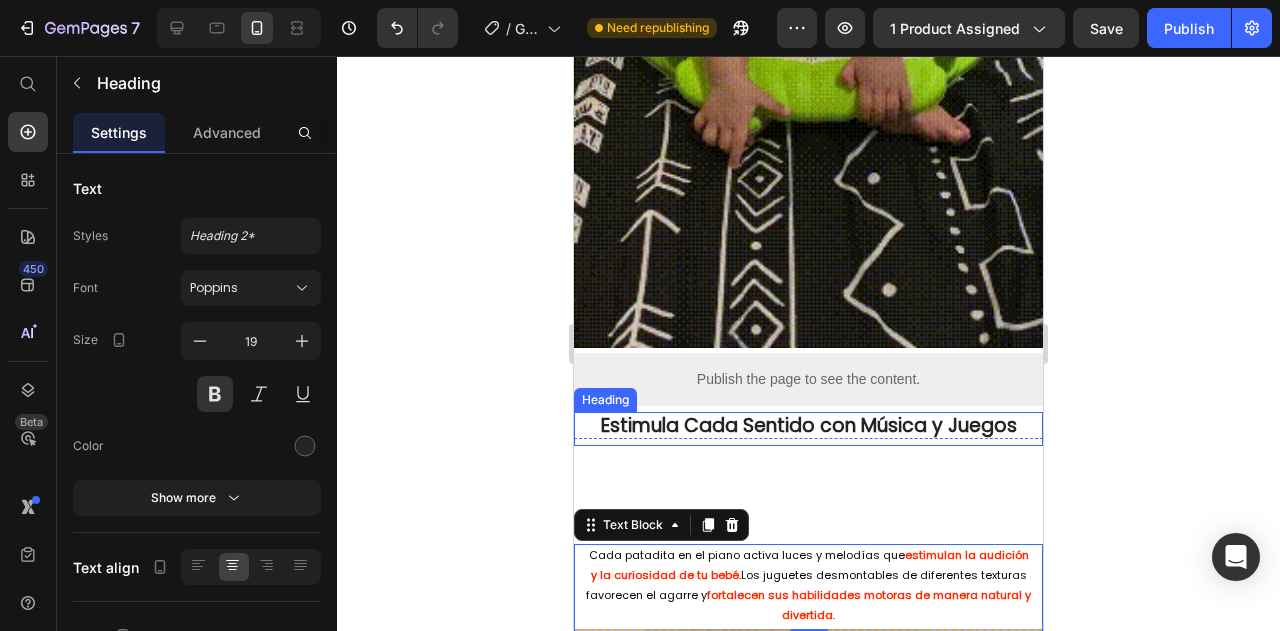 click on "Estimula Cada Sentido con Música y Juegos Heading" at bounding box center [808, 429] 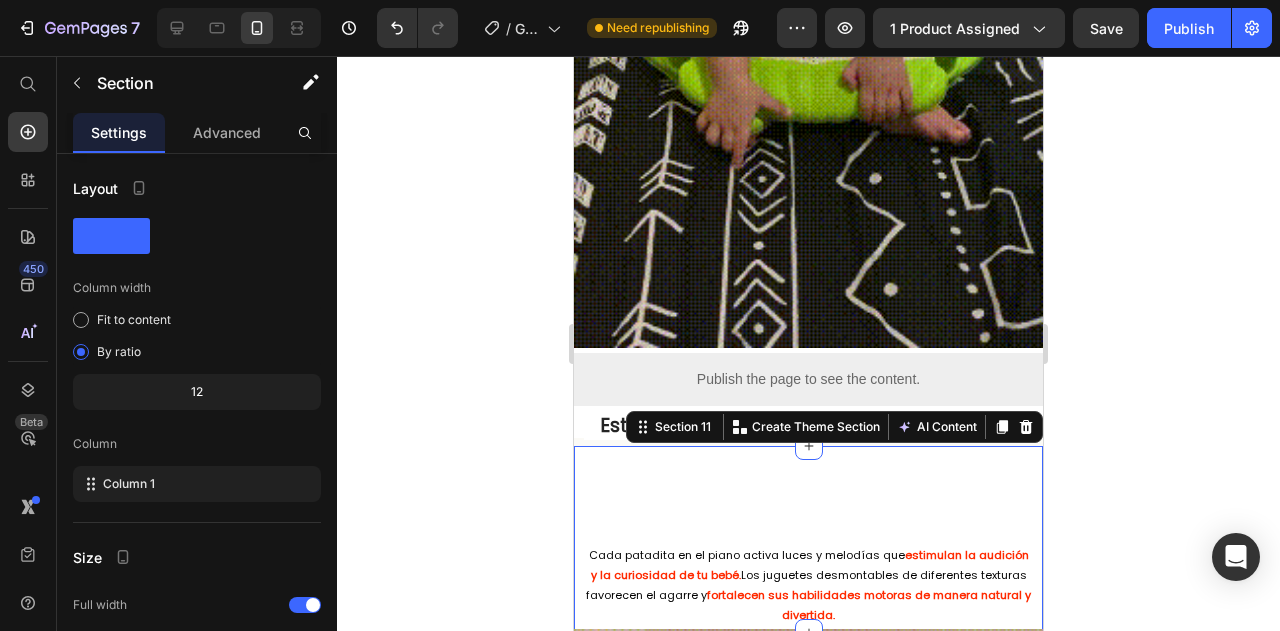 click on "Cada patadita en el piano activa luces y melodías que  estimulan la audición y la curiosidad de tu bebé.  Los juguetes desmontables de diferentes texturas favorecen el agarre y  fortalecen sus habilidades motoras de manera natural y divertida. Text Block" at bounding box center (808, 539) 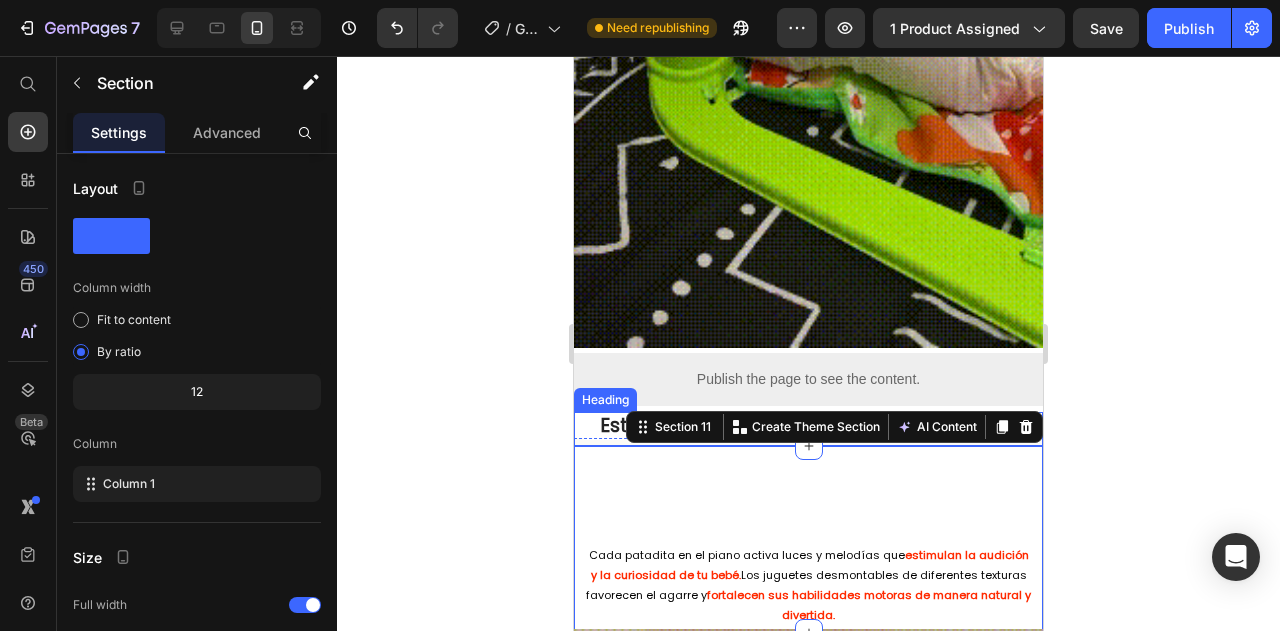 click on "Estimula Cada Sentido con Música y Juegos Heading" at bounding box center (808, 429) 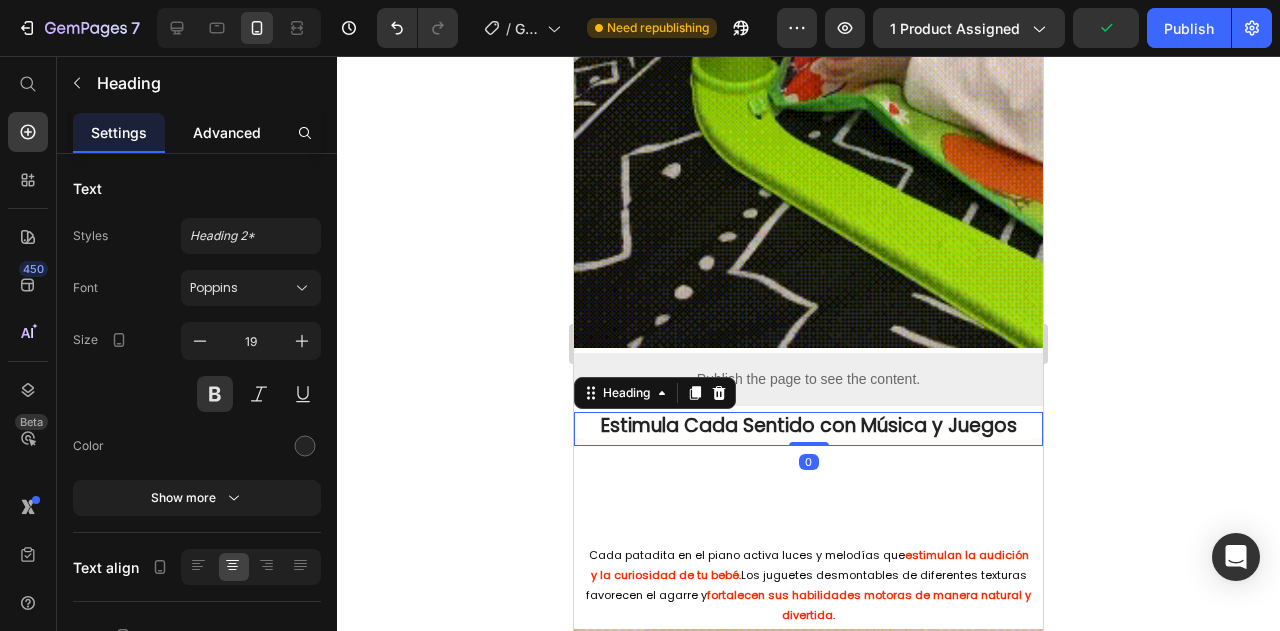 click on "Advanced" at bounding box center [227, 132] 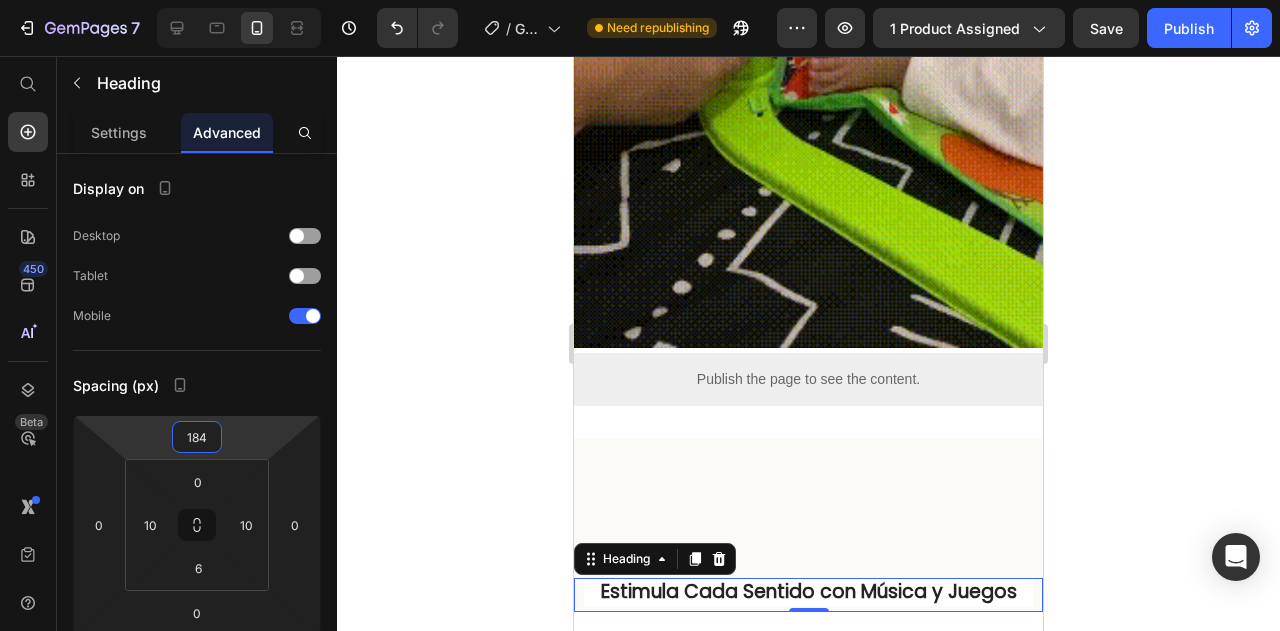 type on "186" 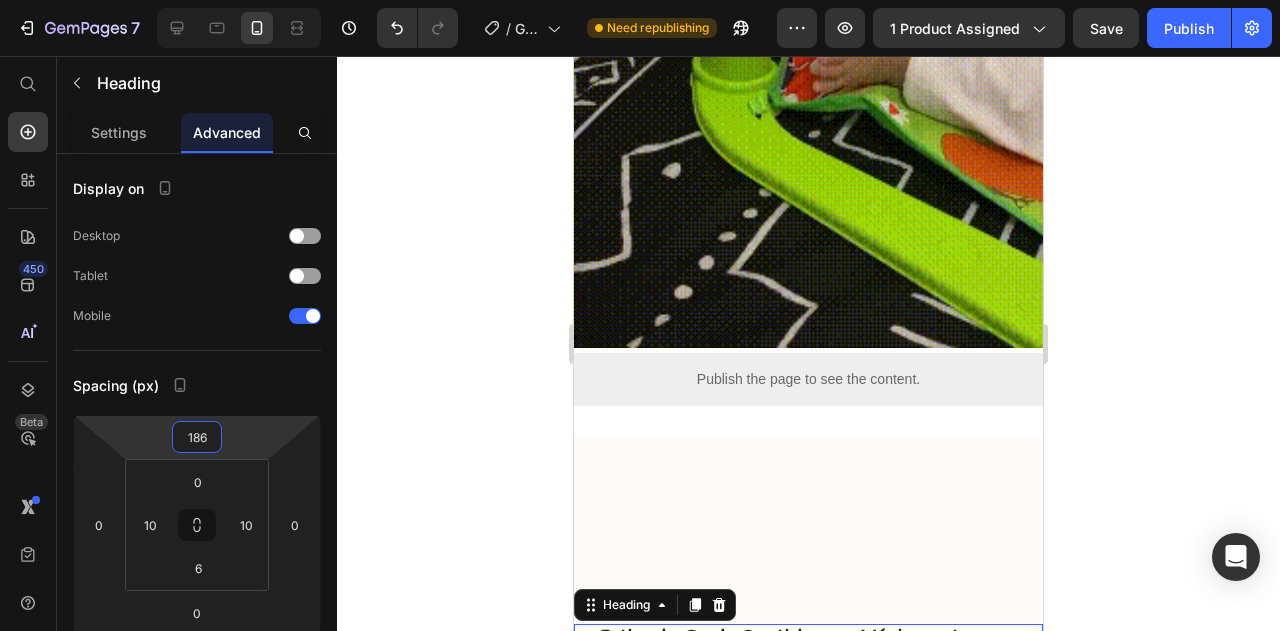 drag, startPoint x: 241, startPoint y: 441, endPoint x: 240, endPoint y: 335, distance: 106.004715 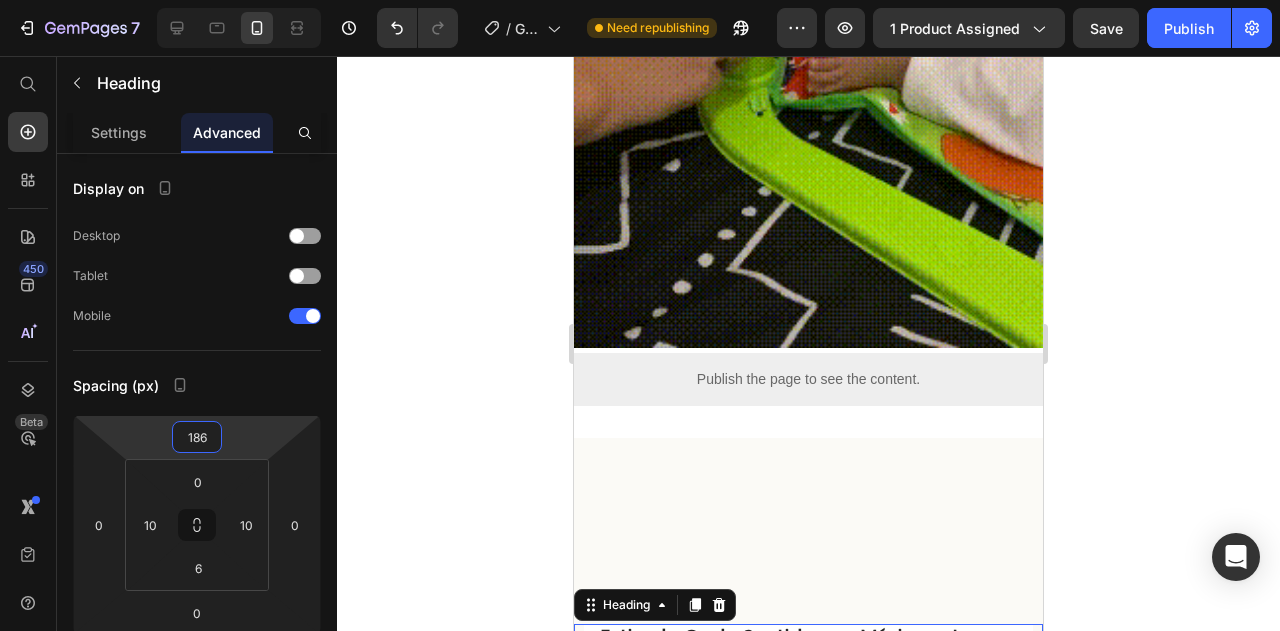 click on "7  Version history  /  GIMNASIO INTERACTIVO DE BEBE Need republishing Preview 1 product assigned  Save   Publish  450 Beta Start with Sections Elements Hero Section Product Detail Brands Trusted Badges Guarantee Product Breakdown How to use Testimonials Compare Bundle FAQs Social Proof Brand Story Product List Collection Blog List Contact Sticky Add to Cart Custom Footer Browse Library 450 Layout
Row
Row
Row
Row Text
Heading
Text Block Button
Button
Button
Sticky Back to top Media
Image" at bounding box center (640, 0) 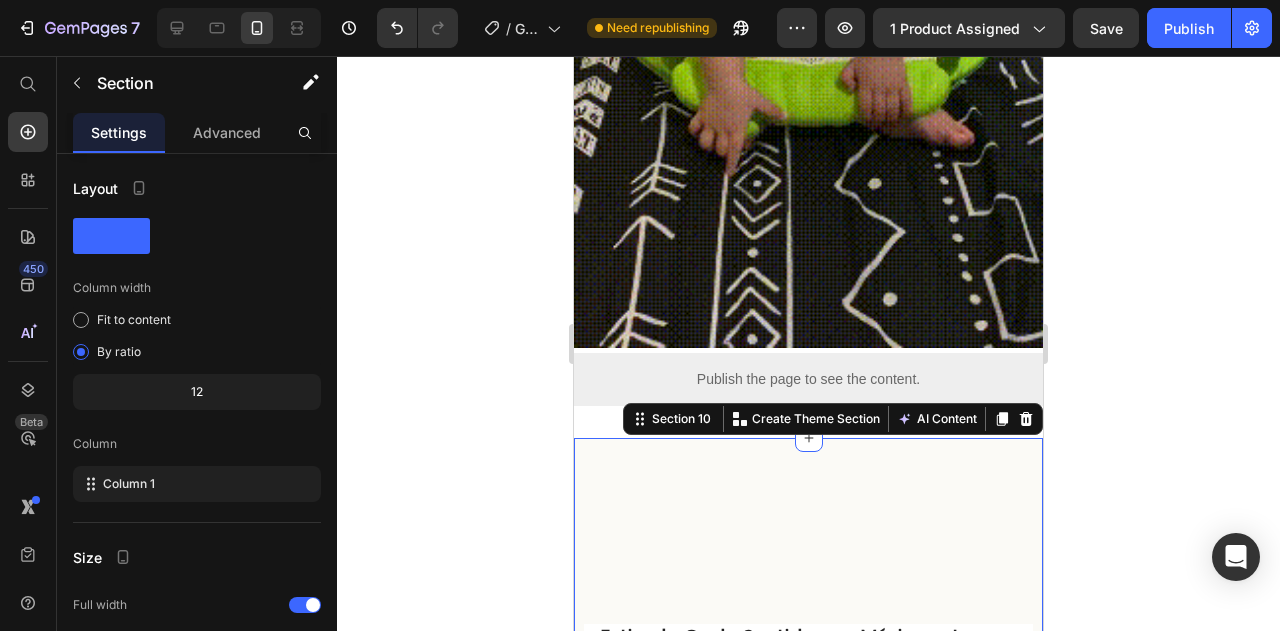 click on "Estimula Cada Sentido con Música y Juegos Heading" at bounding box center [808, 548] 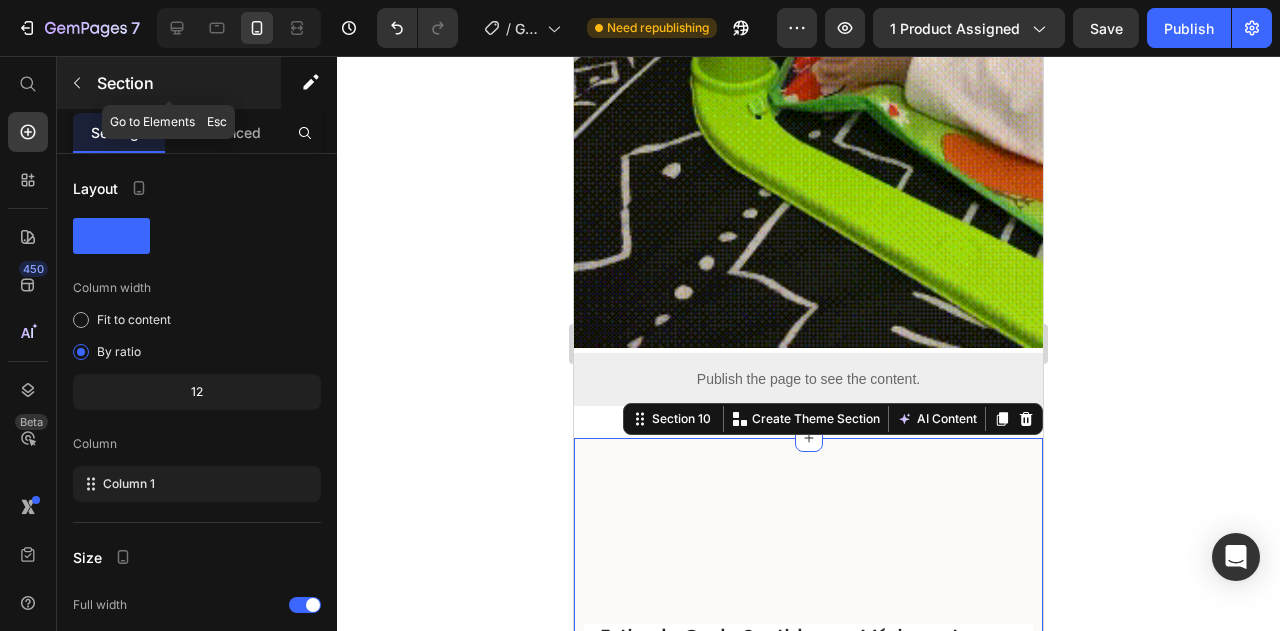 click at bounding box center [77, 83] 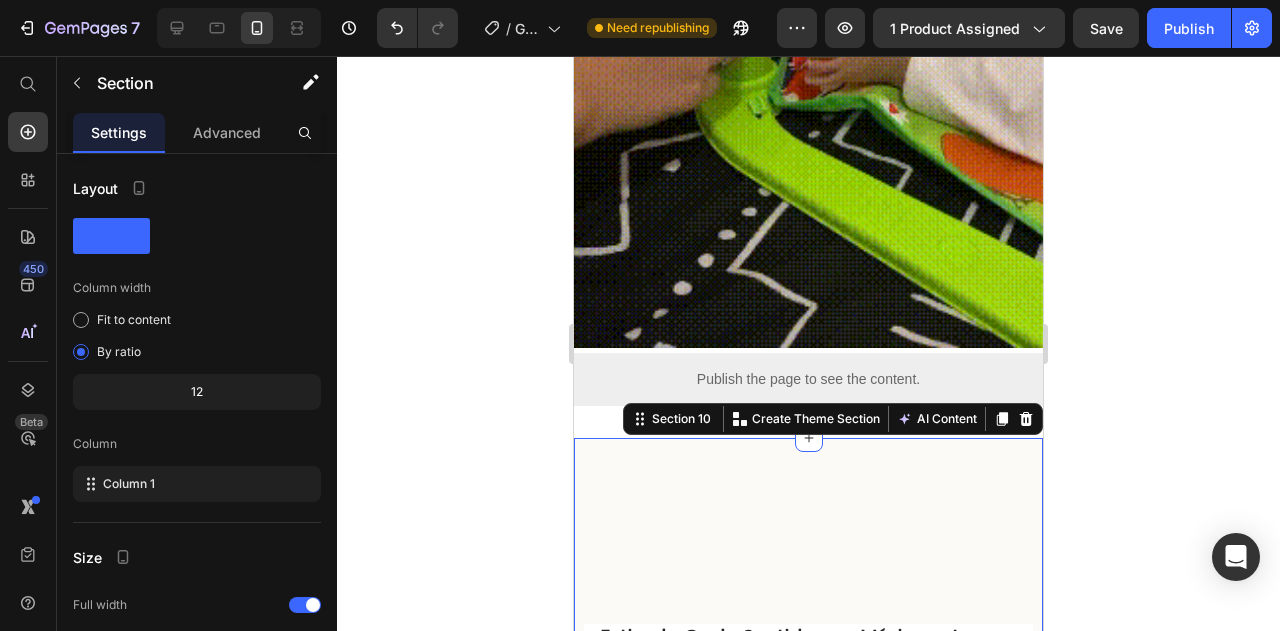 click on "Estimula Cada Sentido con Música y Juegos Heading" at bounding box center [808, 548] 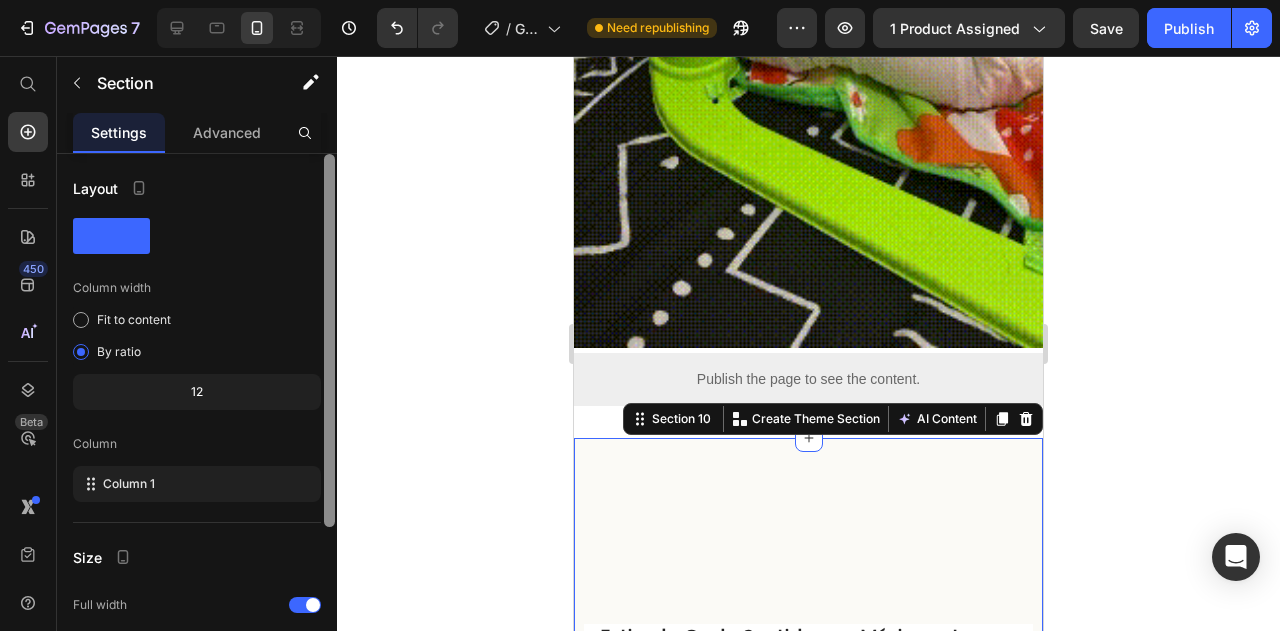 scroll, scrollTop: 230, scrollLeft: 0, axis: vertical 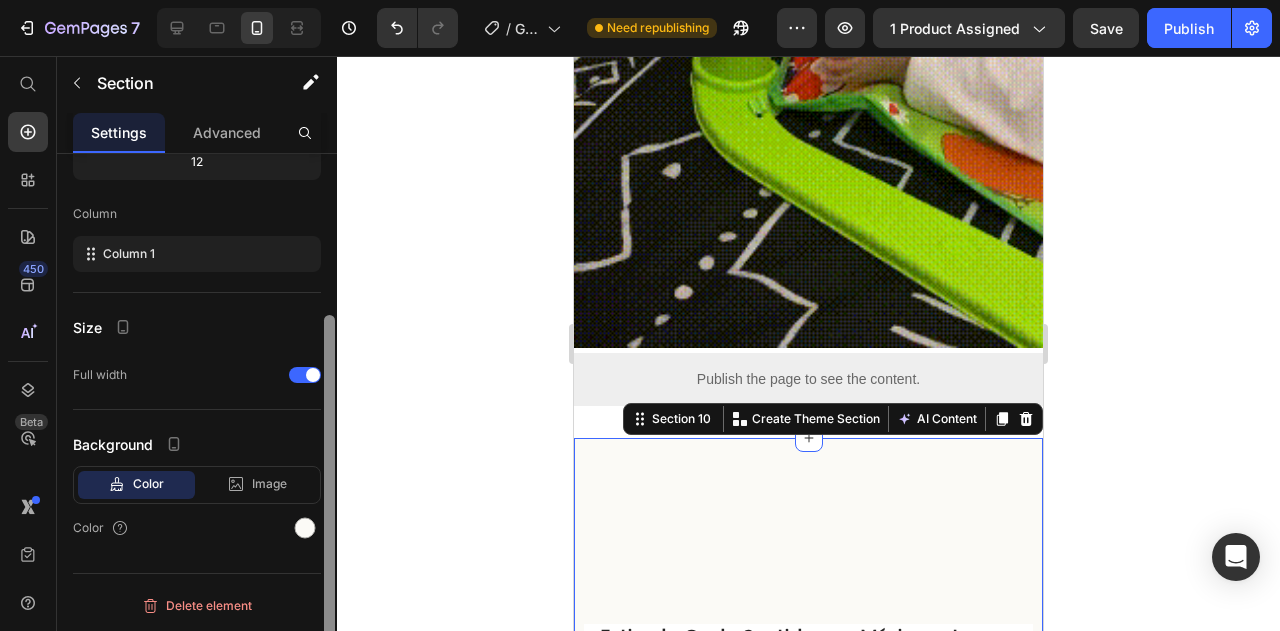 drag, startPoint x: 330, startPoint y: 343, endPoint x: 338, endPoint y: 572, distance: 229.1397 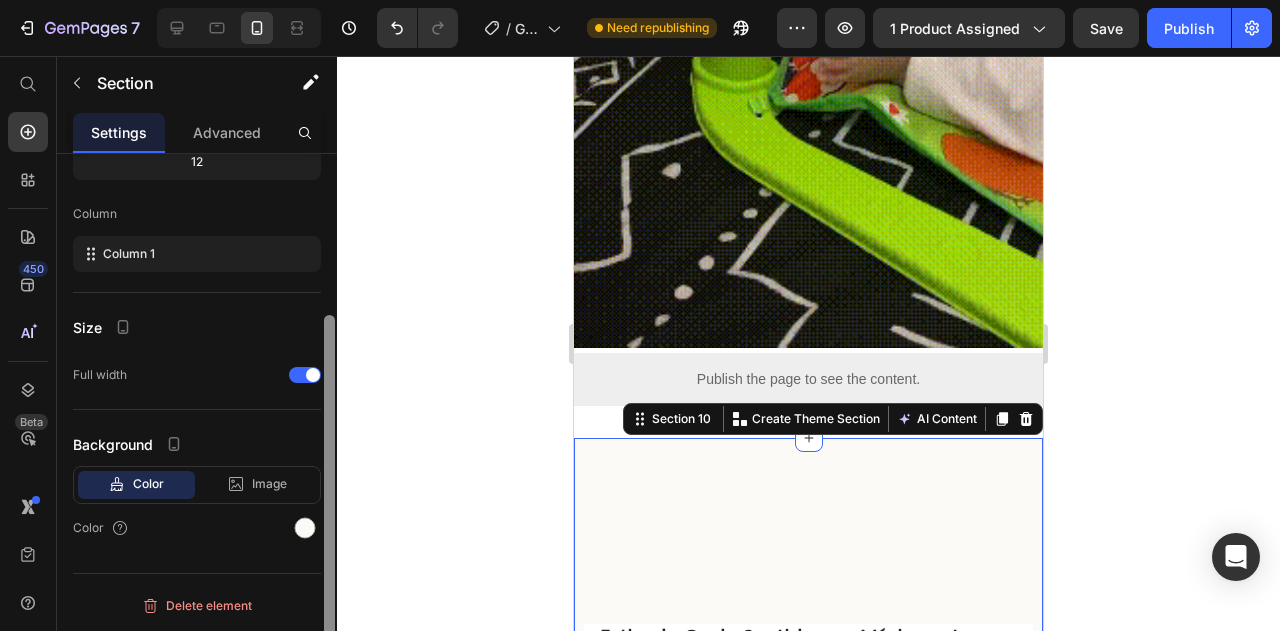 click on "7  Version history  /  GIMNASIO INTERACTIVO DE BEBE Need republishing Preview 1 product assigned  Save   Publish  450 Beta Start with Sections Elements Hero Section Product Detail Brands Trusted Badges Guarantee Product Breakdown How to use Testimonials Compare Bundle FAQs Social Proof Brand Story Product List Collection Blog List Contact Sticky Add to Cart Custom Footer Browse Library 450 Layout
Row
Row
Row
Row Text
Heading
Text Block Button
Button
Button
Sticky Back to top Media" 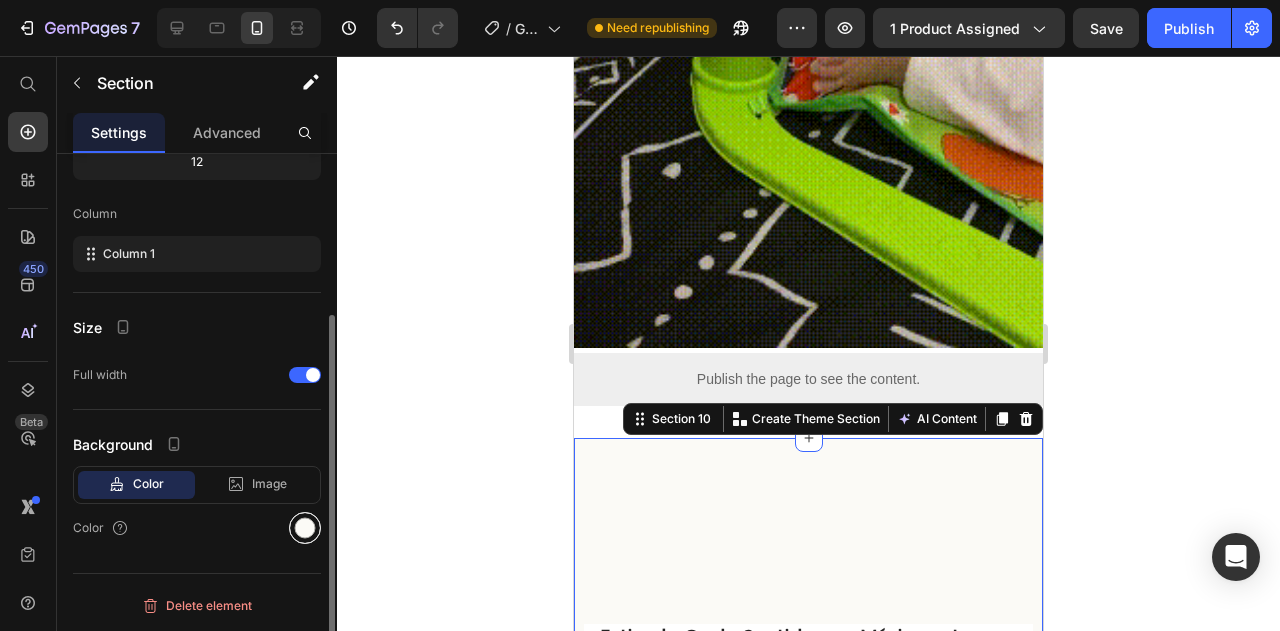 click at bounding box center (305, 528) 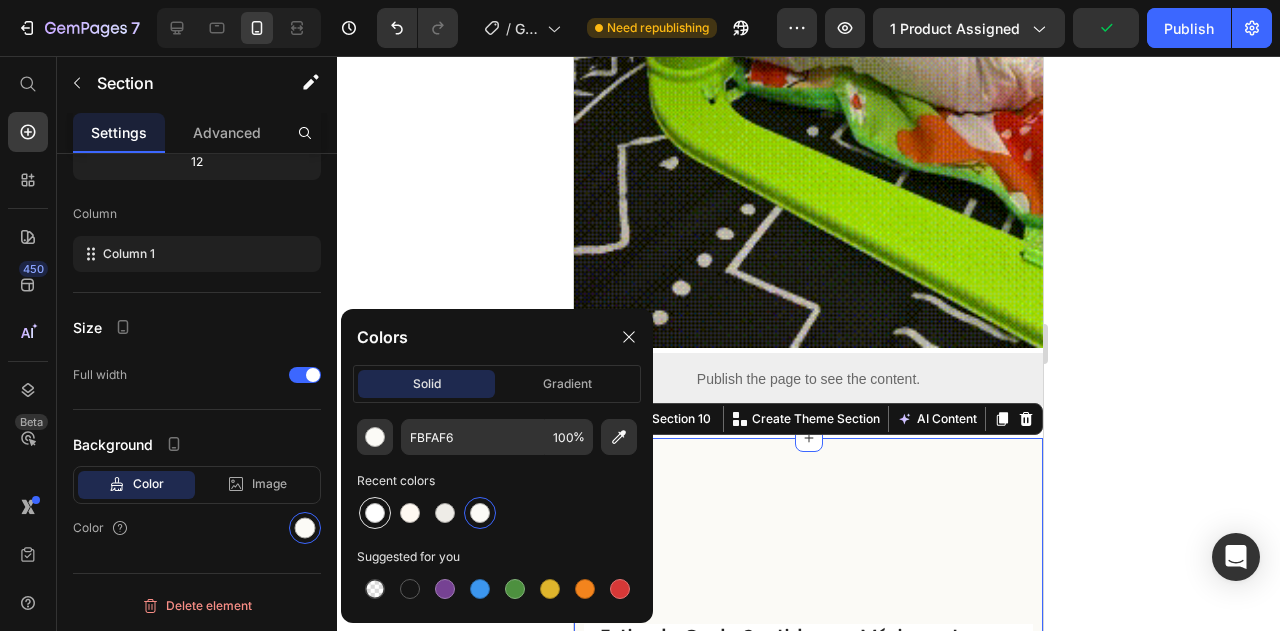 click at bounding box center (375, 513) 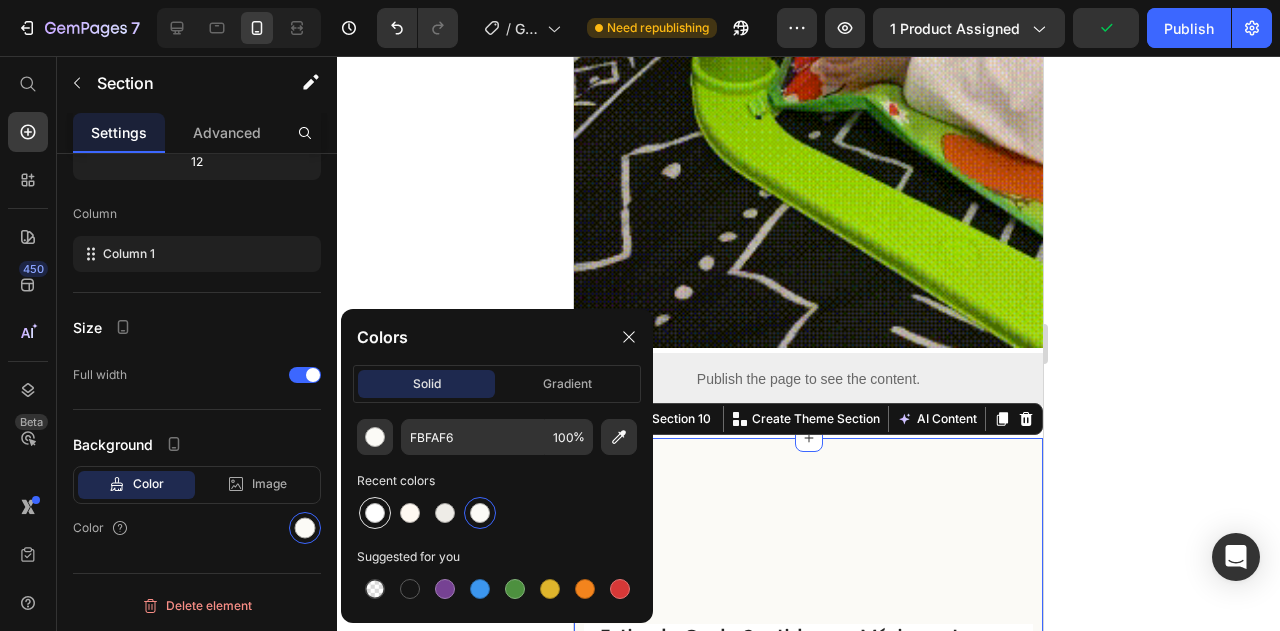 type on "FFFFFF" 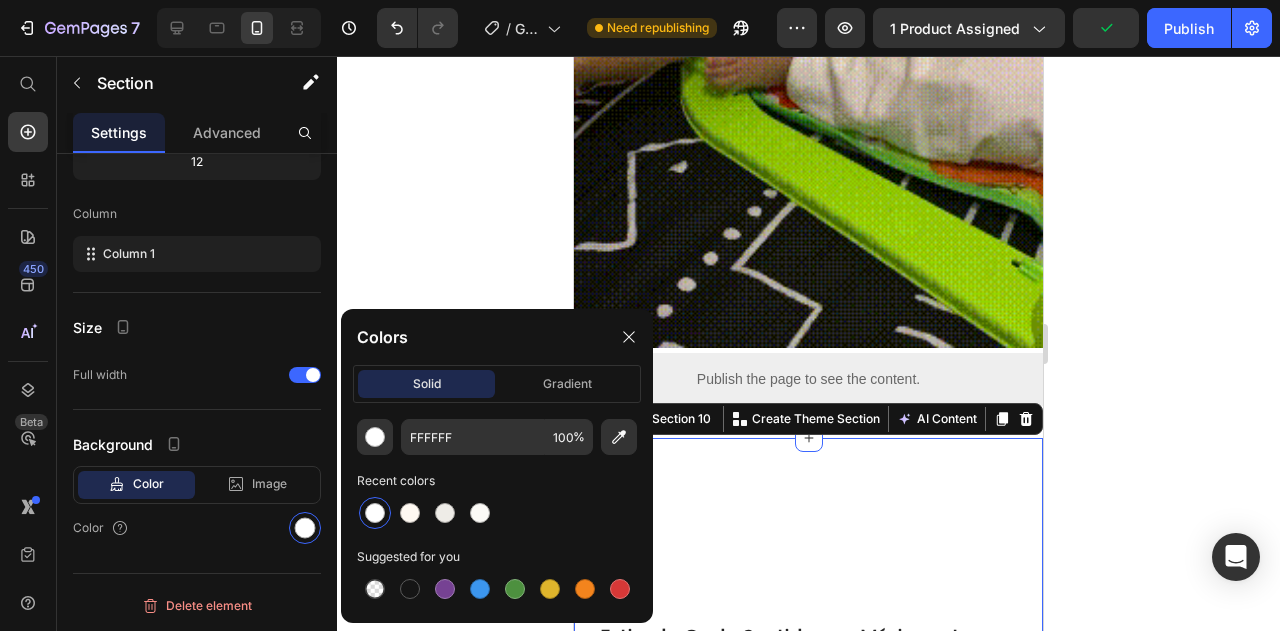 click on "Estimula Cada Sentido con Música y Juegos Heading" at bounding box center [808, 548] 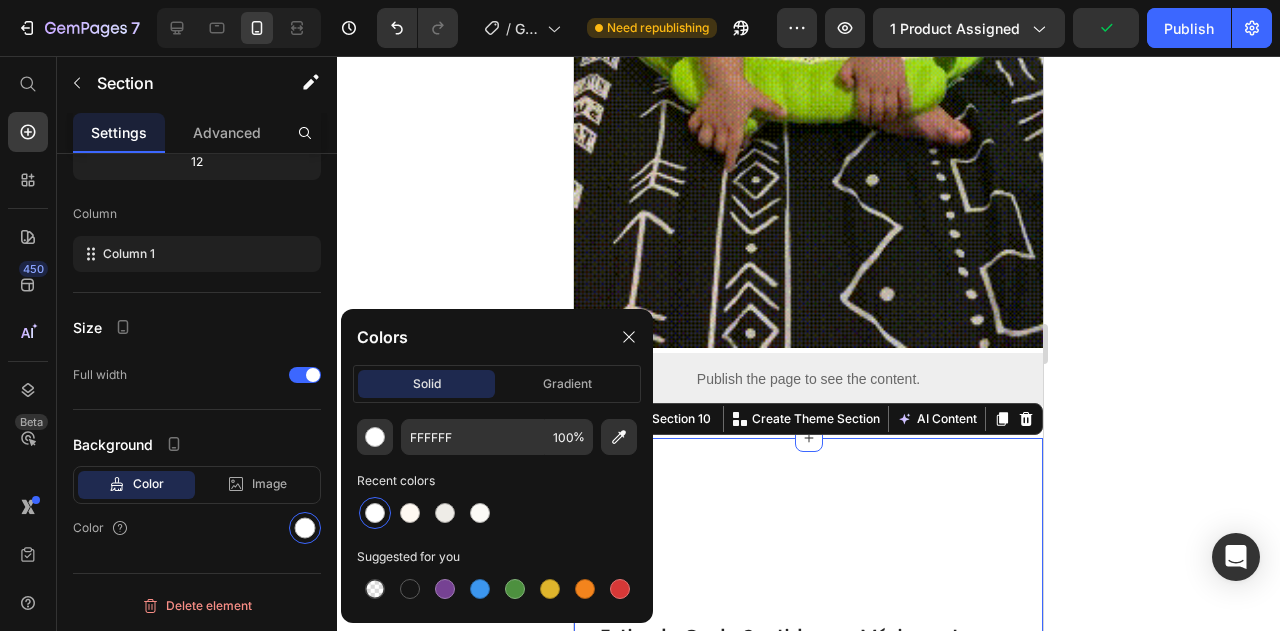 click on "Estimula Cada Sentido con Música y Juegos Heading" at bounding box center (808, 548) 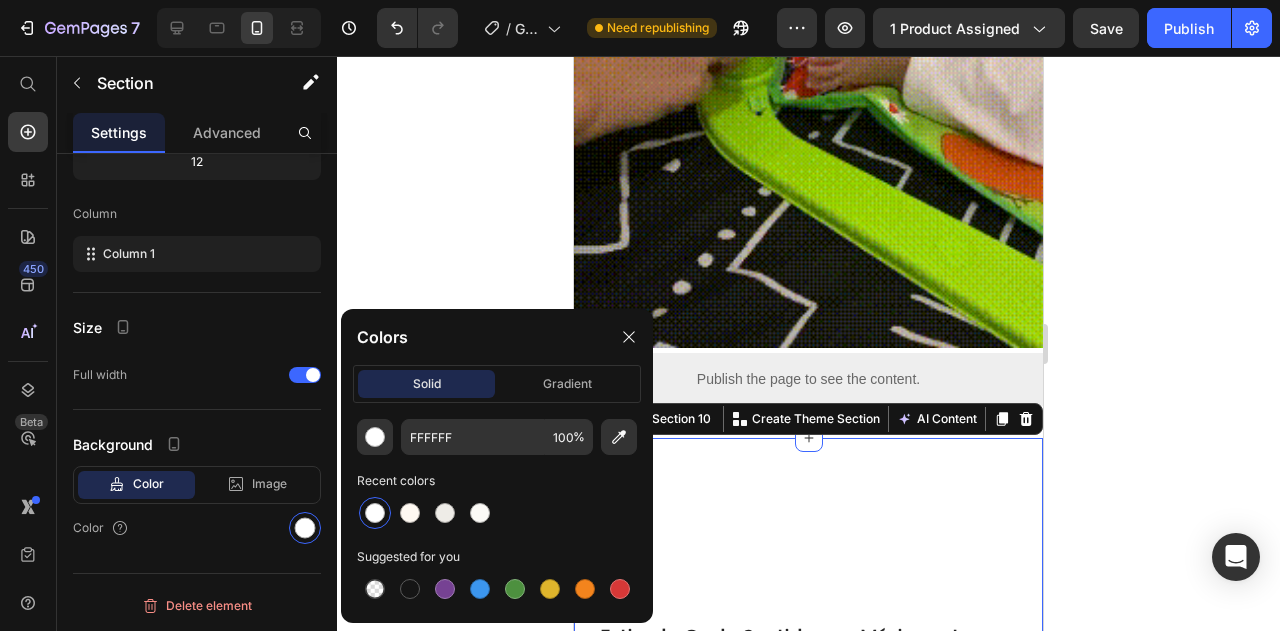 click on "Colors solid gradient FFFFFF 100 % Recent colors Suggested for you" 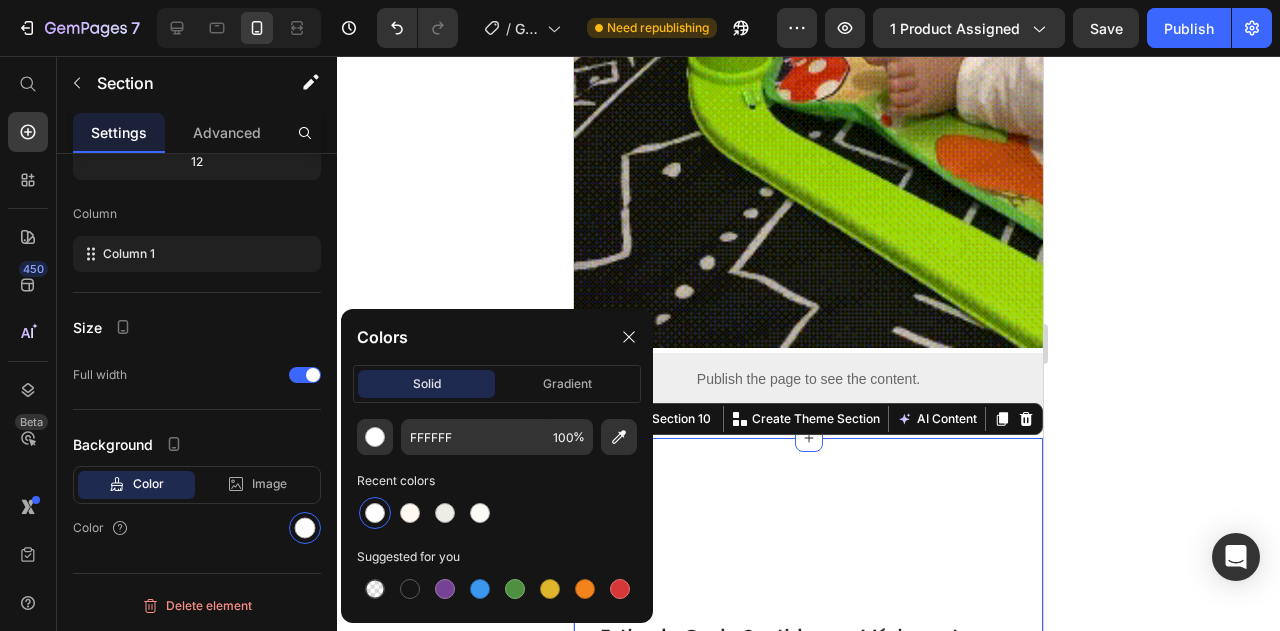 click 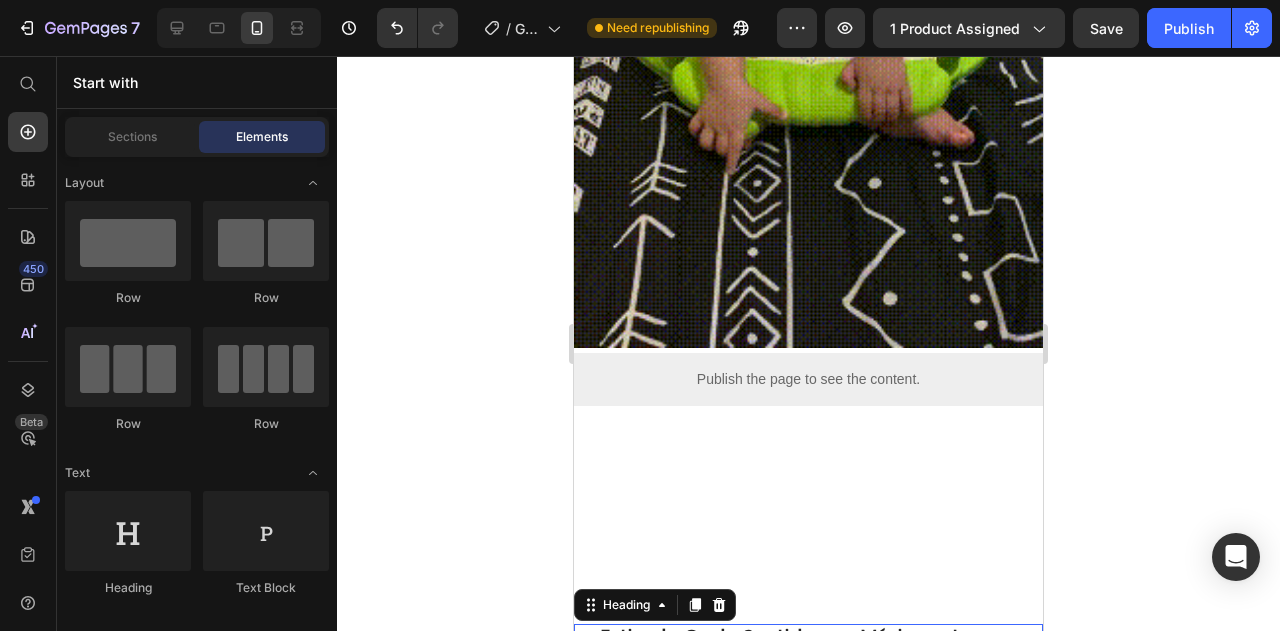 click on "Estimula Cada Sentido con Música y Juegos" at bounding box center (809, 637) 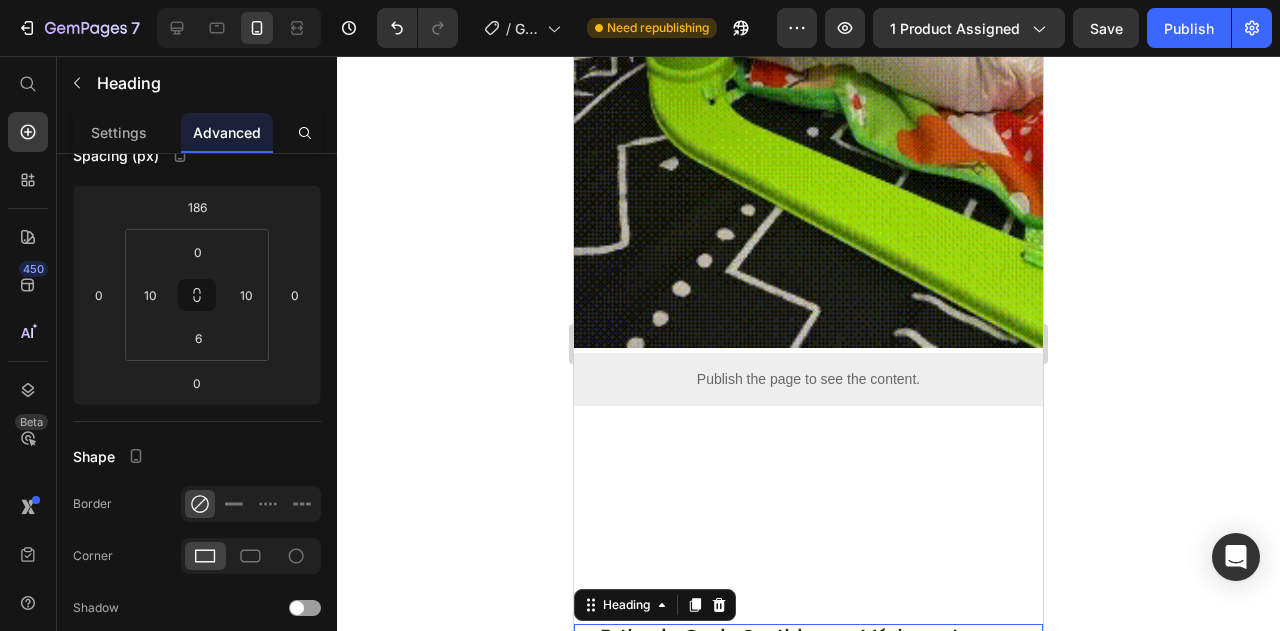 scroll, scrollTop: 0, scrollLeft: 0, axis: both 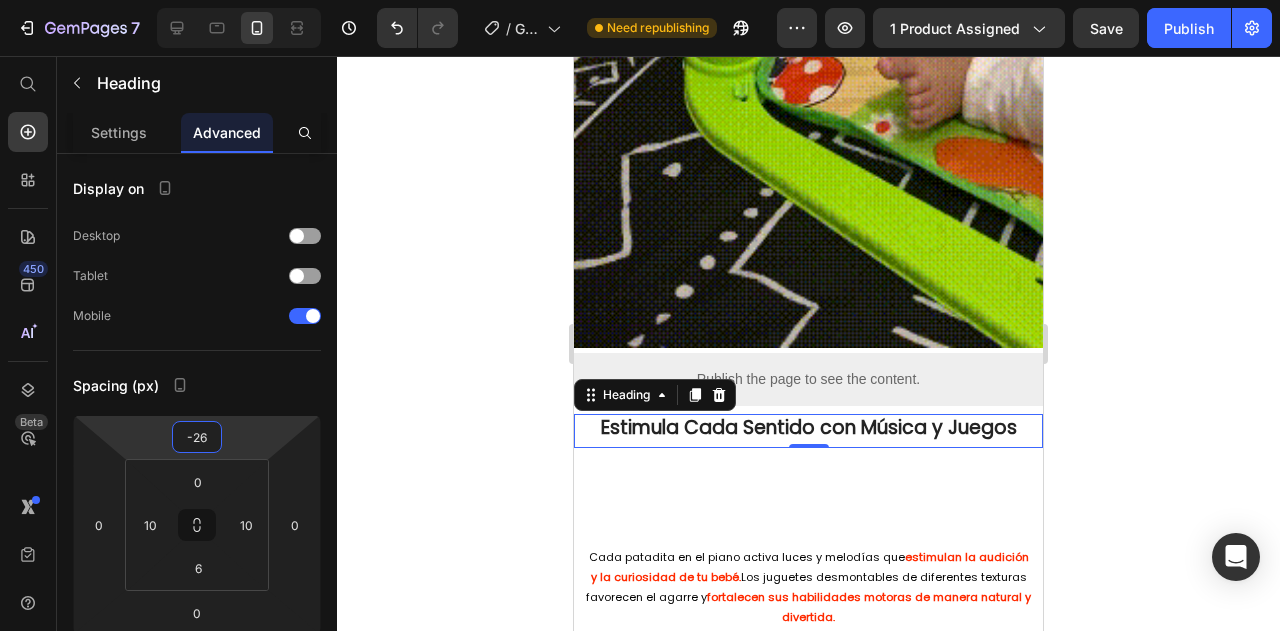 type on "-28" 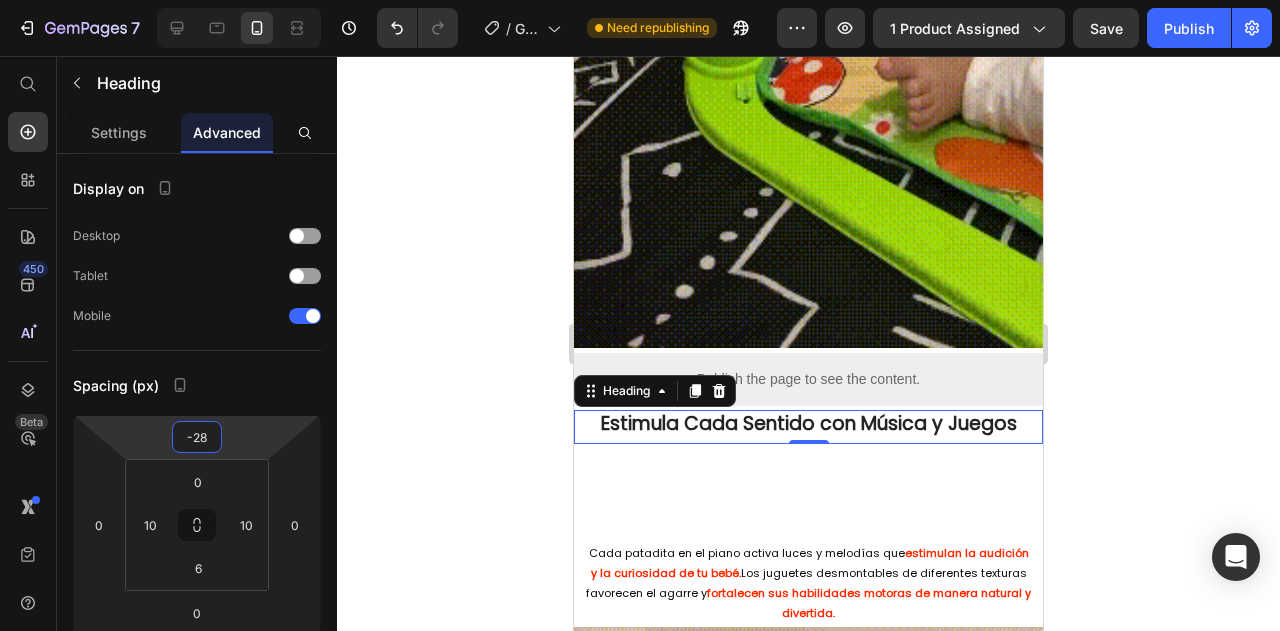 drag, startPoint x: 240, startPoint y: 447, endPoint x: 292, endPoint y: 554, distance: 118.966385 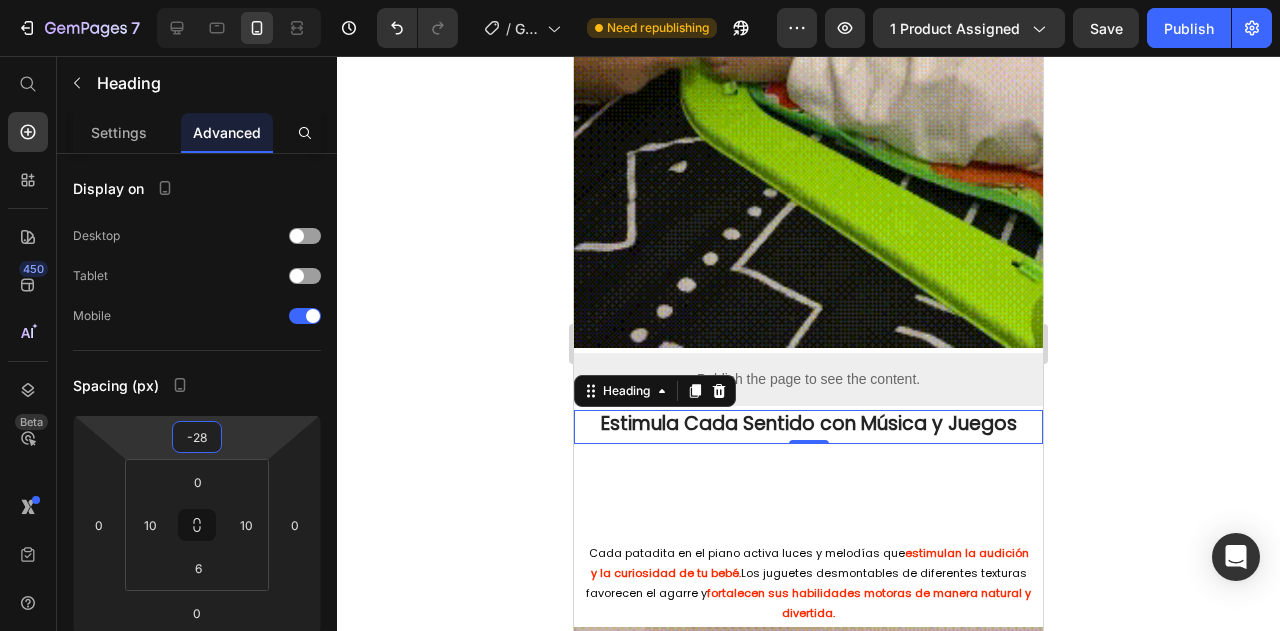 click on "7  Version history  /  GIMNASIO INTERACTIVO DE BEBE Need republishing Preview 1 product assigned  Save   Publish  450 Beta Start with Sections Elements Hero Section Product Detail Brands Trusted Badges Guarantee Product Breakdown How to use Testimonials Compare Bundle FAQs Social Proof Brand Story Product List Collection Blog List Contact Sticky Add to Cart Custom Footer Browse Library 450 Layout
Row
Row
Row
Row Text
Heading
Text Block Button
Button
Button
Sticky Back to top Media
Image" at bounding box center [640, 0] 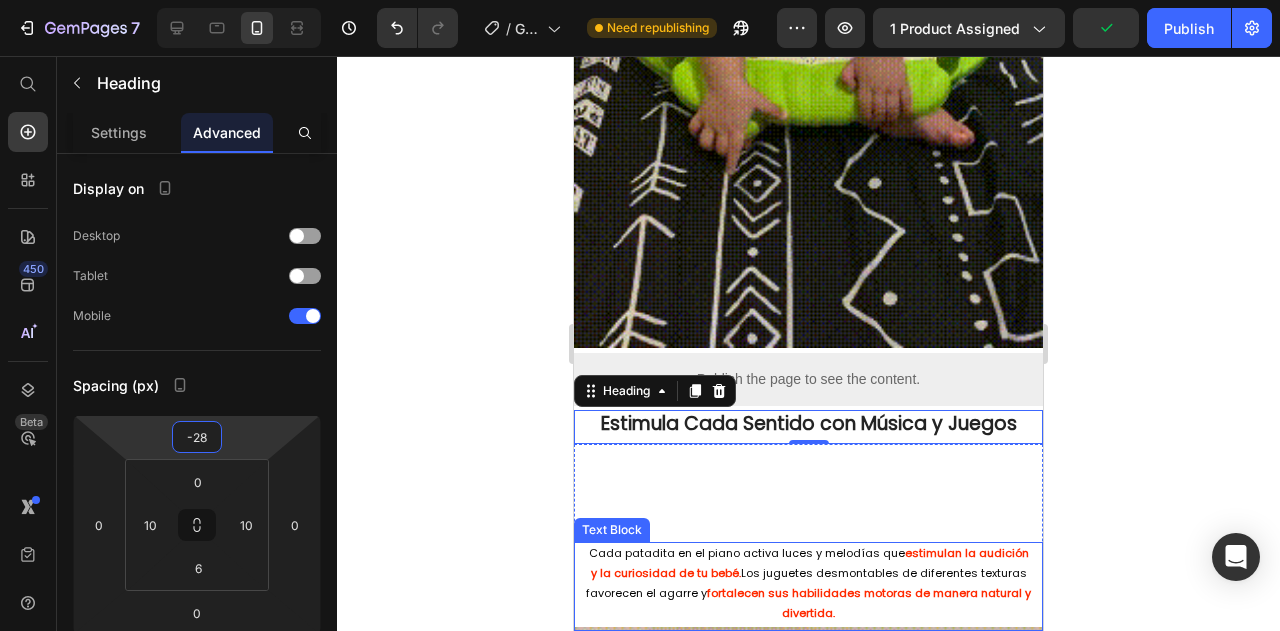 click on "Cada patadita en el piano activa luces y melodías que" at bounding box center [747, 553] 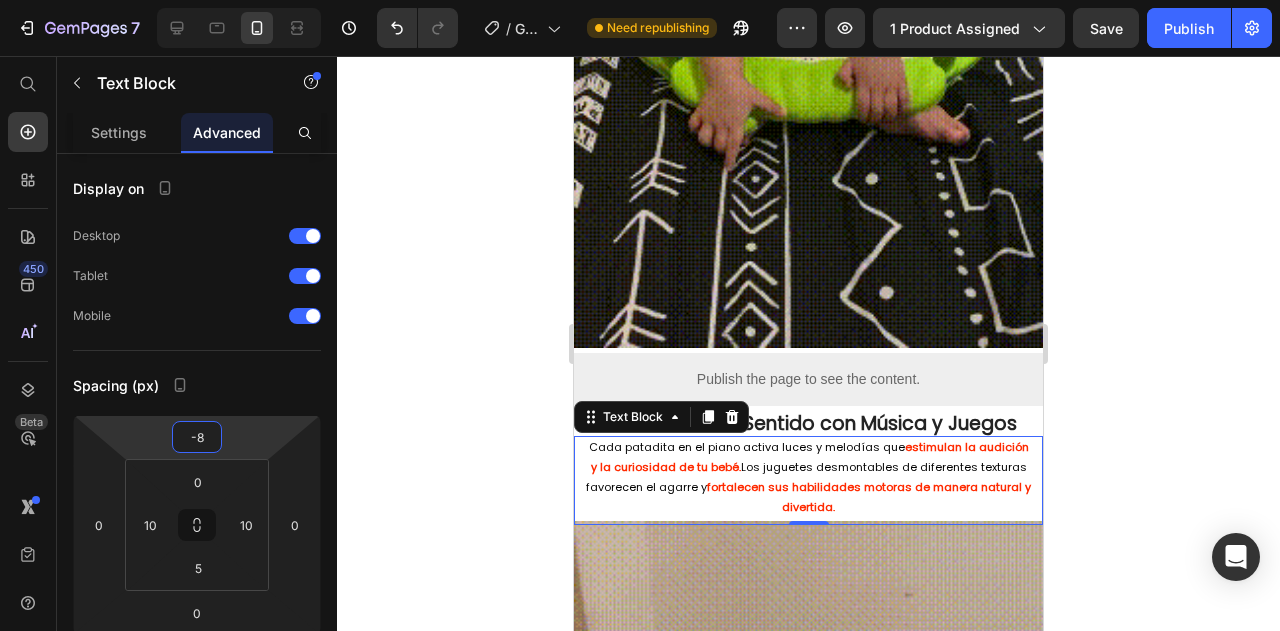 drag, startPoint x: 240, startPoint y: 446, endPoint x: 257, endPoint y: 499, distance: 55.65968 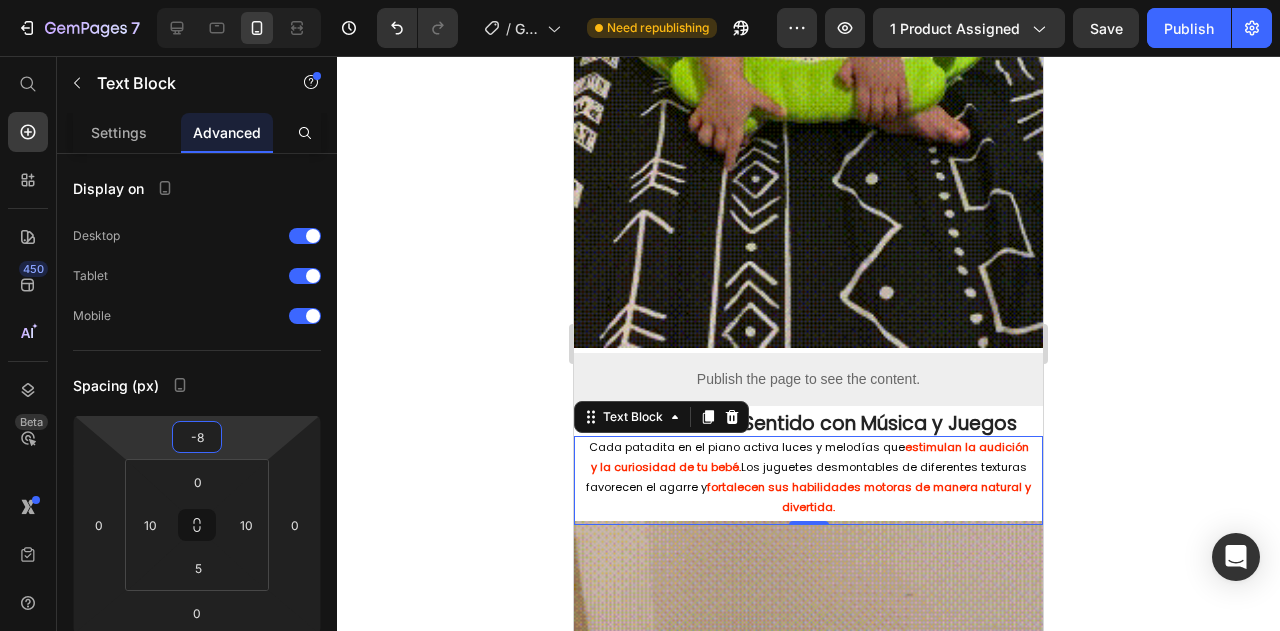 click on "7  Version history  /  GIMNASIO INTERACTIVO DE BEBE Need republishing Preview 1 product assigned  Save   Publish  450 Beta Start with Sections Elements Hero Section Product Detail Brands Trusted Badges Guarantee Product Breakdown How to use Testimonials Compare Bundle FAQs Social Proof Brand Story Product List Collection Blog List Contact Sticky Add to Cart Custom Footer Browse Library 450 Layout
Row
Row
Row
Row Text
Heading
Text Block Button
Button
Button
Sticky Back to top Media
Image" at bounding box center [640, 0] 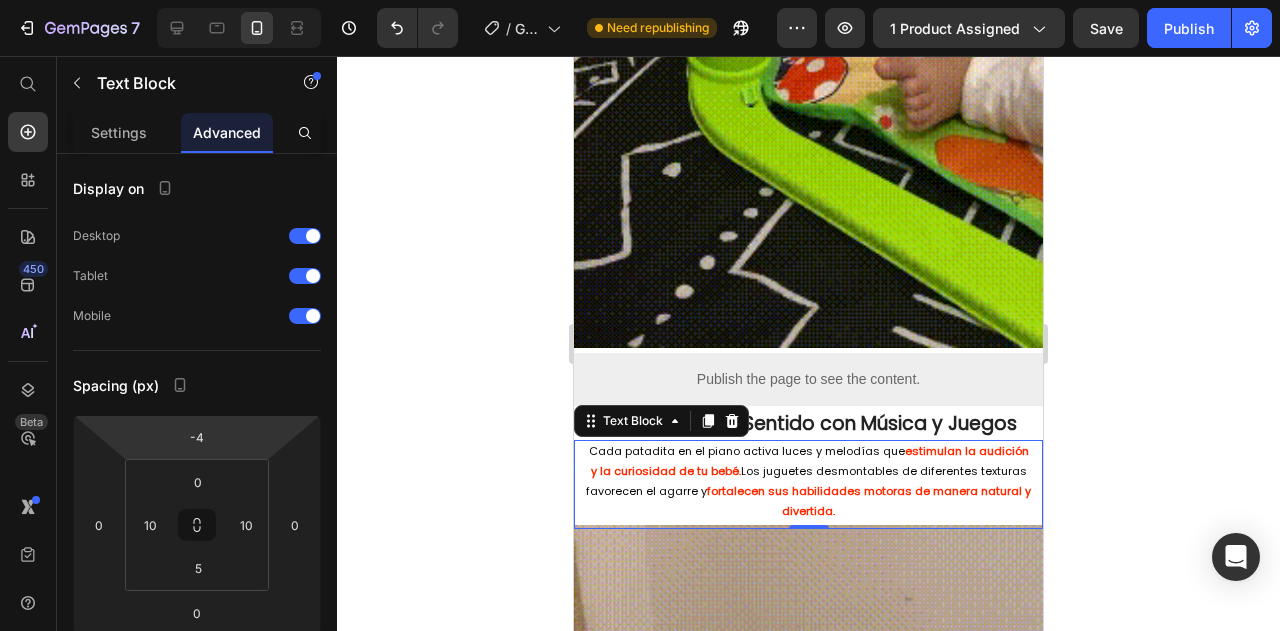 type on "-6" 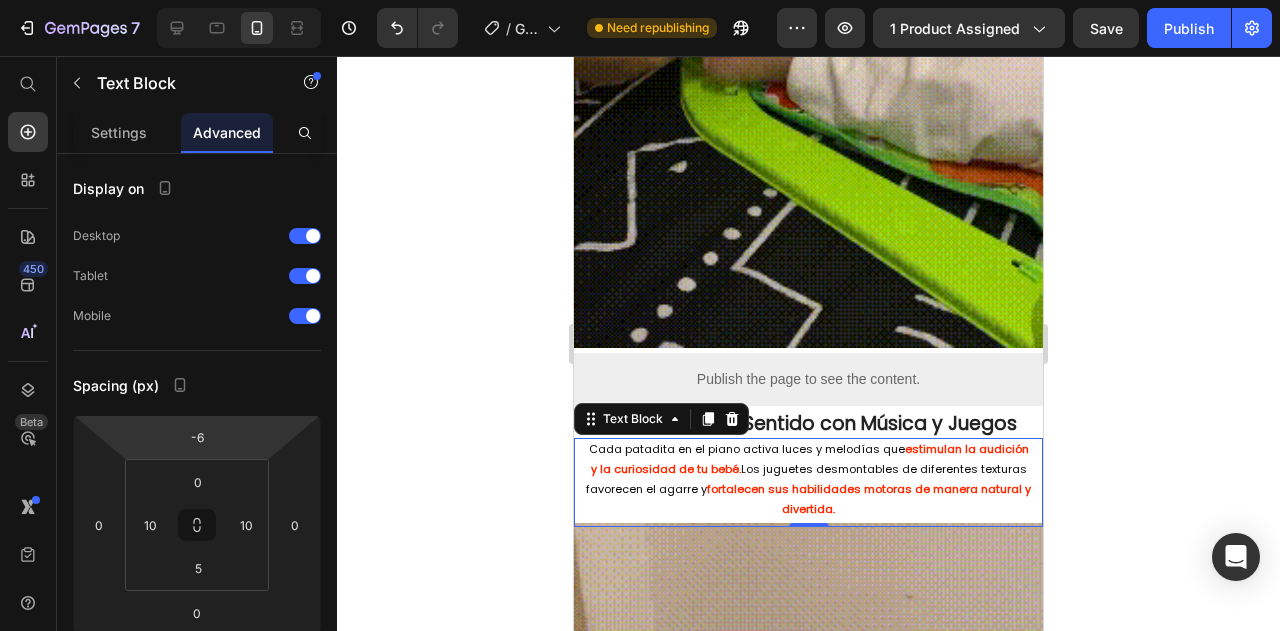 click on "7  Version history  /  GIMNASIO INTERACTIVO DE BEBE Need republishing Preview 1 product assigned  Save   Publish  450 Beta Start with Sections Elements Hero Section Product Detail Brands Trusted Badges Guarantee Product Breakdown How to use Testimonials Compare Bundle FAQs Social Proof Brand Story Product List Collection Blog List Contact Sticky Add to Cart Custom Footer Browse Library 450 Layout
Row
Row
Row
Row Text
Heading
Text Block Button
Button
Button
Sticky Back to top Media
Image" at bounding box center [640, 0] 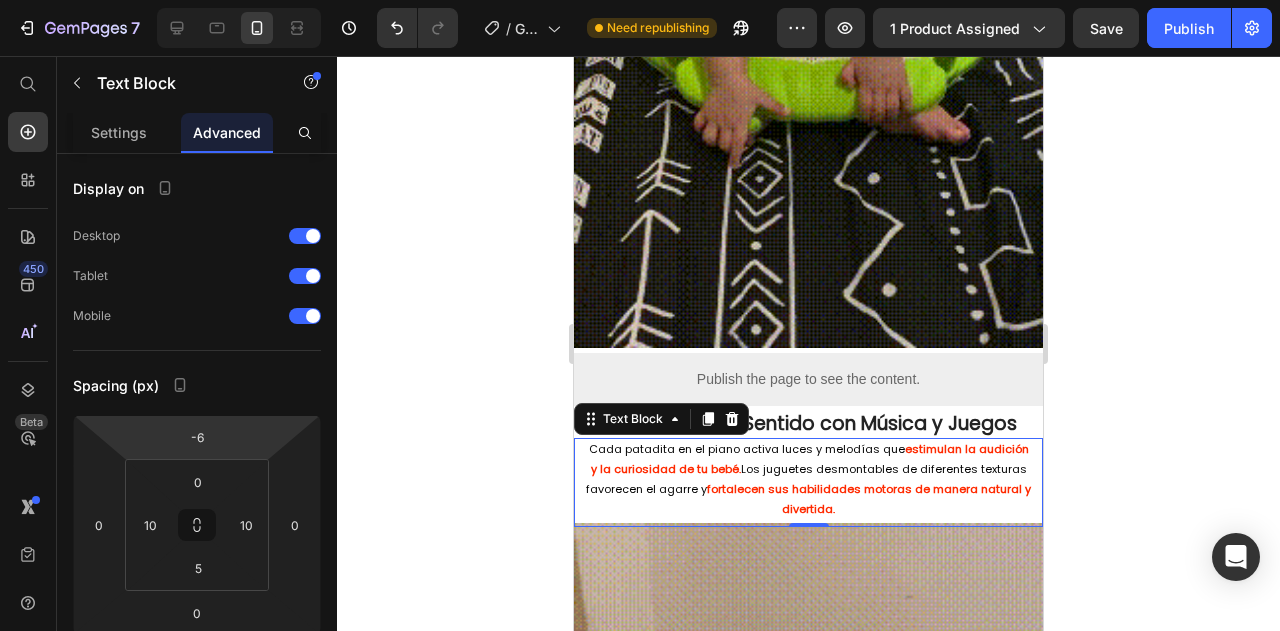 click 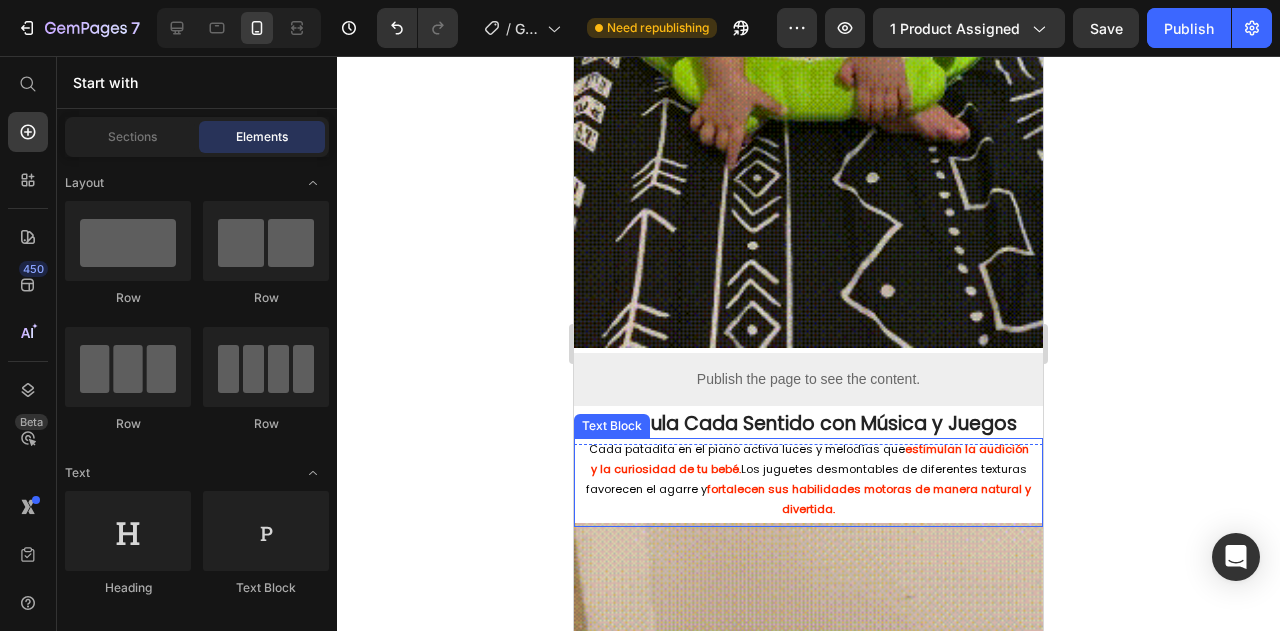 click on "Cada patadita en el piano activa luces y melodías que  estimulan la audición y la curiosidad de tu bebé.  Los juguetes desmontables de diferentes texturas favorecen el agarre y  fortalecen sus habilidades motoras de manera natural y divertida." at bounding box center [808, 479] 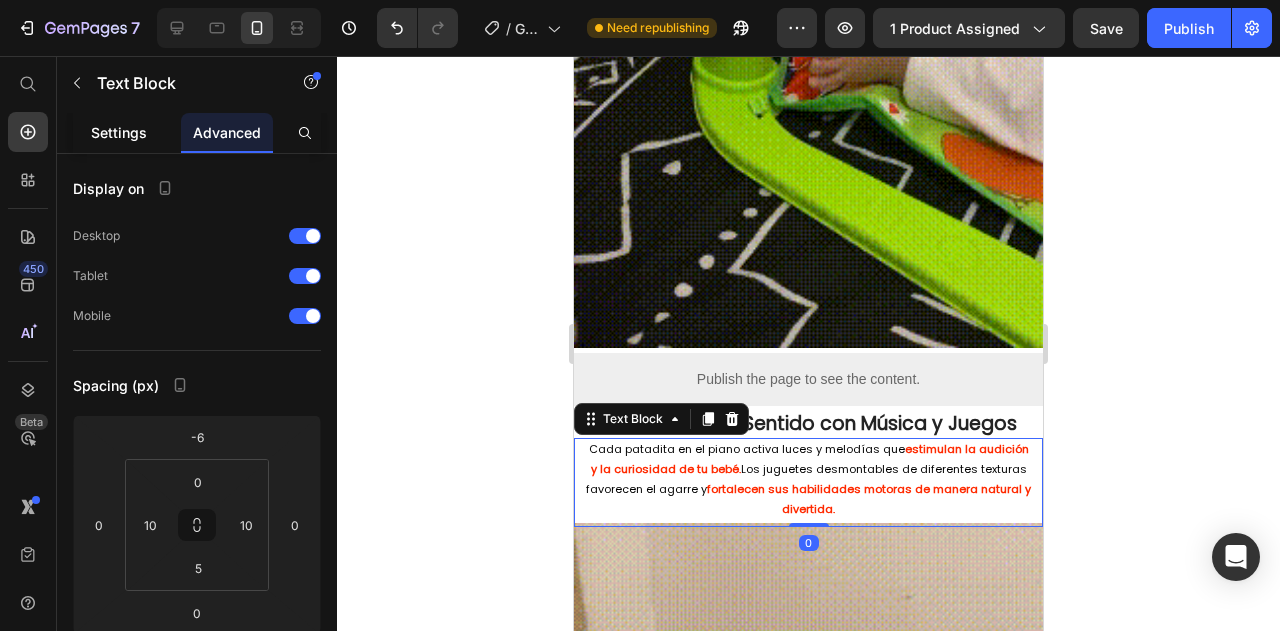 click on "Settings" at bounding box center (119, 132) 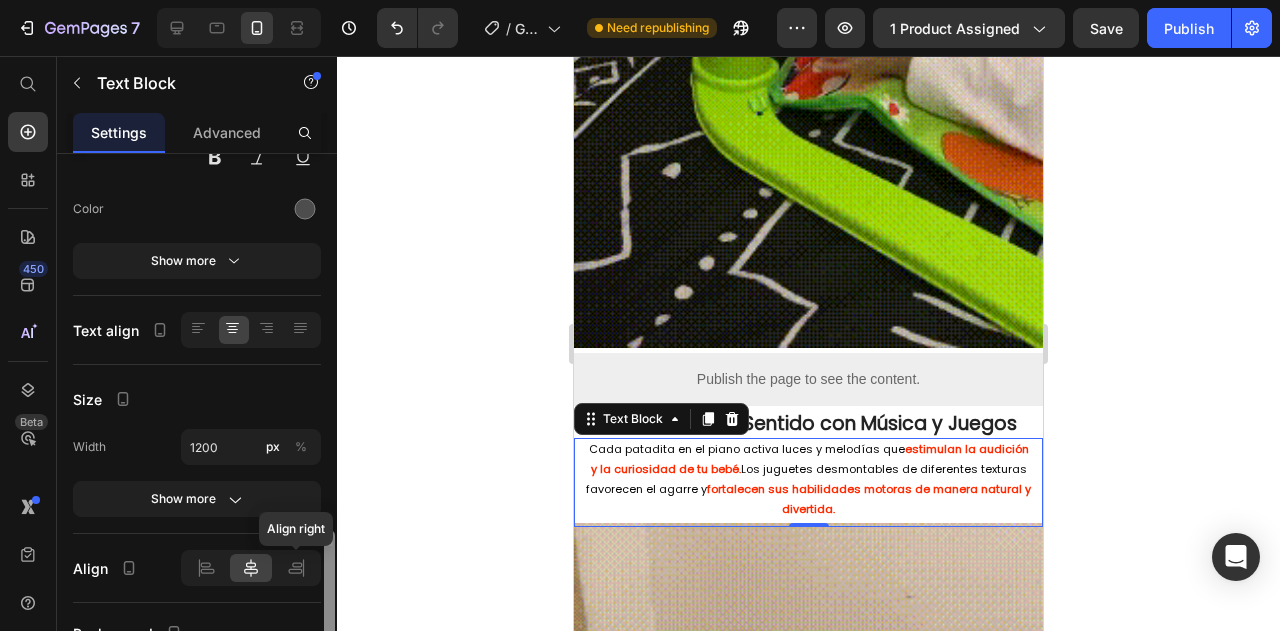 scroll, scrollTop: 426, scrollLeft: 0, axis: vertical 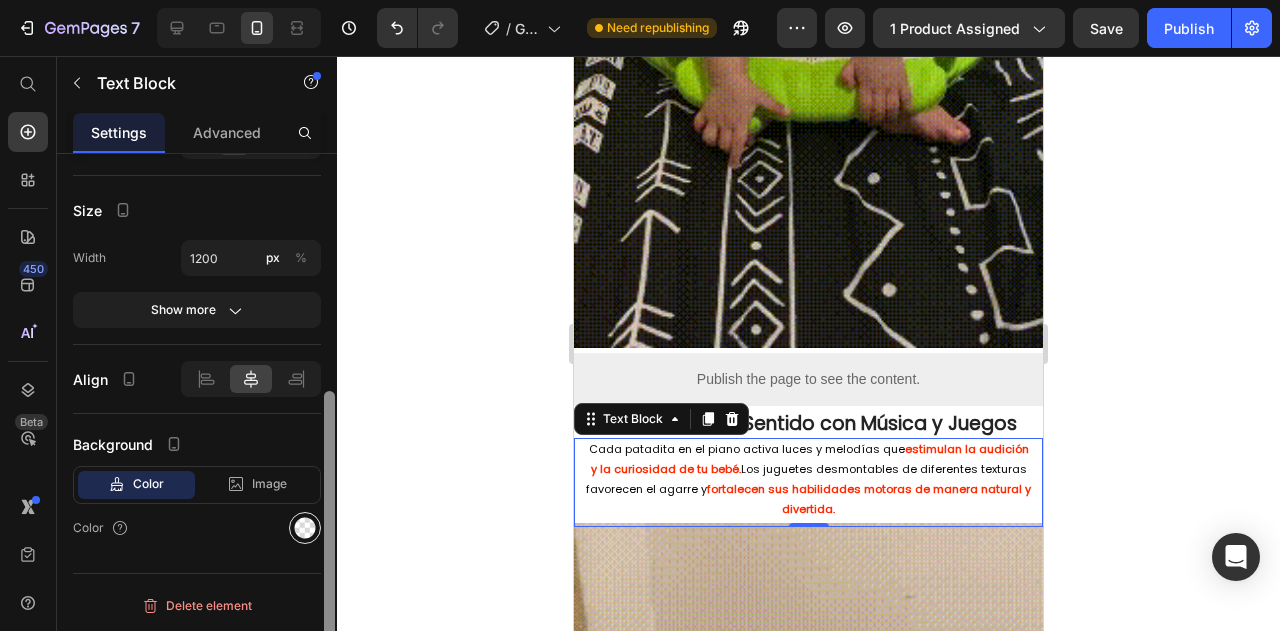 drag, startPoint x: 331, startPoint y: 229, endPoint x: 310, endPoint y: 518, distance: 289.76196 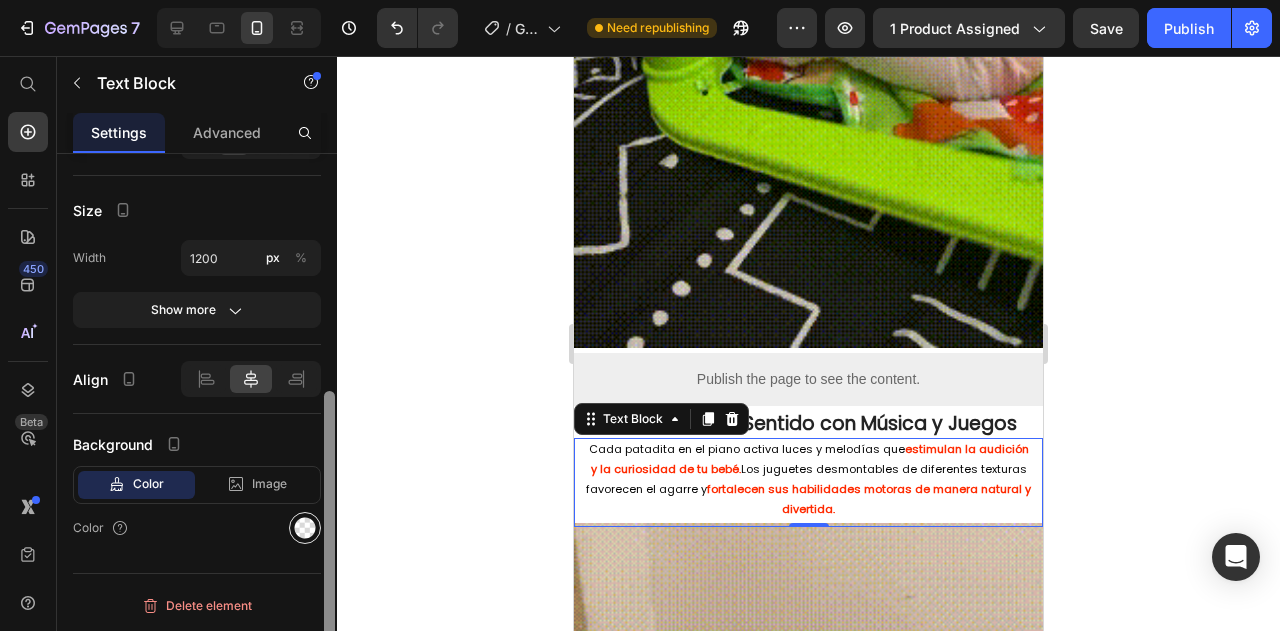 click on "Text Styles Paragraph 1* Font Poppins Size 11 Color Show more Text align Size Width 1200 px % Show more Align Background Color Image Video  Color   Delete element" at bounding box center (197, 421) 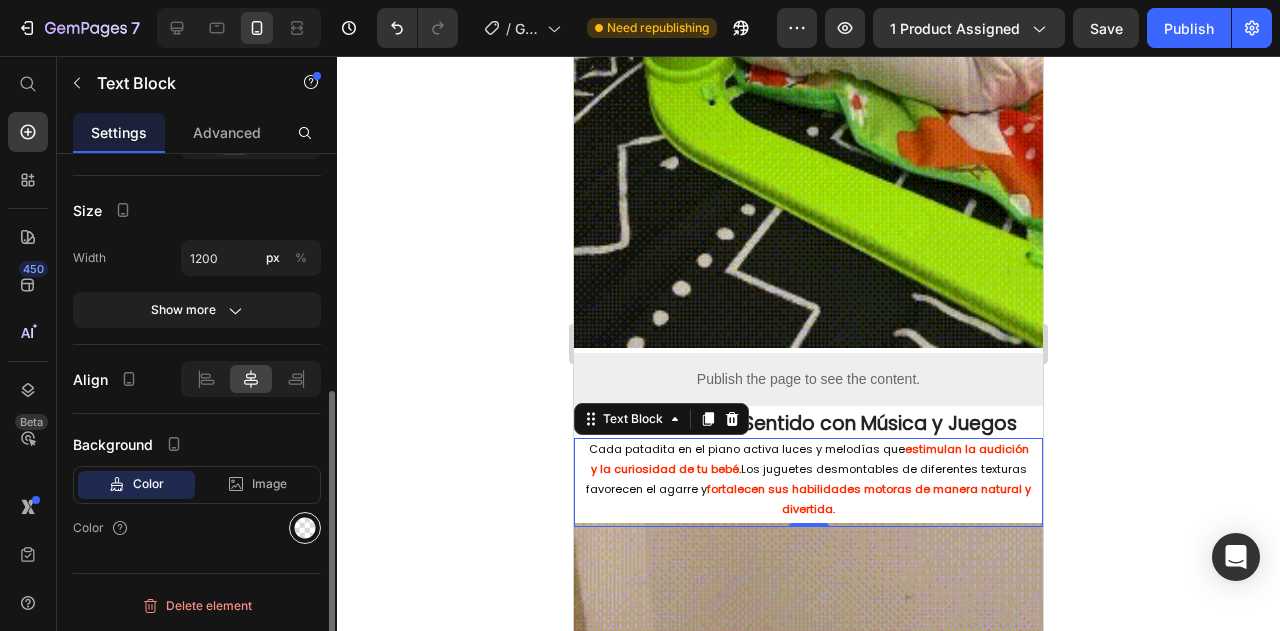 click at bounding box center (305, 528) 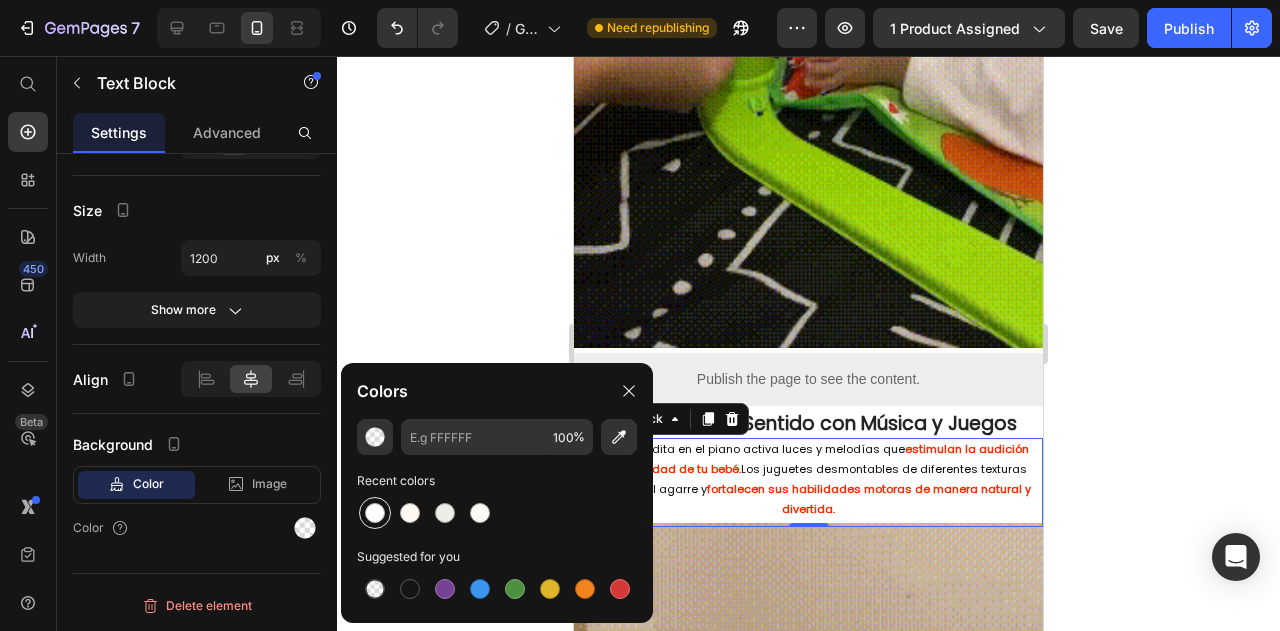 click at bounding box center (375, 513) 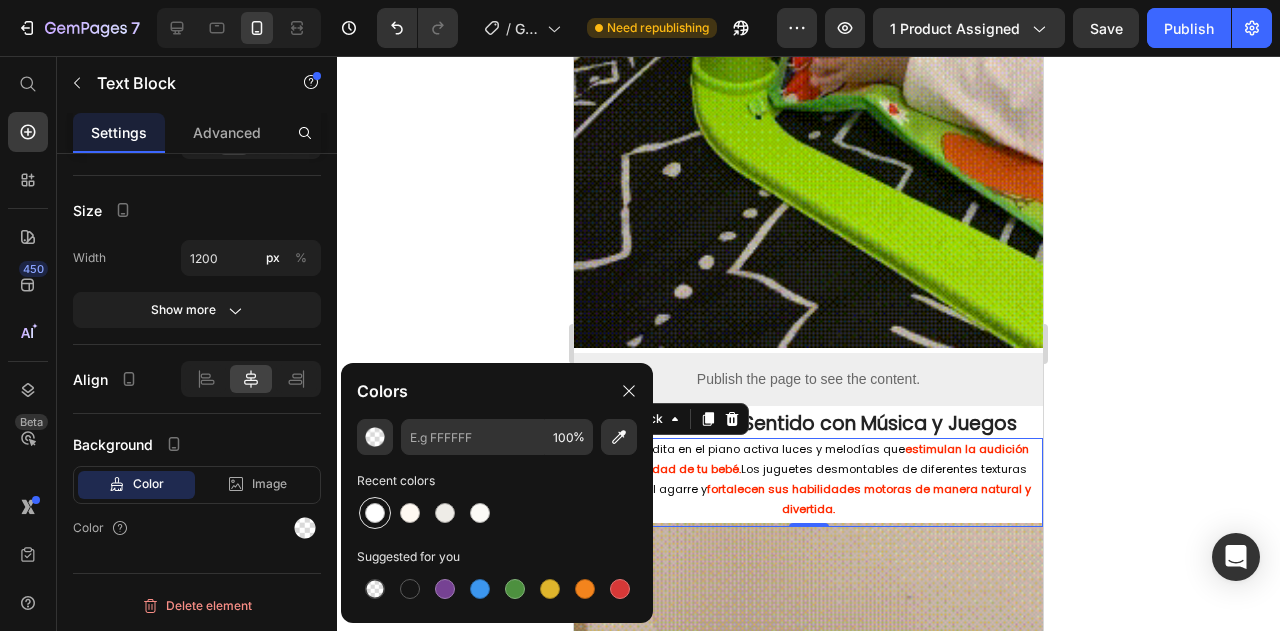 type on "FFFFFF" 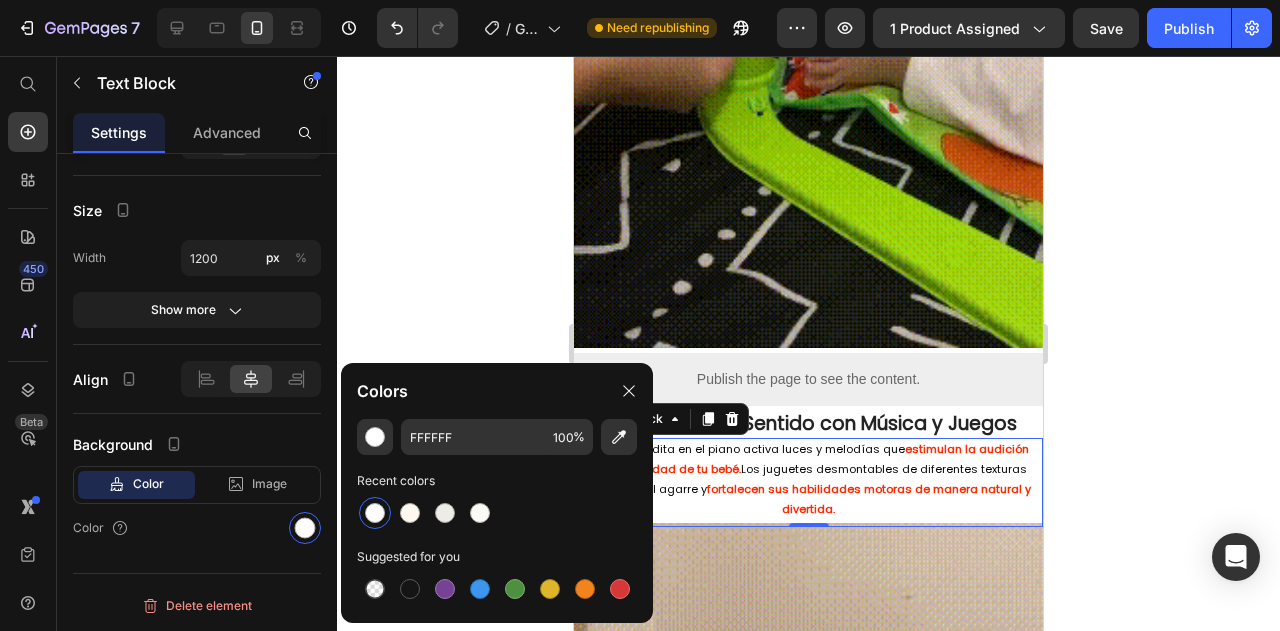 click 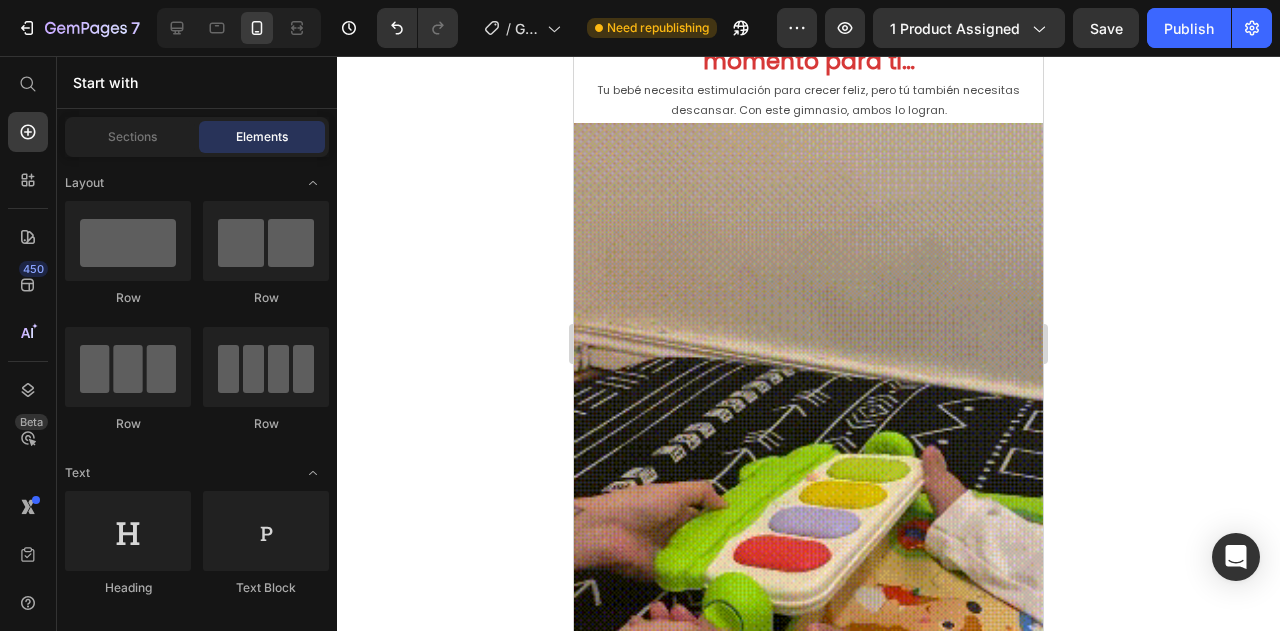 scroll, scrollTop: 625, scrollLeft: 0, axis: vertical 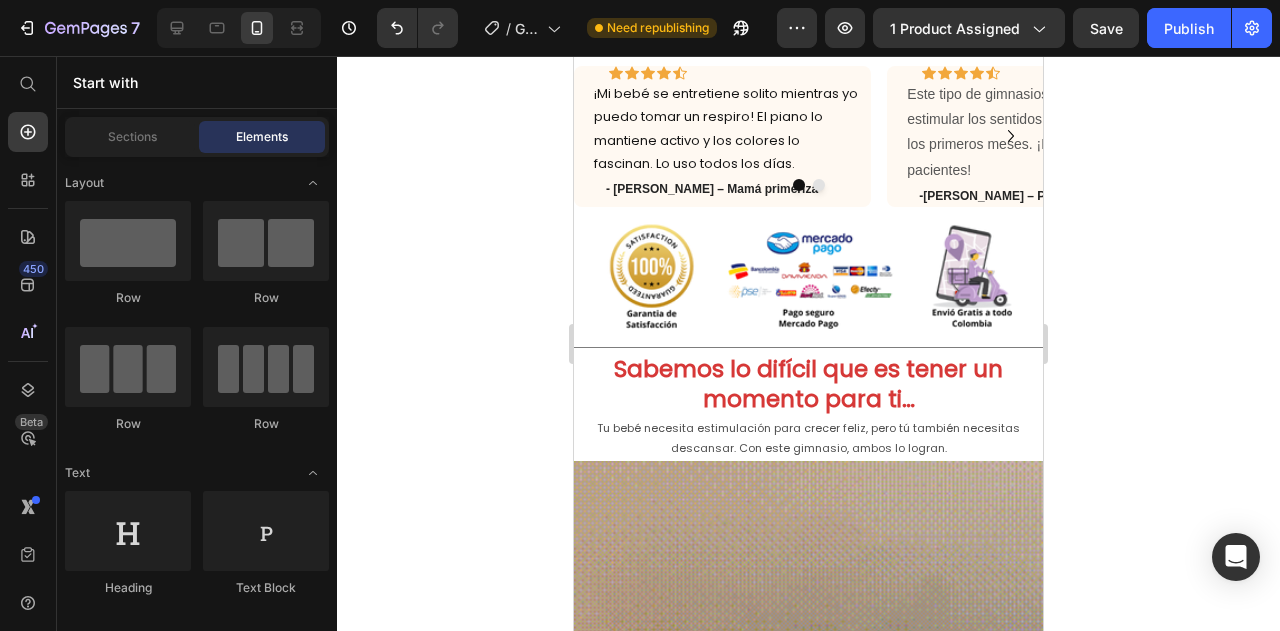 drag, startPoint x: 1037, startPoint y: 197, endPoint x: 1633, endPoint y: 194, distance: 596.00757 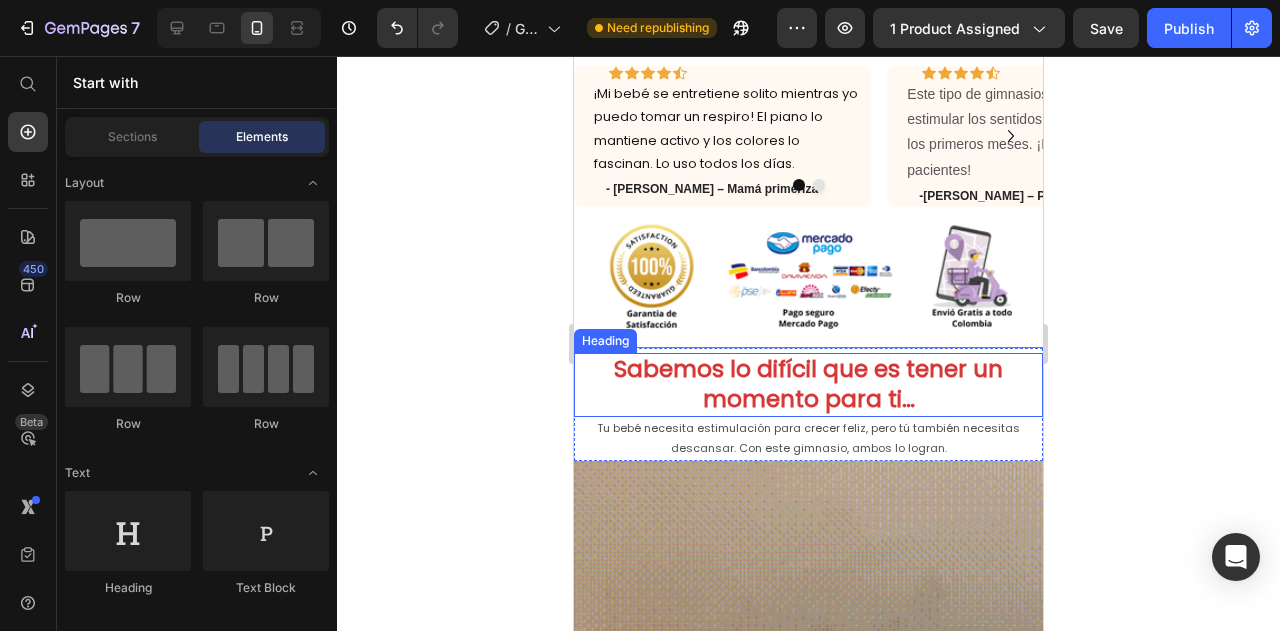click on "Sabemos lo difícil que es tener un momento para ti…" at bounding box center [808, 385] 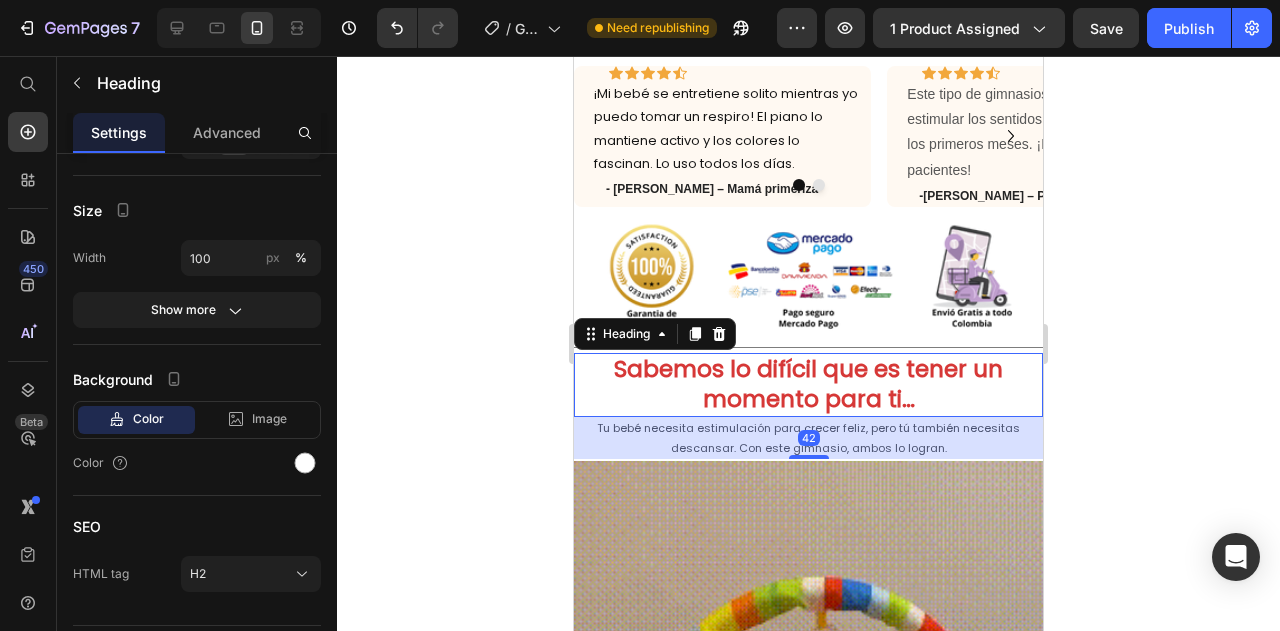 scroll, scrollTop: 0, scrollLeft: 0, axis: both 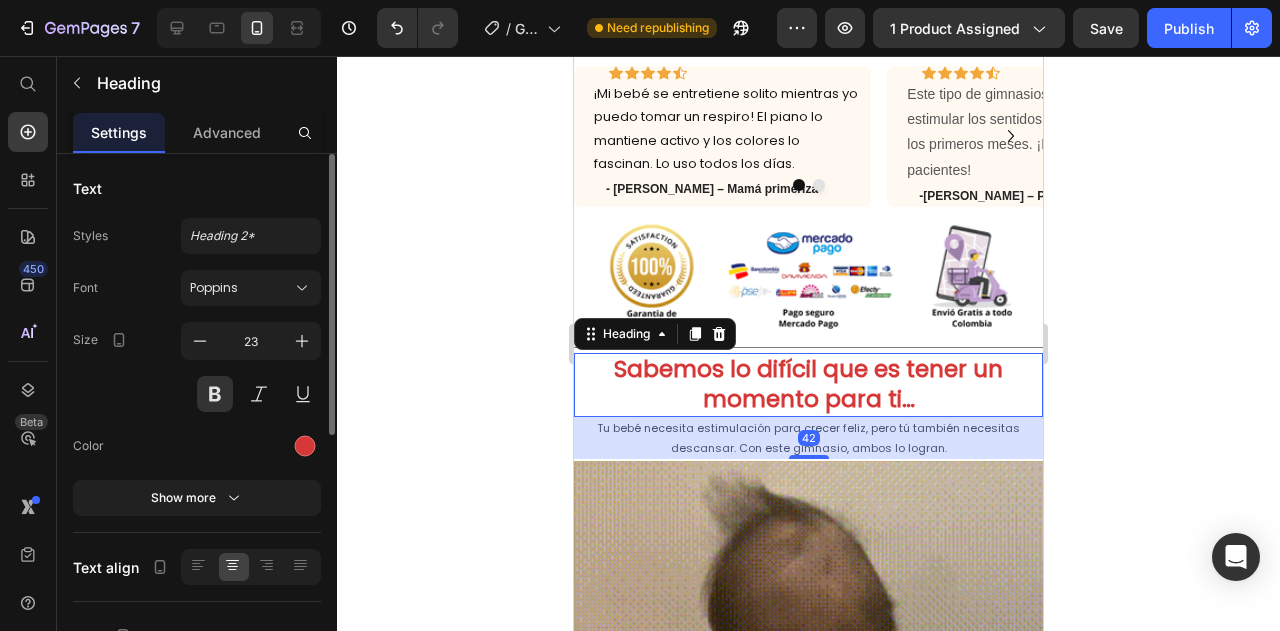 click on "42" at bounding box center [808, 438] 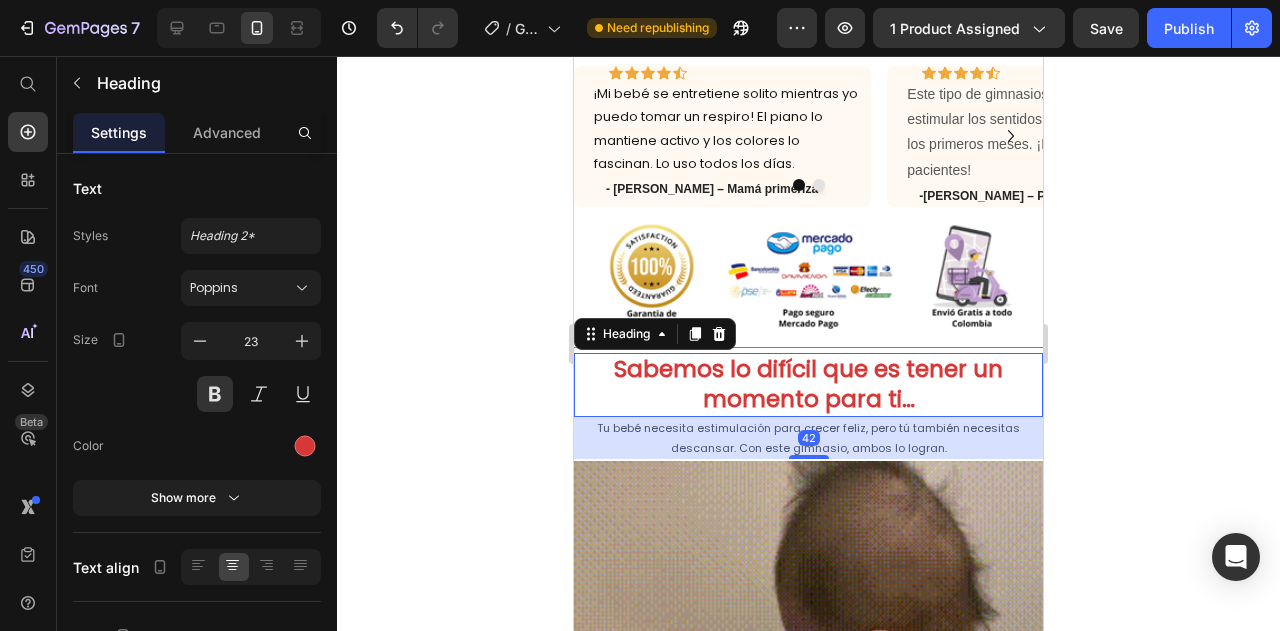 click 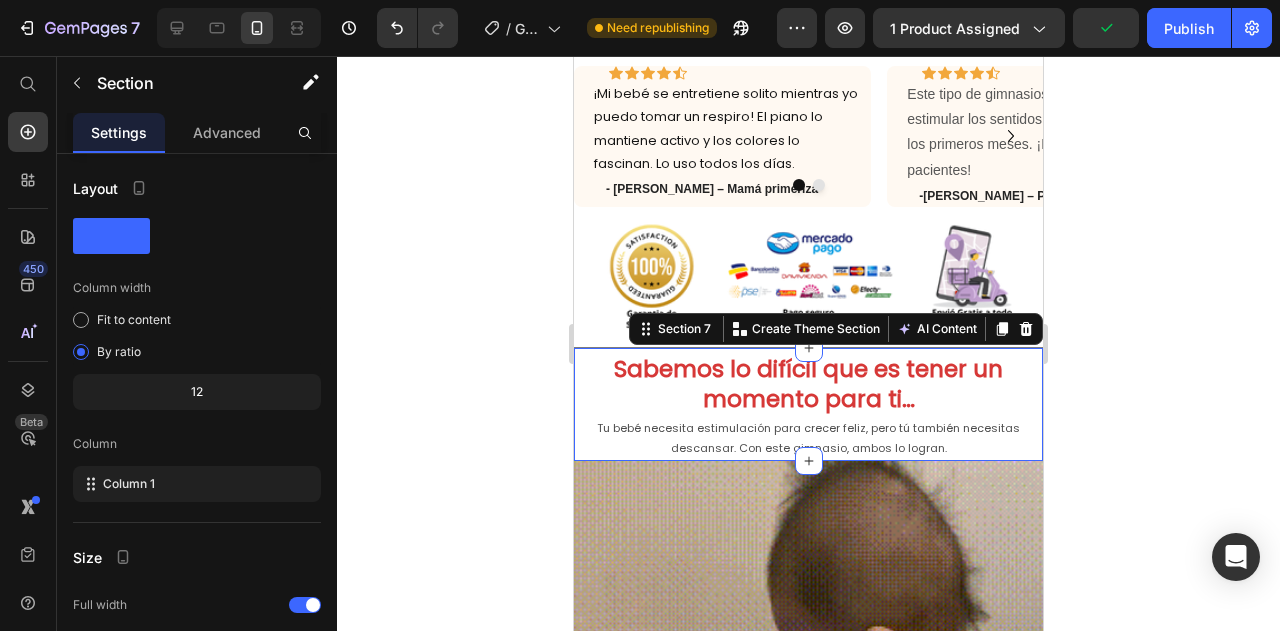 click on "Sabemos lo difícil que es tener un momento para ti… Heading Tu bebé necesita estimulación para crecer feliz, pero tú también necesitas descansar. Con este gimnasio, ambos lo logran. Text Block" at bounding box center (808, 404) 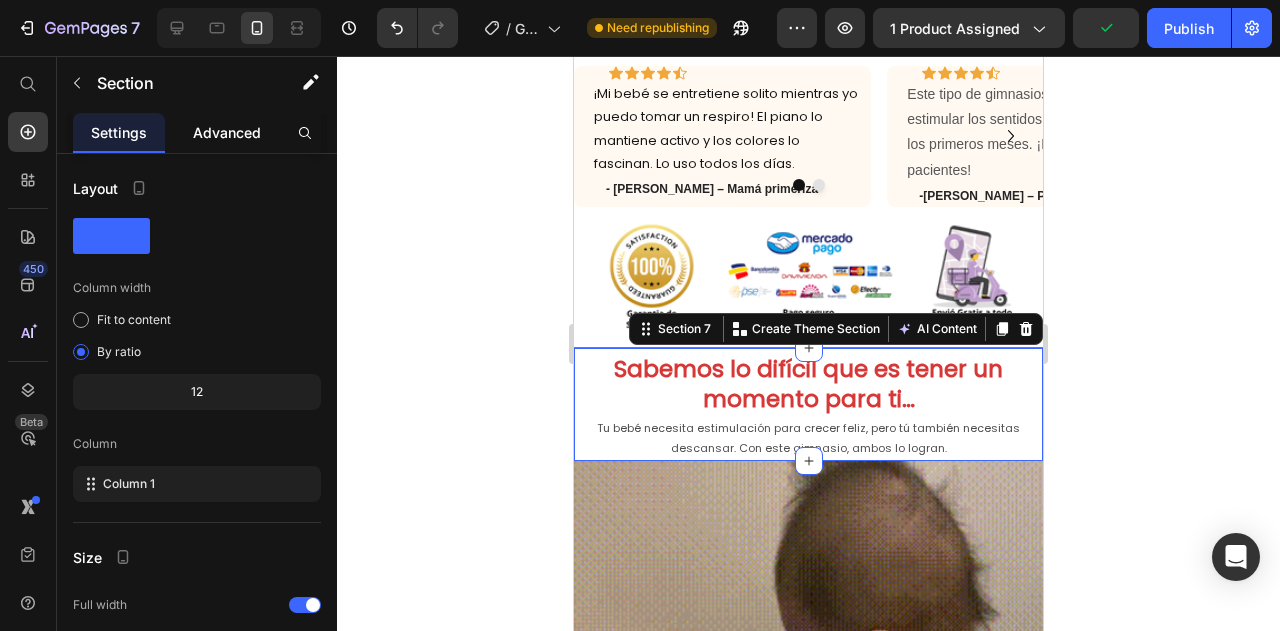 click on "Advanced" at bounding box center (227, 132) 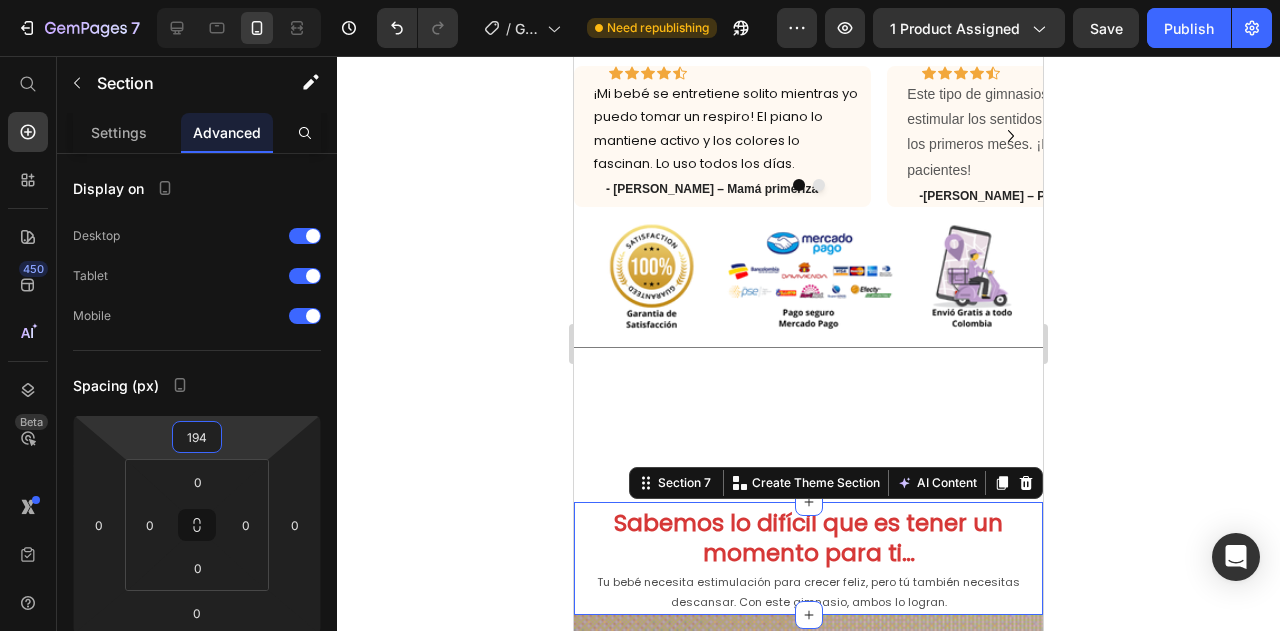 type on "196" 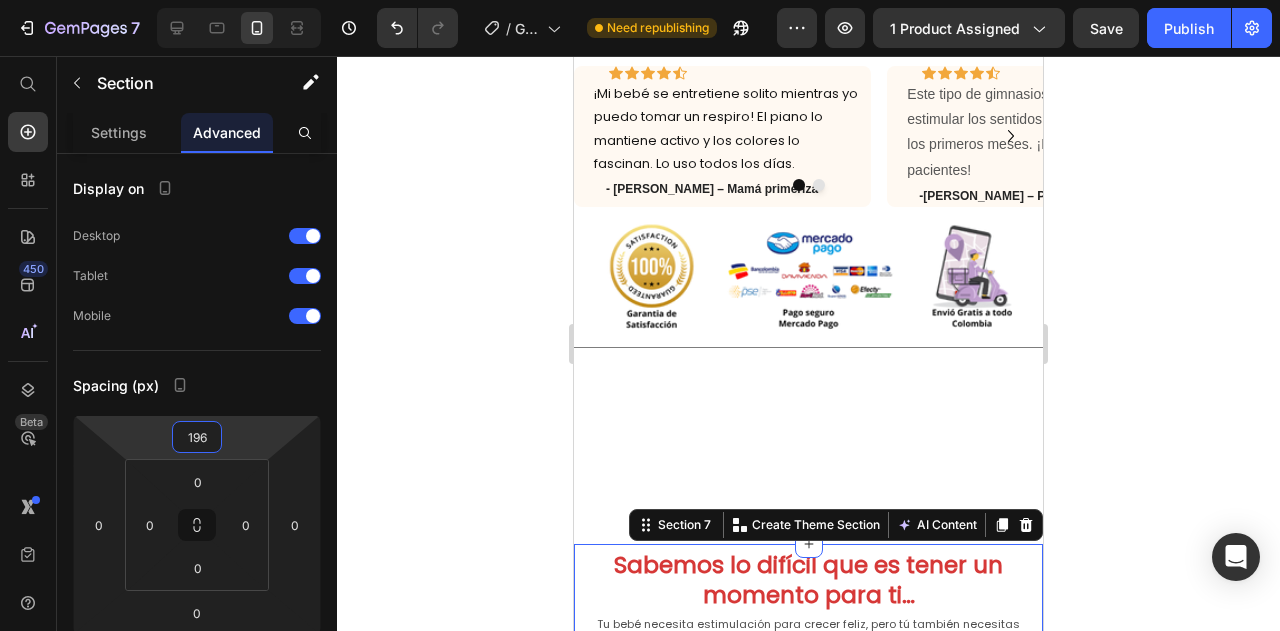 drag, startPoint x: 238, startPoint y: 437, endPoint x: 237, endPoint y: 339, distance: 98.005104 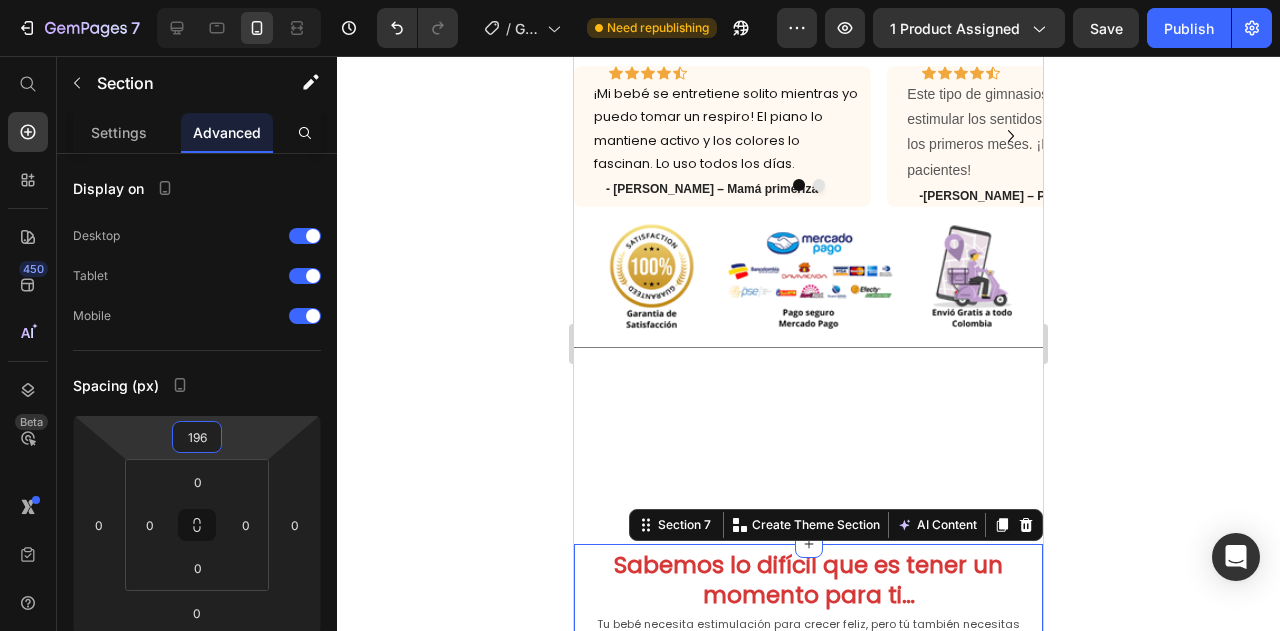 click on "Drop element here Hero Banner Row Section 1
Publish the page to see the content.
Custom Code Section 2
Envio gratis  y paga al recibir Item List Section 3 Icon Icon Icon Icon Icon Icon List Image +2,500 Reseñas Text Block Maria y 858 Mamás compraron Text Block Row Section 4
Icon
Icon
Icon
Icon
Icon Row ¡Mi bebé se entretiene solito mientras yo puedo tomar un respiro! El piano lo mantiene activo y los colores lo fascinan. Lo uso todos los días. Text block - Camila R. – Mamá primeriza Text block
Icon
Icon
Icon
Icon
Icon Row Este tipo de gimnasios son claves para estimular los sentidos y la coordinación en los primeros meses. ¡Lo recomiendo a mis pacientes! Text block -Laura M. – Psicóloga infantil Text block Row
Icon
Icon" at bounding box center [808, 3686] 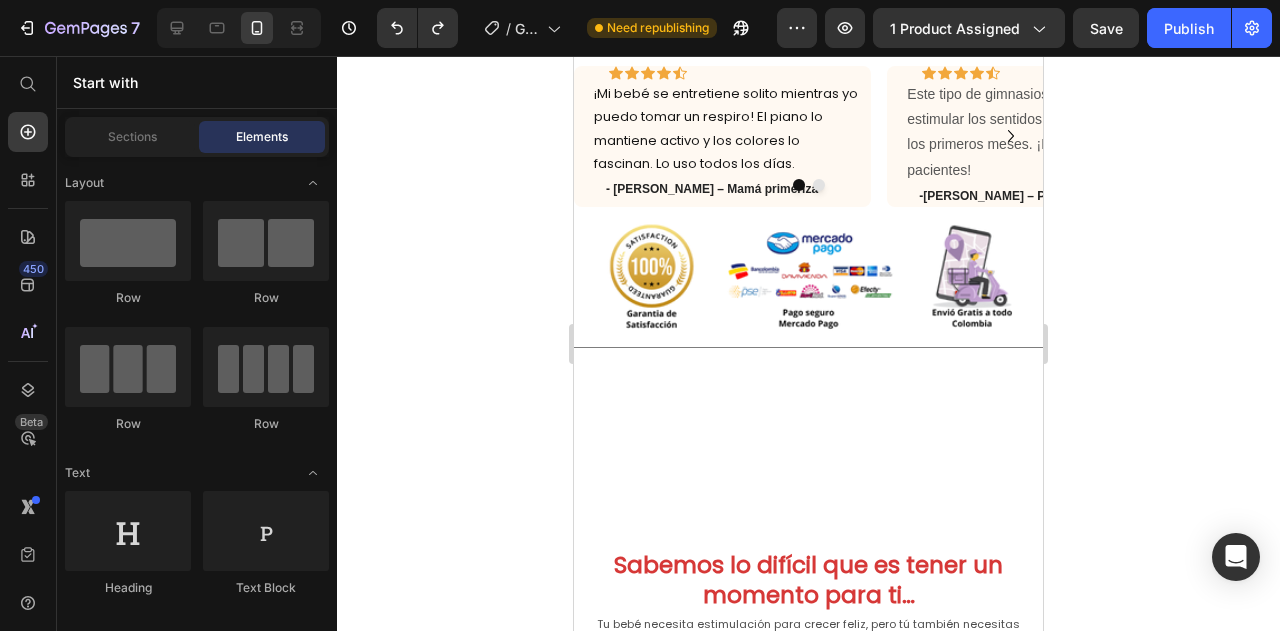 click on "Drop element here Hero Banner Row Section 1
Publish the page to see the content.
Custom Code Section 2
Envio gratis  y paga al recibir Item List Section 3 Icon Icon Icon Icon Icon Icon List Image +2,500 Reseñas Text Block Maria y 858 Mamás compraron Text Block Row Section 4
Icon
Icon
Icon
Icon
Icon Row ¡Mi bebé se entretiene solito mientras yo puedo tomar un respiro! El piano lo mantiene activo y los colores lo fascinan. Lo uso todos los días. Text block - Camila R. – Mamá primeriza Text block
Icon
Icon
Icon
Icon
Icon Row Este tipo de gimnasios son claves para estimular los sentidos y la coordinación en los primeros meses. ¡Lo recomiendo a mis pacientes! Text block -Laura M. – Psicóloga infantil Text block Row
Icon
Icon" at bounding box center [808, 3686] 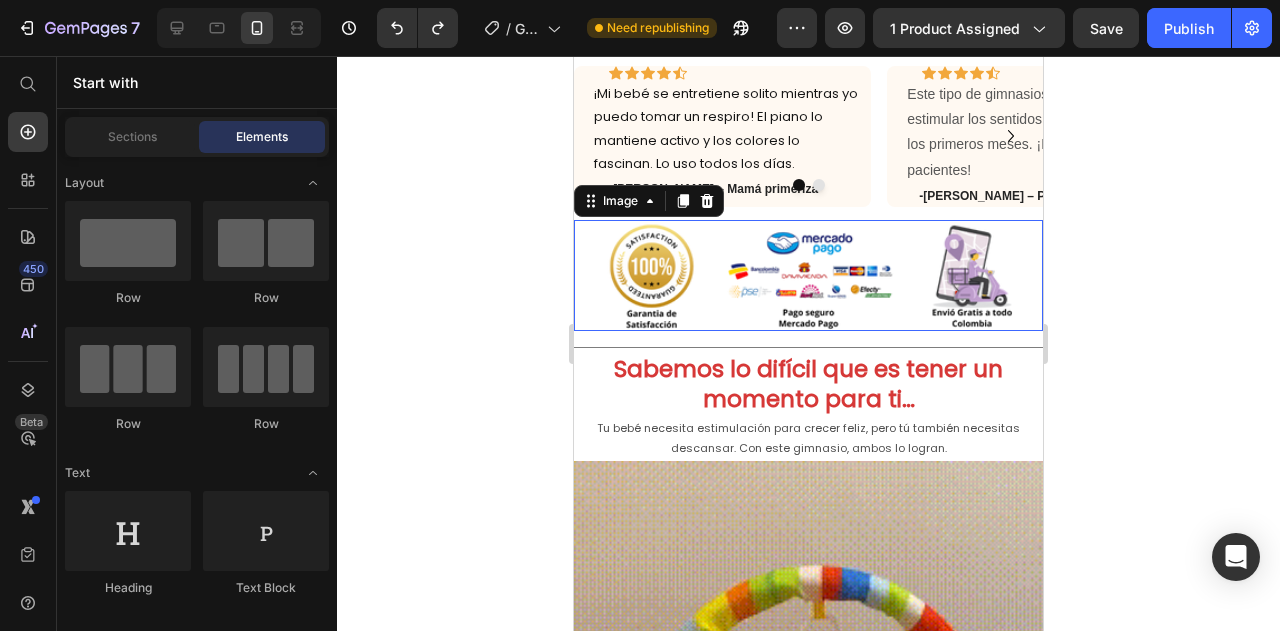 click at bounding box center [808, 276] 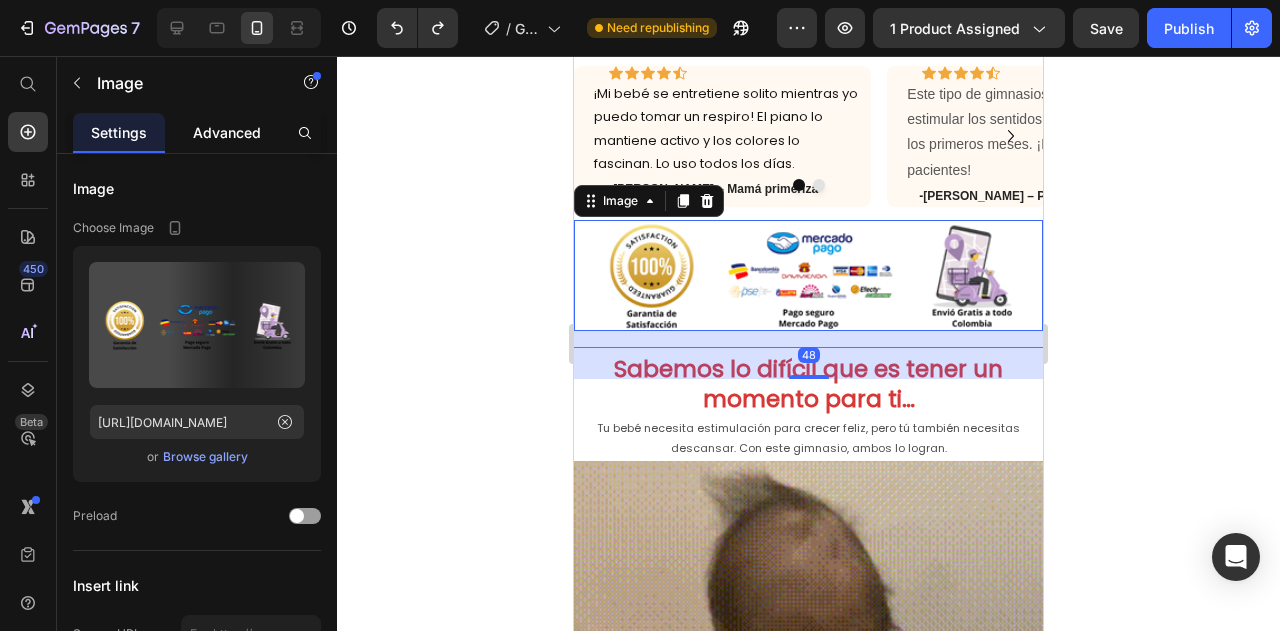 click on "Advanced" 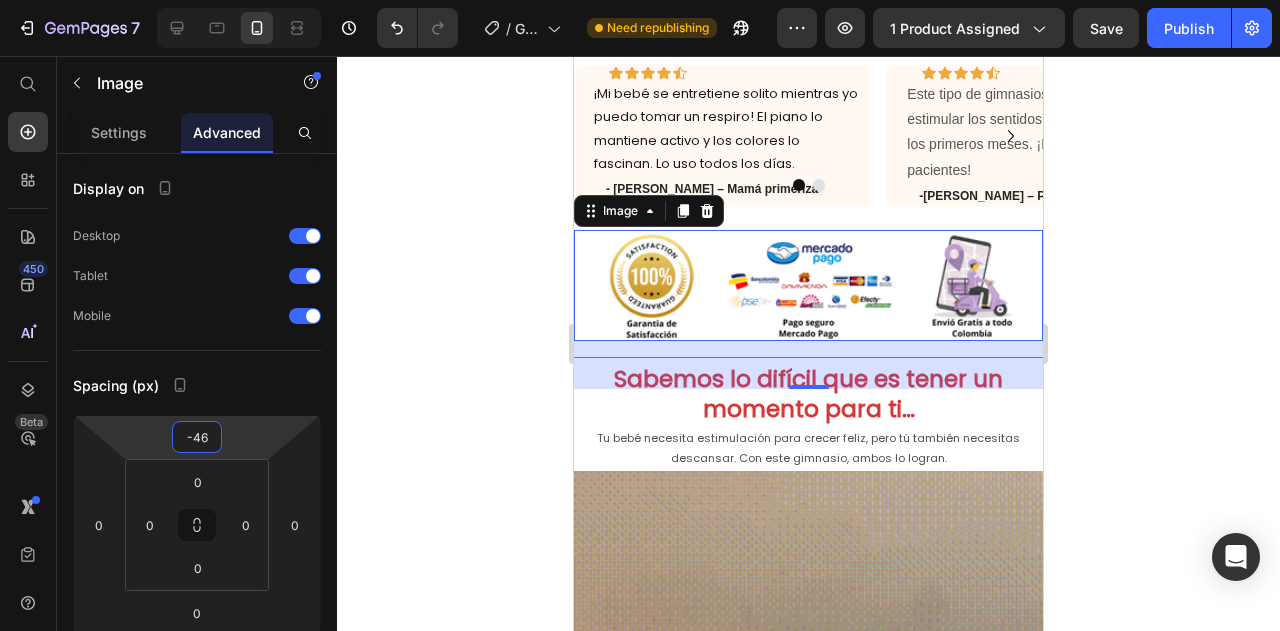type on "-48" 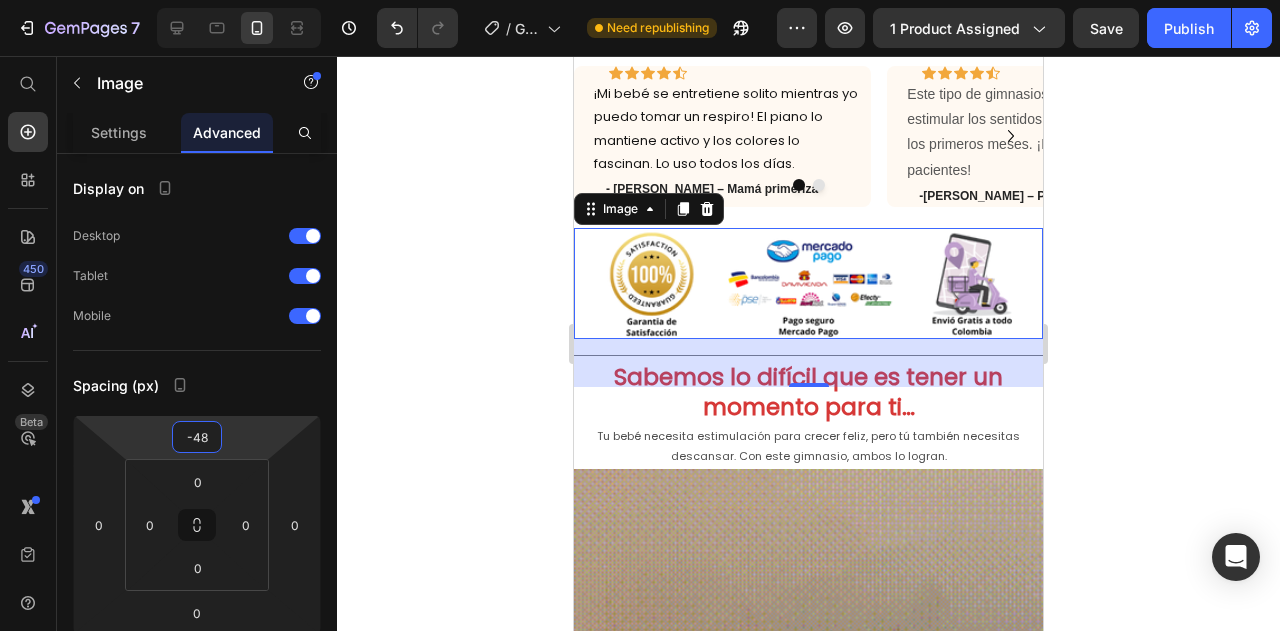 click on "7  Version history  /  GIMNASIO INTERACTIVO DE BEBE Need republishing Preview 1 product assigned  Save   Publish  450 Beta Start with Sections Elements Hero Section Product Detail Brands Trusted Badges Guarantee Product Breakdown How to use Testimonials Compare Bundle FAQs Social Proof Brand Story Product List Collection Blog List Contact Sticky Add to Cart Custom Footer Browse Library 450 Layout
Row
Row
Row
Row Text
Heading
Text Block Button
Button
Button
Sticky Back to top Media
Image" at bounding box center [640, 0] 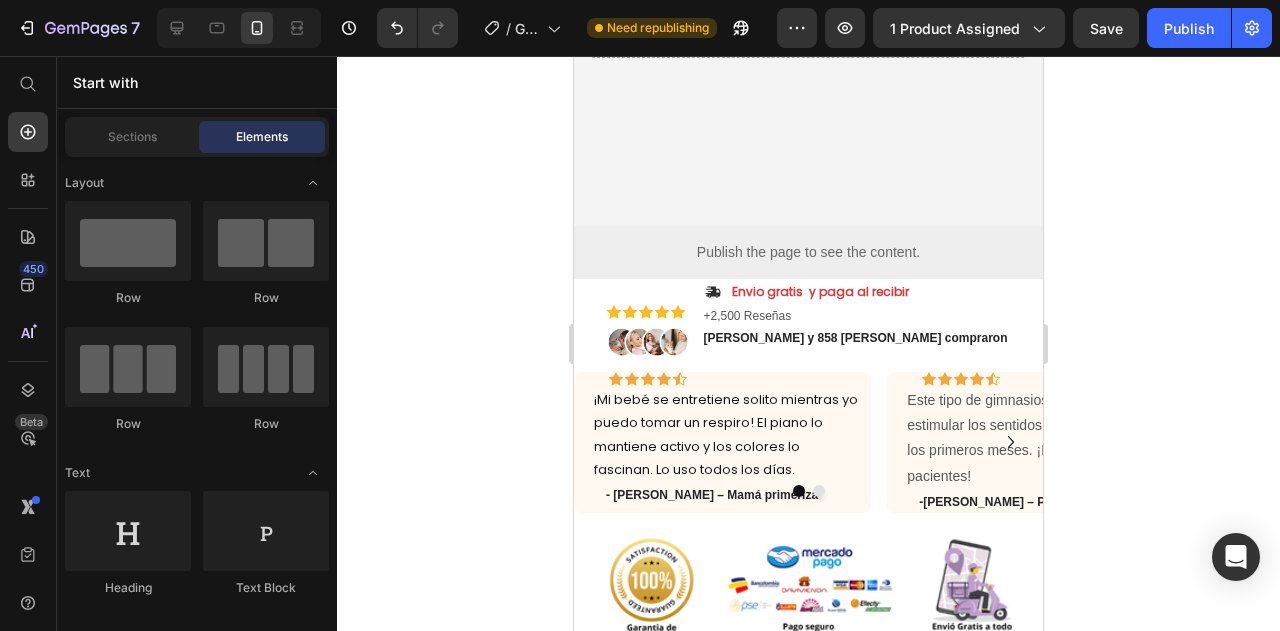 scroll, scrollTop: 303, scrollLeft: 0, axis: vertical 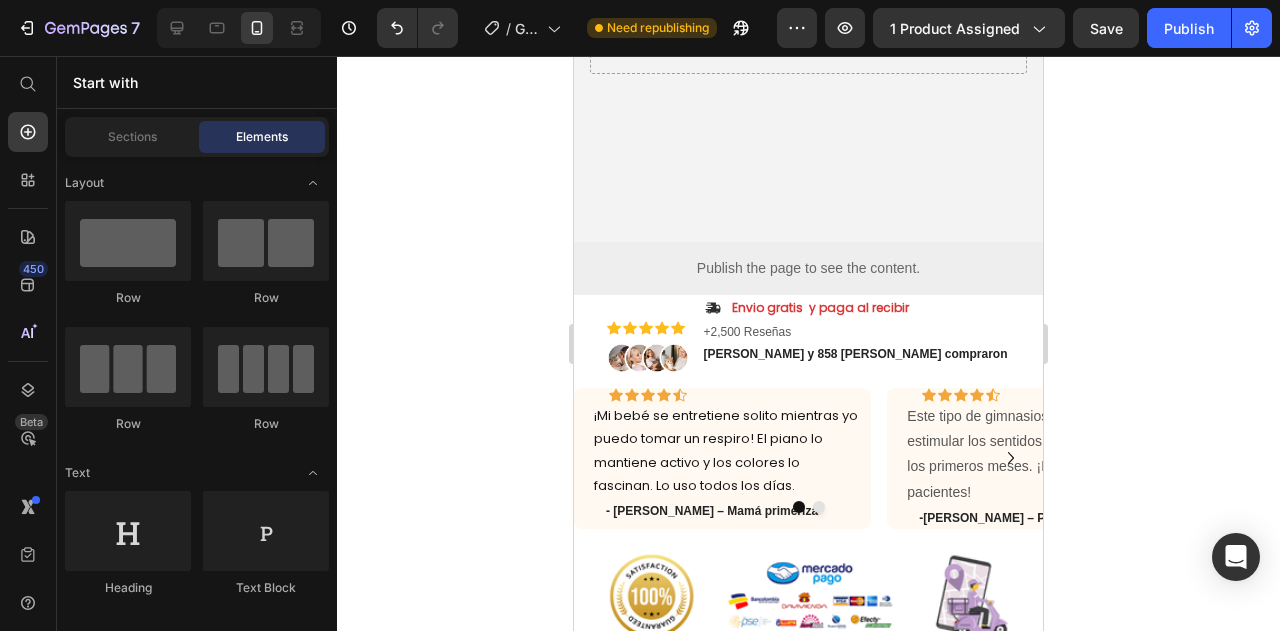click on "Drop element here Hero Banner Row Section 1
Publish the page to see the content.
Custom Code Section 2
Envio gratis  y paga al recibir Item List Section 3 Icon Icon Icon Icon Icon Icon List Image +2,500 Reseñas Text Block Maria y 858 Mamás compraron Text Block Row Section 4
Icon
Icon
Icon
Icon
Icon Row ¡Mi bebé se entretiene solito mientras yo puedo tomar un respiro! El piano lo mantiene activo y los colores lo fascinan. Lo uso todos los días. Text block - Camila R. – Mamá primeriza Text block
Icon
Icon
Icon
Icon
Icon Row Este tipo de gimnasios son claves para estimular los sentidos y la coordinación en los primeros meses. ¡Lo recomiendo a mis pacientes! Text block -Laura M. – Psicóloga infantil Text block Row
Icon
Icon" at bounding box center [808, 3914] 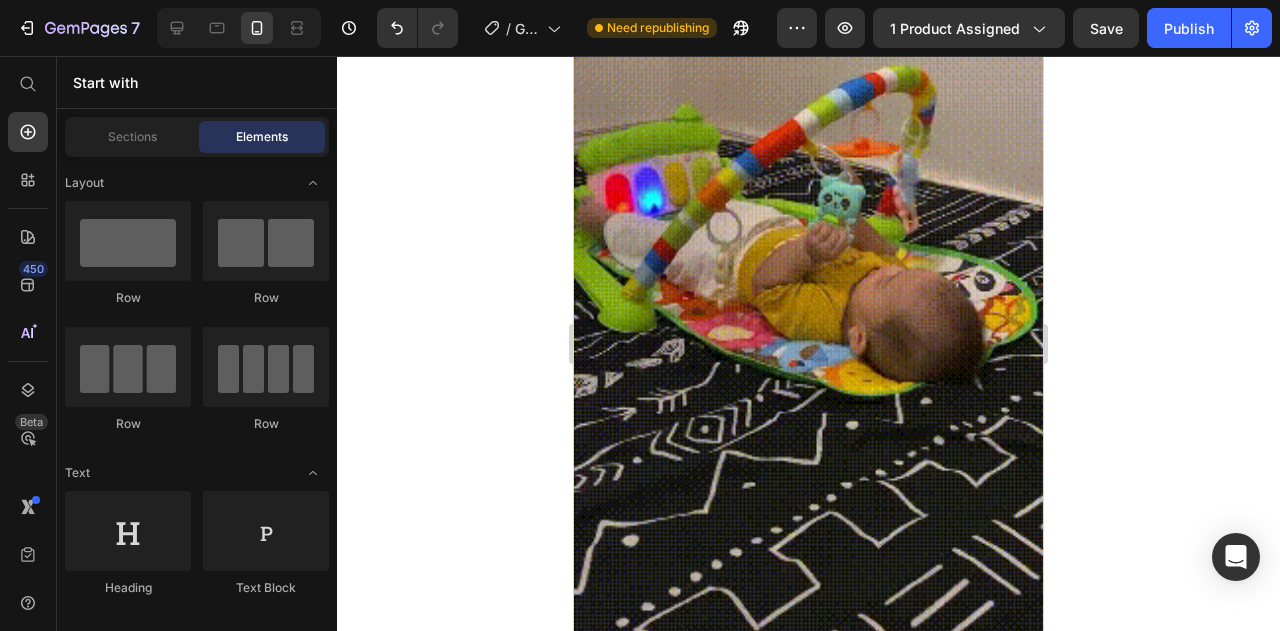 scroll, scrollTop: 2292, scrollLeft: 0, axis: vertical 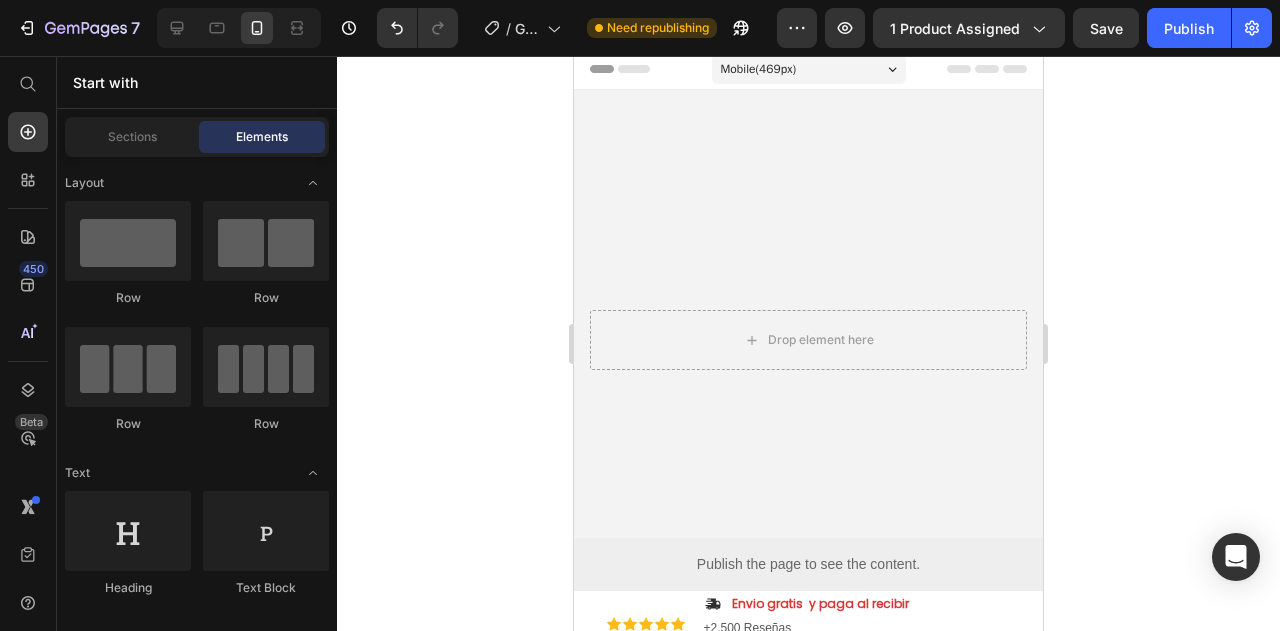 drag, startPoint x: 1036, startPoint y: 250, endPoint x: 1619, endPoint y: 143, distance: 592.73773 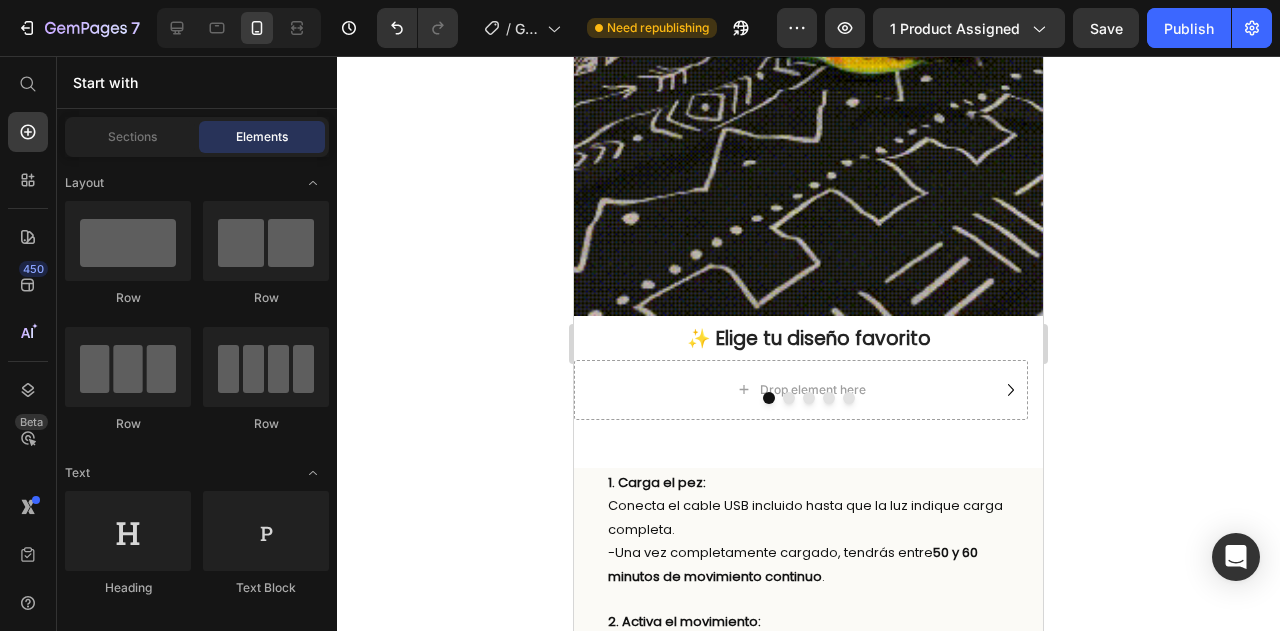 scroll, scrollTop: 2643, scrollLeft: 0, axis: vertical 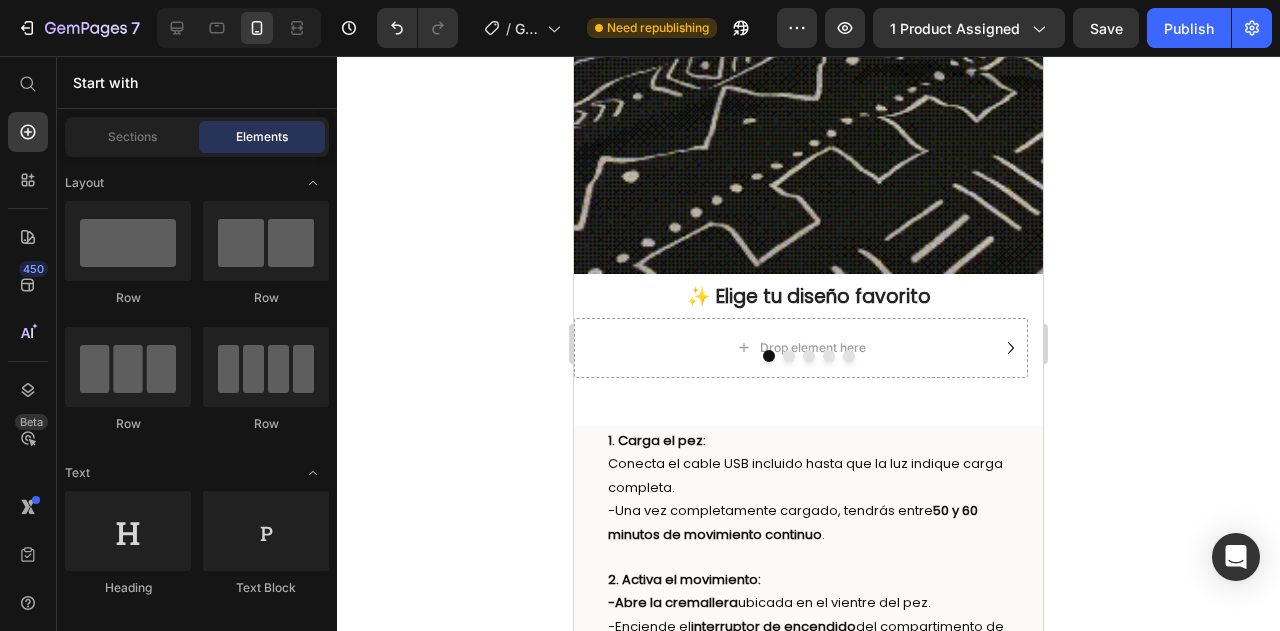 drag, startPoint x: 1033, startPoint y: 105, endPoint x: 1627, endPoint y: 349, distance: 642.162 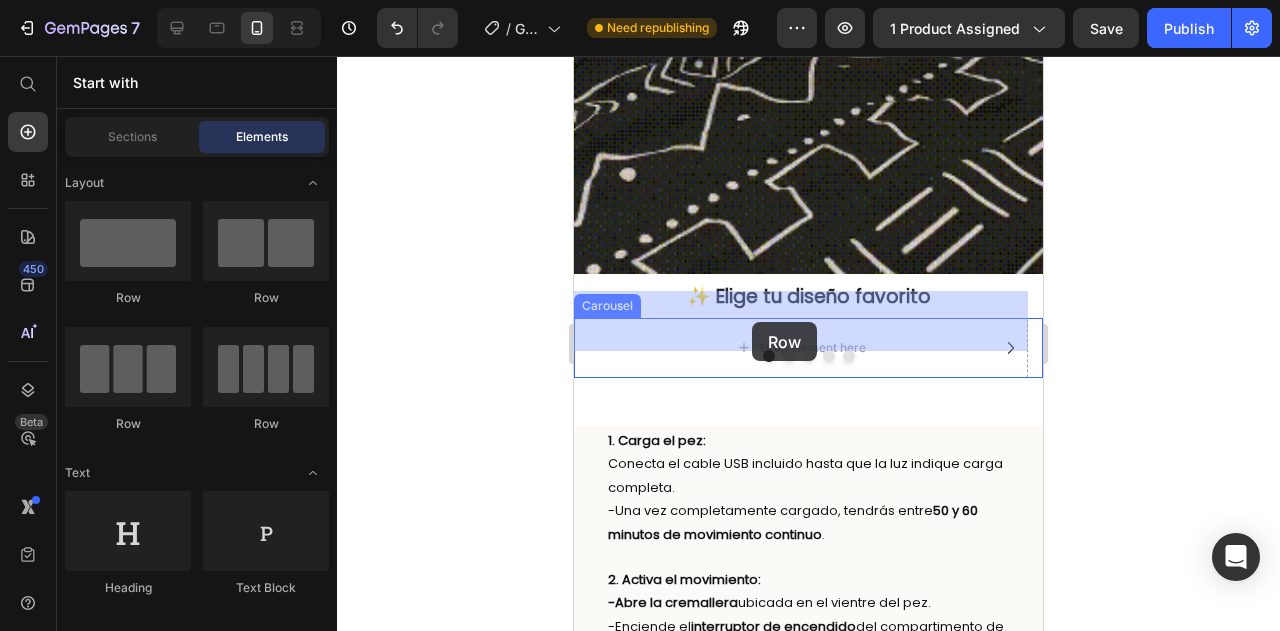 drag, startPoint x: 712, startPoint y: 295, endPoint x: 752, endPoint y: 322, distance: 48.259712 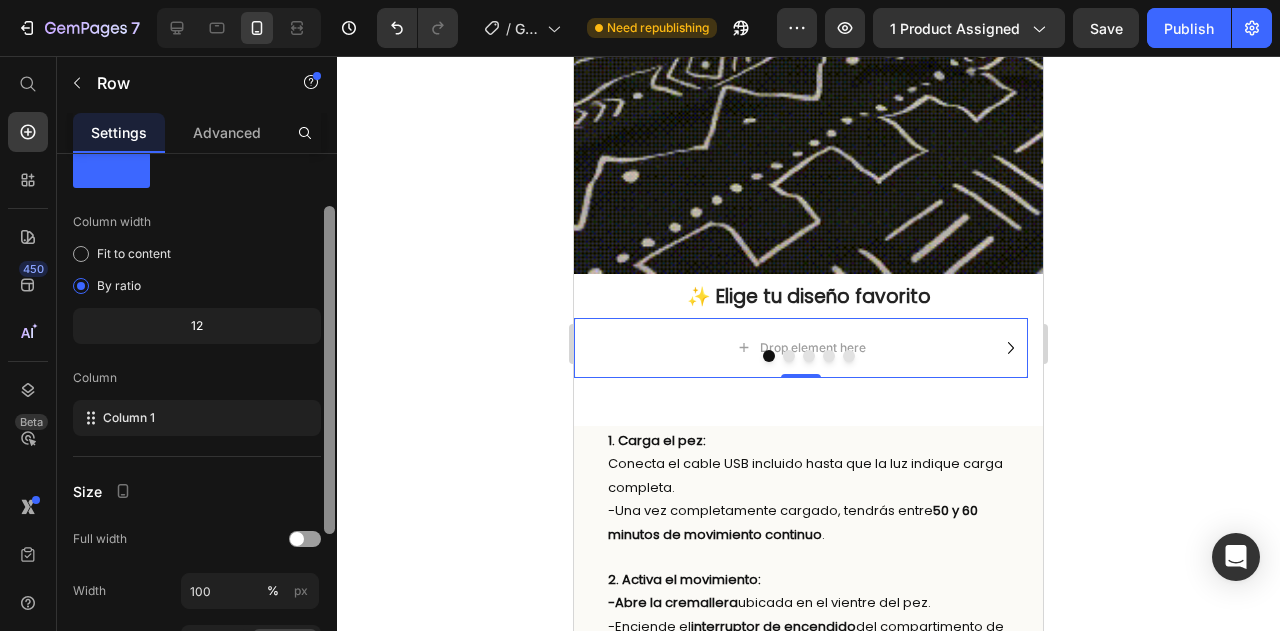 drag, startPoint x: 329, startPoint y: 166, endPoint x: 337, endPoint y: 211, distance: 45.705578 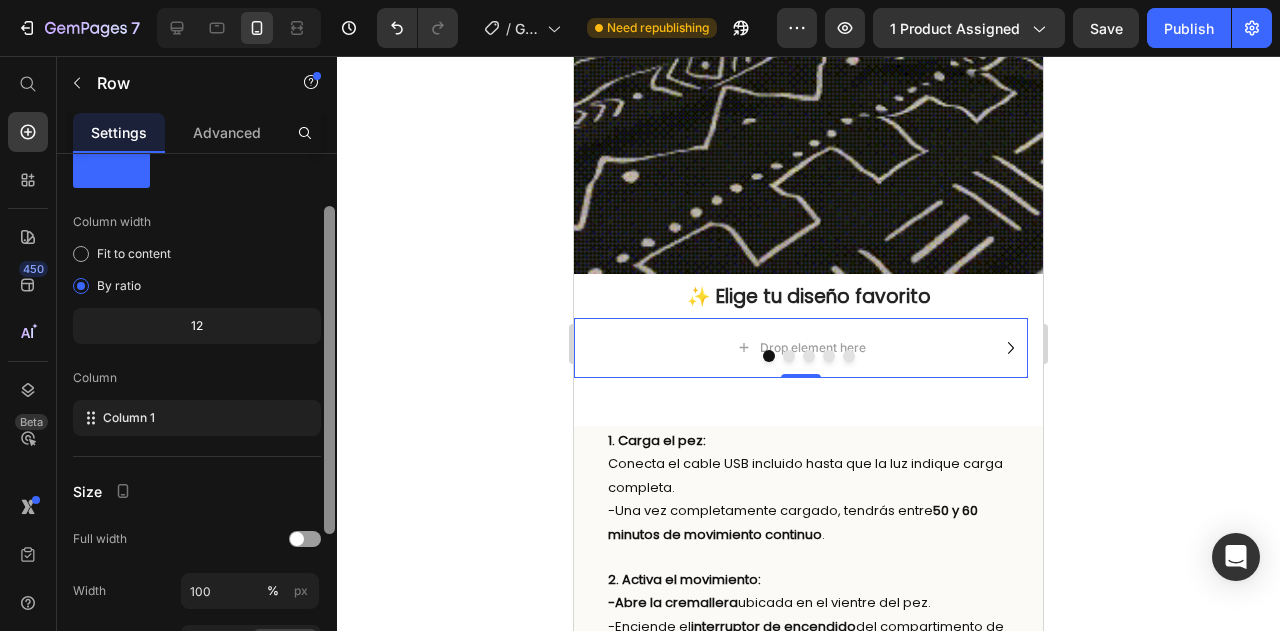 click on "7  Version history  /  GIMNASIO INTERACTIVO DE BEBE Need republishing Preview 1 product assigned  Save   Publish  450 Beta Start with Sections Elements Hero Section Product Detail Brands Trusted Badges Guarantee Product Breakdown How to use Testimonials Compare Bundle FAQs Social Proof Brand Story Product List Collection Blog List Contact Sticky Add to Cart Custom Footer Browse Library 450 Layout
Row
Row
Row
Row Text
Heading
Text Block Button
Button
Button
Sticky Back to top Media" 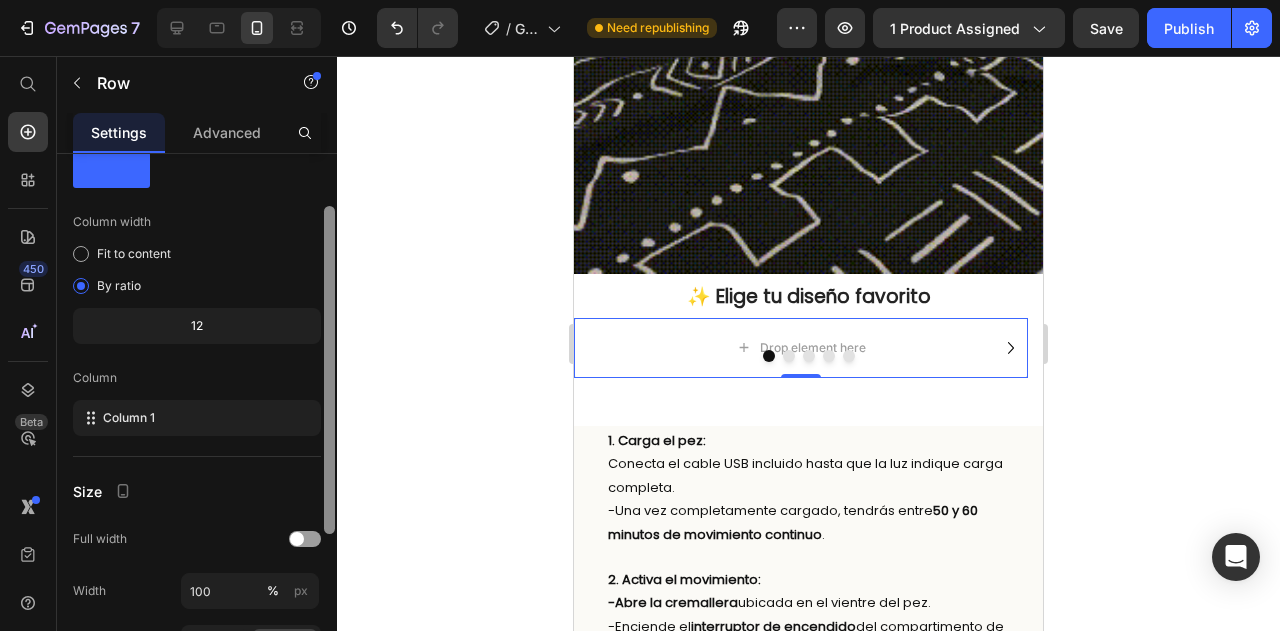scroll, scrollTop: 73, scrollLeft: 0, axis: vertical 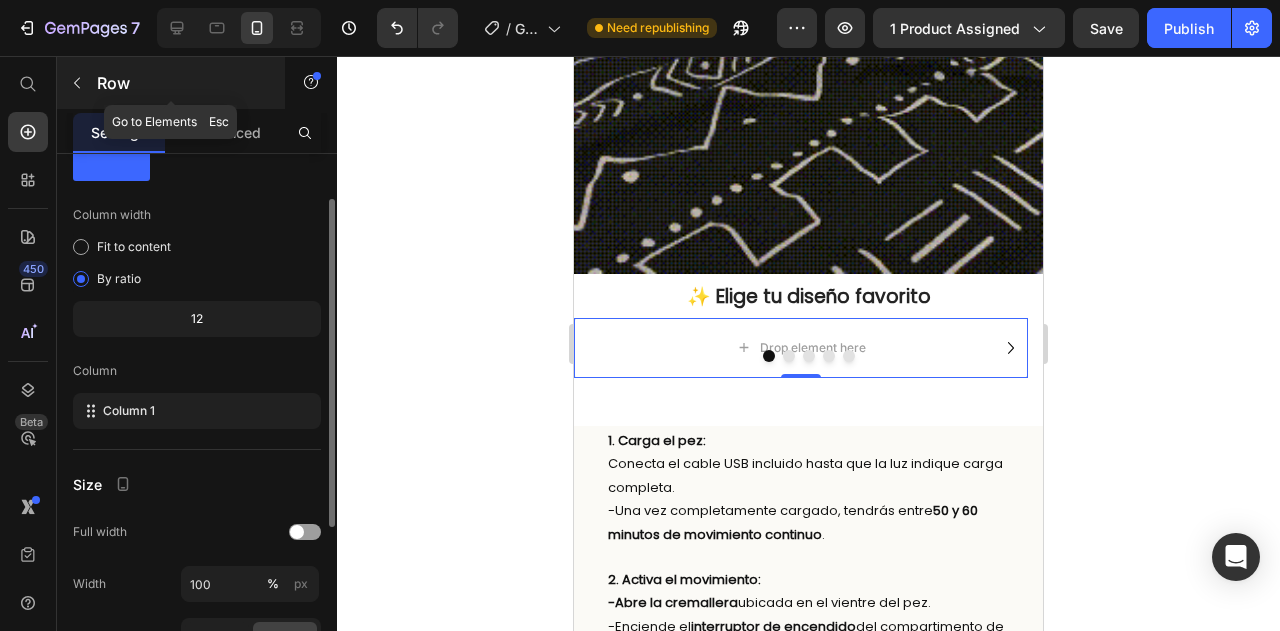 click 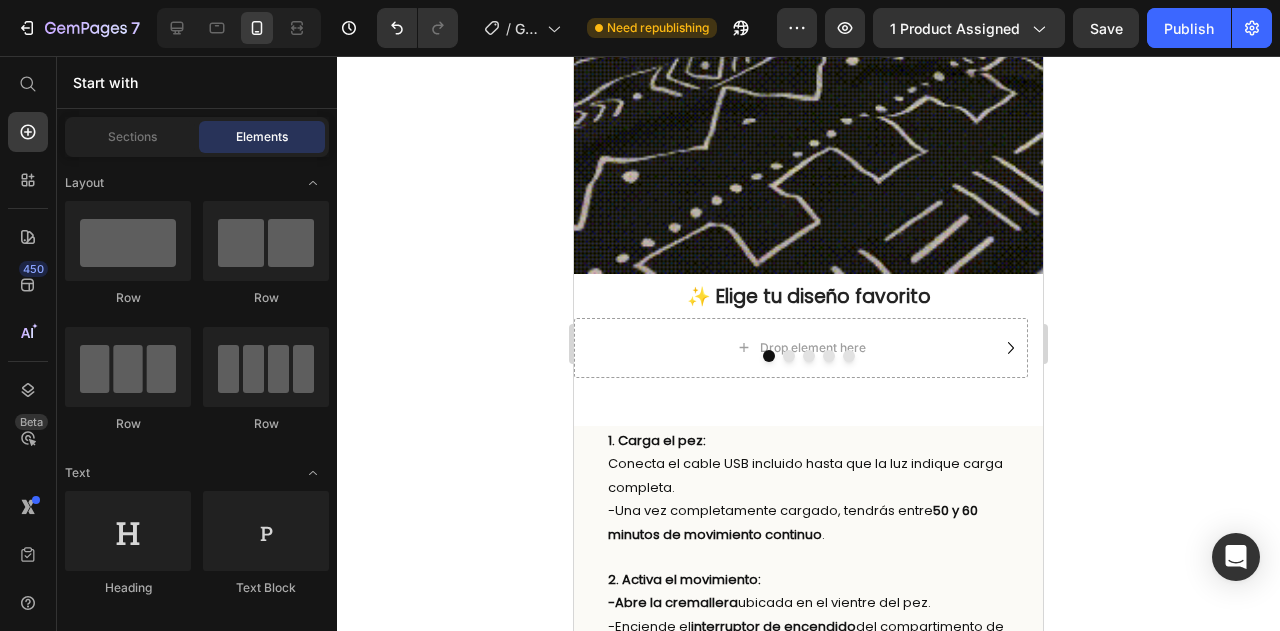 click on "Layout
Row
Row
Row
Row Text
Heading
Text Block Button
Button
Button
Sticky Back to top Media
Image
Image
Video
Video Banner" at bounding box center [197, 3249] 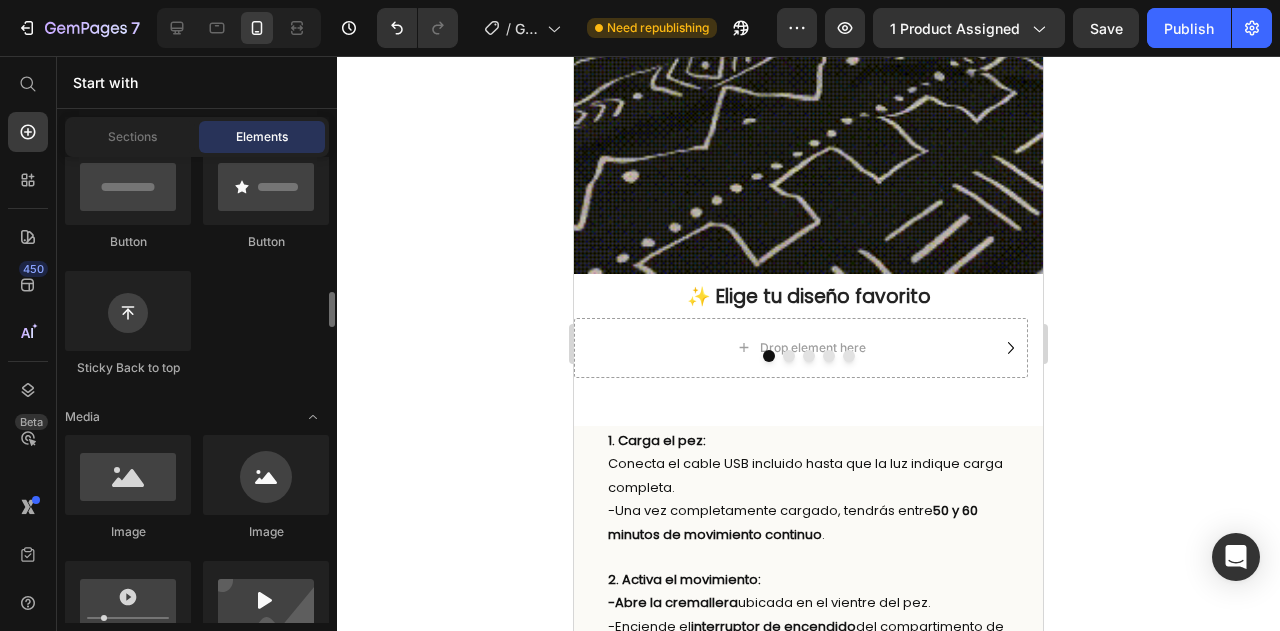 scroll, scrollTop: 660, scrollLeft: 0, axis: vertical 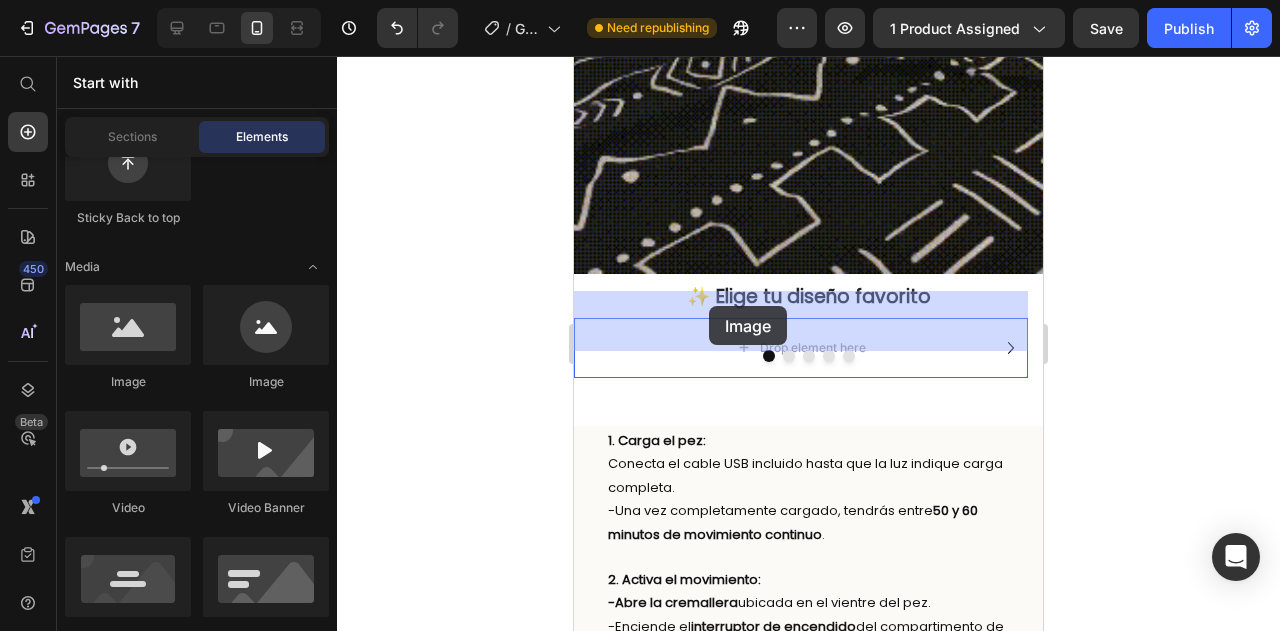 drag, startPoint x: 724, startPoint y: 383, endPoint x: 709, endPoint y: 306, distance: 78.44743 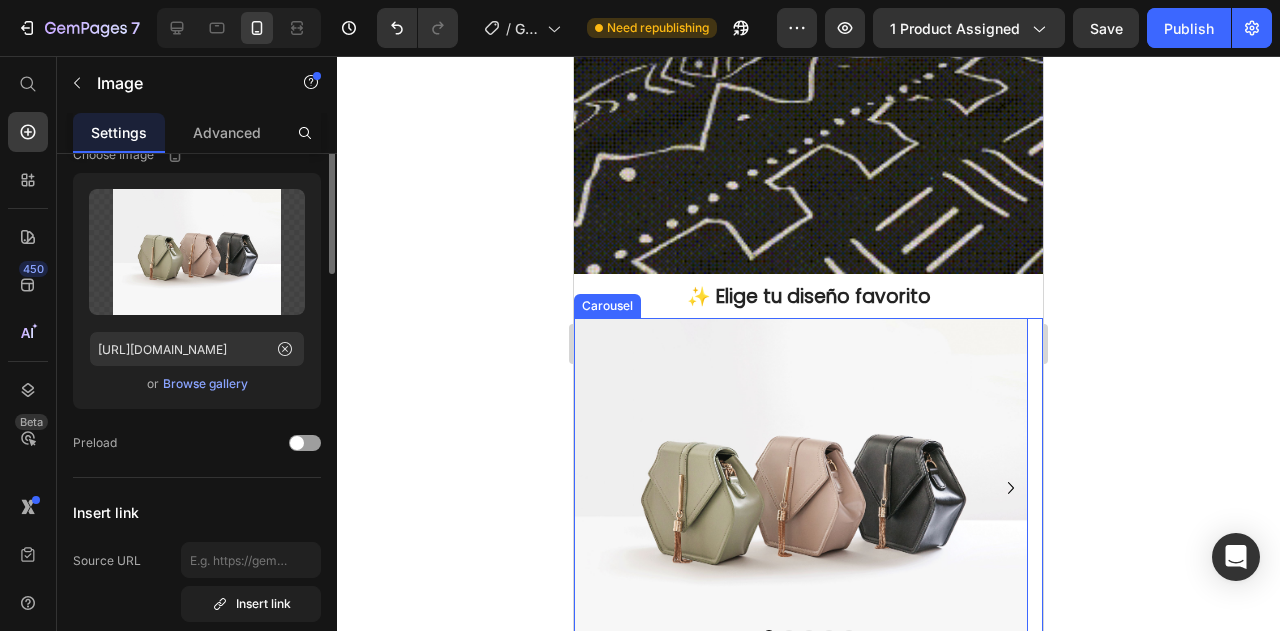 scroll, scrollTop: 0, scrollLeft: 0, axis: both 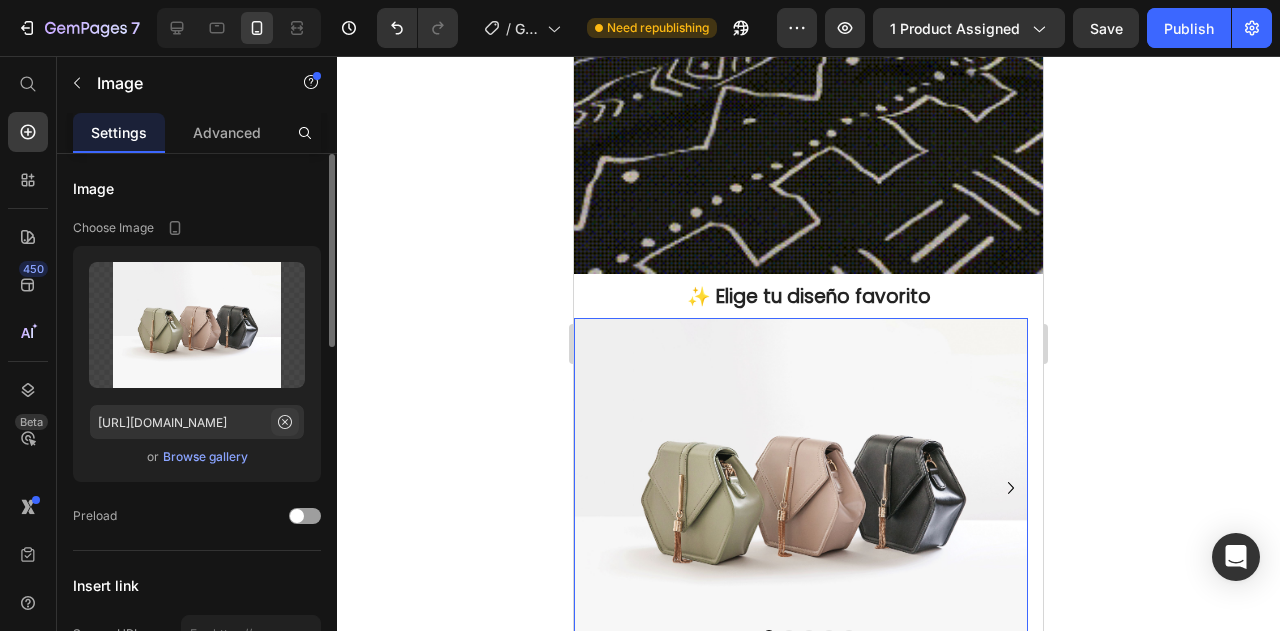 click 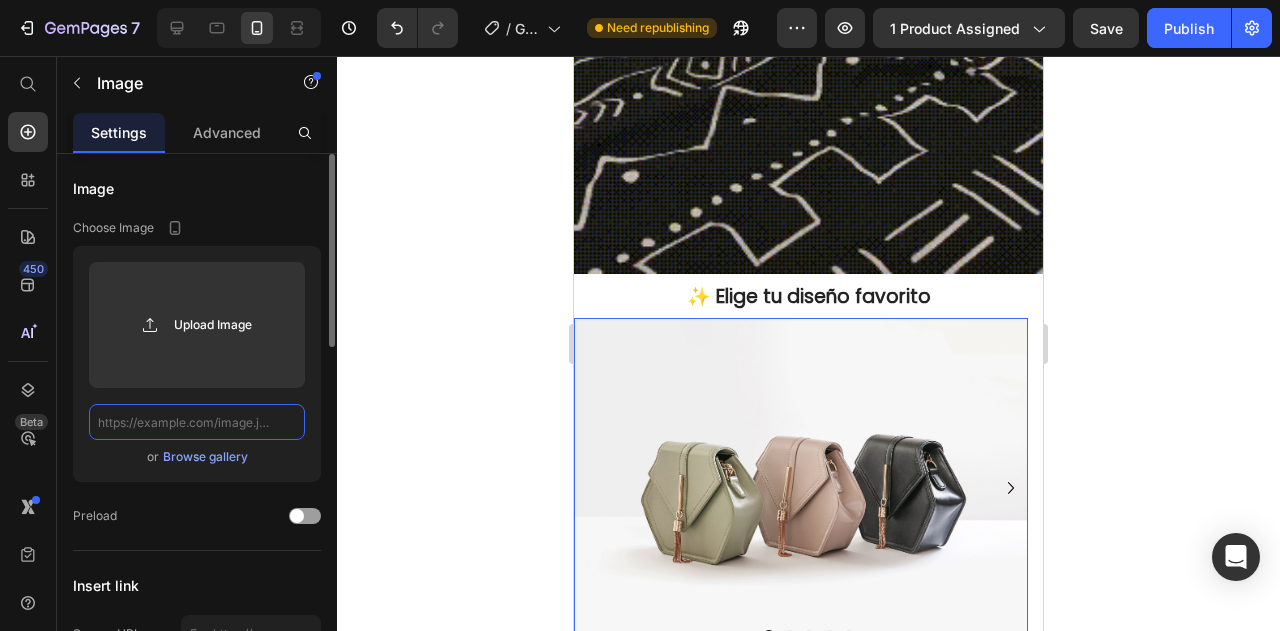scroll, scrollTop: 0, scrollLeft: 0, axis: both 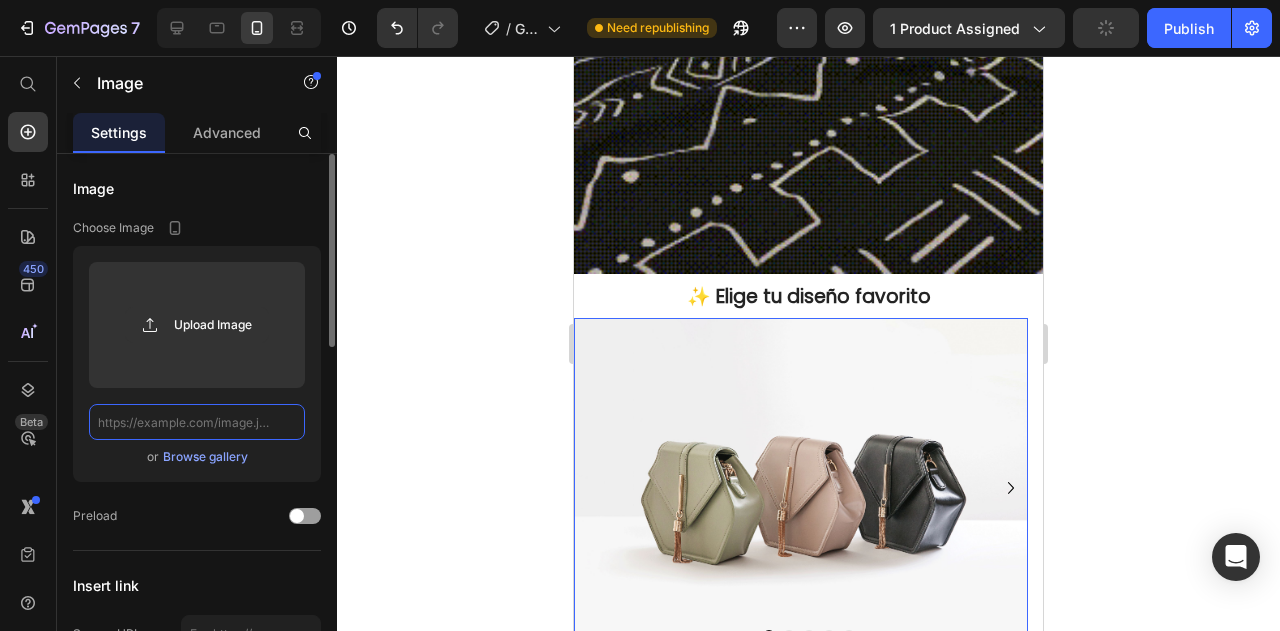paste on "https://cdn.shopify.com/s/files/1/0778/7603/5618/files/1747497886WhatsApp_Image_2025-05-17_at_9.48.32_AM_2_3.jpg?v=1752111942" 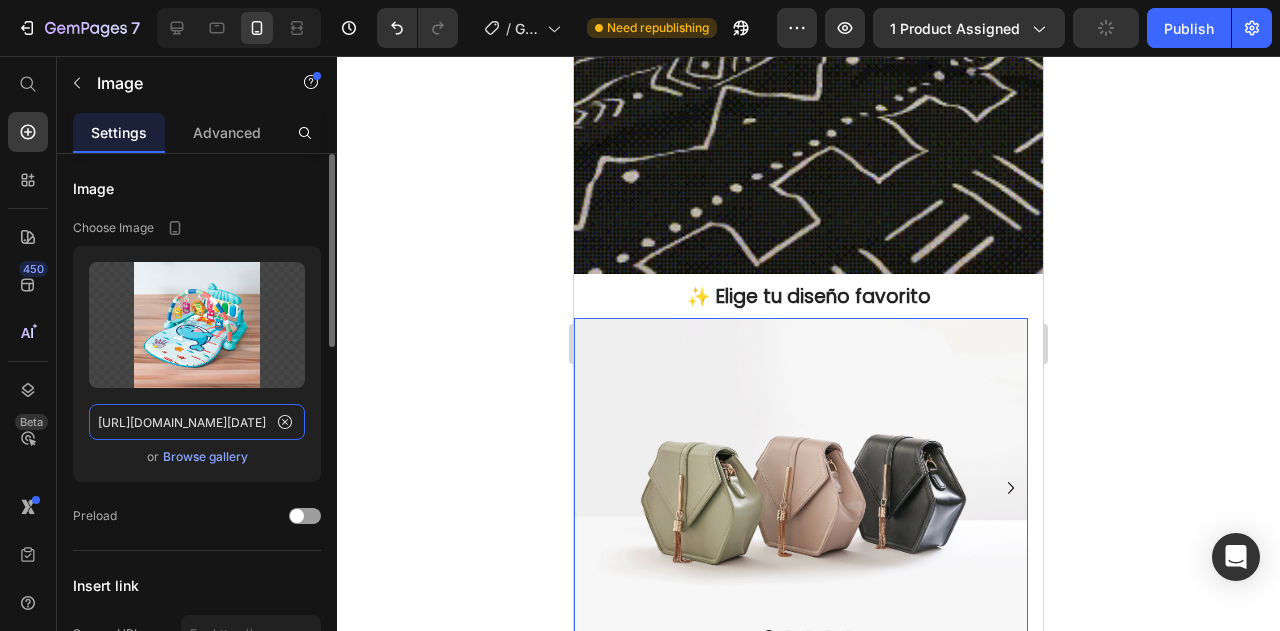 scroll, scrollTop: 0, scrollLeft: 595, axis: horizontal 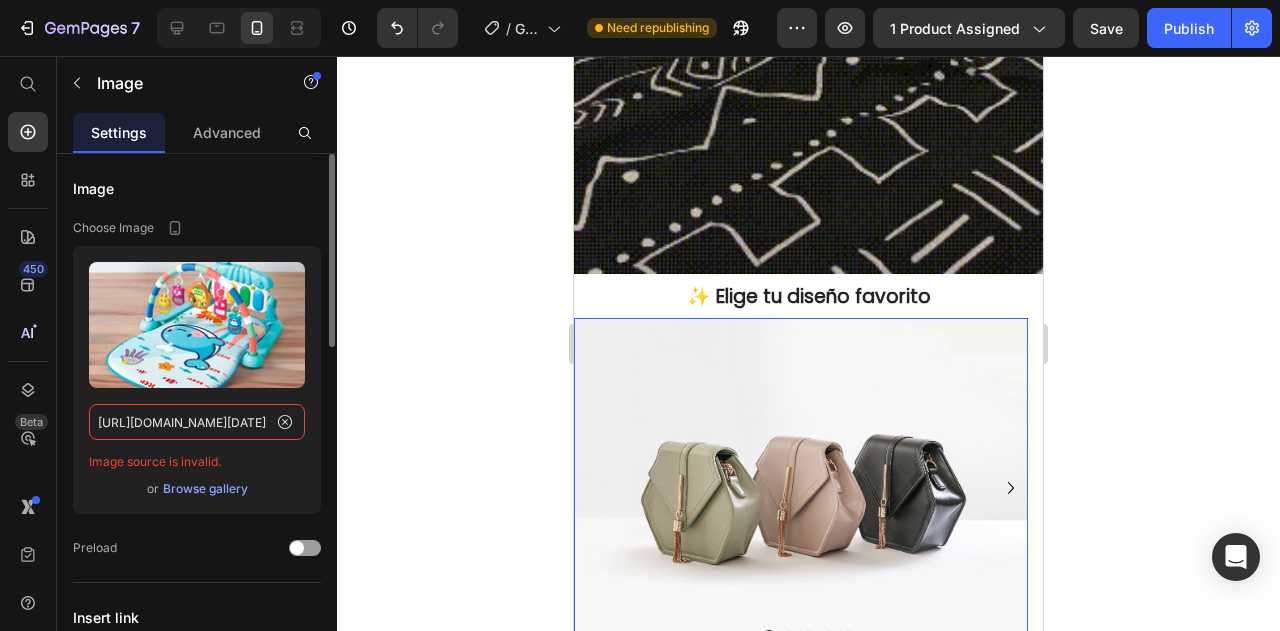 type on "https://cdn.shopify.com/s/files/1/0778/7603/5618/files/1747497886WhatsApp_Image_2025-05-17_at_9.48.32_AM_2_3.jpg?v=1752111942" 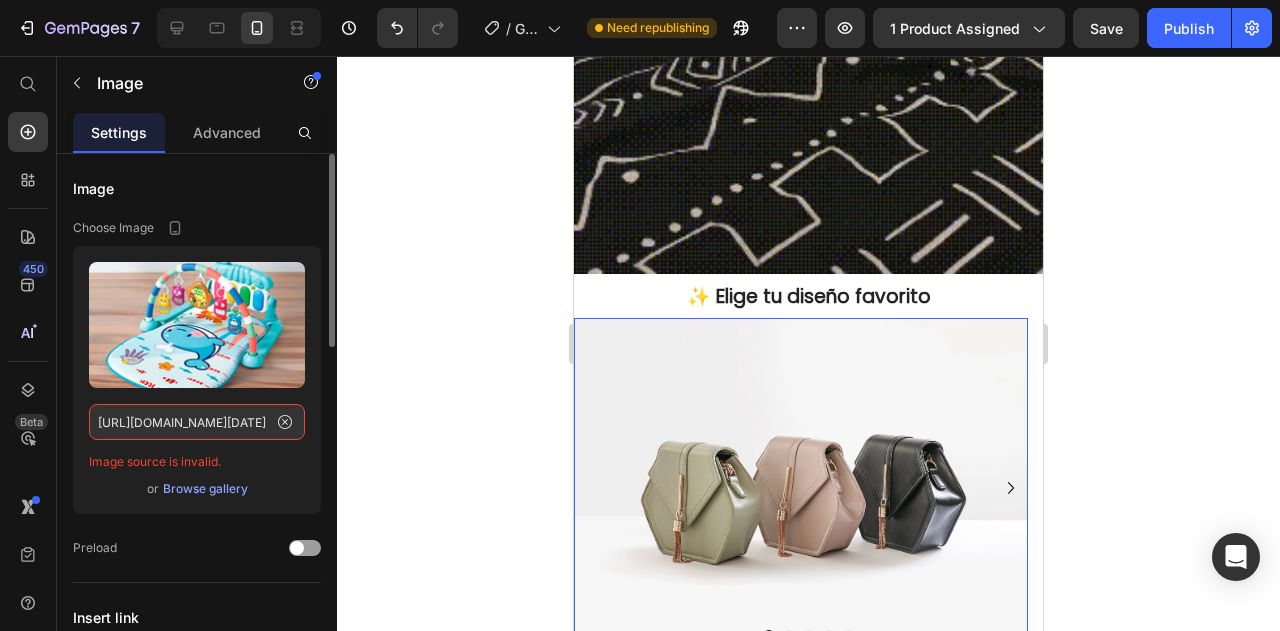 scroll, scrollTop: 0, scrollLeft: 0, axis: both 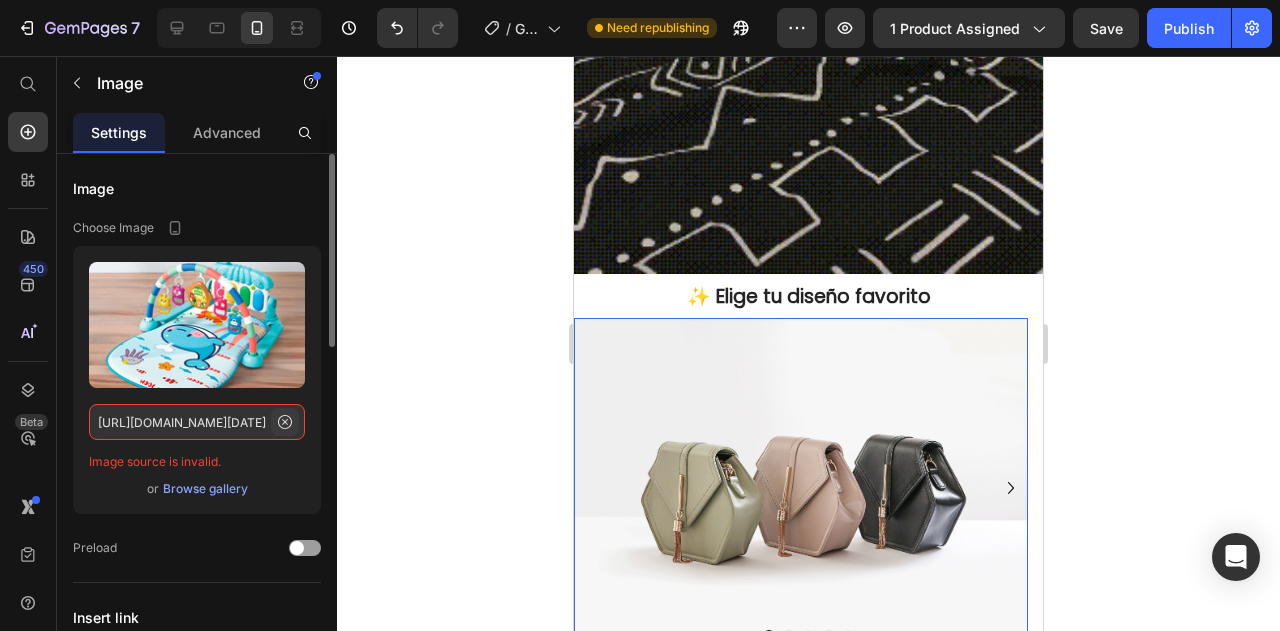 click 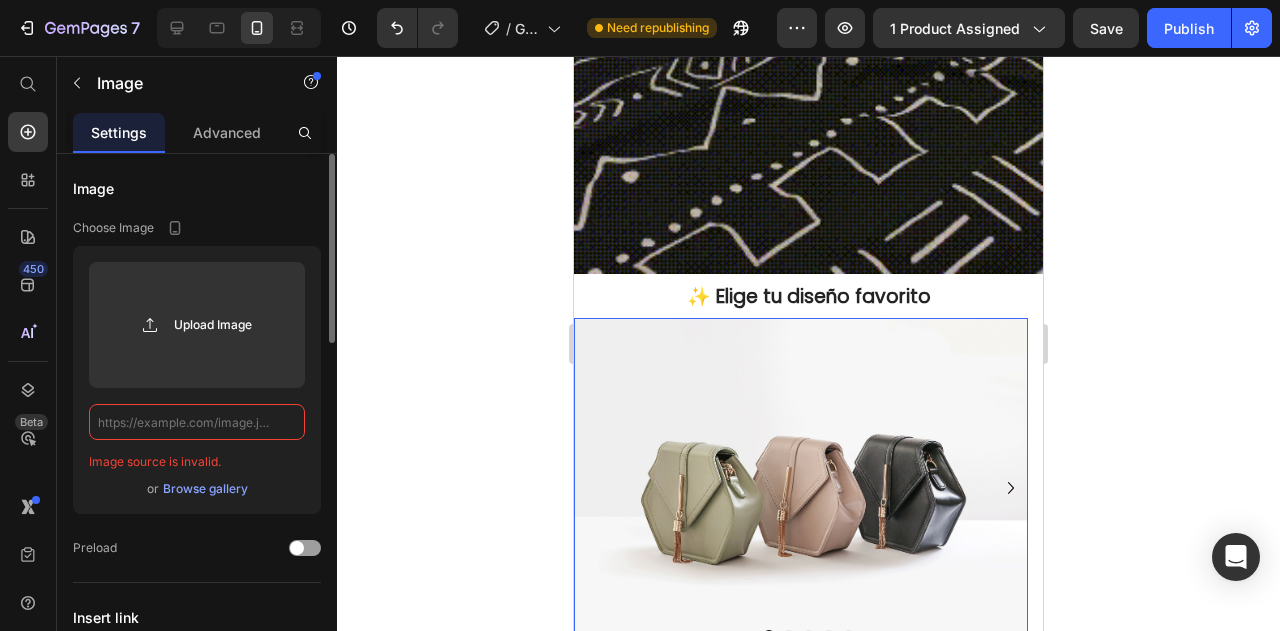 click 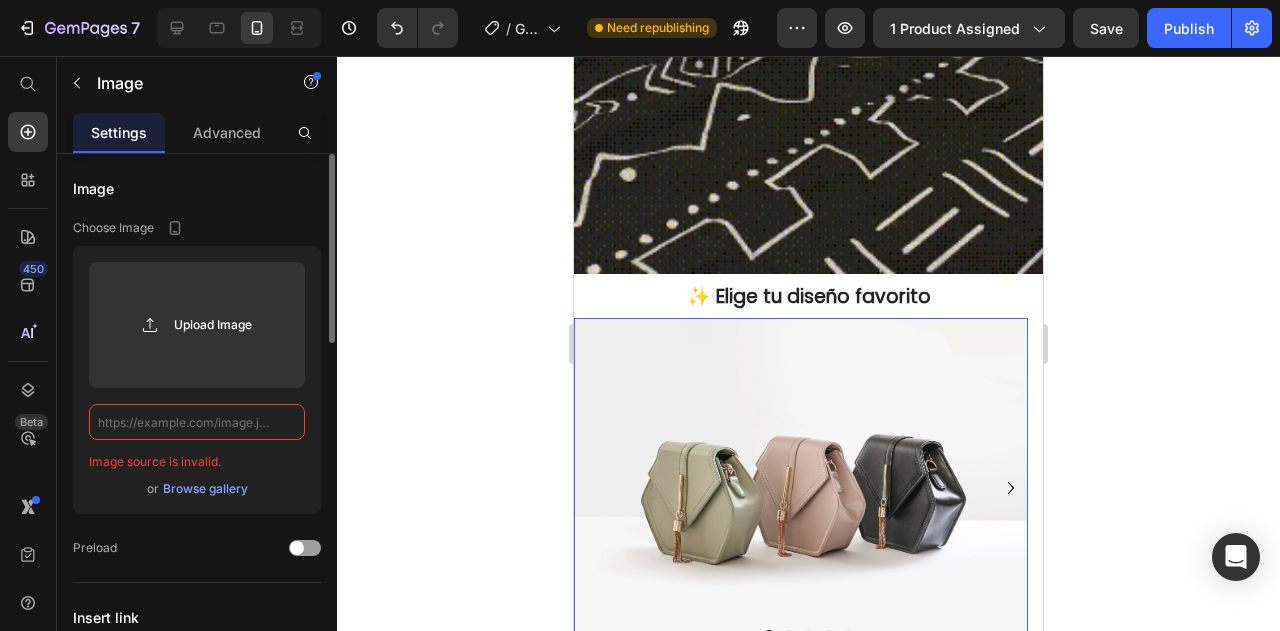 paste on "https://cdn.shopify.com/s/files/1/0778/7603/5618/files/1747497886WhatsApp_Image_2025-05-17_at_9.48.32_AM_2_3.jpg?v=1752111942" 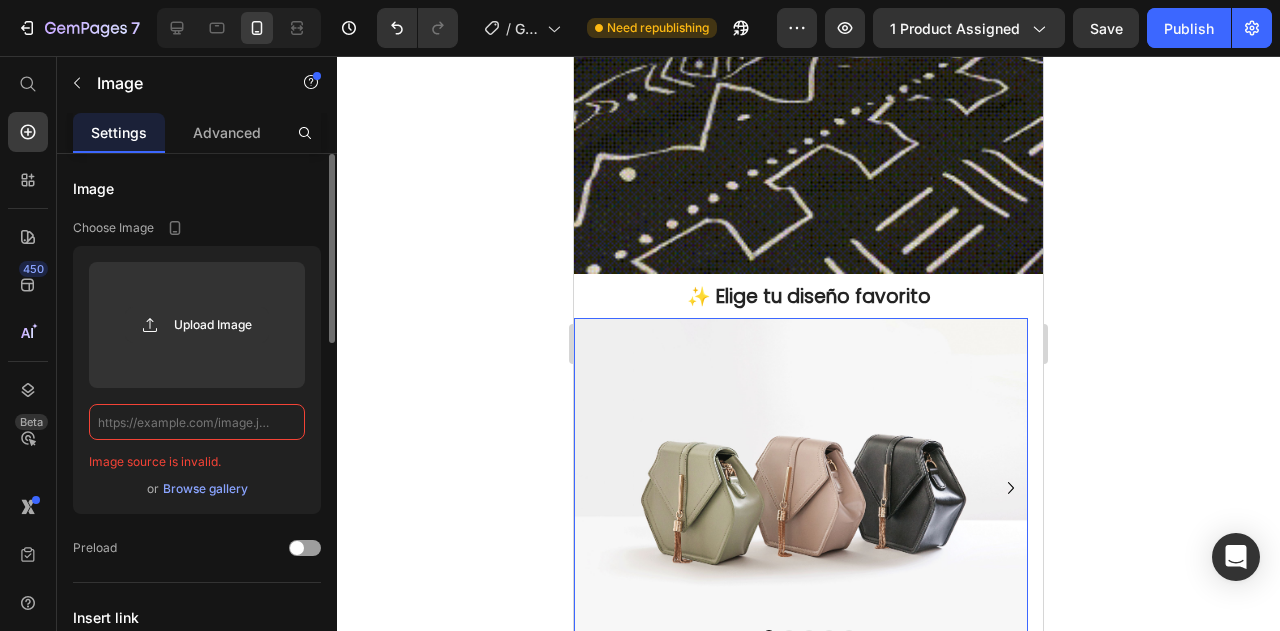 type on "https://cdn.shopify.com/s/files/1/0778/7603/5618/files/1747497886WhatsApp_Image_2025-05-17_at_9.48.32_AM_2_3.jpg?v=1752111942" 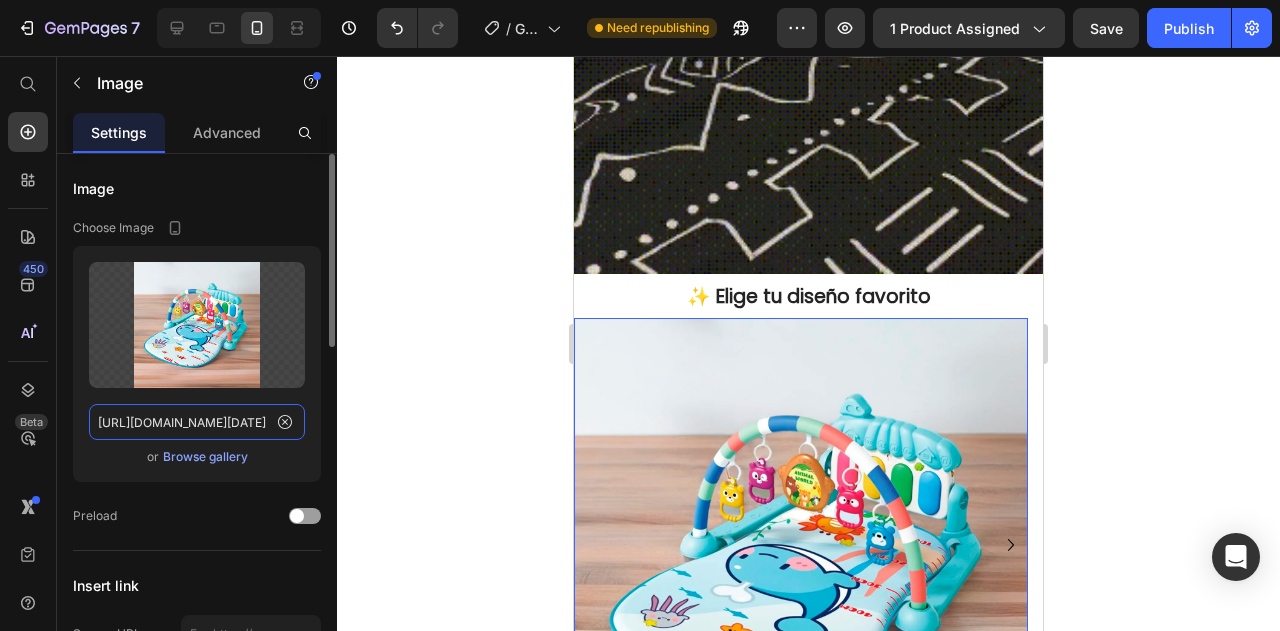 scroll, scrollTop: 0, scrollLeft: 595, axis: horizontal 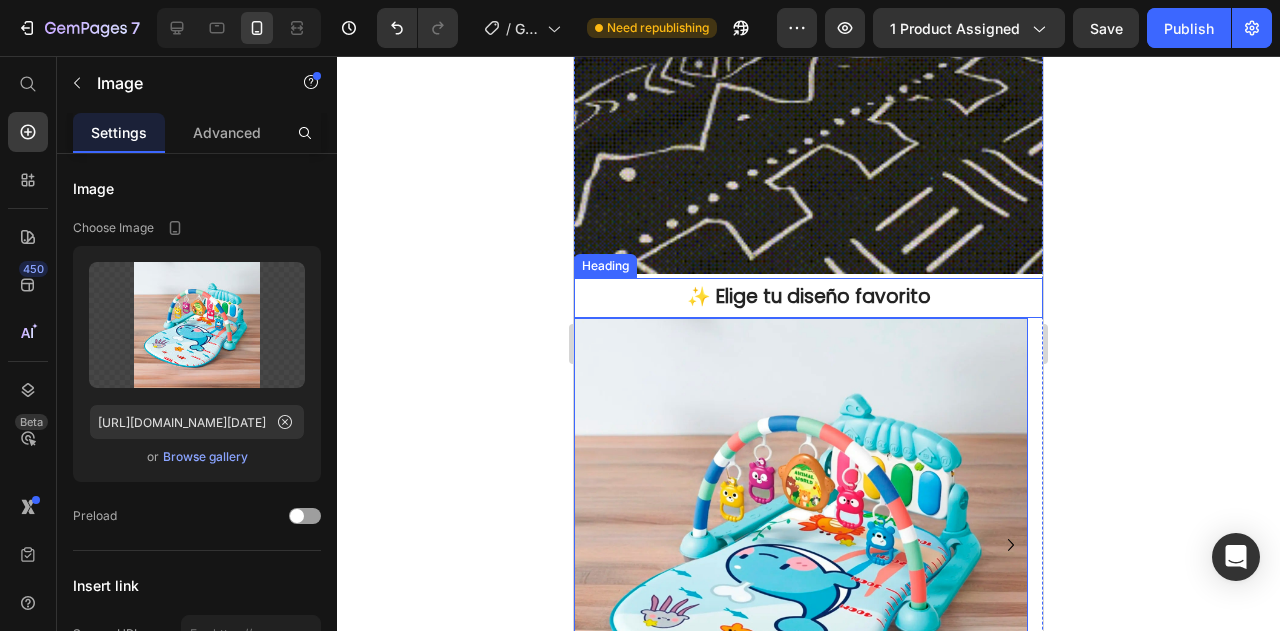 click on "✨ Elige tu diseño favorito" at bounding box center [809, 296] 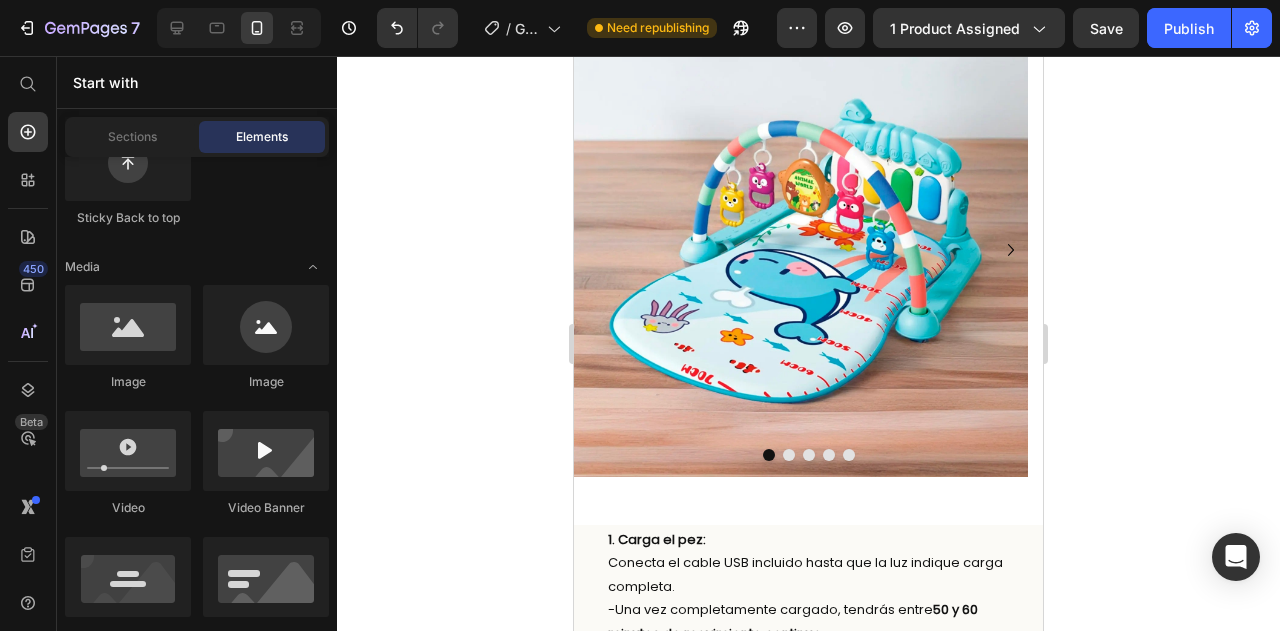 scroll, scrollTop: 2879, scrollLeft: 0, axis: vertical 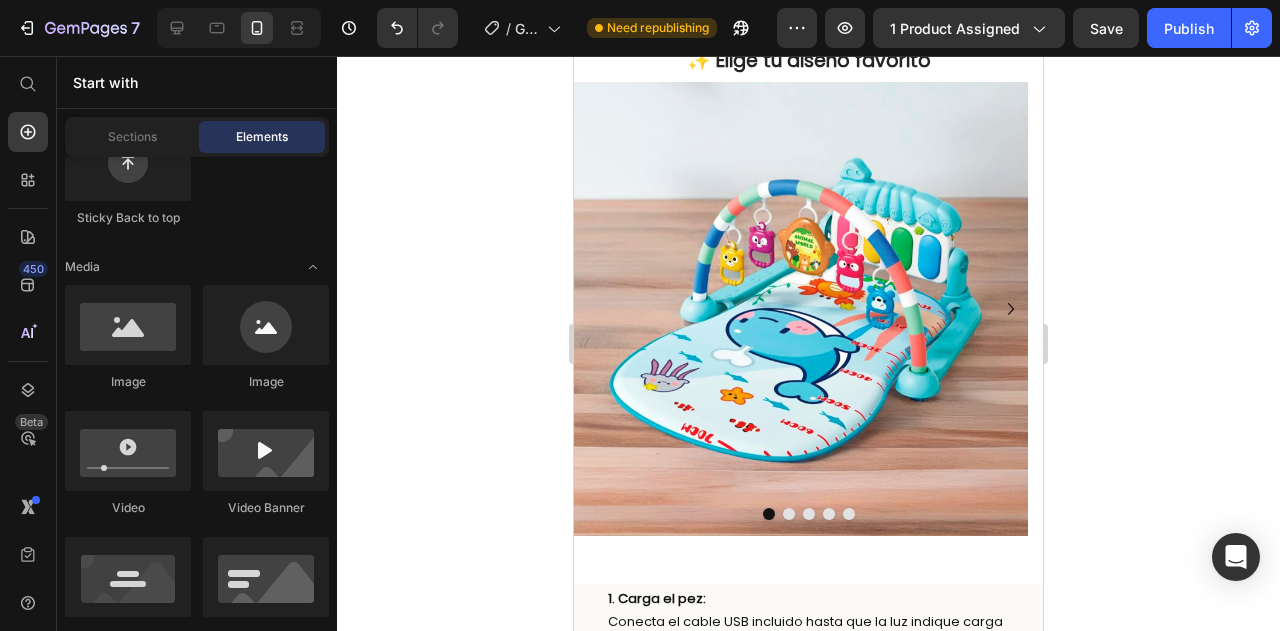 drag, startPoint x: 1041, startPoint y: 267, endPoint x: 1623, endPoint y: 339, distance: 586.4367 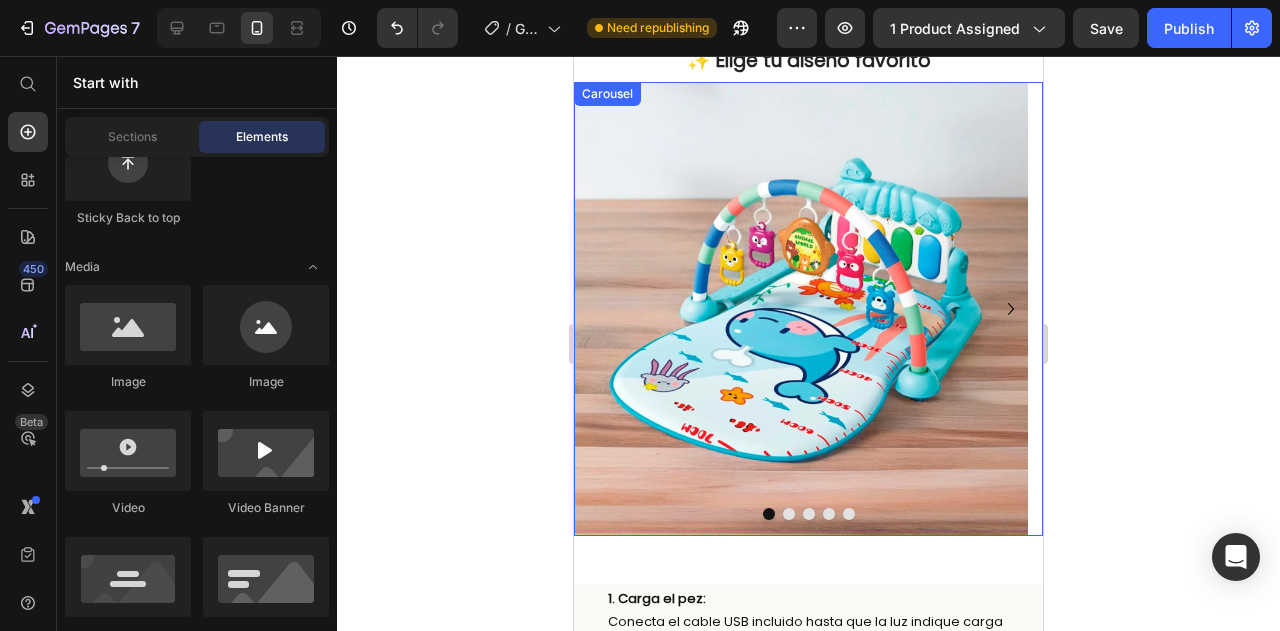 click 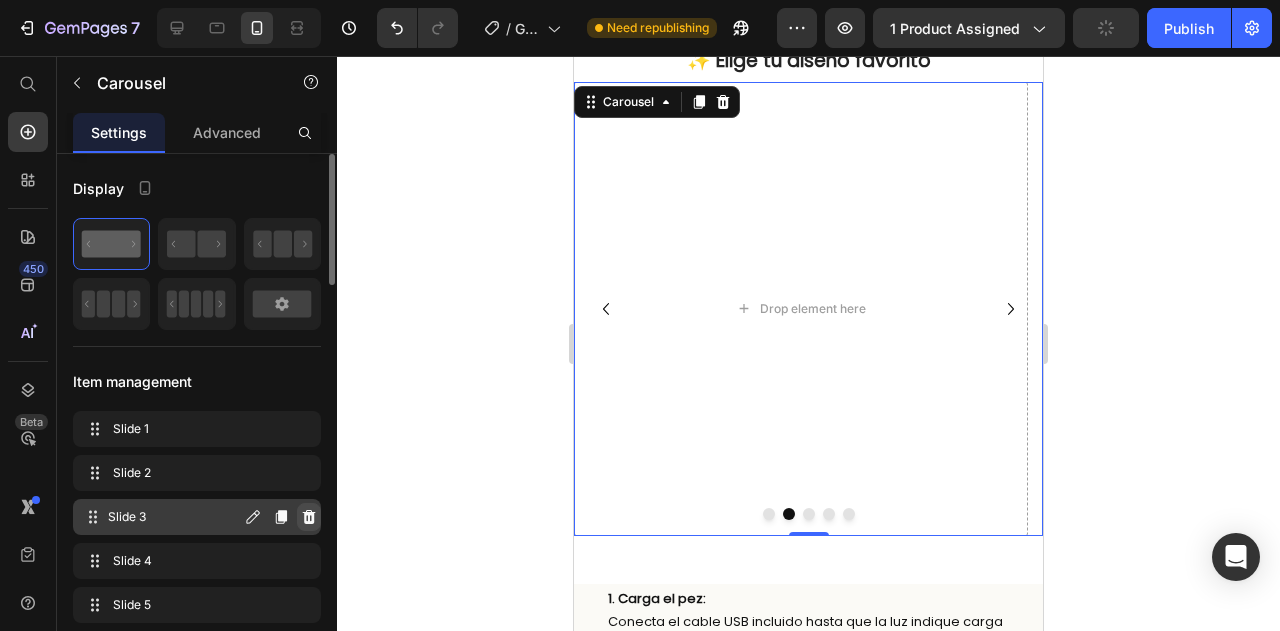 click 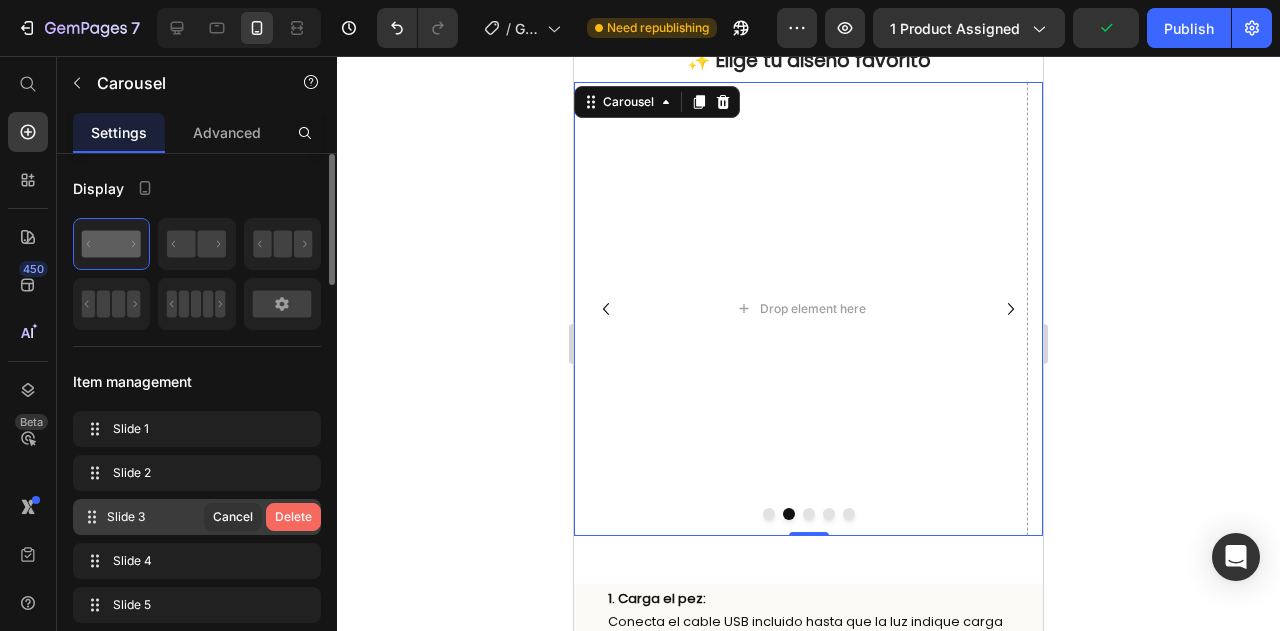 click on "Delete" at bounding box center [293, 517] 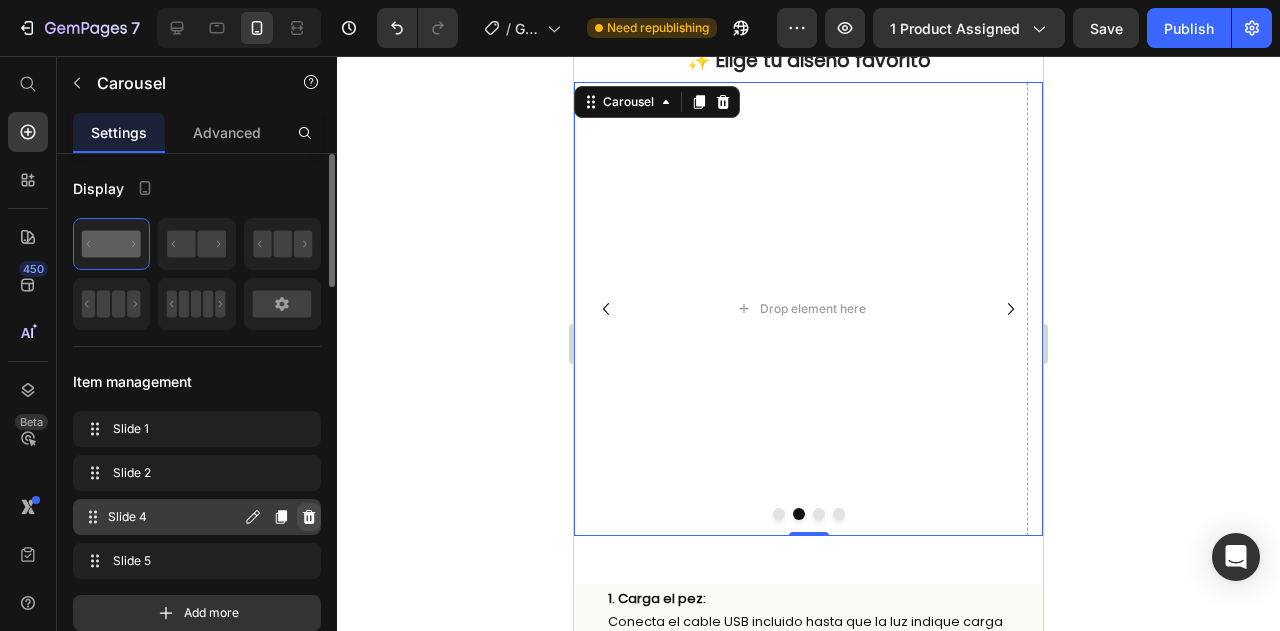 click 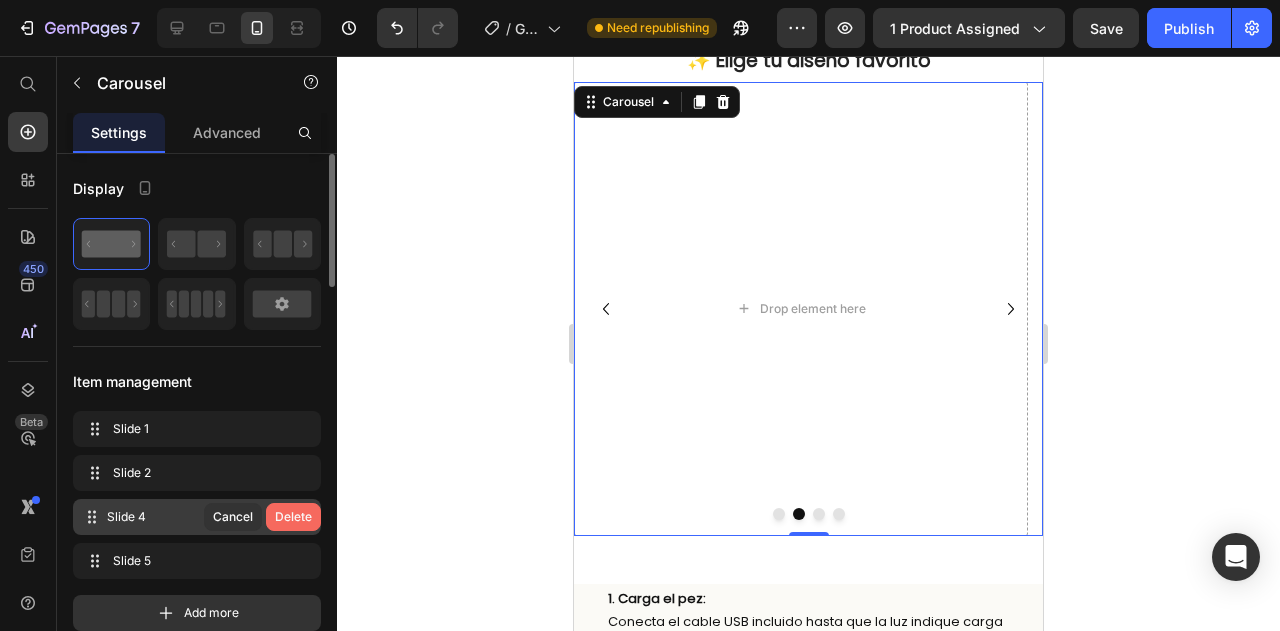 click on "Delete" at bounding box center (293, 517) 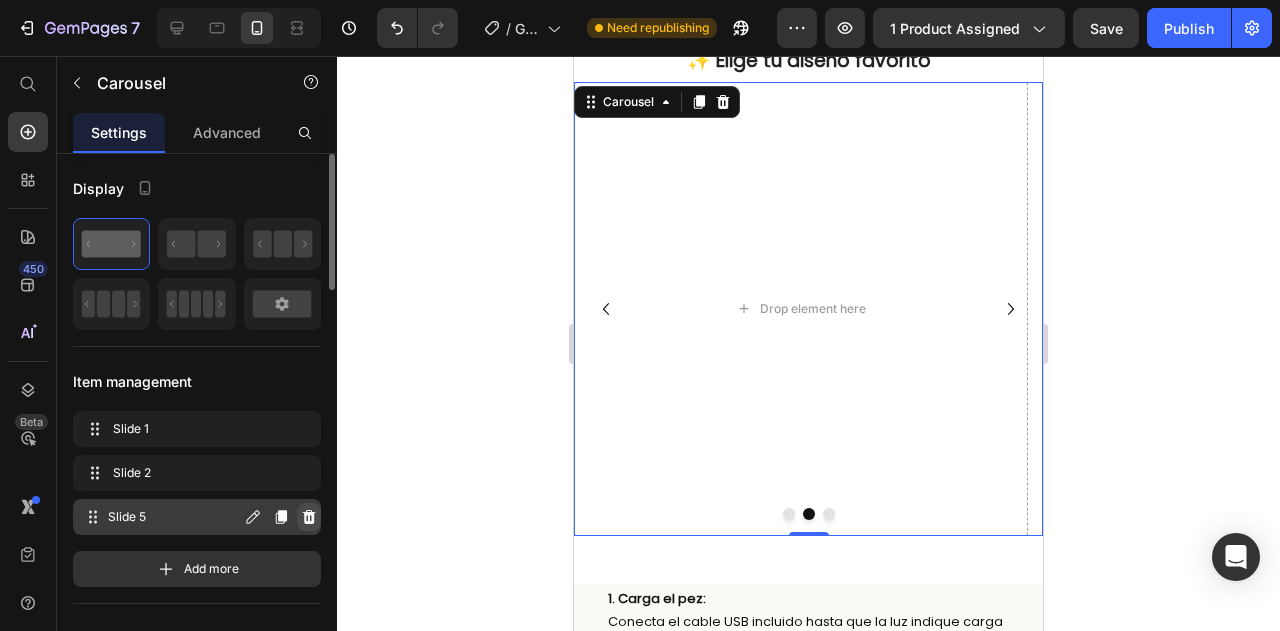 click 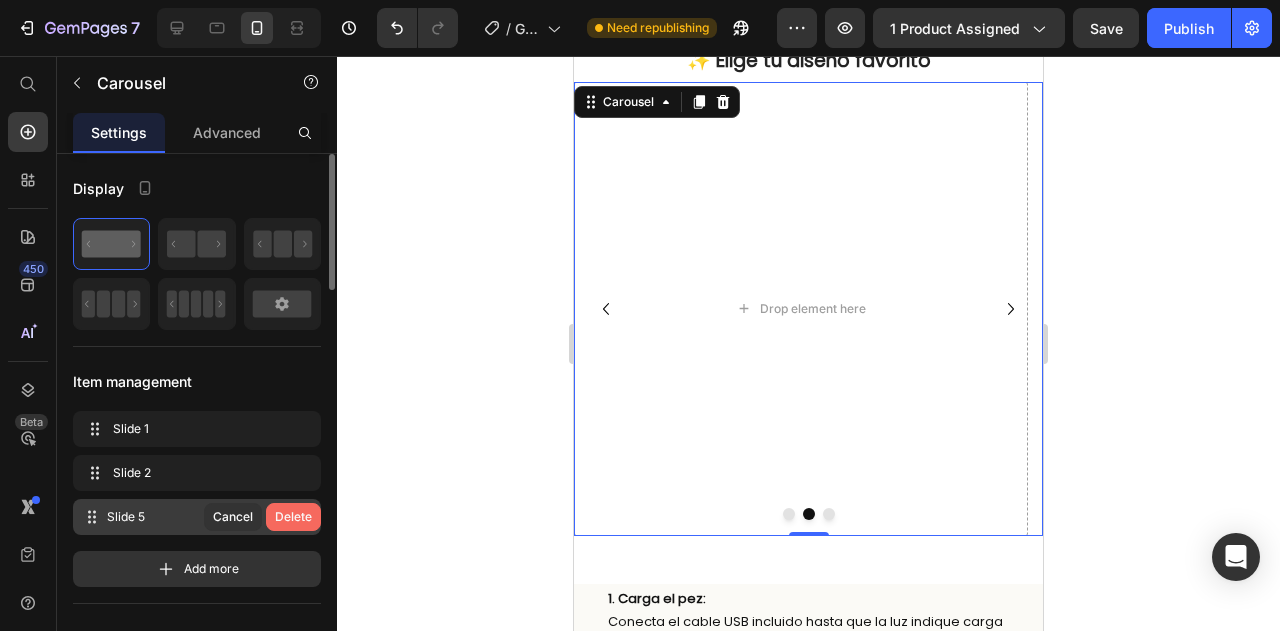 click on "Delete" at bounding box center [293, 517] 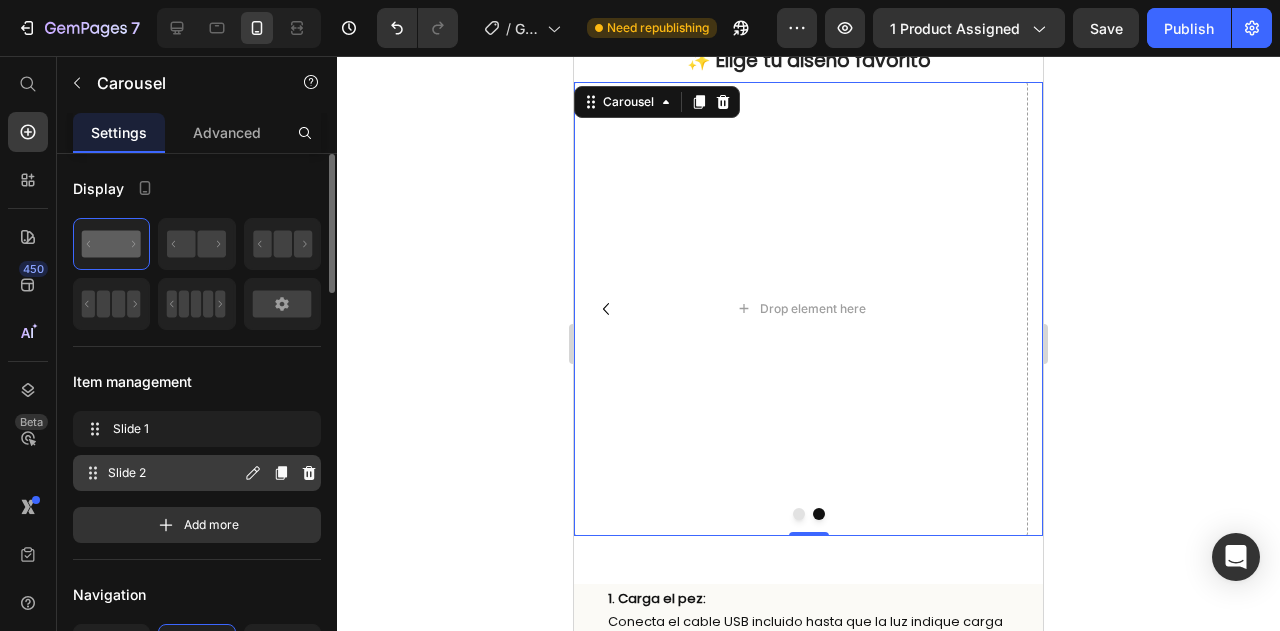 click on "Slide 2" at bounding box center [174, 473] 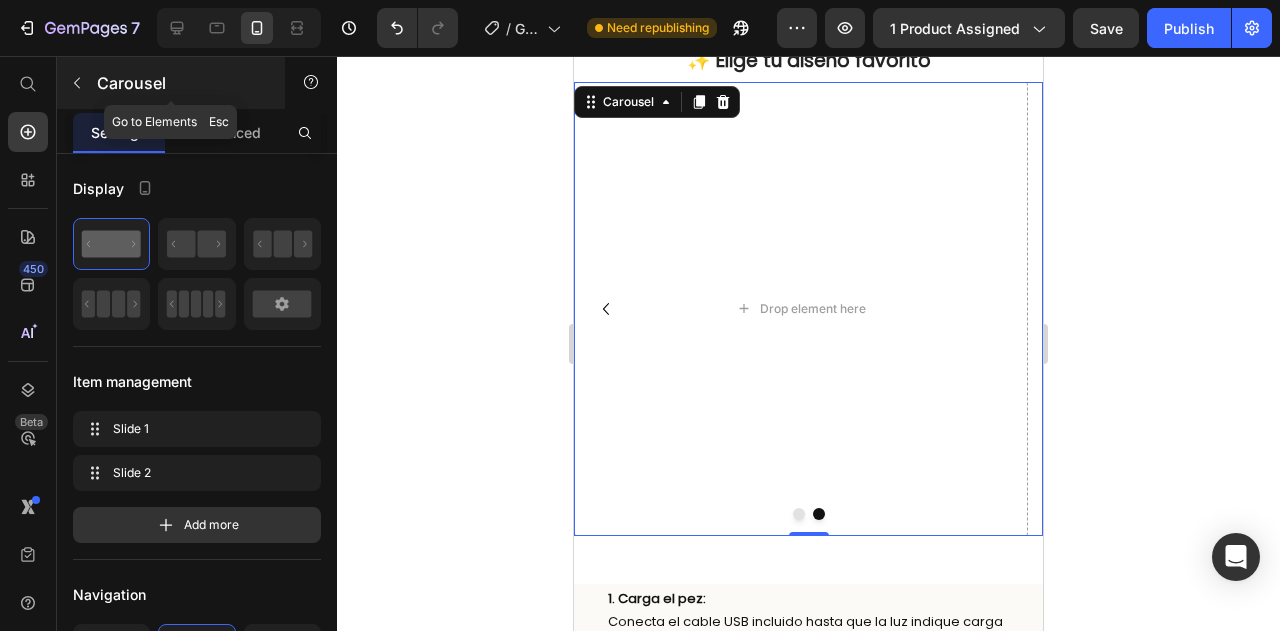click on "Carousel" at bounding box center [182, 83] 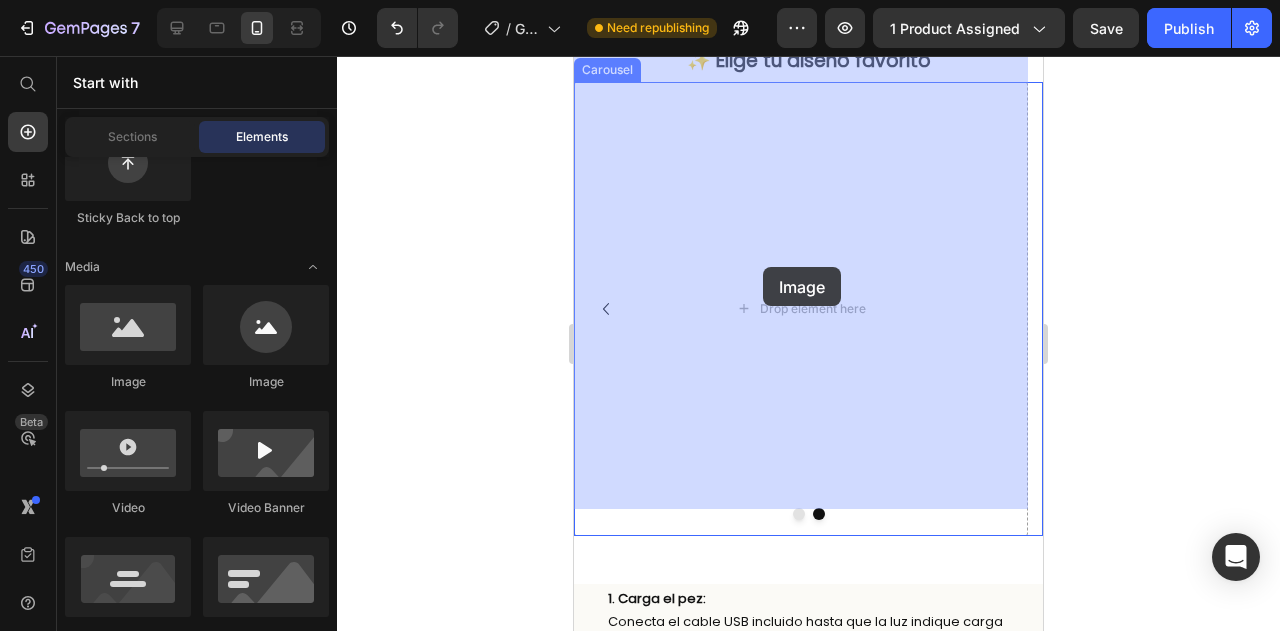 drag, startPoint x: 715, startPoint y: 401, endPoint x: 763, endPoint y: 267, distance: 142.33763 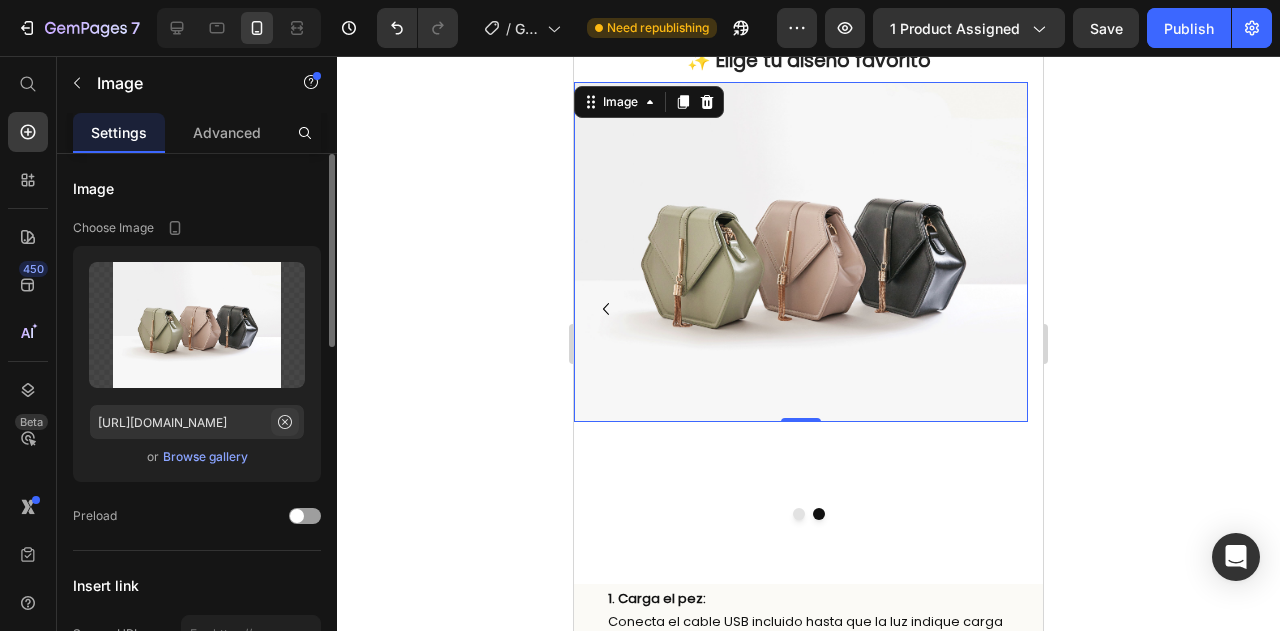 click 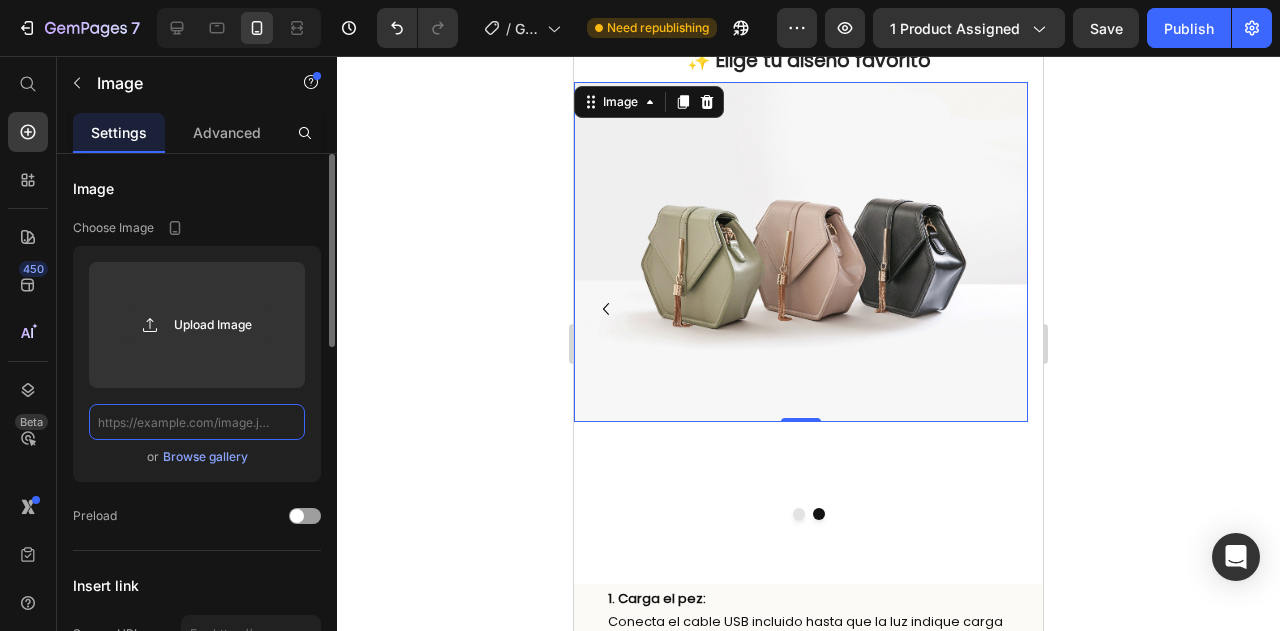 scroll, scrollTop: 0, scrollLeft: 0, axis: both 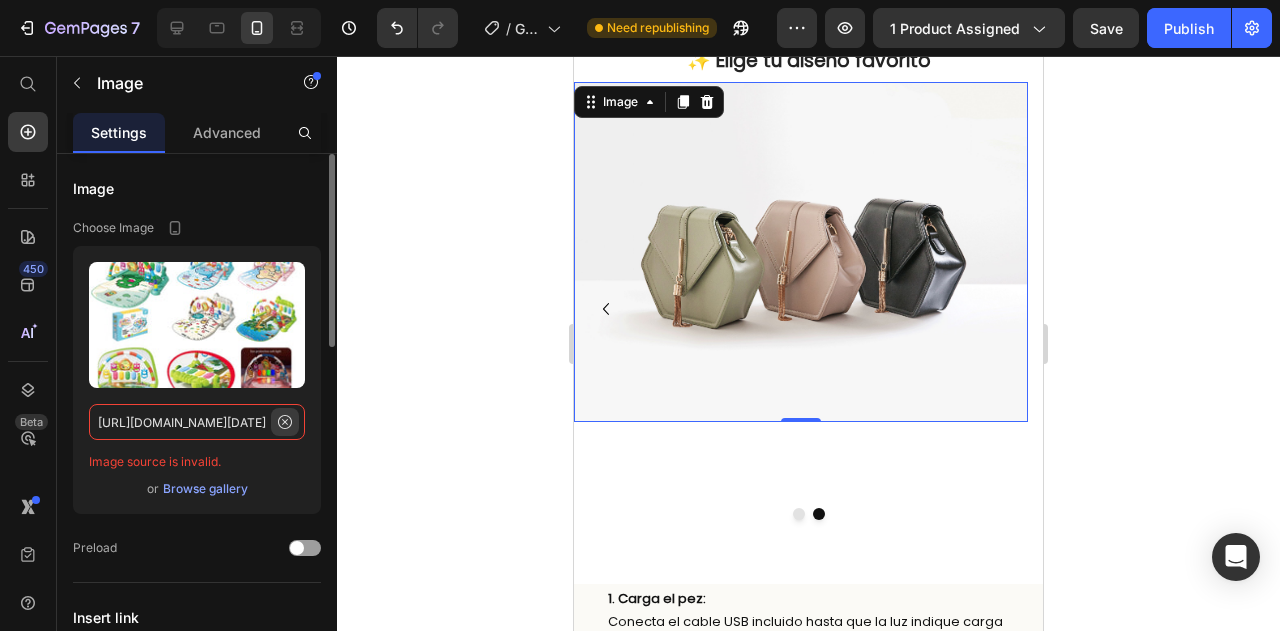 type on "https://cdn.shopify.com/s/files/1/0778/7603/5618/files/1747497886WhatsApp_Image_2025-05-17_at_9.49.18_AM.jpg?v=1752111942" 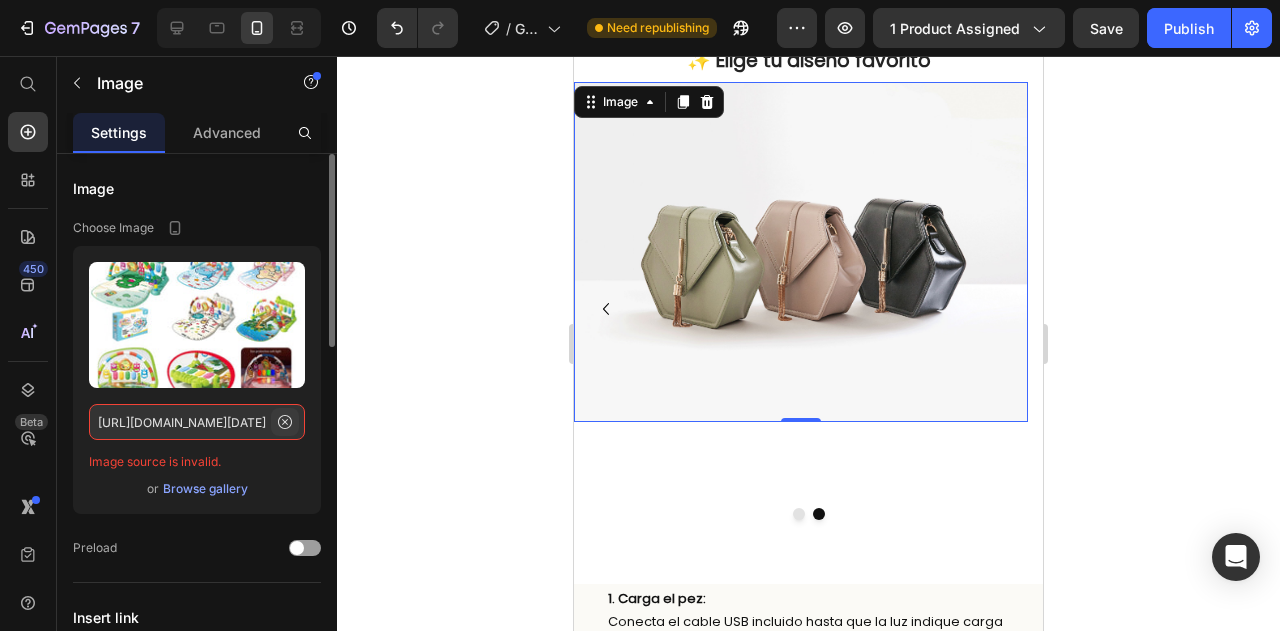 click 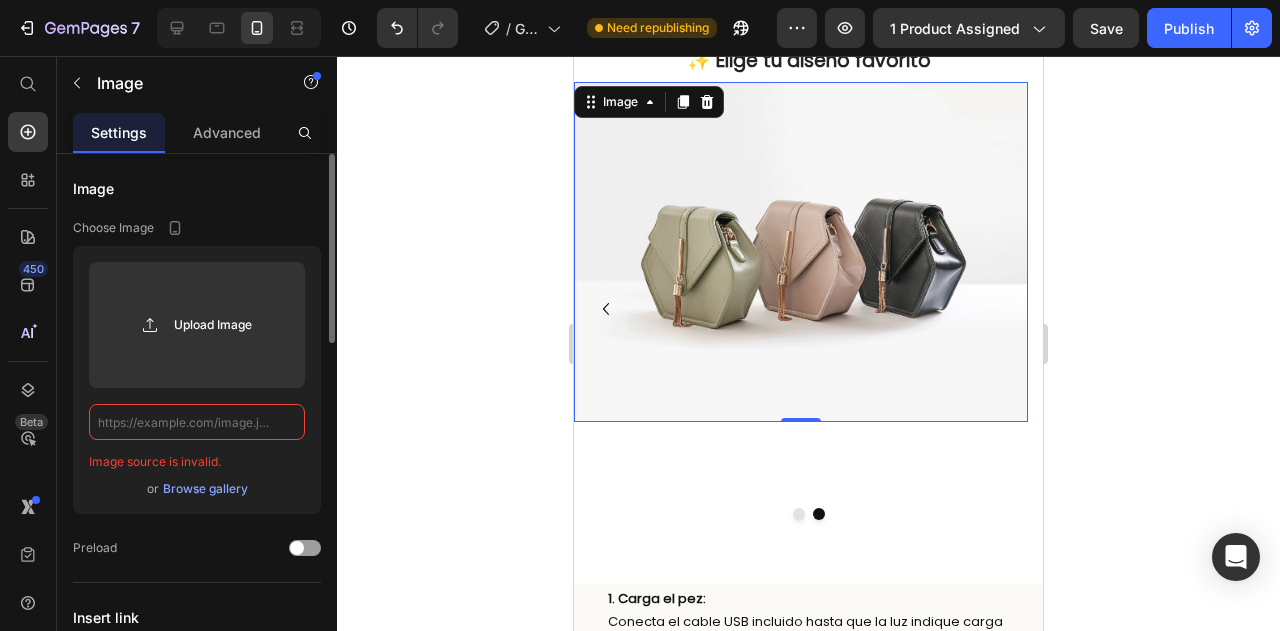 scroll, scrollTop: 0, scrollLeft: 0, axis: both 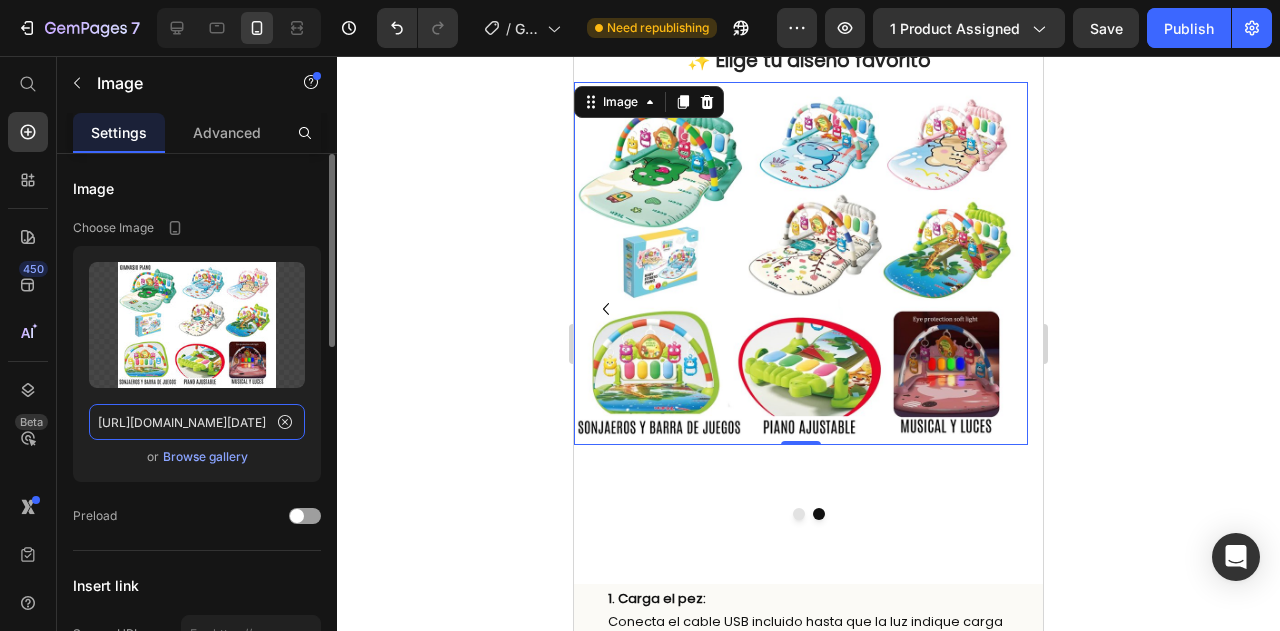 type on "https://cdn.shopify.com/s/files/1/0778/7603/5618/files/1747497886WhatsApp_Image_2025-05-17_at_9.49.18_AM.jpg?v=1752111942" 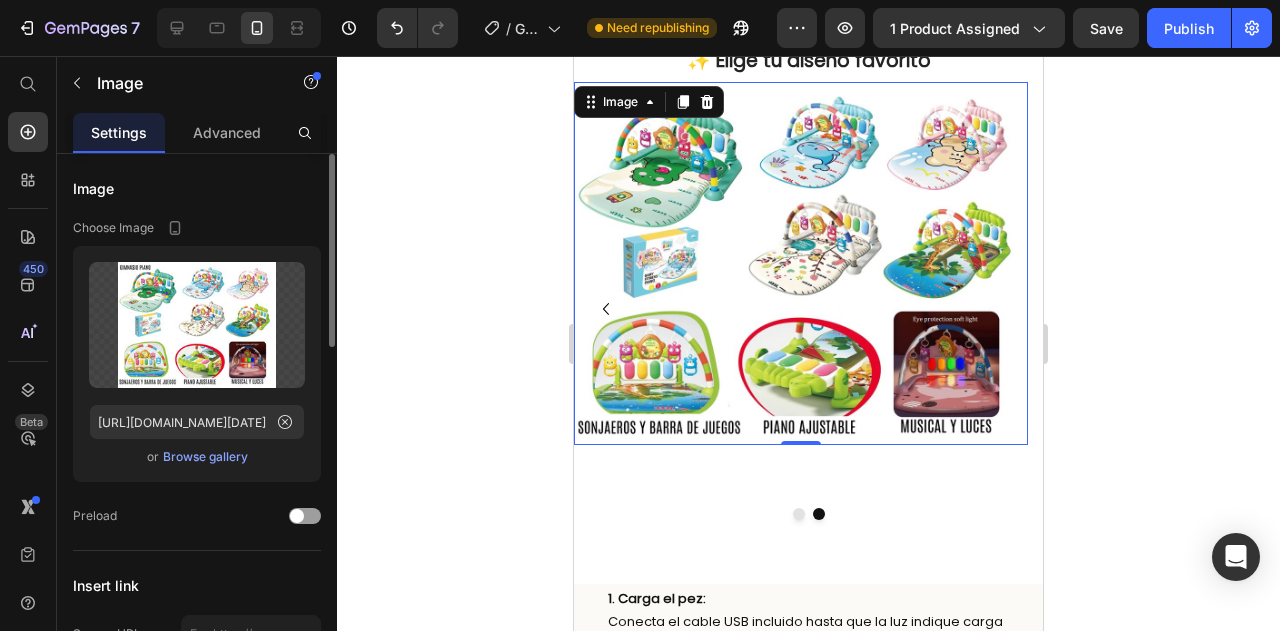 click 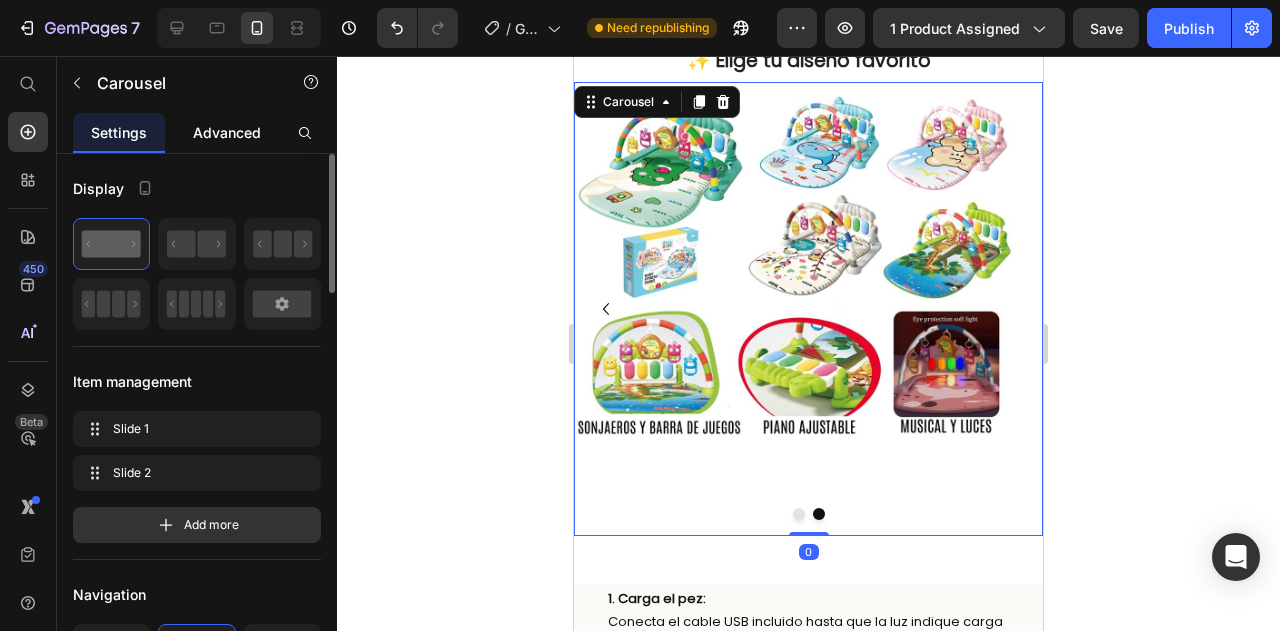 click on "Advanced" 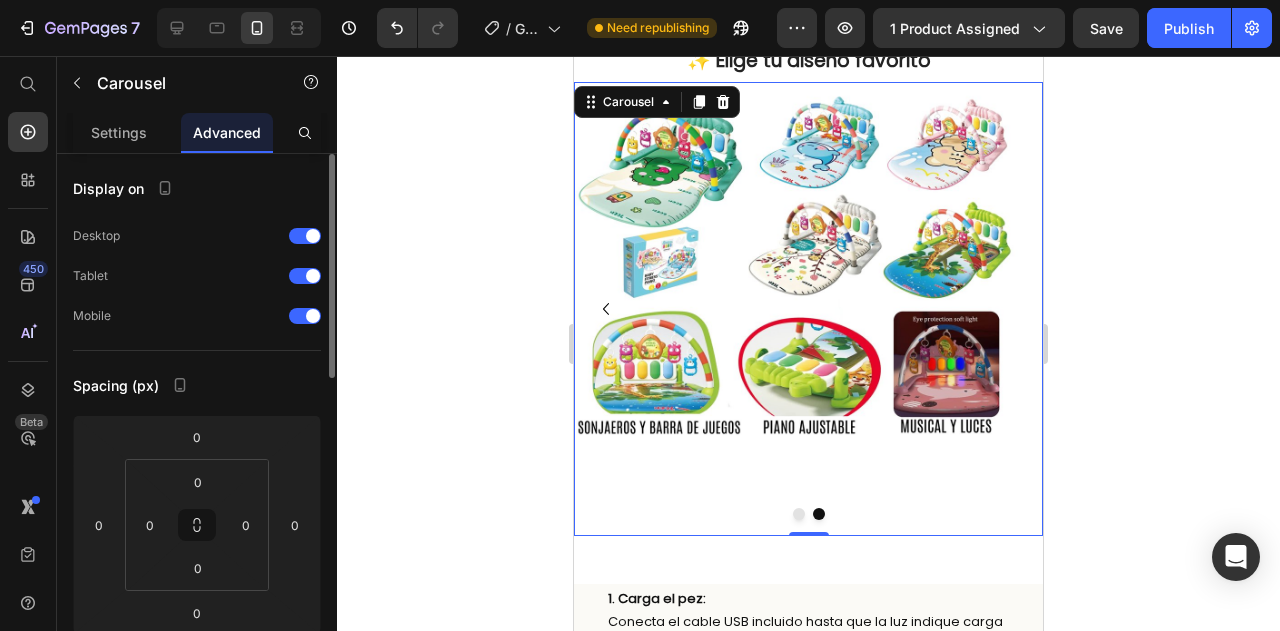 click at bounding box center [799, 514] 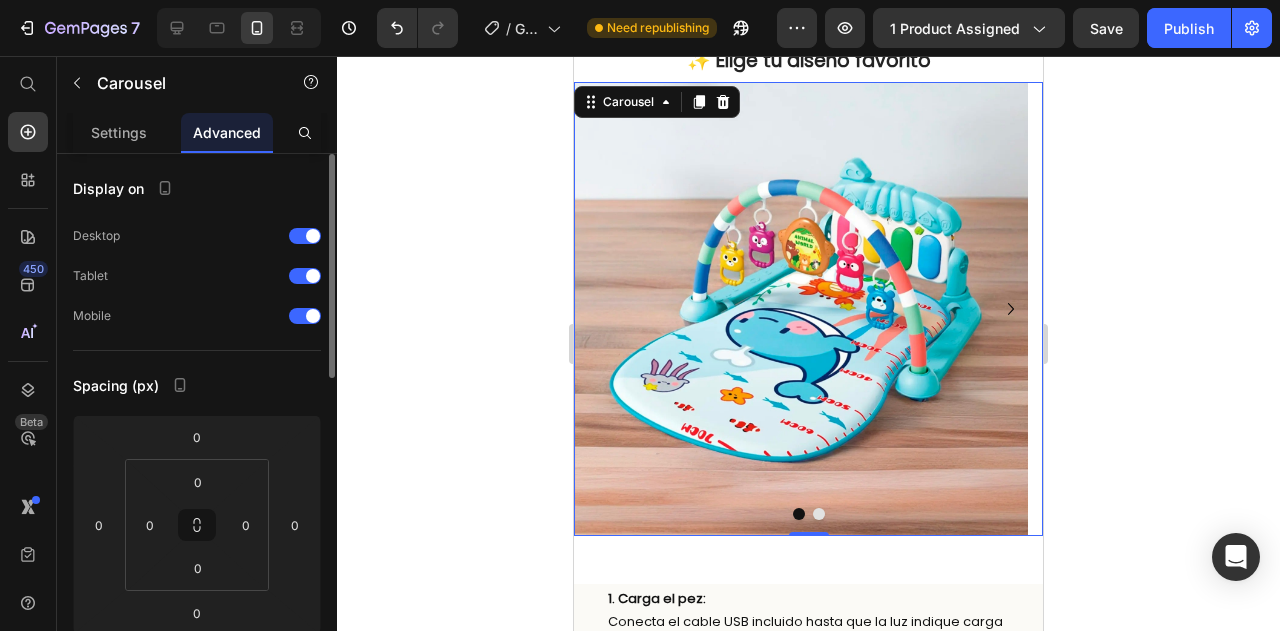 click at bounding box center (819, 514) 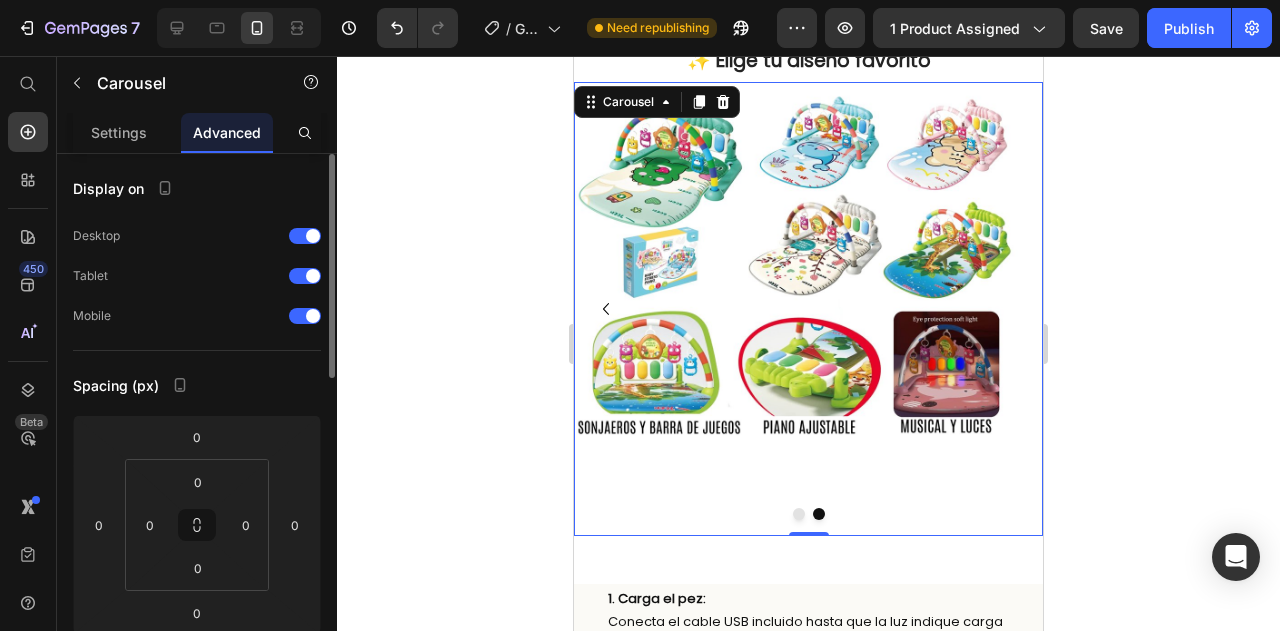 click on "Image" at bounding box center (801, 309) 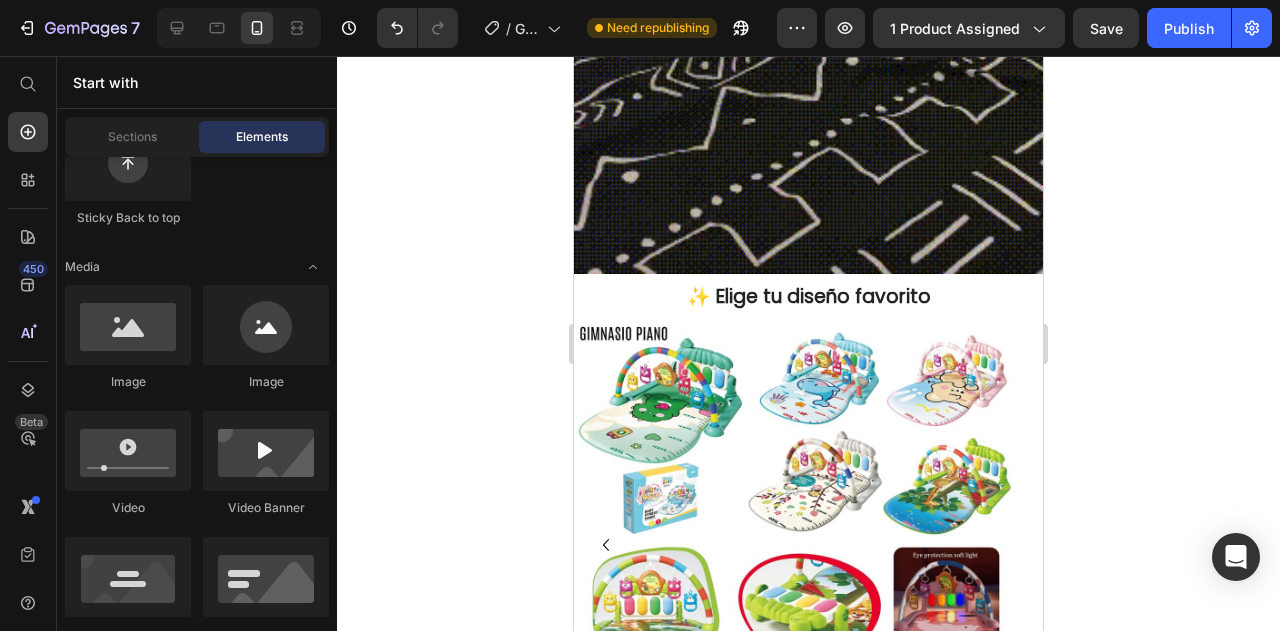 scroll, scrollTop: 2658, scrollLeft: 0, axis: vertical 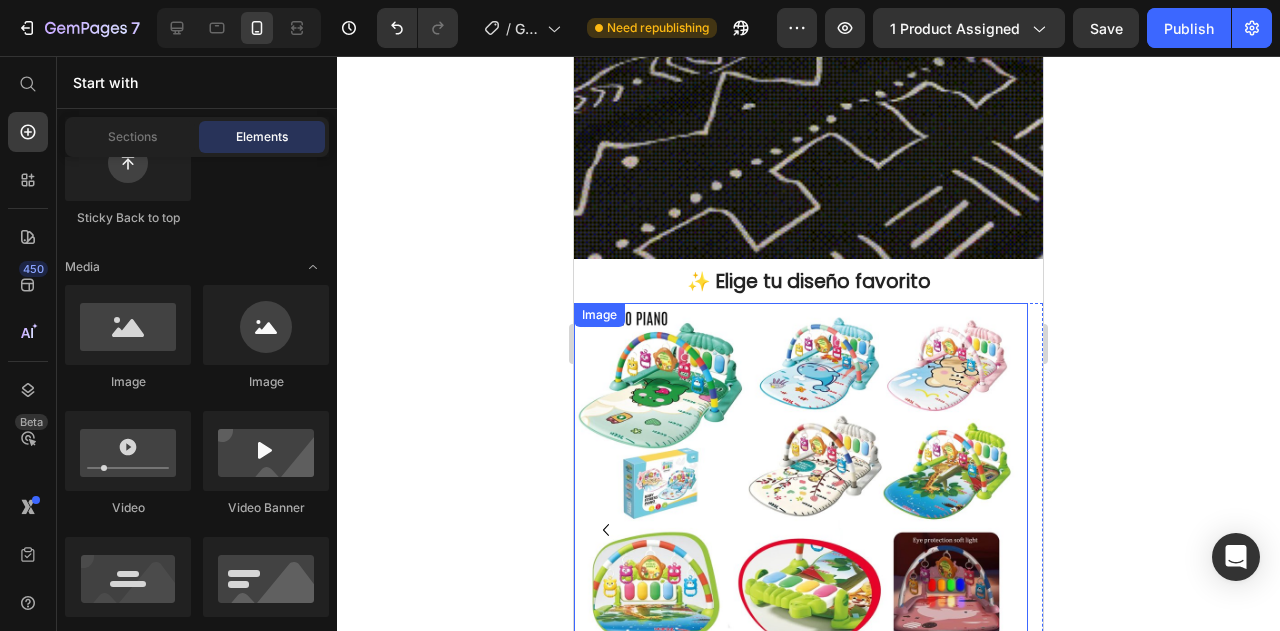 click at bounding box center [801, 484] 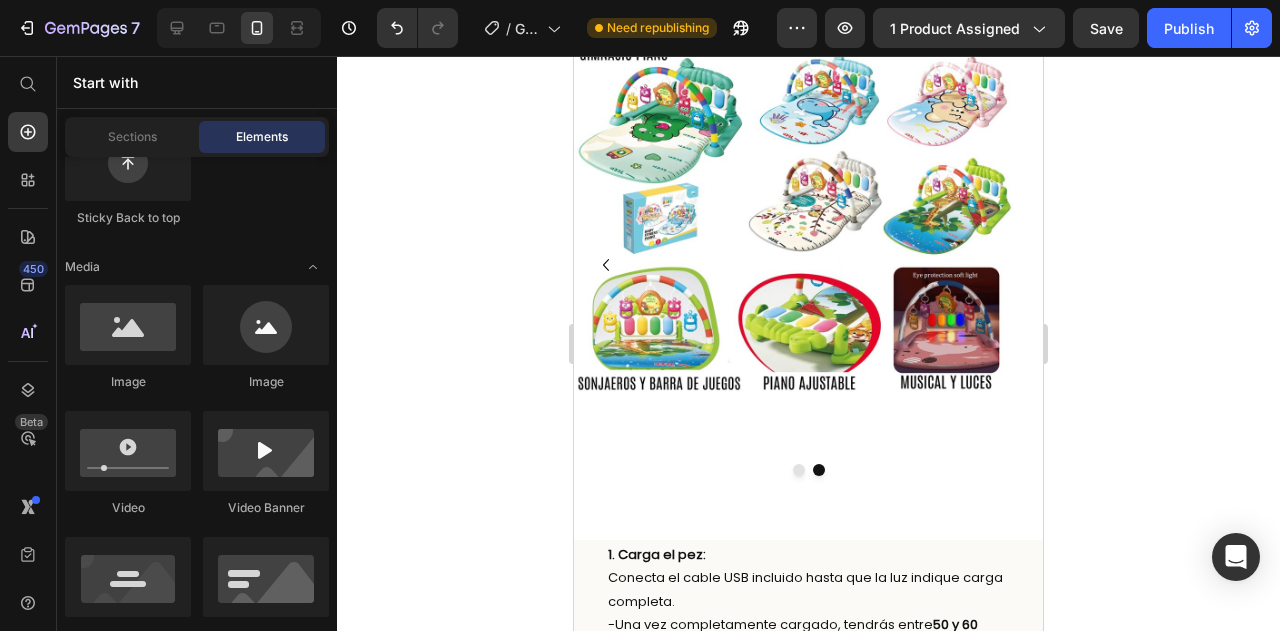 scroll, scrollTop: 2909, scrollLeft: 0, axis: vertical 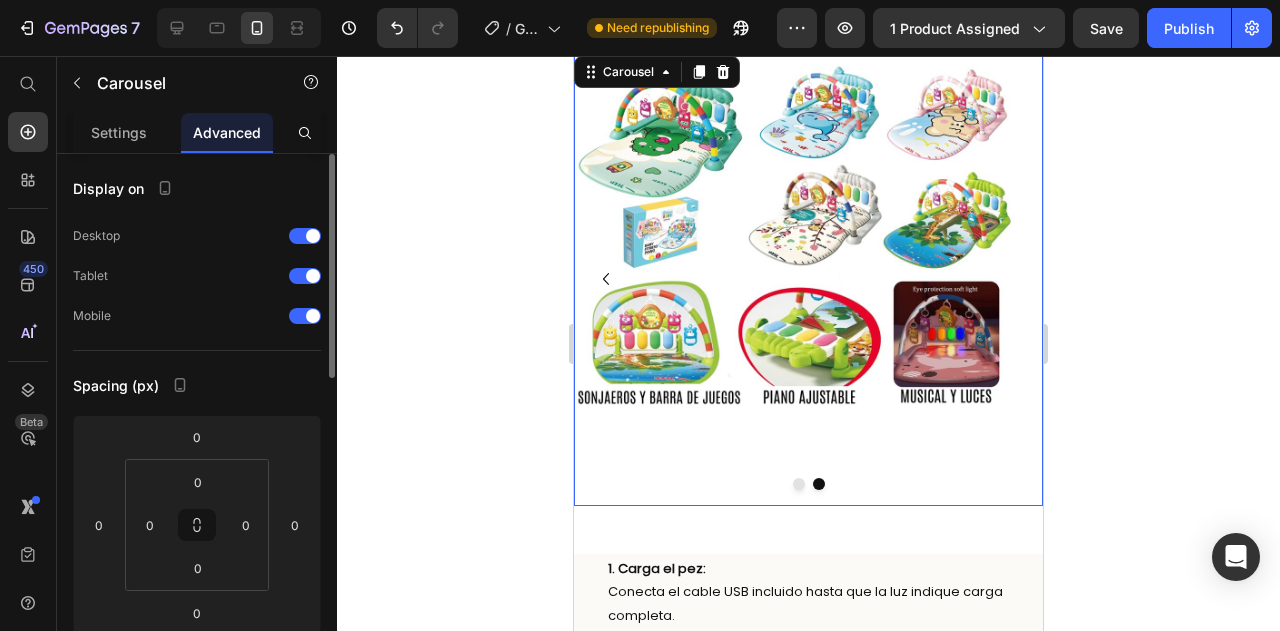 click 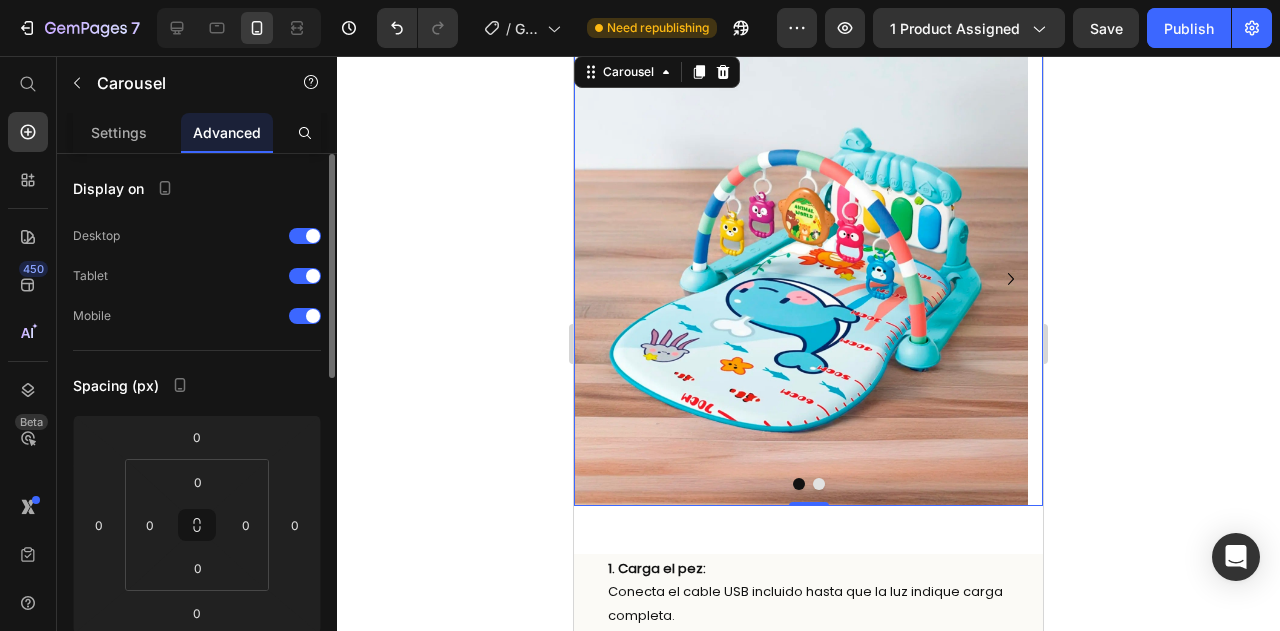 click 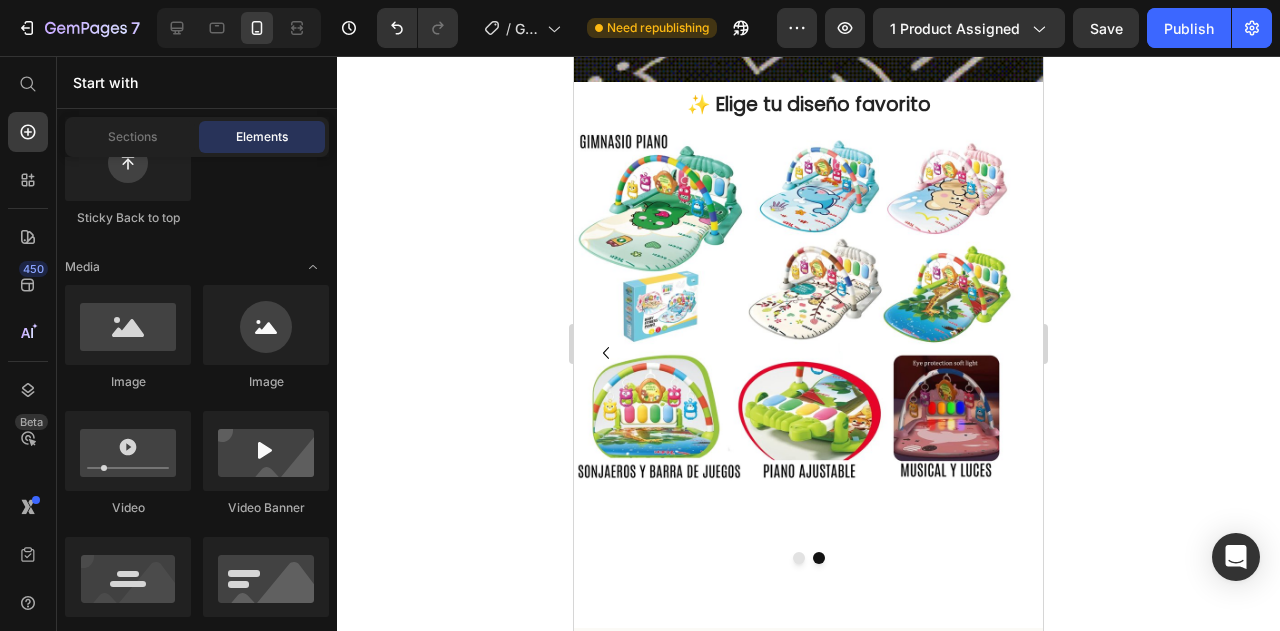 scroll, scrollTop: 2805, scrollLeft: 0, axis: vertical 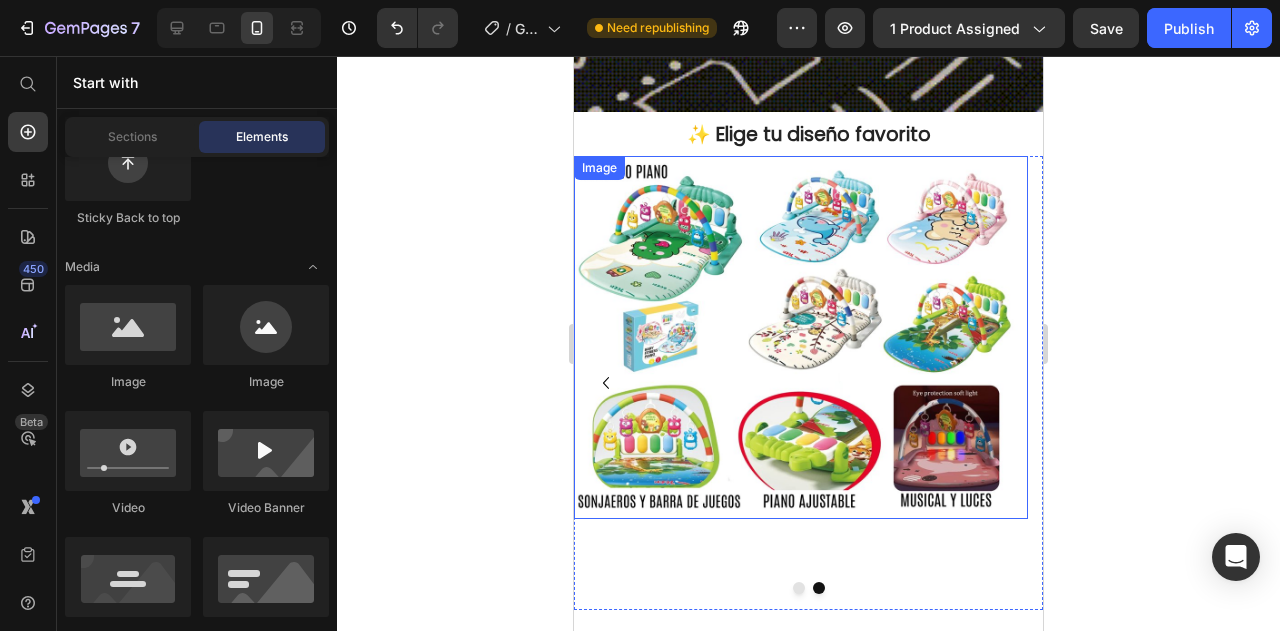 click at bounding box center [801, 337] 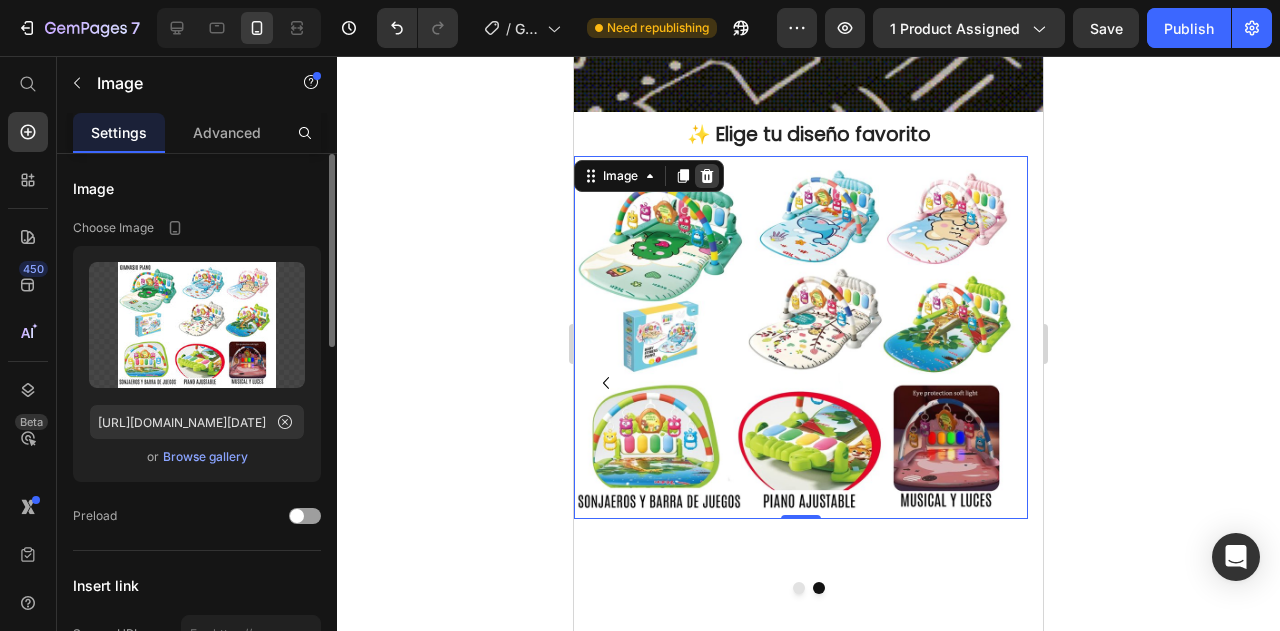 click 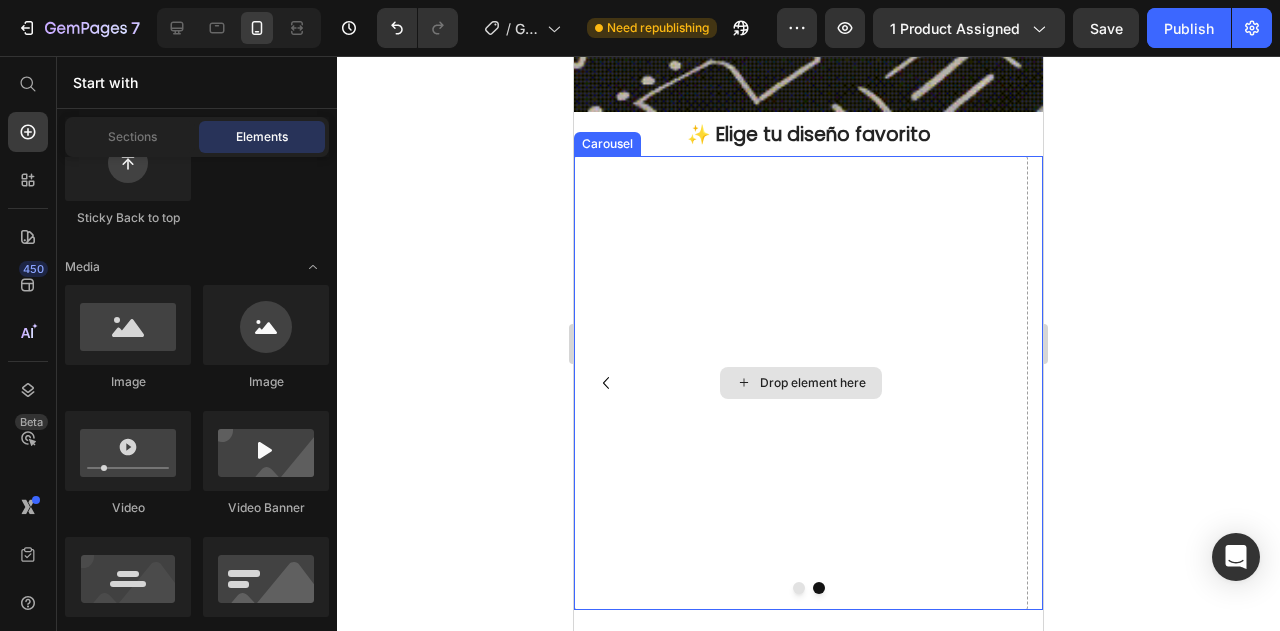 click on "Drop element here" at bounding box center [801, 383] 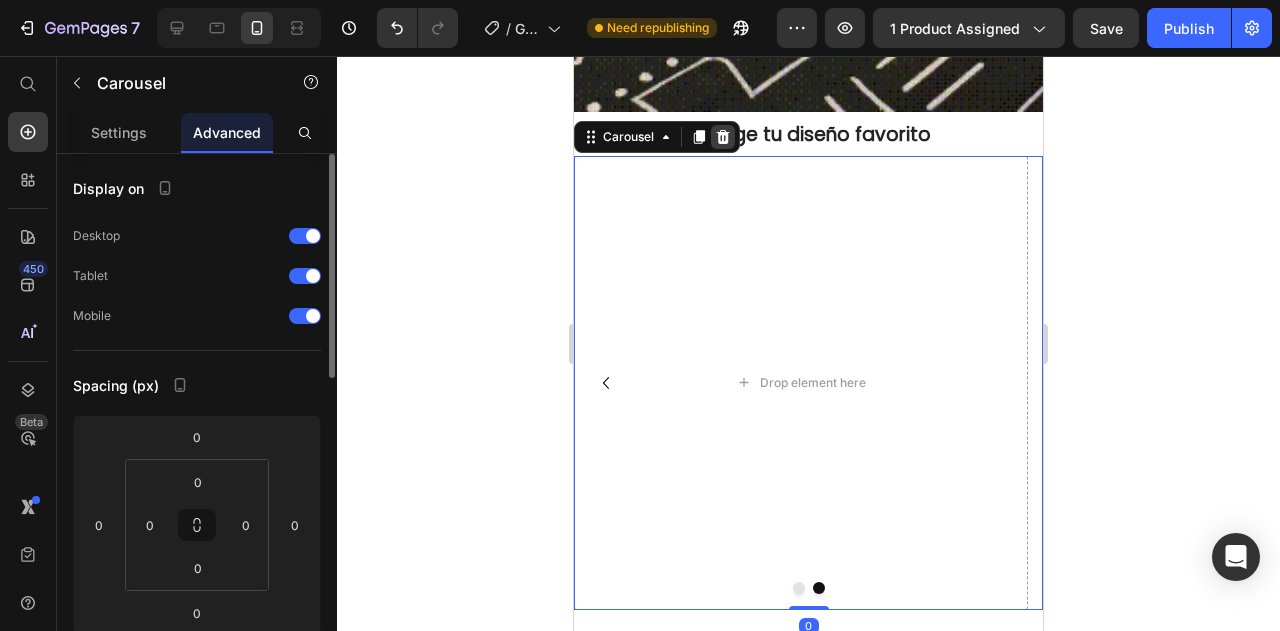 click 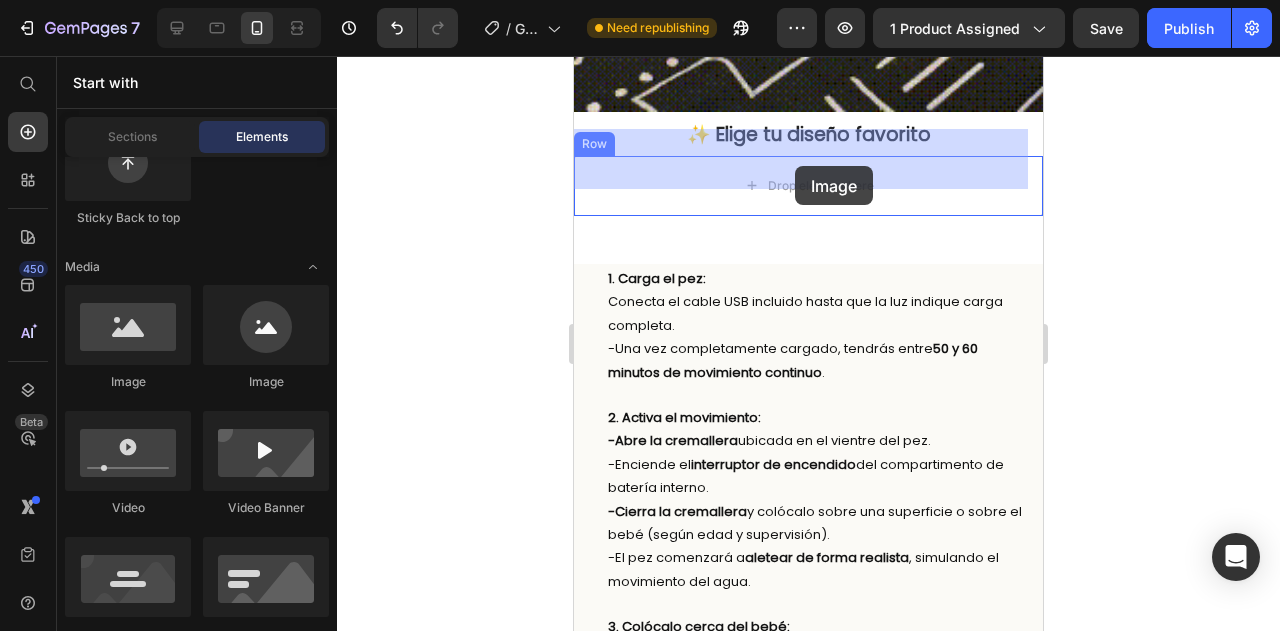drag, startPoint x: 734, startPoint y: 392, endPoint x: 795, endPoint y: 164, distance: 236.01907 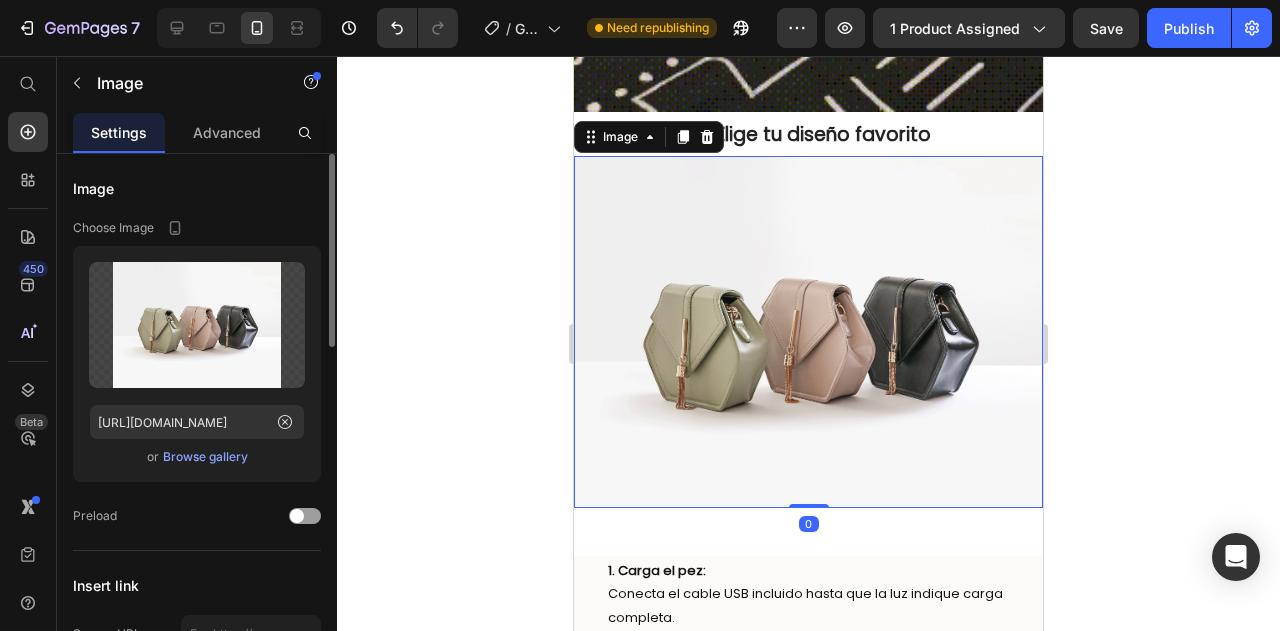 click at bounding box center (808, 332) 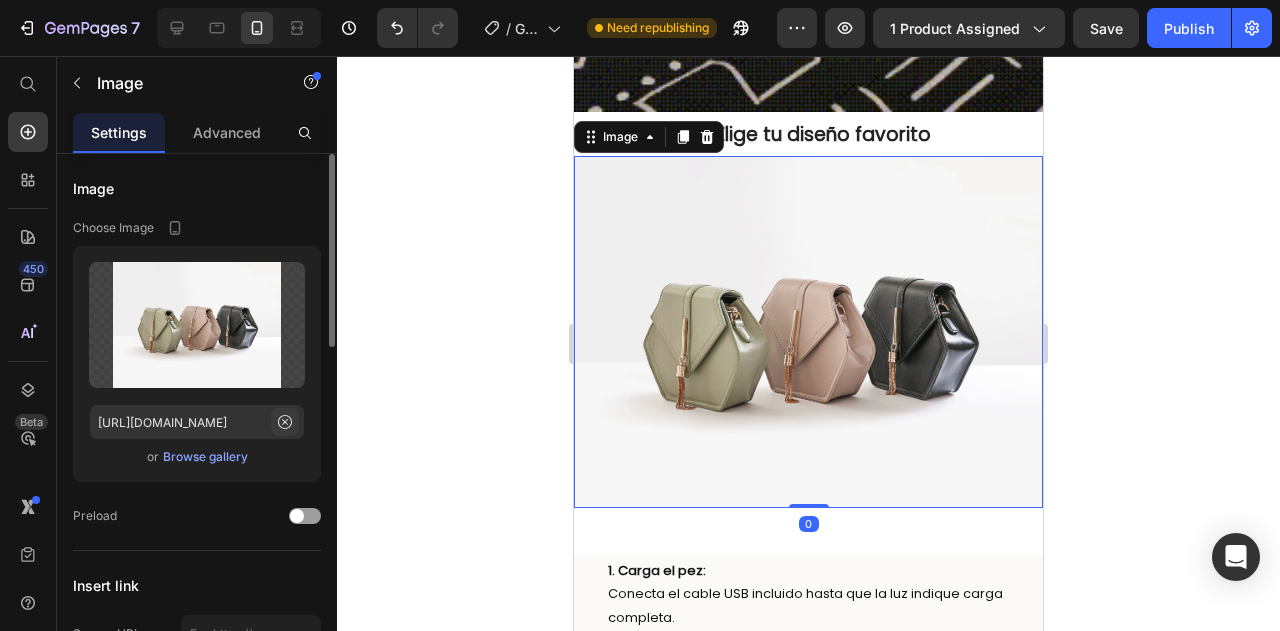 click 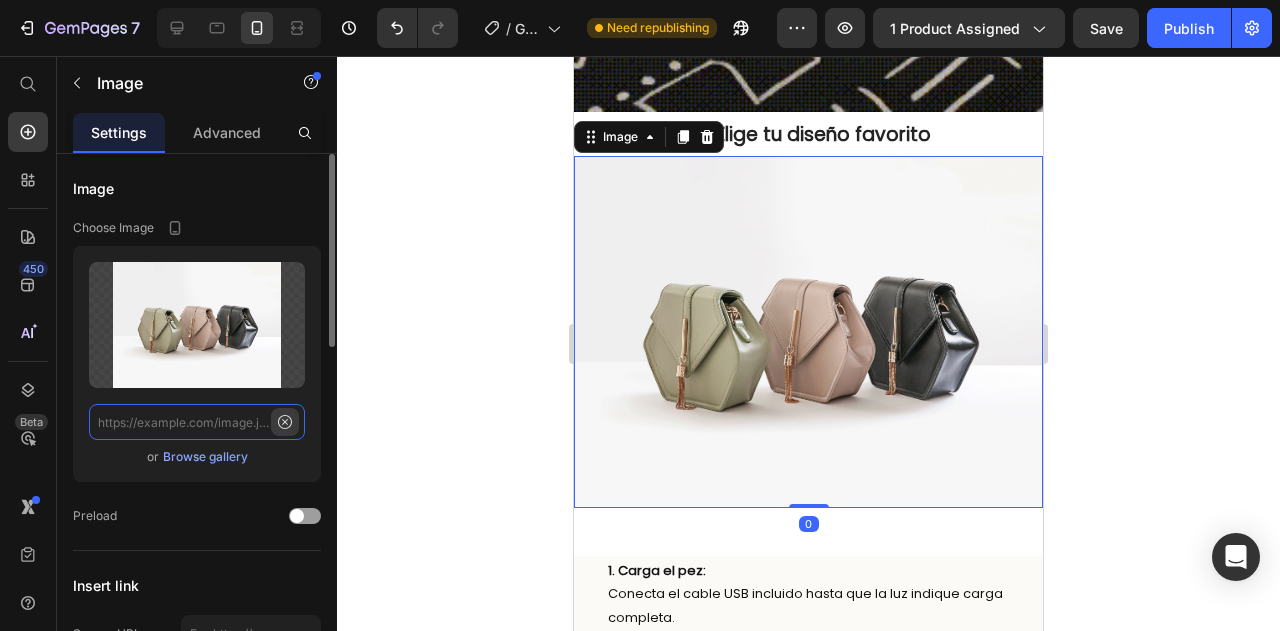 scroll, scrollTop: 0, scrollLeft: 0, axis: both 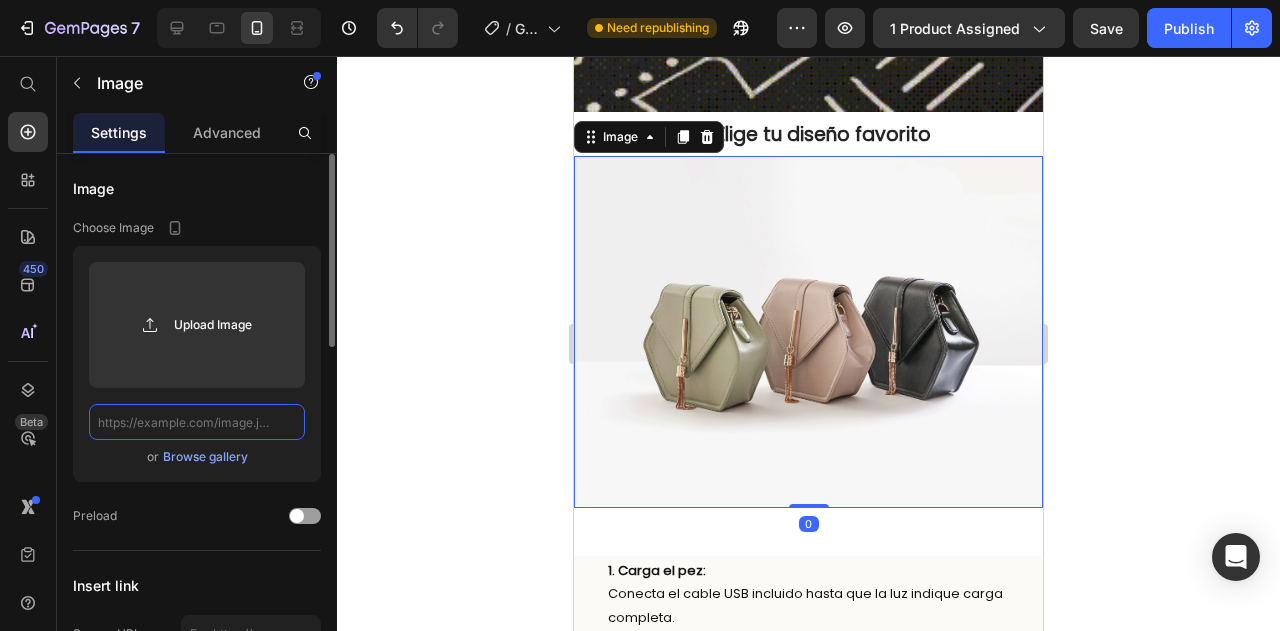 paste on "https://cdn.shopify.com/s/files/1/0778/7603/5618/files/1747497886WhatsApp_Image_2025-05-17_at_9.49.18_AM.jpg?v=1752111942" 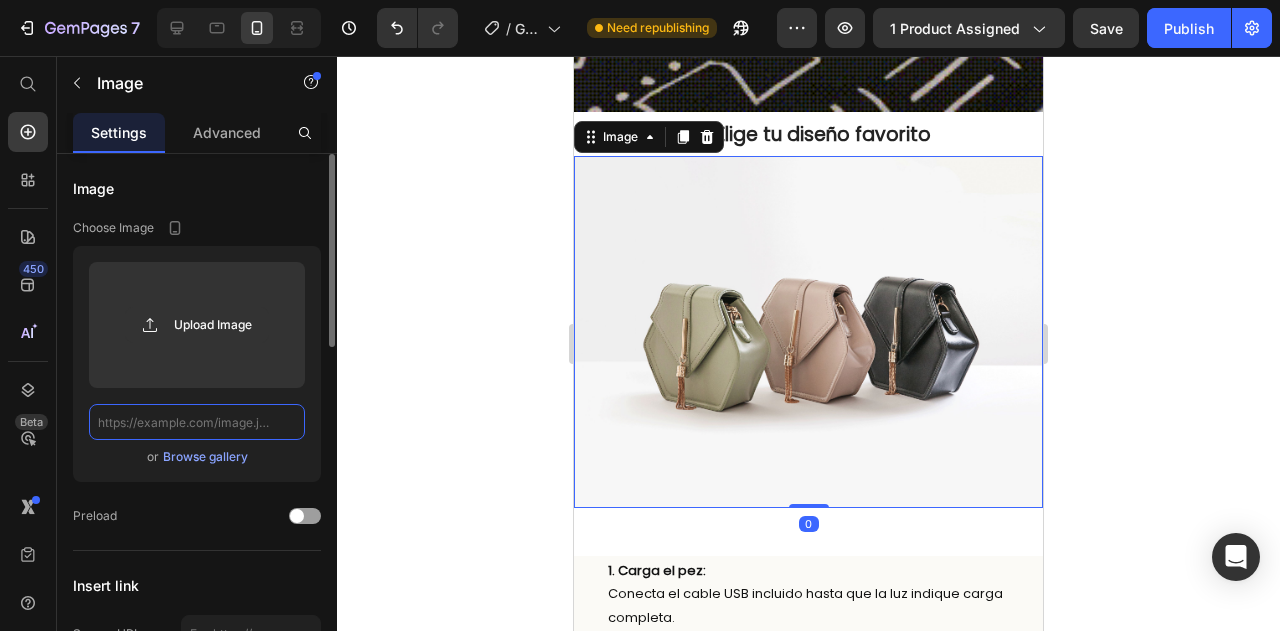 type on "https://cdn.shopify.com/s/files/1/0778/7603/5618/files/1747497886WhatsApp_Image_2025-05-17_at_9.49.18_AM.jpg?v=1752111942" 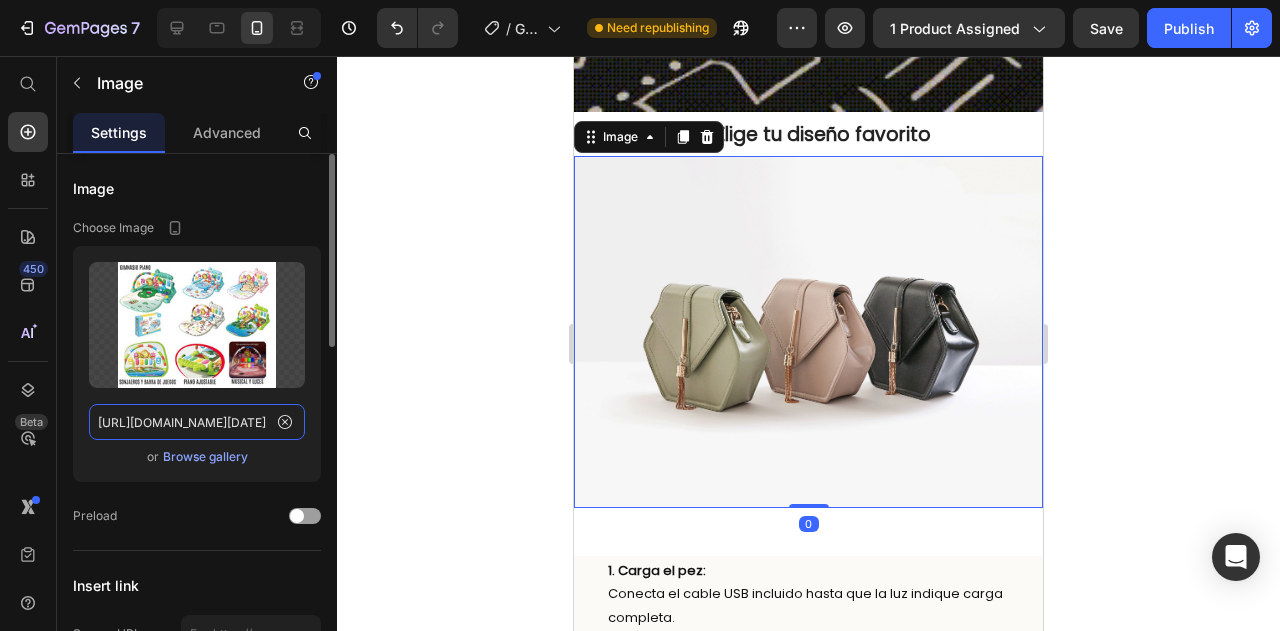 scroll, scrollTop: 0, scrollLeft: 567, axis: horizontal 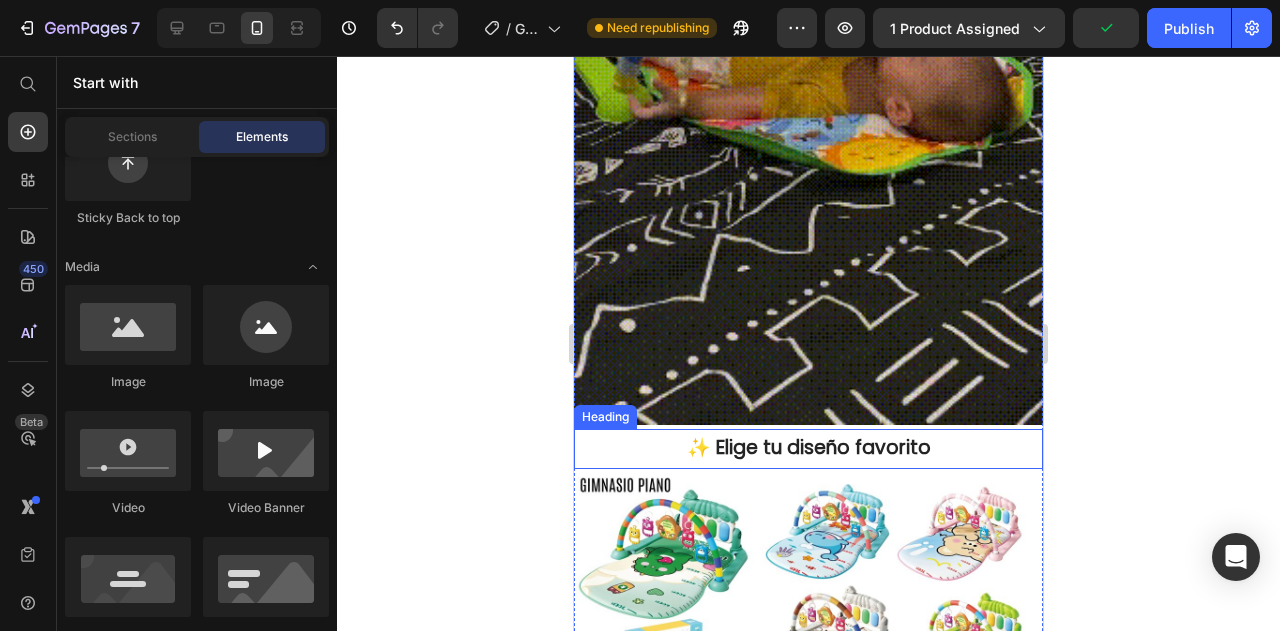 click on "✨ Elige tu diseño favorito" at bounding box center [808, 448] 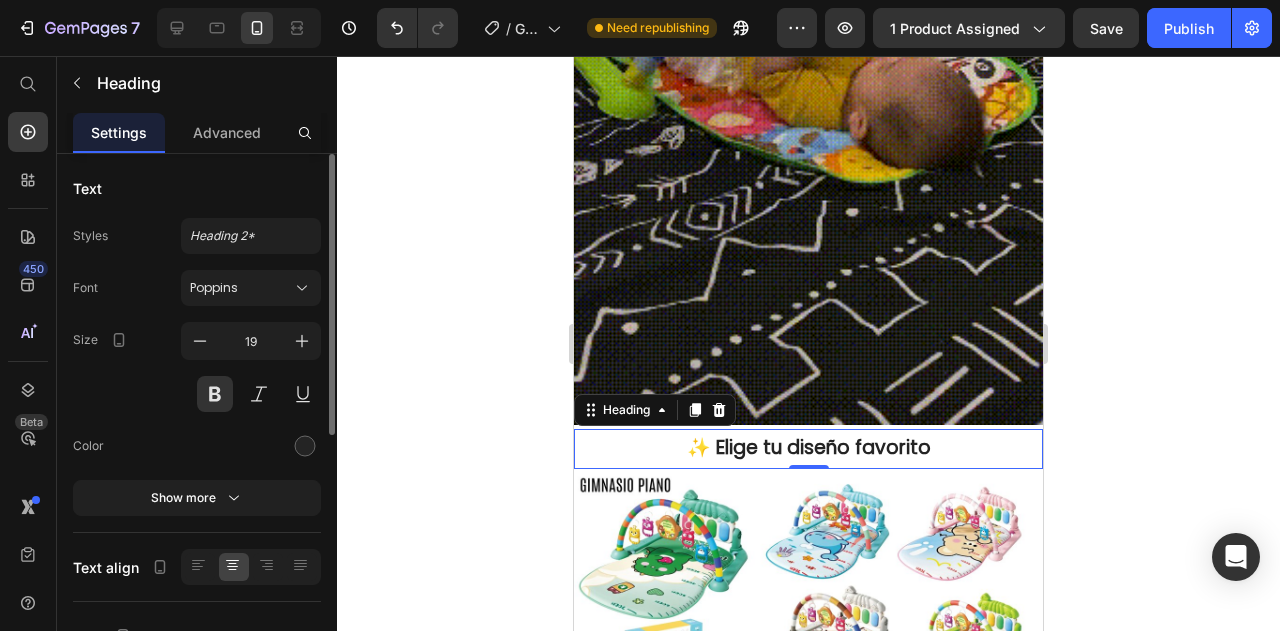click on "✨ Elige tu diseño favorito" at bounding box center [808, 448] 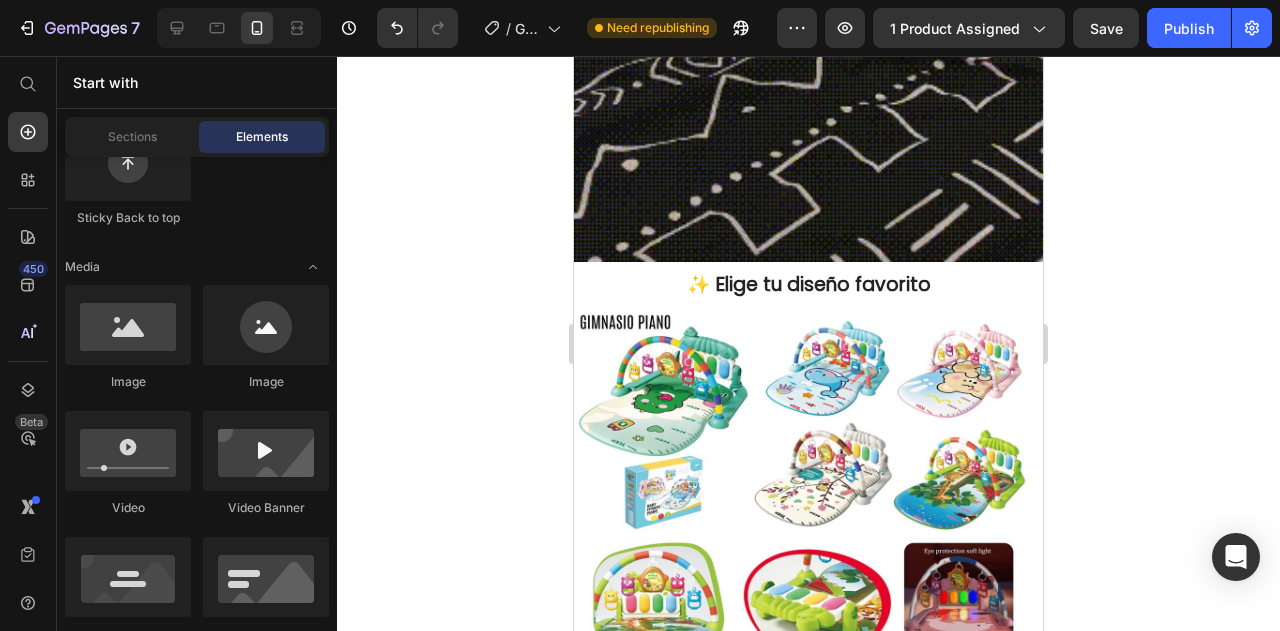 scroll, scrollTop: 2670, scrollLeft: 0, axis: vertical 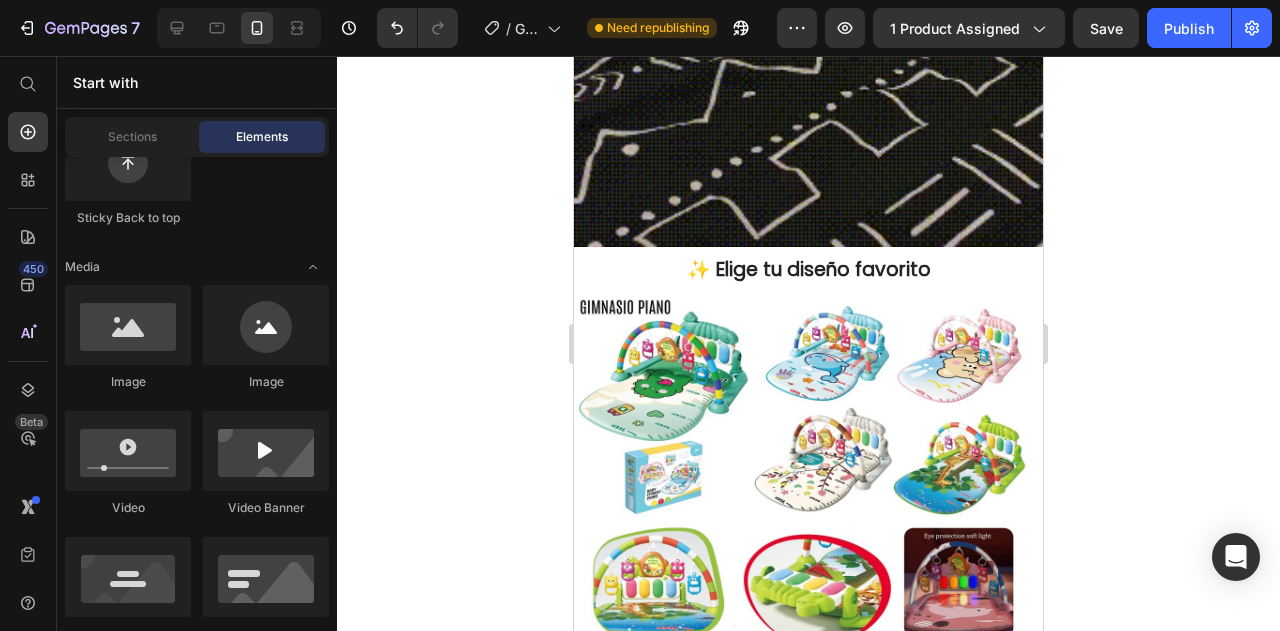 drag, startPoint x: 1036, startPoint y: 309, endPoint x: 1658, endPoint y: 338, distance: 622.67566 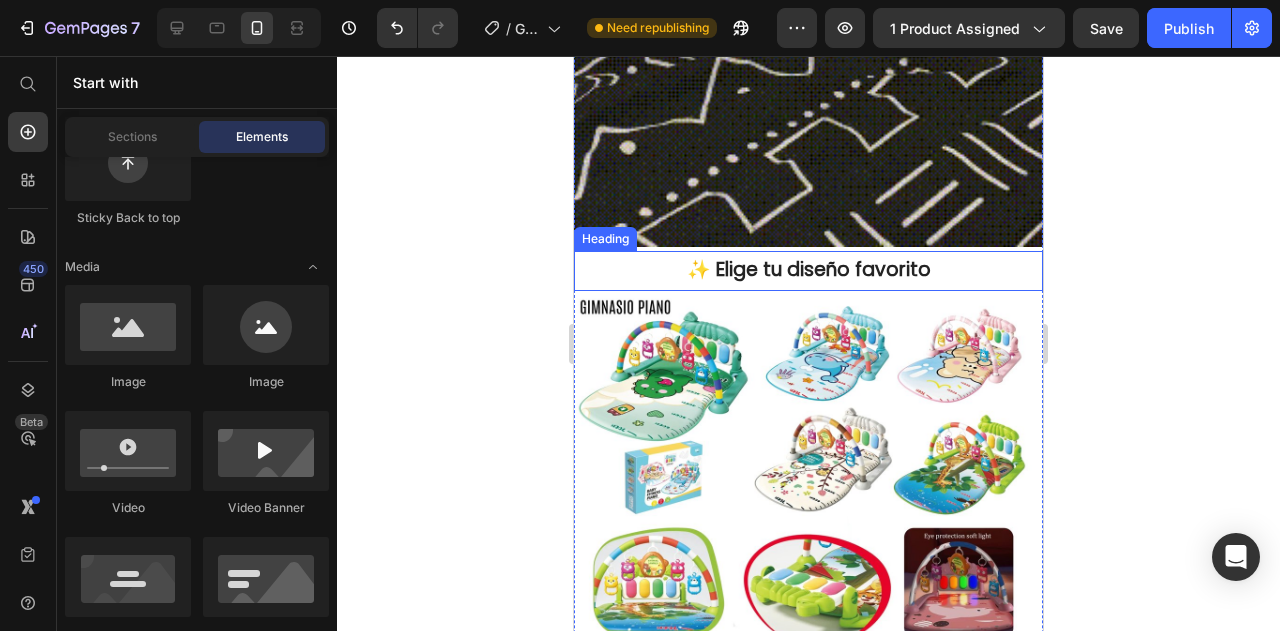 click on "⁠⁠⁠⁠⁠⁠⁠ ✨ Elige tu diseño favorito" at bounding box center [808, 270] 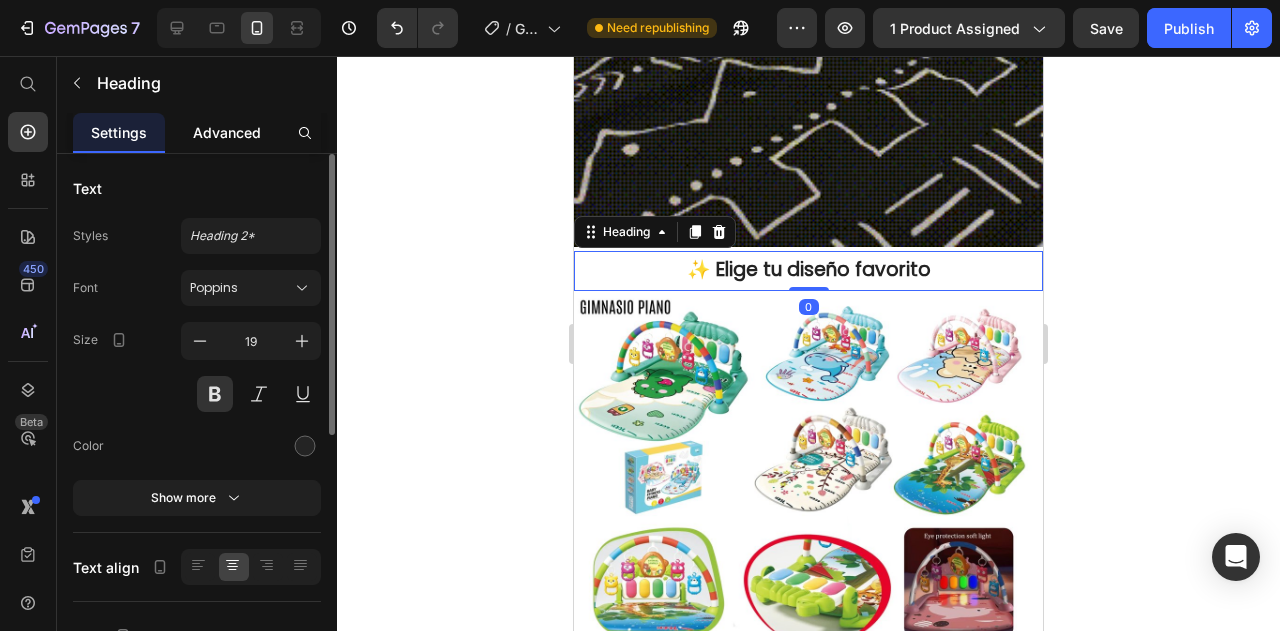 click on "Advanced" at bounding box center [227, 132] 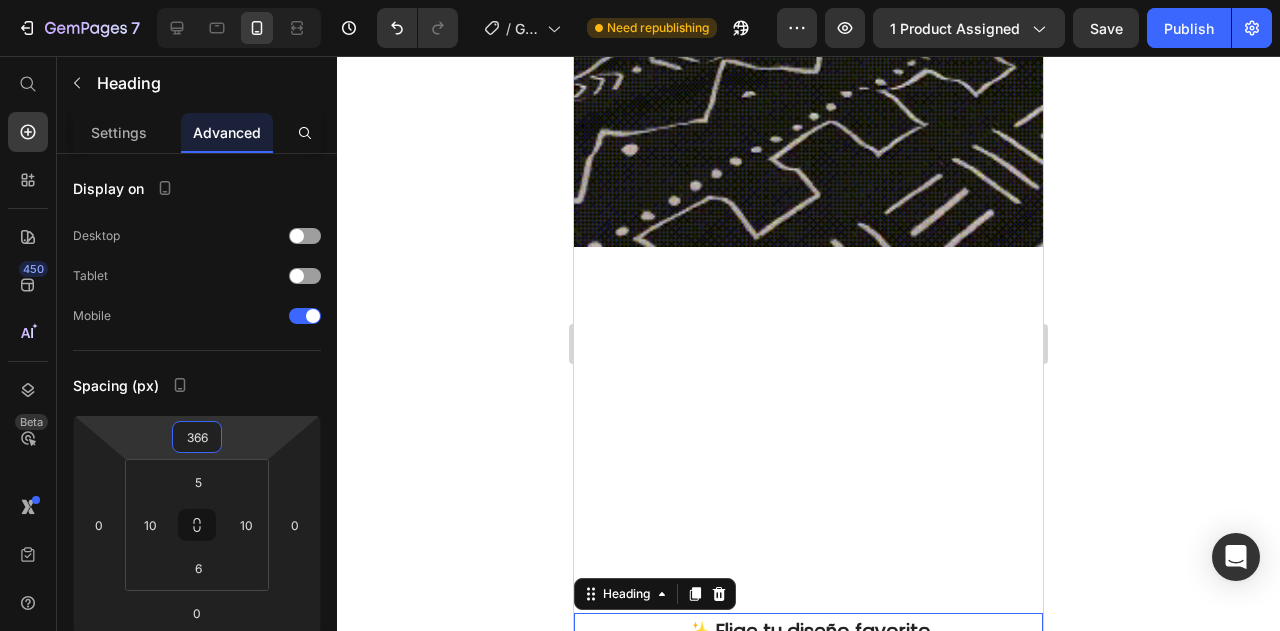 type on "364" 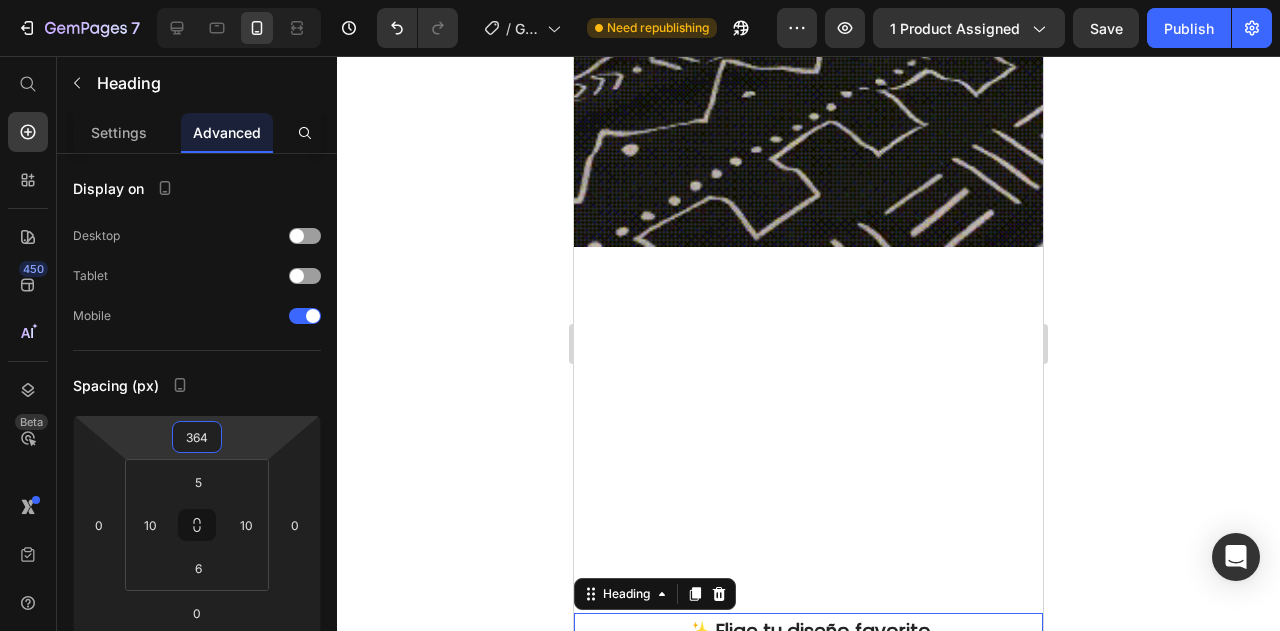 drag, startPoint x: 241, startPoint y: 420, endPoint x: 291, endPoint y: 240, distance: 186.81541 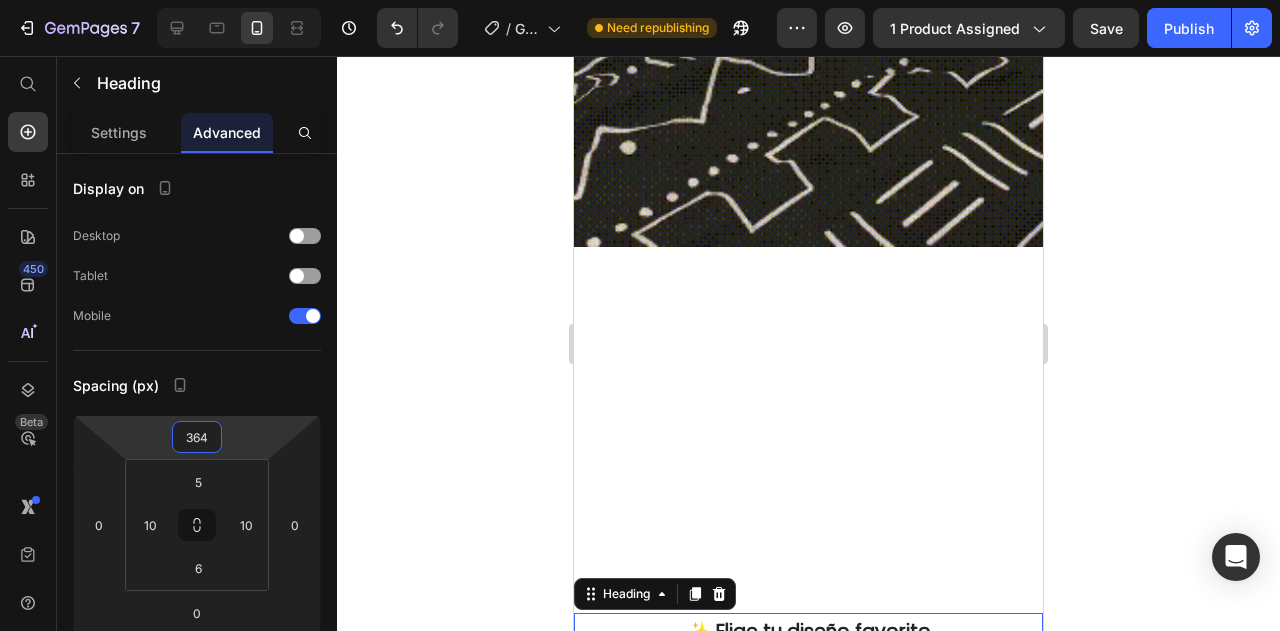 click on "7  Version history  /  GIMNASIO INTERACTIVO DE BEBE Need republishing Preview 1 product assigned  Save   Publish  450 Beta Start with Sections Elements Hero Section Product Detail Brands Trusted Badges Guarantee Product Breakdown How to use Testimonials Compare Bundle FAQs Social Proof Brand Story Product List Collection Blog List Contact Sticky Add to Cart Custom Footer Browse Library 450 Layout
Row
Row
Row
Row Text
Heading
Text Block Button
Button
Button
Sticky Back to top Media
Image" at bounding box center (640, 0) 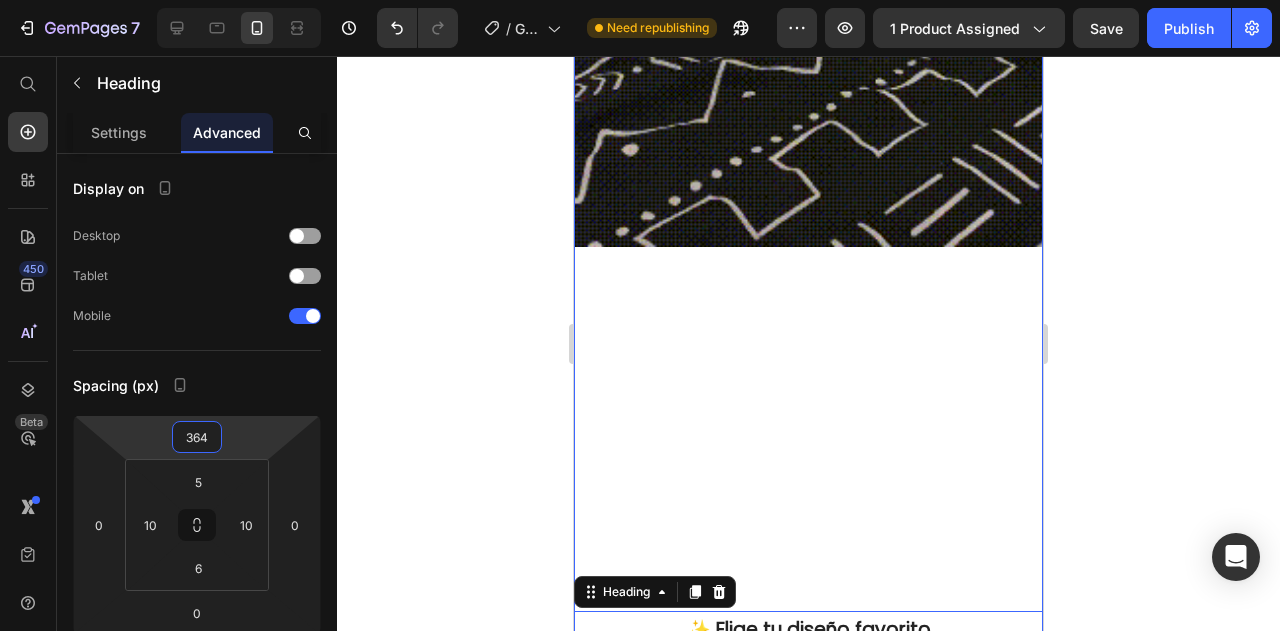 click on "Image ⁠⁠⁠⁠⁠⁠⁠ ✨ Elige tu diseño favorito Heading   0 Image Row 1. Carga el pez: Conecta el cable USB incluido hasta que la luz indique carga completa. -Una vez completamente cargado, tendrás entre  50 y 60 minutos de movimiento continuo . 2. Activa el movimiento: -Abre la cremallera  ubicada en el vientre del pez. -Enciende el  interruptor de encendido  del compartimento de batería interno. -Cierra la cremallera  y colócalo sobre una superficie o sobre el bebé (según edad y supervisión). -El pez comenzará a  aletear de forma realista , simulando el movimiento del agua. 3. Colócalo cerca del bebé: -Puedes ubicarlo  al lado del bebé , sobre su pancita o espalda,  o incluso en sus brazos como peluche interactivo. El movimiento rítmico lo tranquilizará. -También es ideal para usar en  la cuna, el coche o cerca del bebé. Item List" at bounding box center [808, 506] 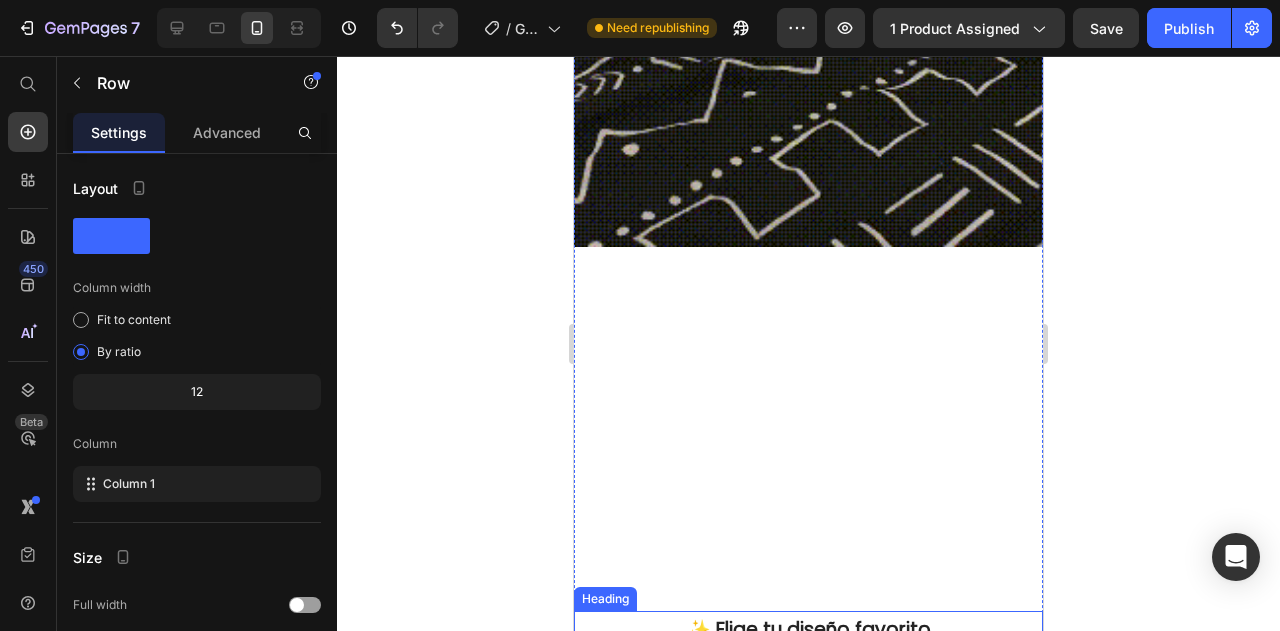 click on "✨ Elige tu diseño favorito" at bounding box center (809, 629) 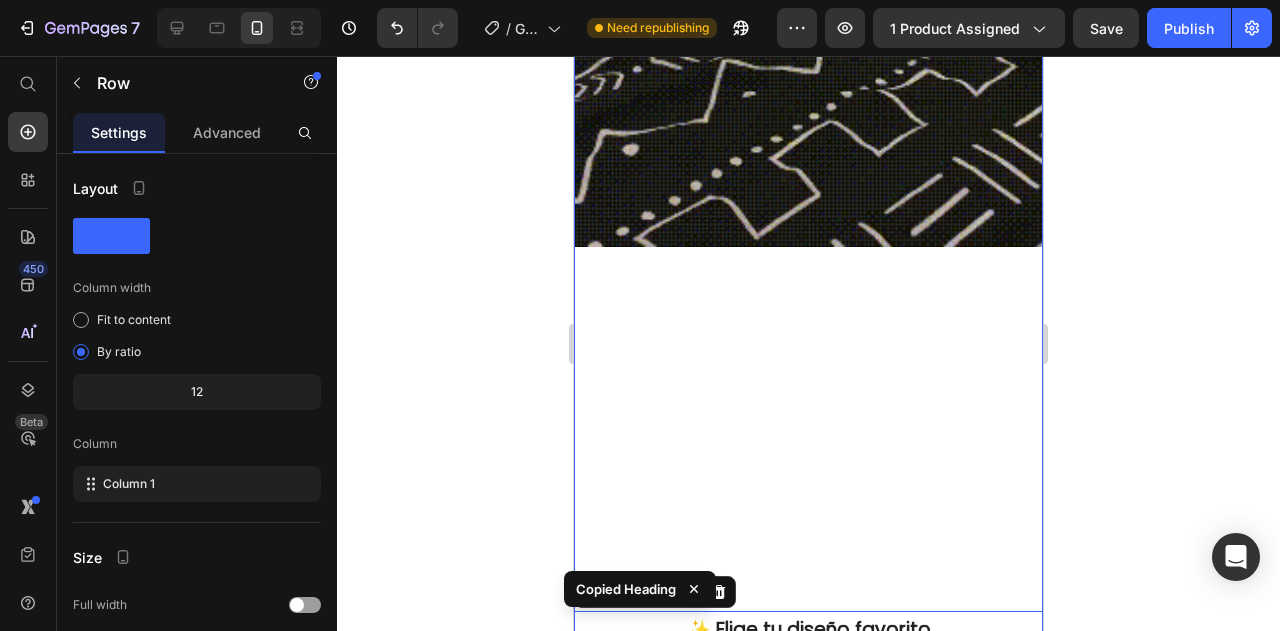 click on "Image ⁠⁠⁠⁠⁠⁠⁠ ✨ Elige tu diseño favorito Heading   0 Image Row 1. Carga el pez: Conecta el cable USB incluido hasta que la luz indique carga completa. -Una vez completamente cargado, tendrás entre  50 y 60 minutos de movimiento continuo . 2. Activa el movimiento: -Abre la cremallera  ubicada en el vientre del pez. -Enciende el  interruptor de encendido  del compartimento de batería interno. -Cierra la cremallera  y colócalo sobre una superficie o sobre el bebé (según edad y supervisión). -El pez comenzará a  aletear de forma realista , simulando el movimiento del agua. 3. Colócalo cerca del bebé: -Puedes ubicarlo  al lado del bebé , sobre su pancita o espalda,  o incluso en sus brazos como peluche interactivo. El movimiento rítmico lo tranquilizará. -También es ideal para usar en  la cuna, el coche o cerca del bebé. Item List" at bounding box center (808, 506) 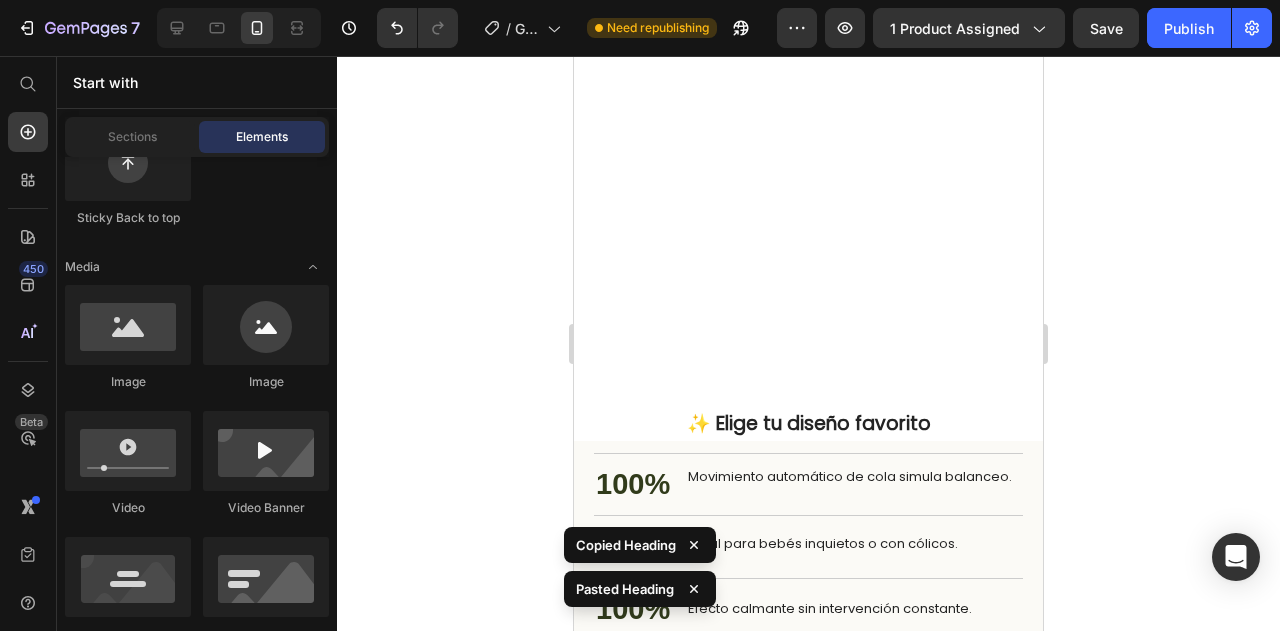 scroll, scrollTop: 4278, scrollLeft: 0, axis: vertical 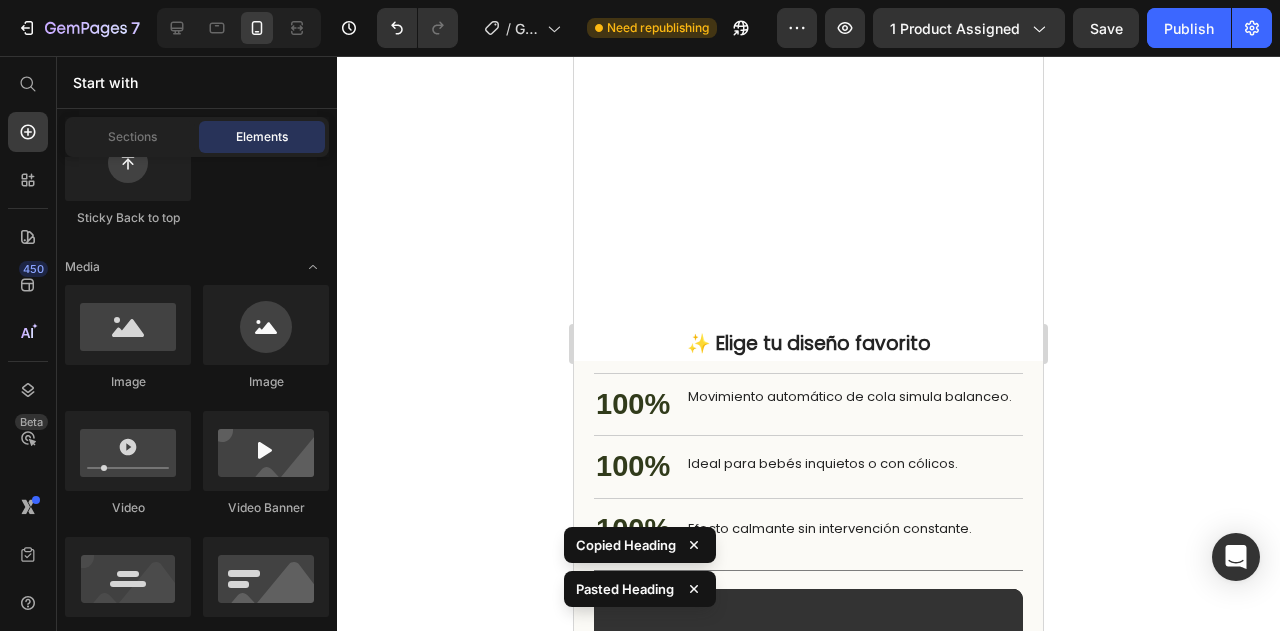drag, startPoint x: 1034, startPoint y: 364, endPoint x: 1629, endPoint y: 410, distance: 596.7755 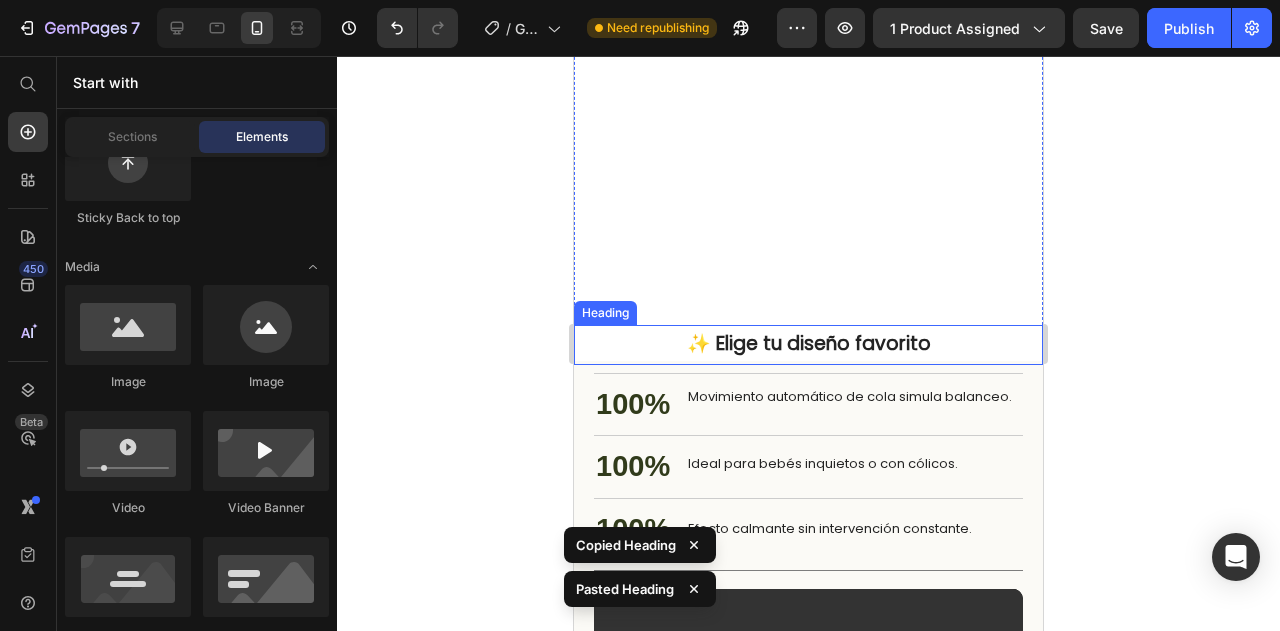 click on "✨ Elige tu diseño favorito Heading" at bounding box center (808, 345) 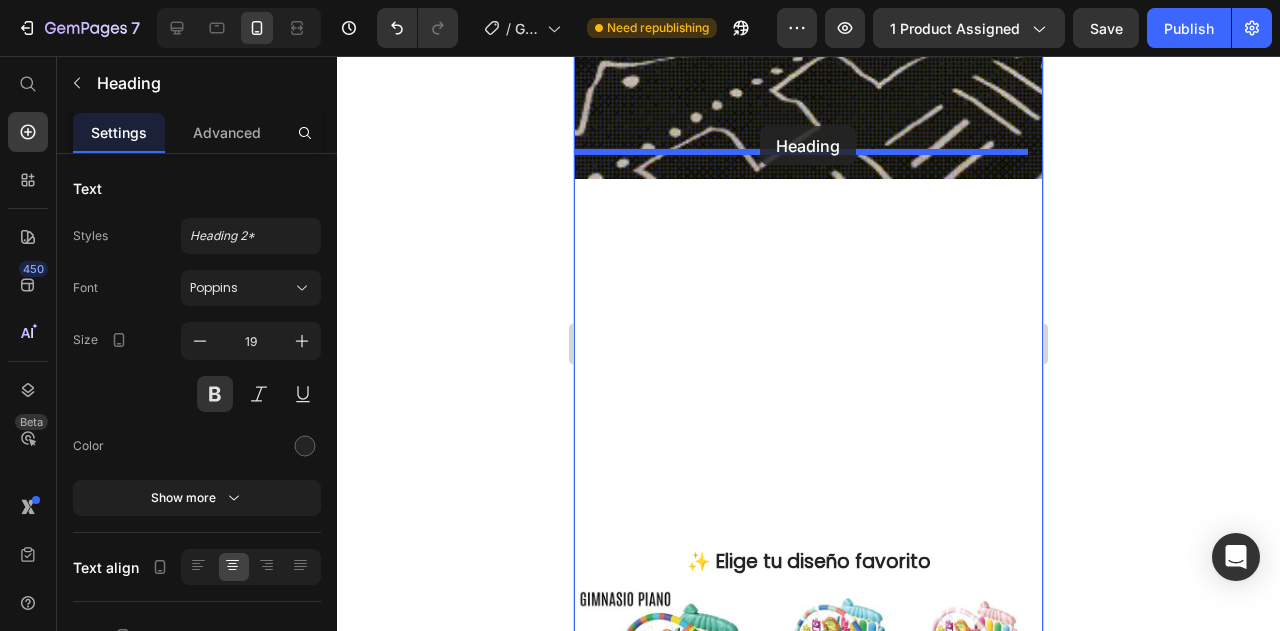 scroll, scrollTop: 2730, scrollLeft: 0, axis: vertical 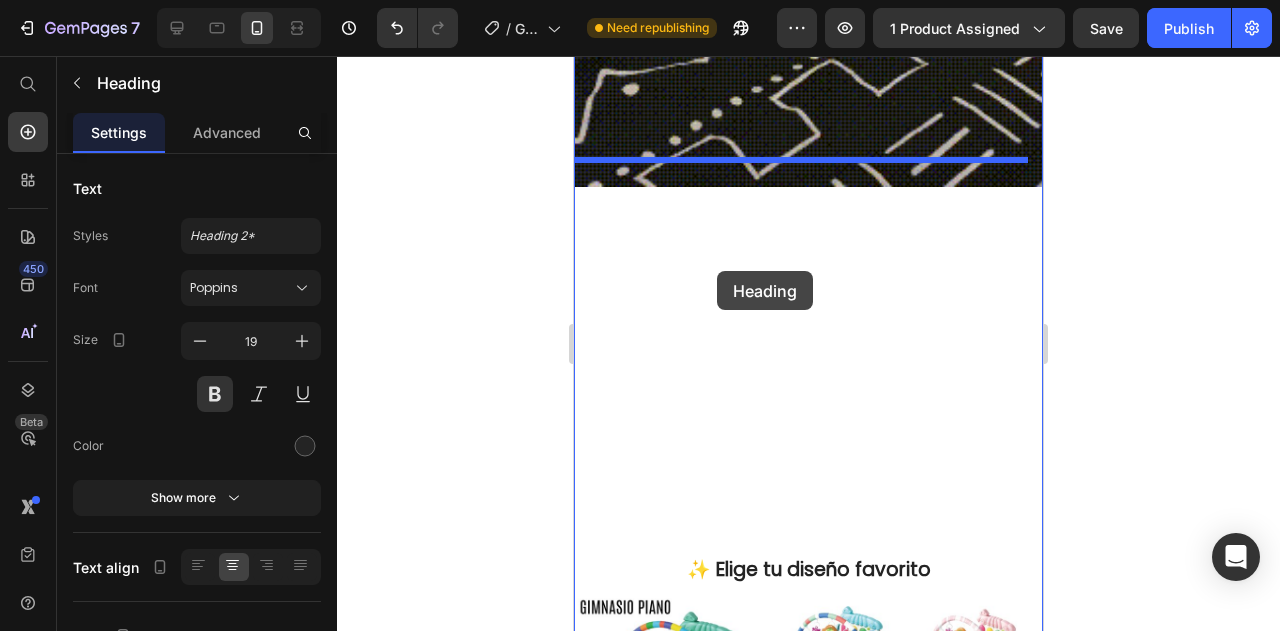 drag, startPoint x: 590, startPoint y: 271, endPoint x: 717, endPoint y: 265, distance: 127.141655 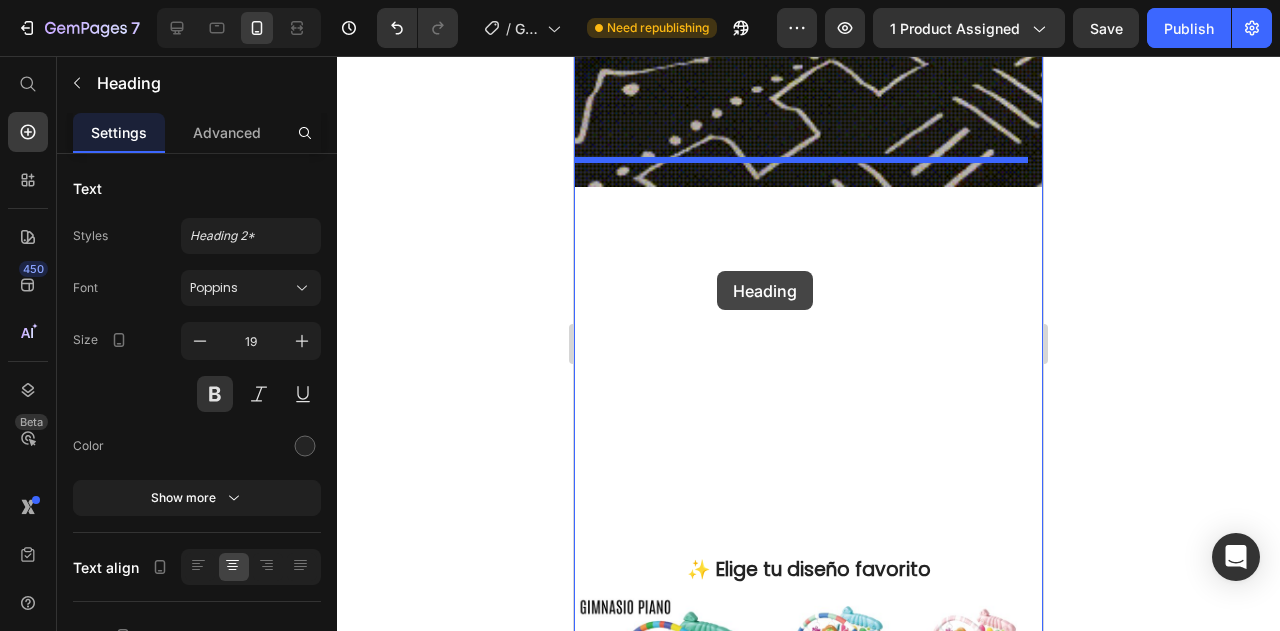 click on "Mobile  ( 469 px) iPhone 13 Mini iPhone 13 Pro iPhone 11 Pro Max iPhone 15 Pro Max Pixel 7 Galaxy S8+ Galaxy S20 Ultra iPad Mini iPad Air iPad Pro Header Image ⁠⁠⁠⁠⁠⁠⁠ ✨ Elige tu diseño favorito Heading Image Row 1. Carga el pez: Conecta el cable USB incluido hasta que la luz indique carga completa. -Una vez completamente cargado, tendrás entre  50 y 60 minutos de movimiento continuo . 2. Activa el movimiento: -Abre la cremallera  ubicada en el vientre del pez. -Enciende el  interruptor de encendido  del compartimento de batería interno. -Cierra la cremallera  y colócalo sobre una superficie o sobre el bebé (según edad y supervisión). -El pez comenzará a  aletear de forma realista , simulando el movimiento del agua. 3. Colócalo cerca del bebé: -Puedes ubicarlo  al lado del bebé , sobre su pancita o espalda,  o incluso en sus brazos como peluche interactivo. El movimiento rítmico lo tranquilizará. -También es ideal para usar en  la cuna, el coche o cerca del bebé. Item List   0" at bounding box center [808, 1671] 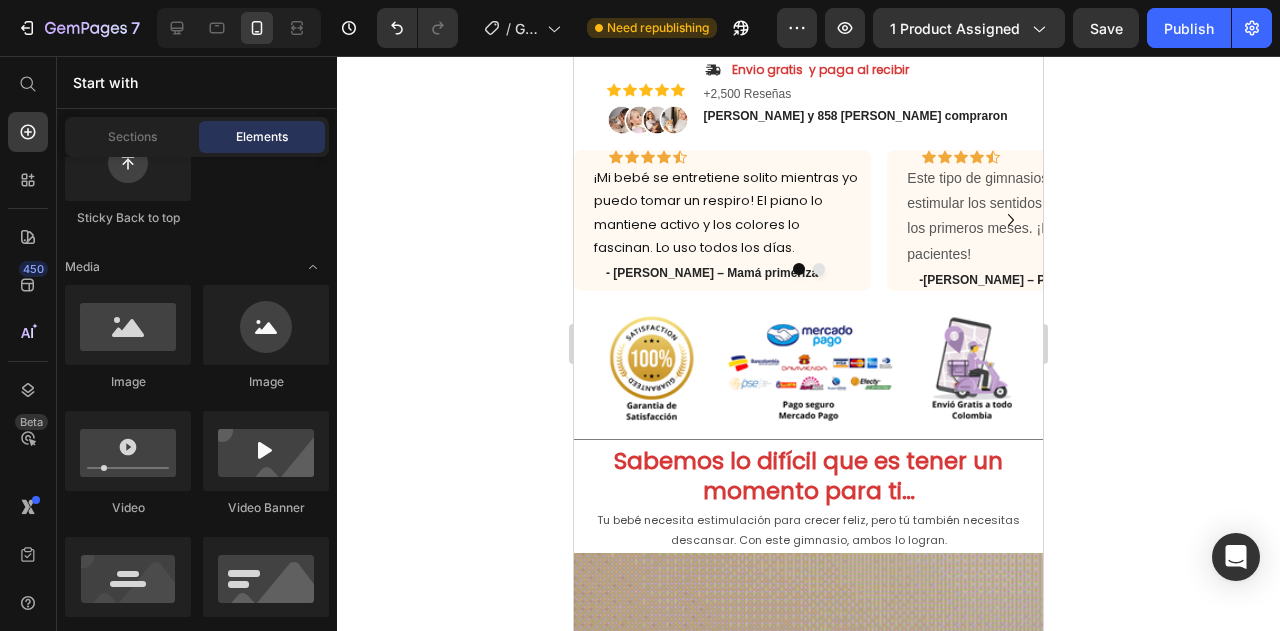 scroll, scrollTop: 605, scrollLeft: 0, axis: vertical 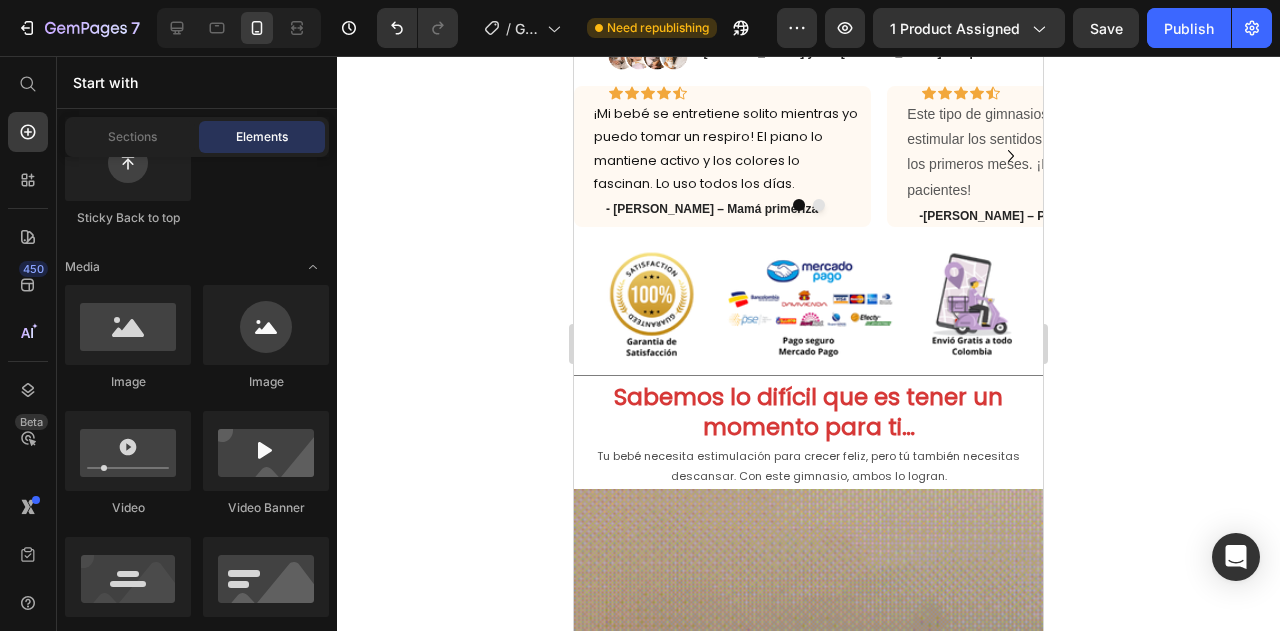 drag, startPoint x: 1037, startPoint y: 251, endPoint x: 1654, endPoint y: 118, distance: 631.17194 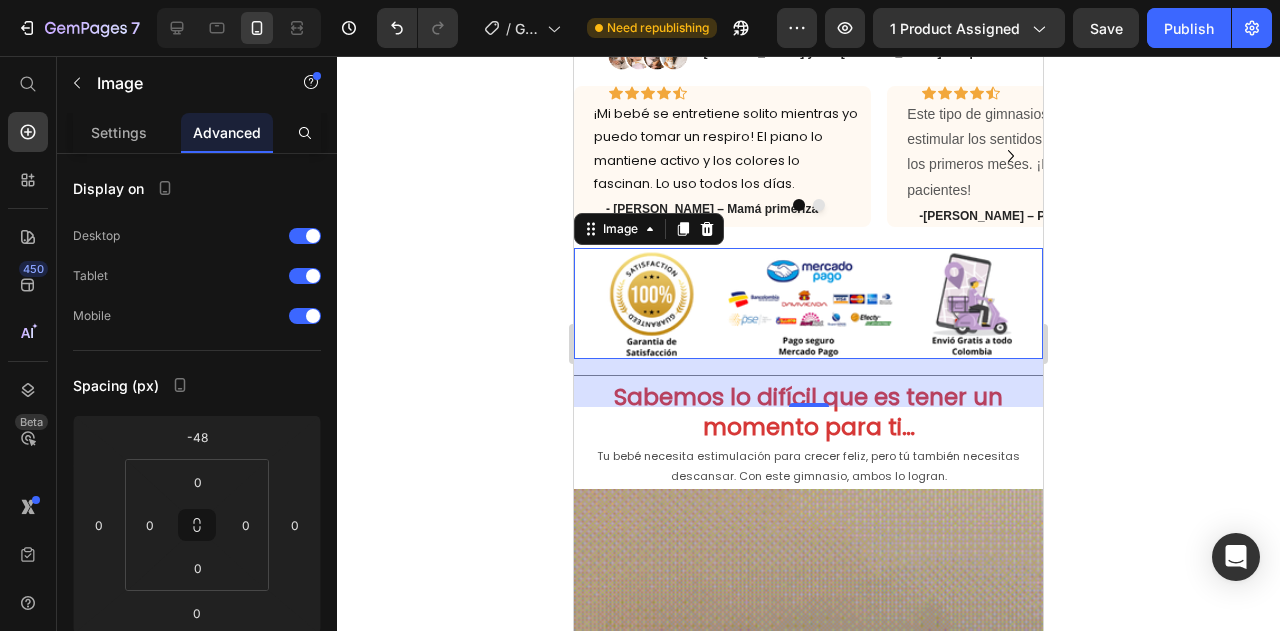 click 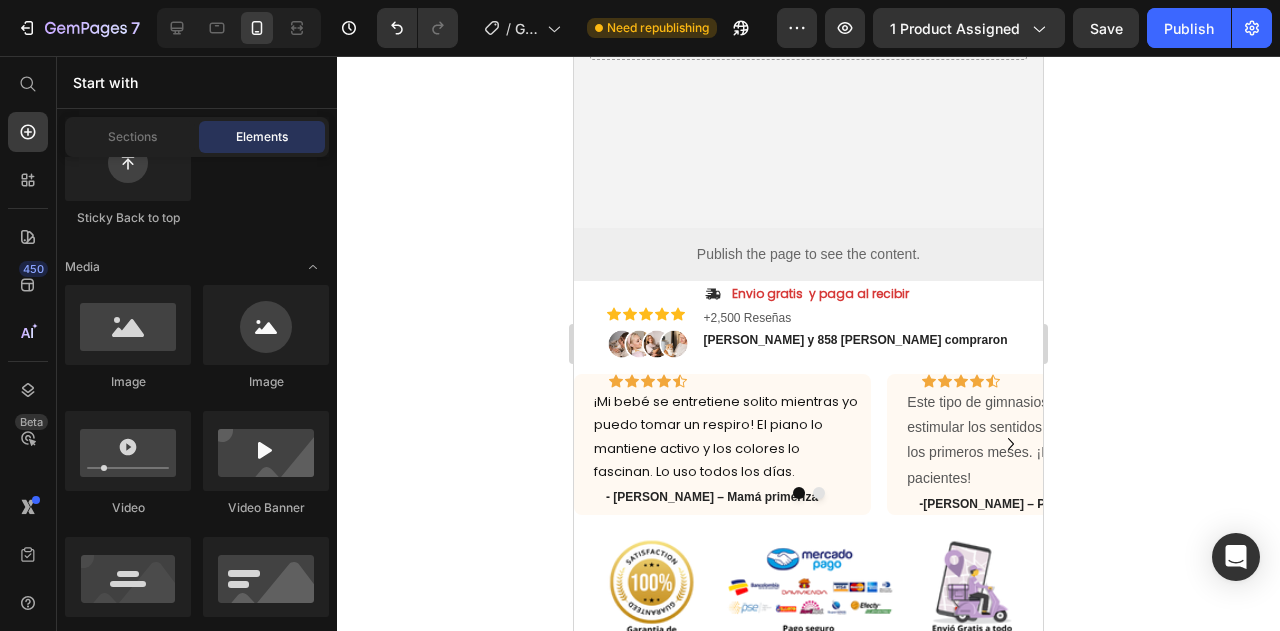 scroll, scrollTop: 285, scrollLeft: 0, axis: vertical 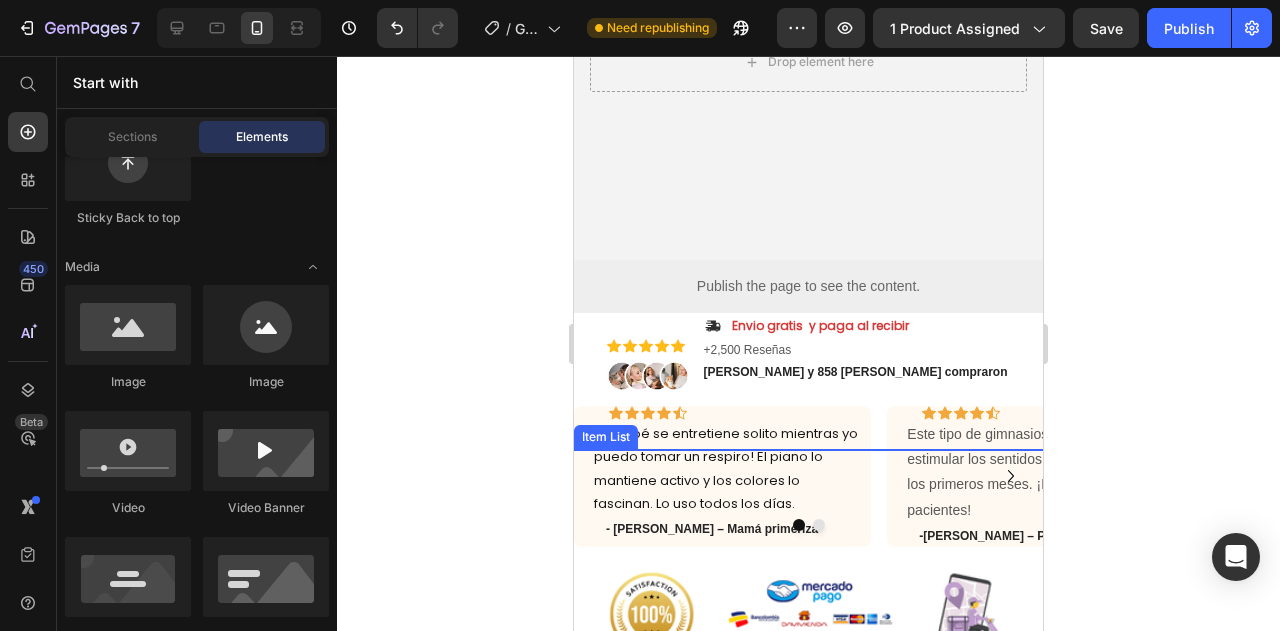 click on "Envio gratis  y paga al recibir" at bounding box center (808, 326) 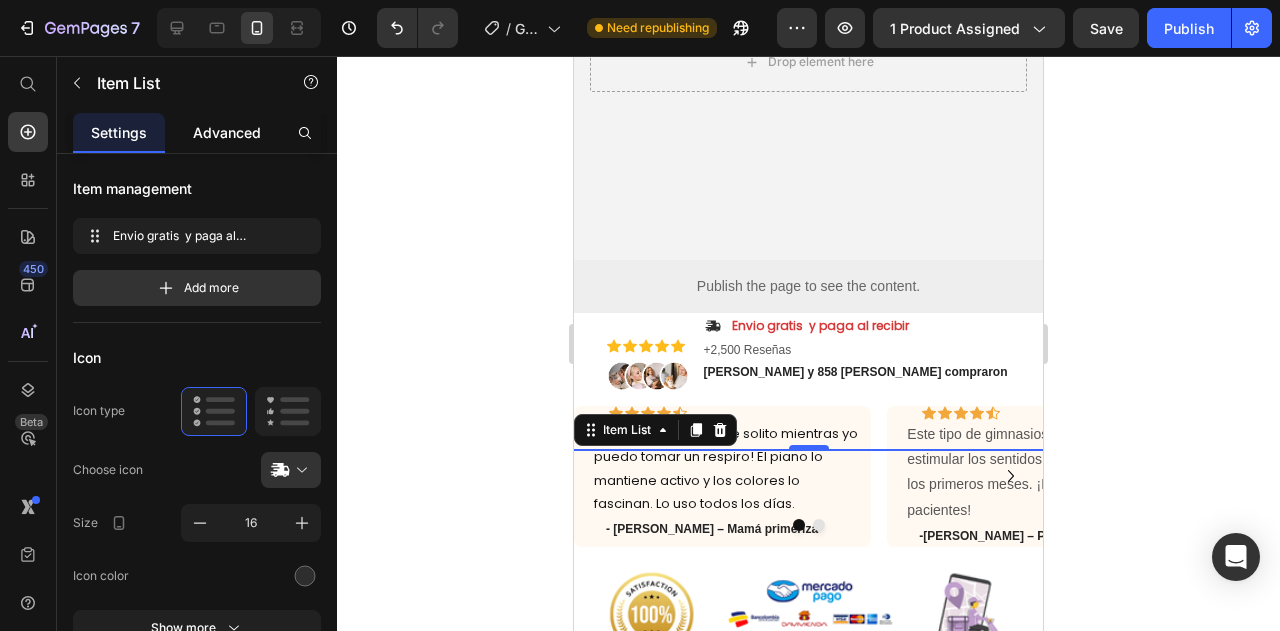 click on "Advanced" at bounding box center [227, 132] 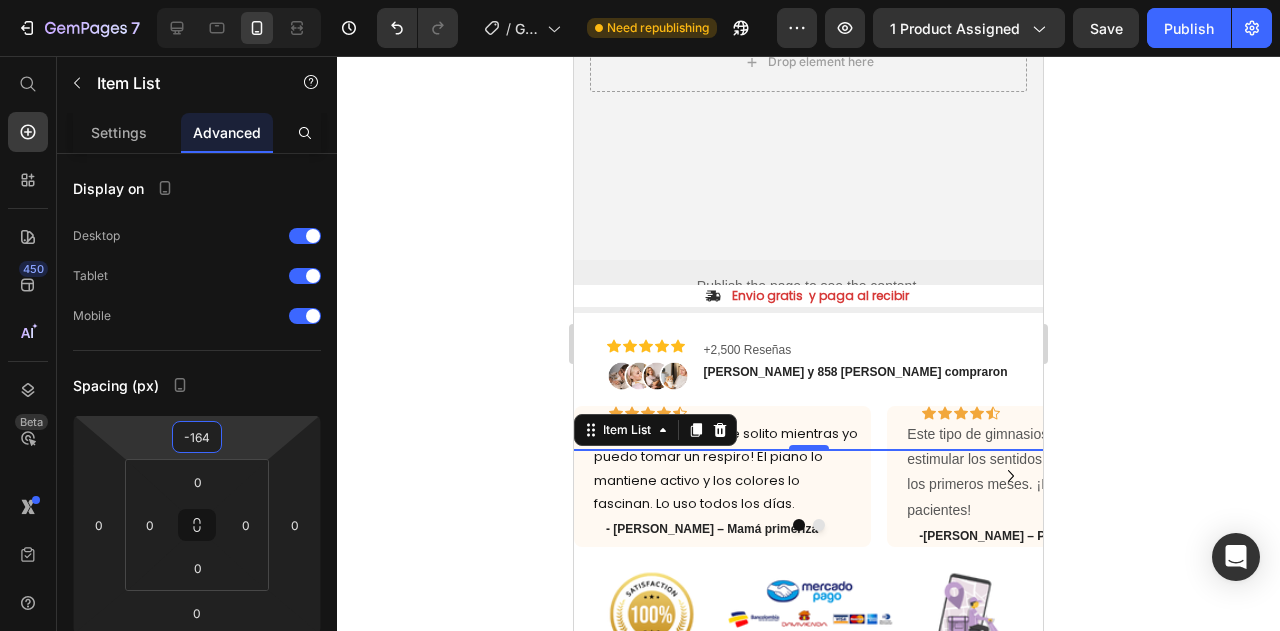 type on "-166" 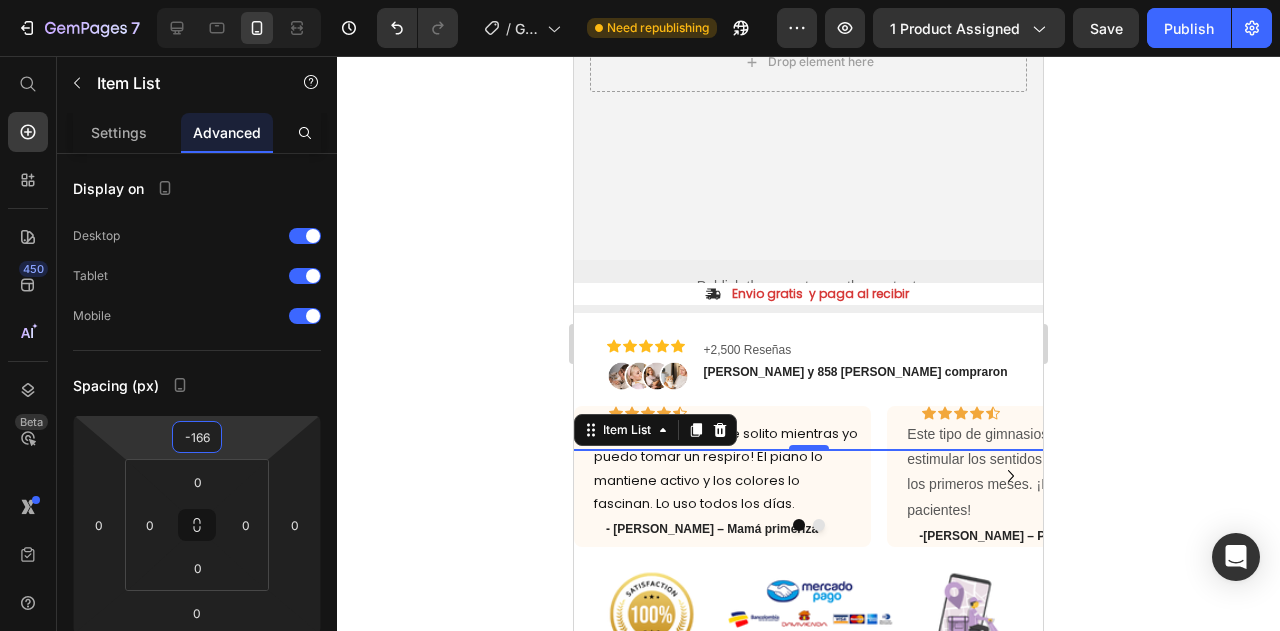drag, startPoint x: 280, startPoint y: 436, endPoint x: 305, endPoint y: 452, distance: 29.681644 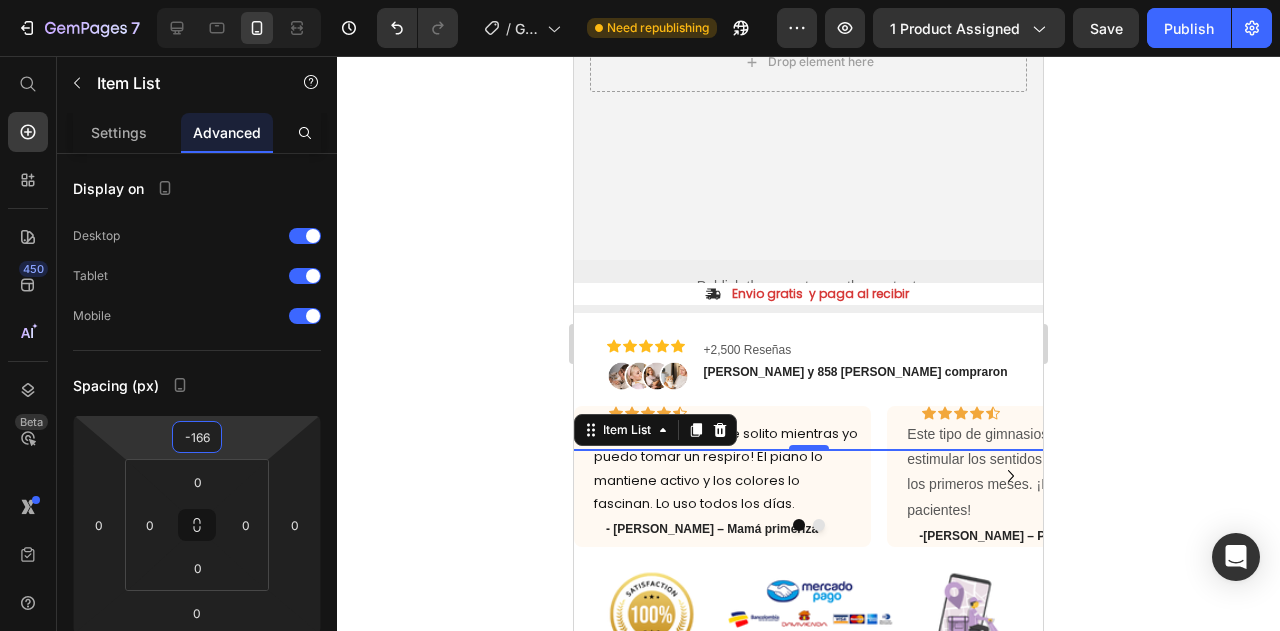 click on "7  Version history  /  GIMNASIO INTERACTIVO DE BEBE Need republishing Preview 1 product assigned  Save   Publish  450 Beta Start with Sections Elements Hero Section Product Detail Brands Trusted Badges Guarantee Product Breakdown How to use Testimonials Compare Bundle FAQs Social Proof Brand Story Product List Collection Blog List Contact Sticky Add to Cart Custom Footer Browse Library 450 Layout
Row
Row
Row
Row Text
Heading
Text Block Button
Button
Button
Sticky Back to top Media
Image" at bounding box center [640, 0] 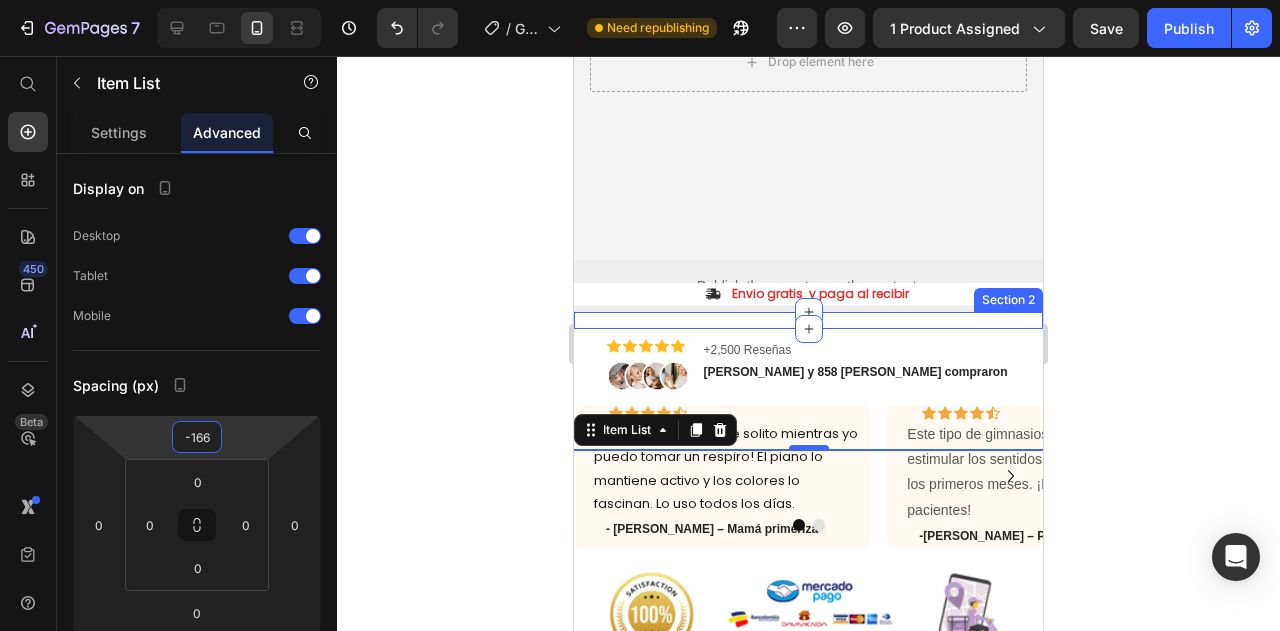 click on "Publish the page to see the content.
Custom Code" at bounding box center (808, 320) 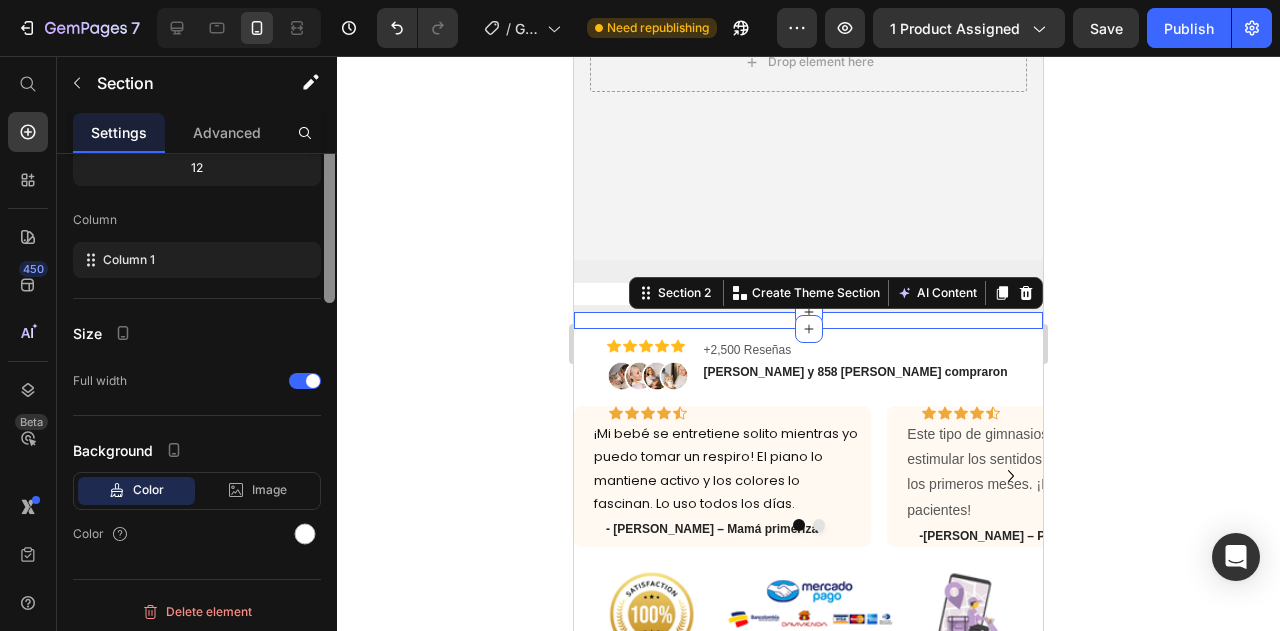 scroll, scrollTop: 230, scrollLeft: 0, axis: vertical 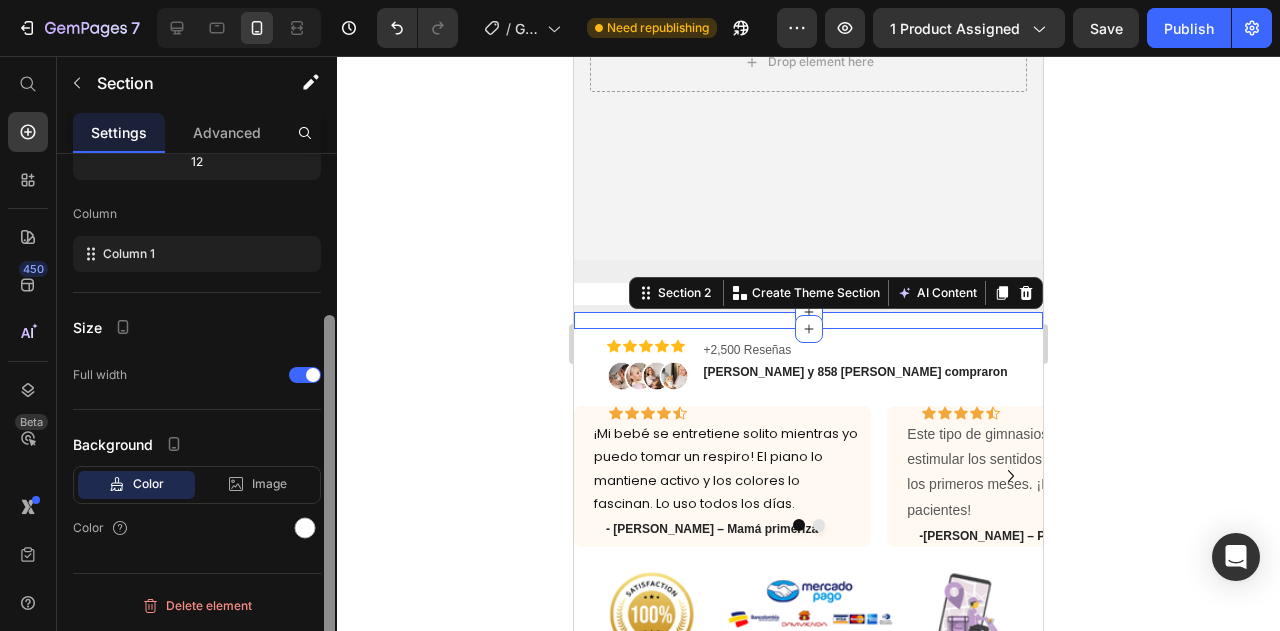 drag, startPoint x: 334, startPoint y: 311, endPoint x: 369, endPoint y: 545, distance: 236.60304 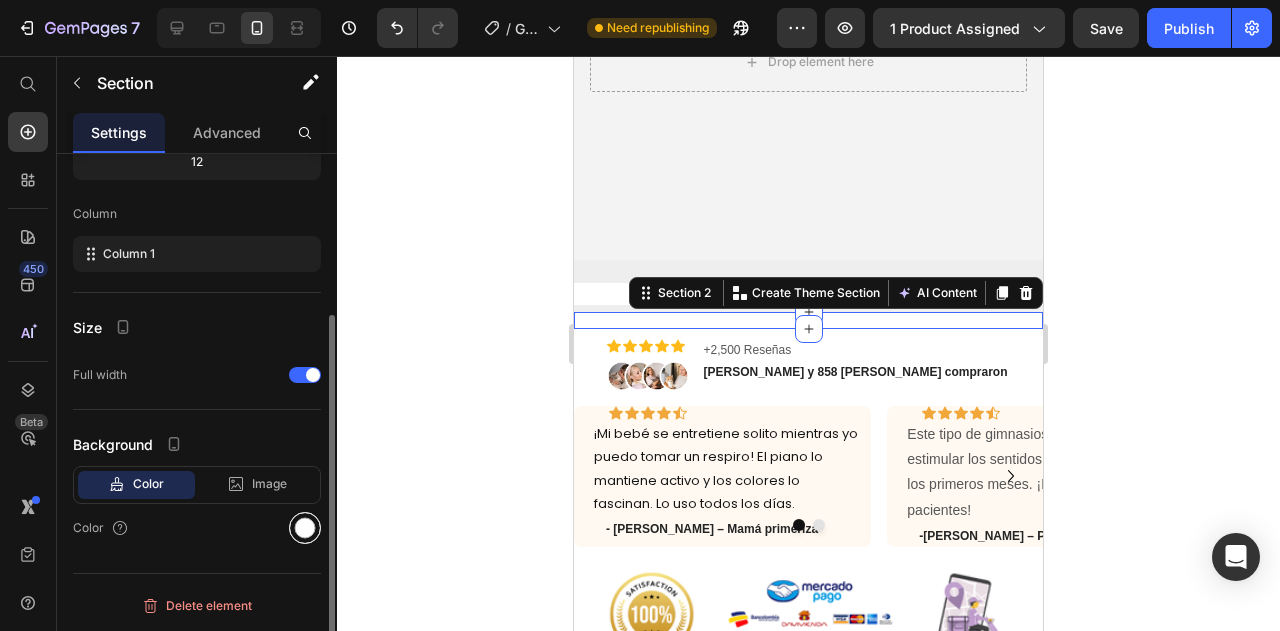 click at bounding box center [305, 528] 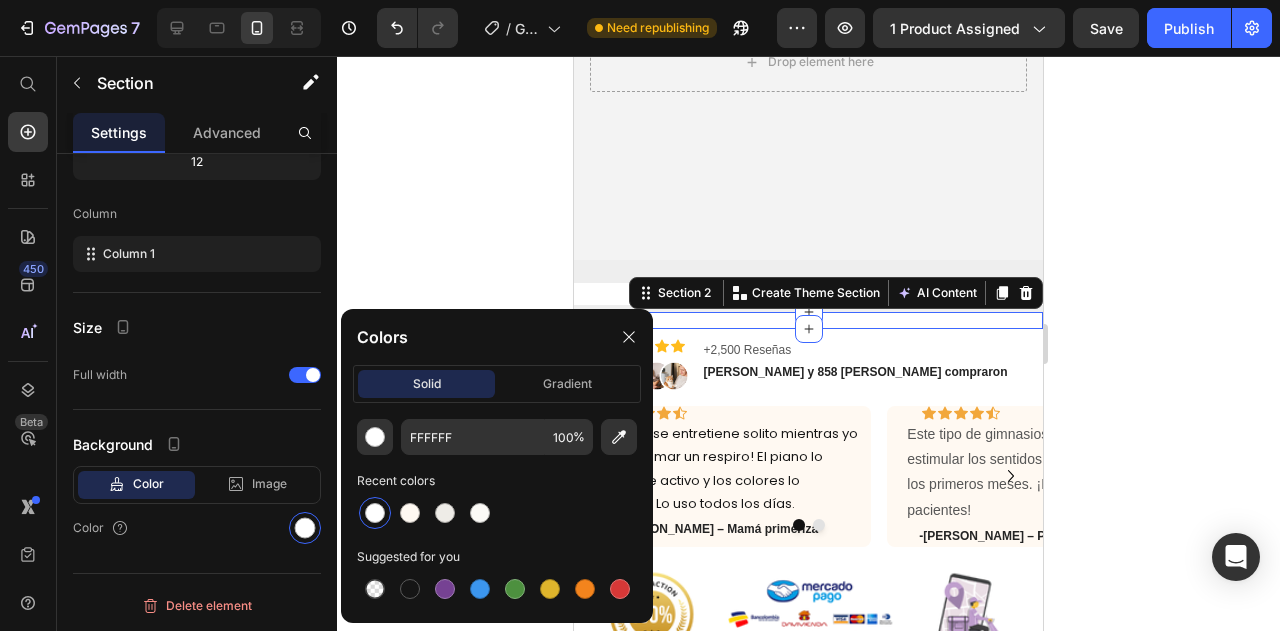 click 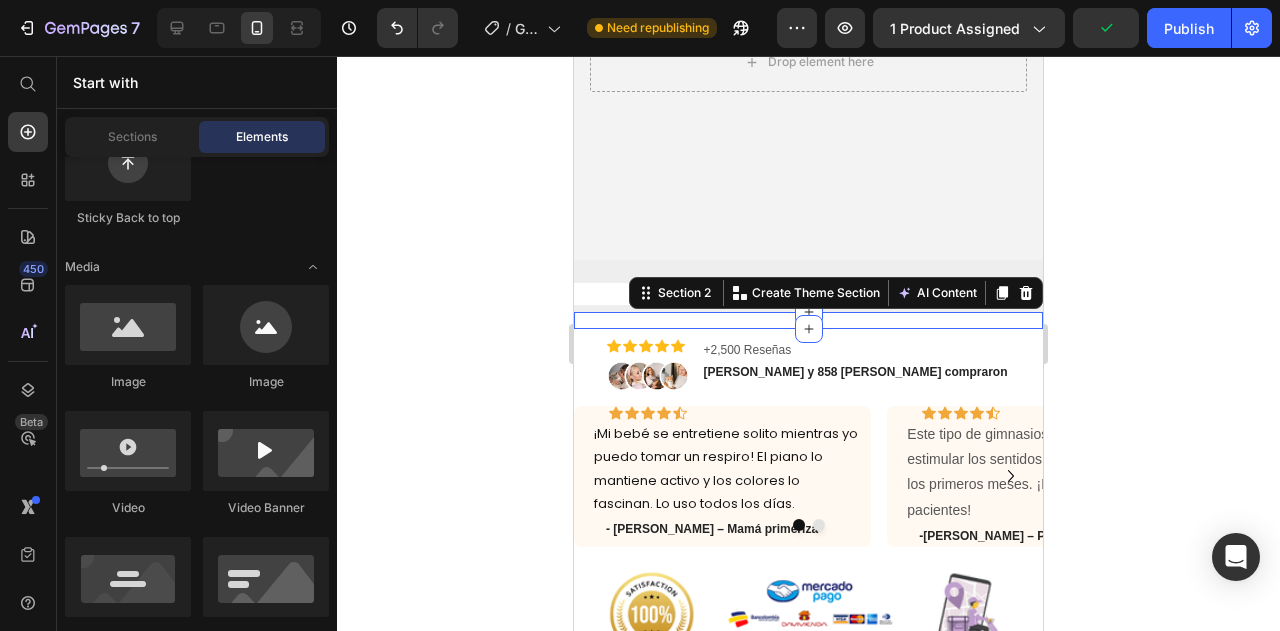 click on "Publish the page to see the content.
Custom Code" at bounding box center [808, 320] 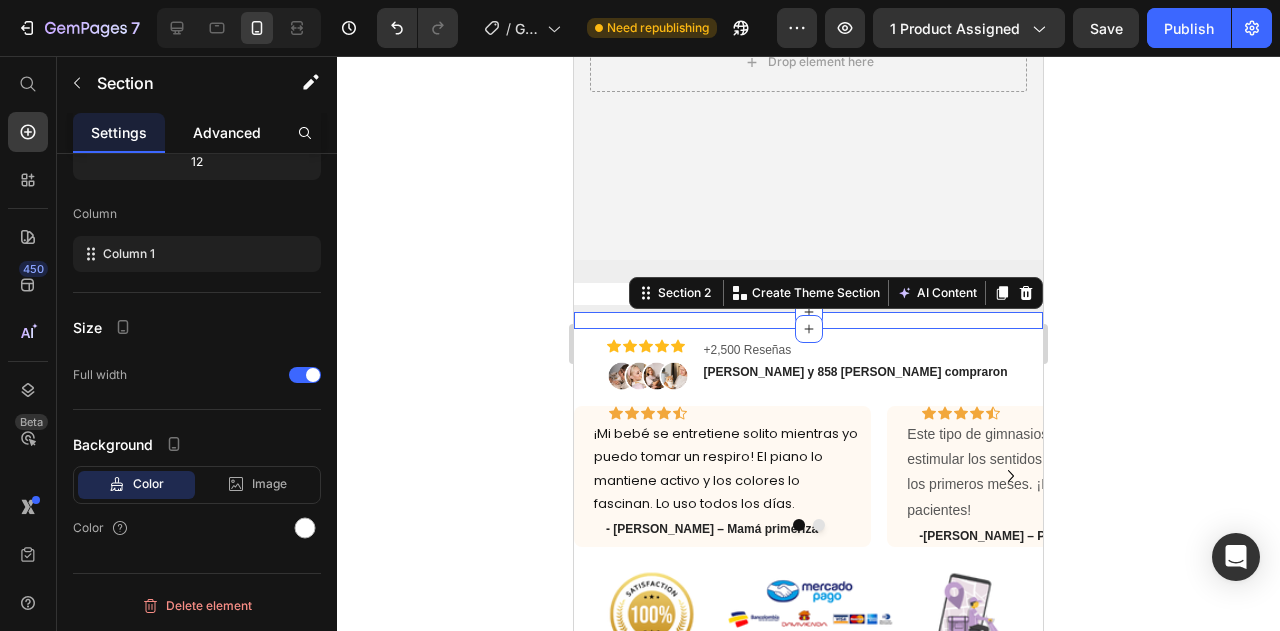 click on "Advanced" at bounding box center (227, 132) 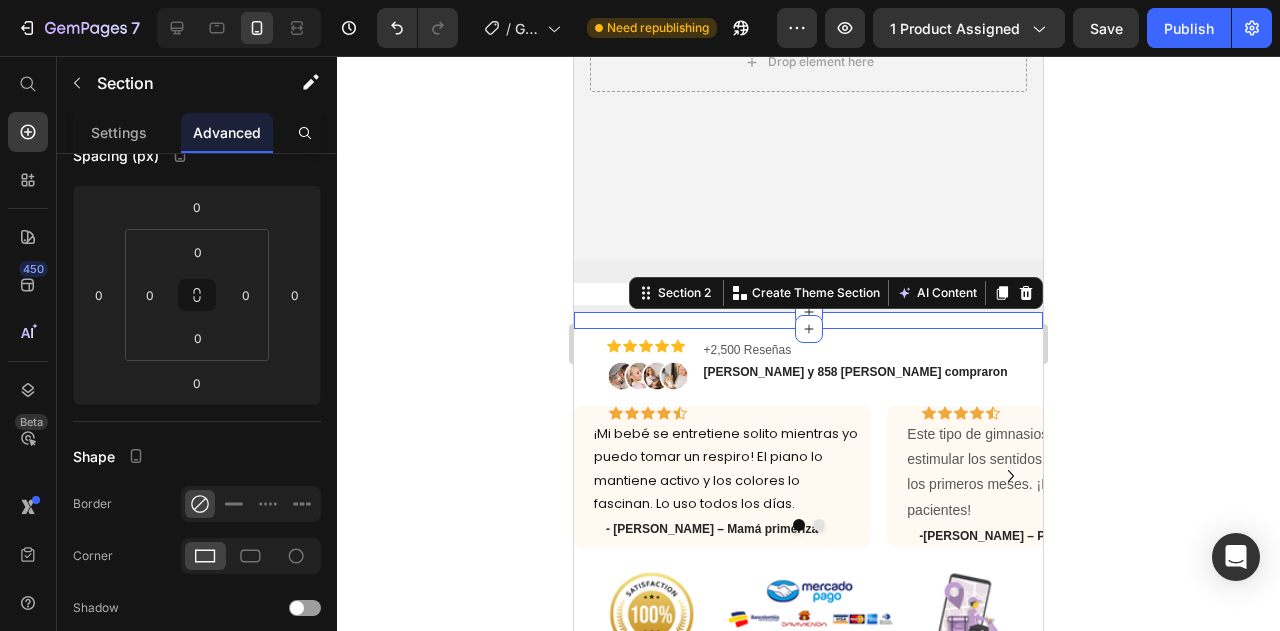 scroll, scrollTop: 0, scrollLeft: 0, axis: both 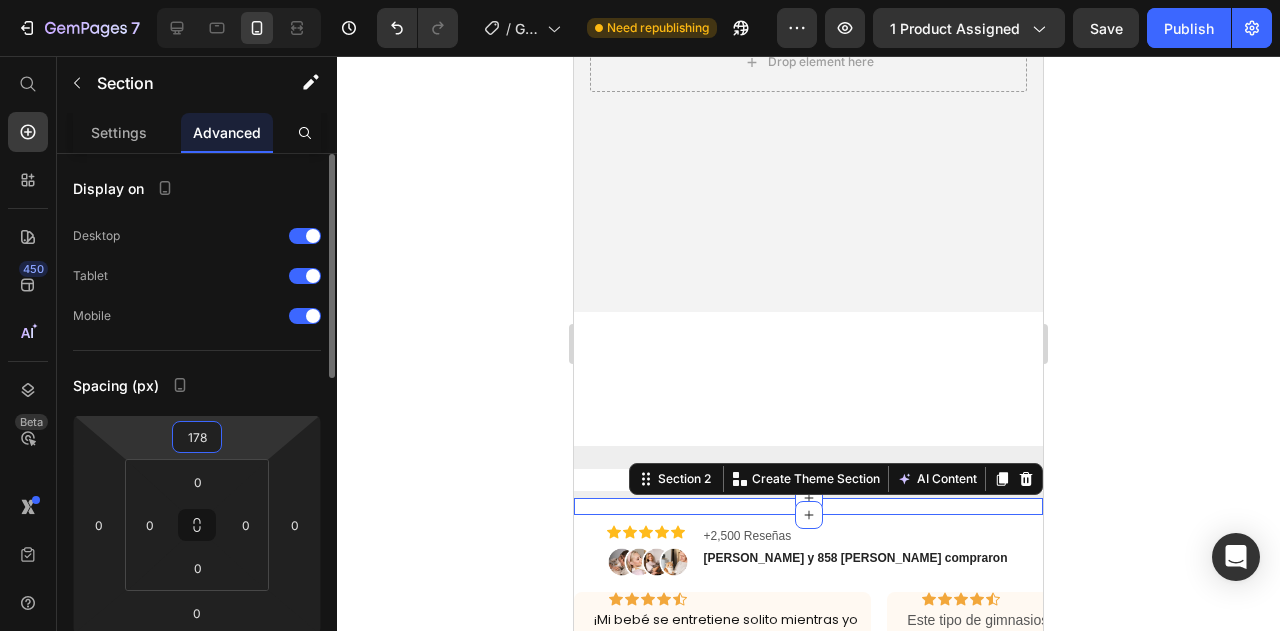 type on "176" 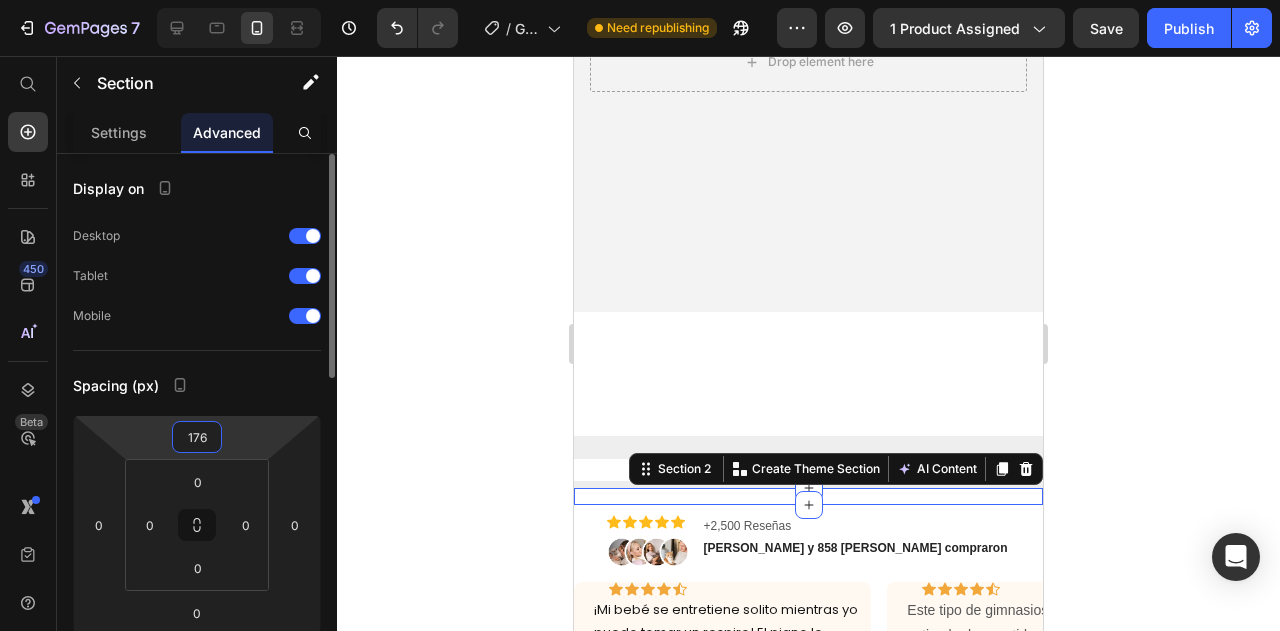 drag, startPoint x: 270, startPoint y: 361, endPoint x: 279, endPoint y: 337, distance: 25.632011 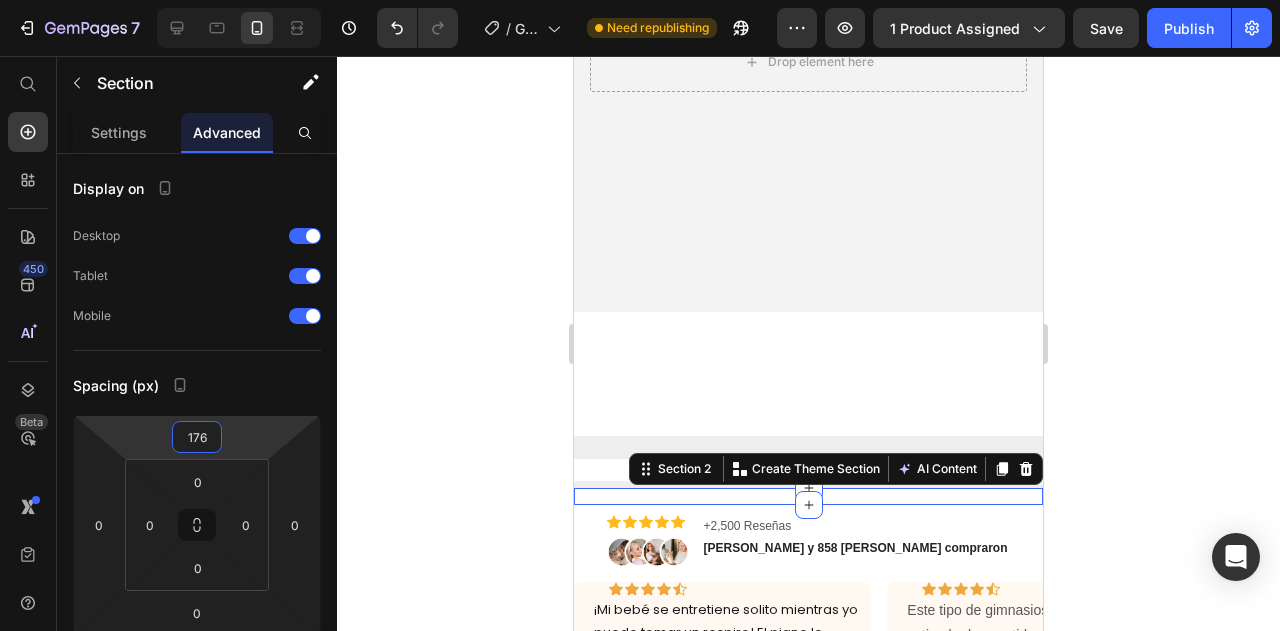 click on "Drop element here Hero Banner Row Section 1
Publish the page to see the content.
Custom Code Section 2   You can create reusable sections Create Theme Section AI Content Write with GemAI What would you like to describe here? Tone and Voice Persuasive Product Pekes Exploradores® Show more Generate
Envio gratis  y paga al recibir Item List Section 3 Icon Icon Icon Icon Icon Icon List Image +2,500 Reseñas Text Block Maria y 858 Mamás compraron Text Block Row Section 4
Icon
Icon
Icon
Icon
Icon Row ¡Mi bebé se entretiene solito mientras yo puedo tomar un respiro! El piano lo mantiene activo y los colores lo fascinan. Lo uso todos los días. Text block - Camila R. – Mamá primeriza Text block
Icon
Icon
Icon
Icon
Icon Row Text block Text block Row" at bounding box center [808, 3995] 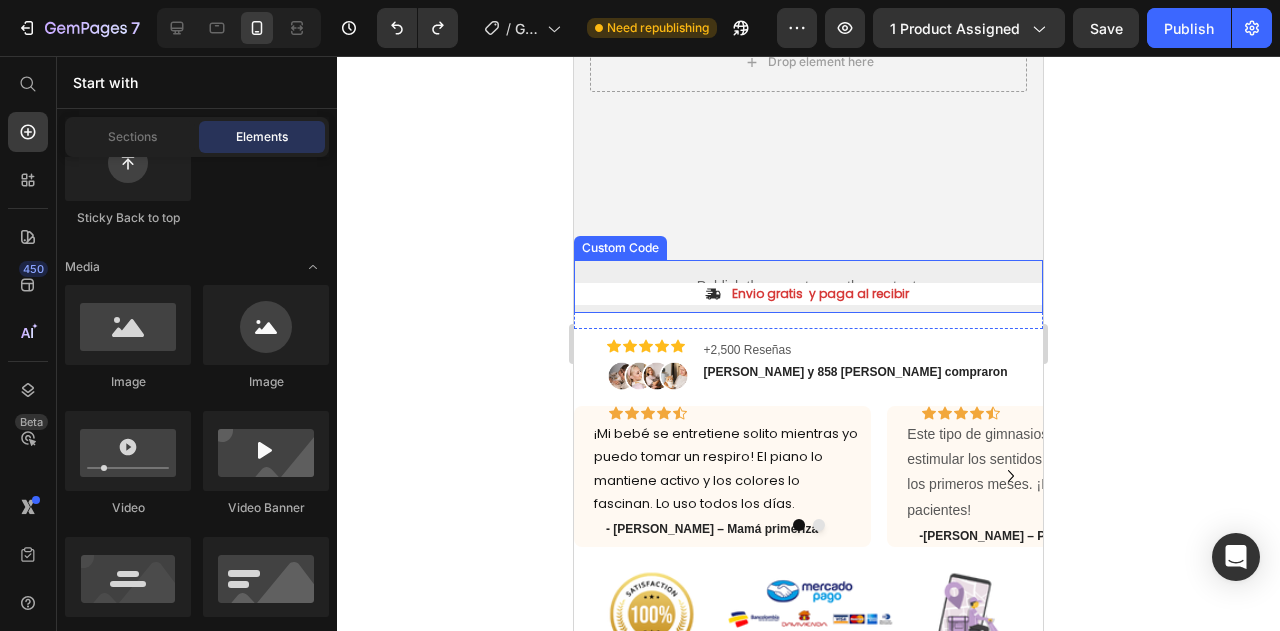 click on "Publish the page to see the content." at bounding box center (808, 286) 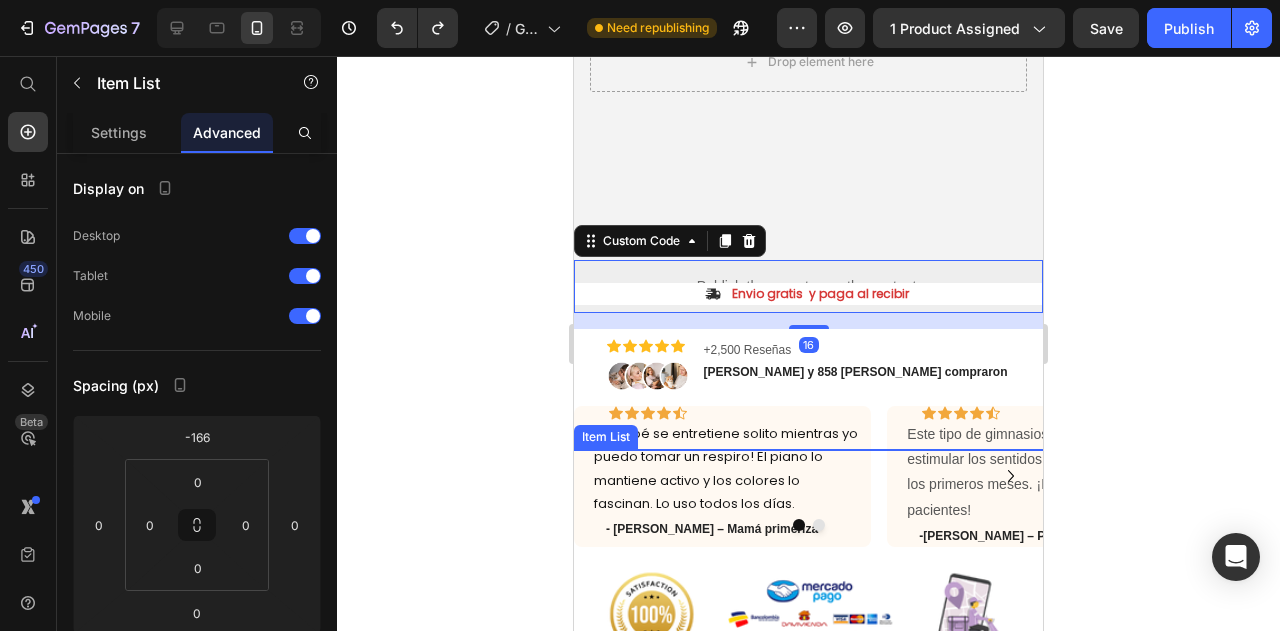 click on "Envio gratis  y paga al recibir" at bounding box center [808, 294] 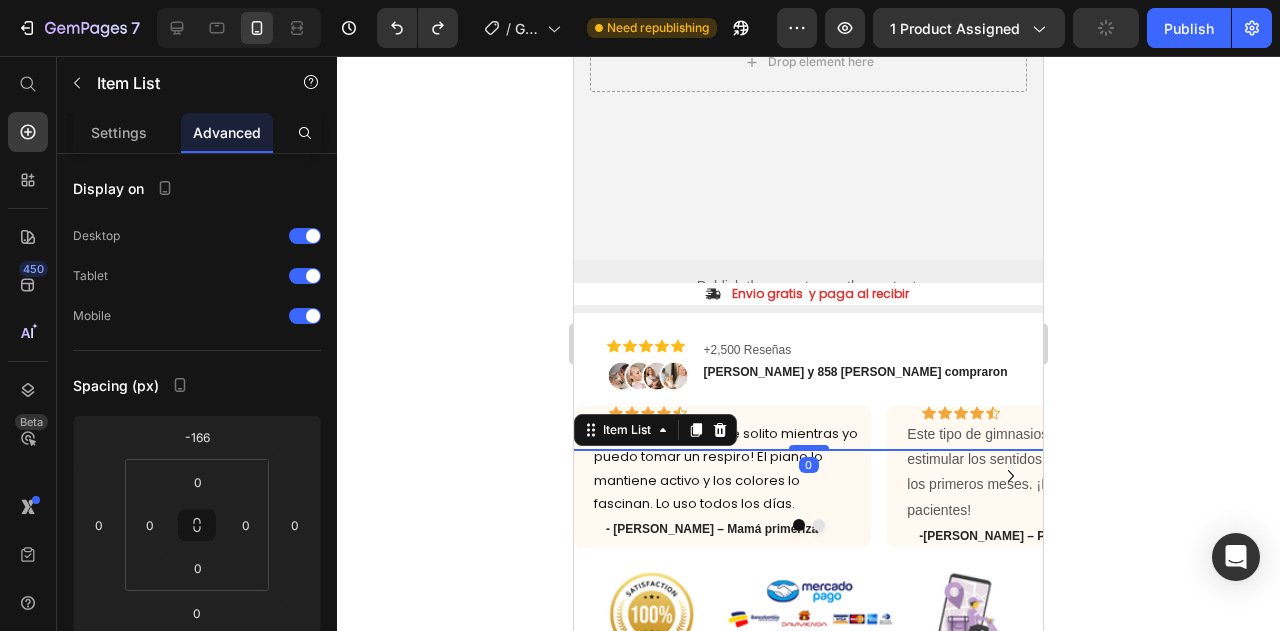 click on "Envio gratis  y paga al recibir" at bounding box center (808, 294) 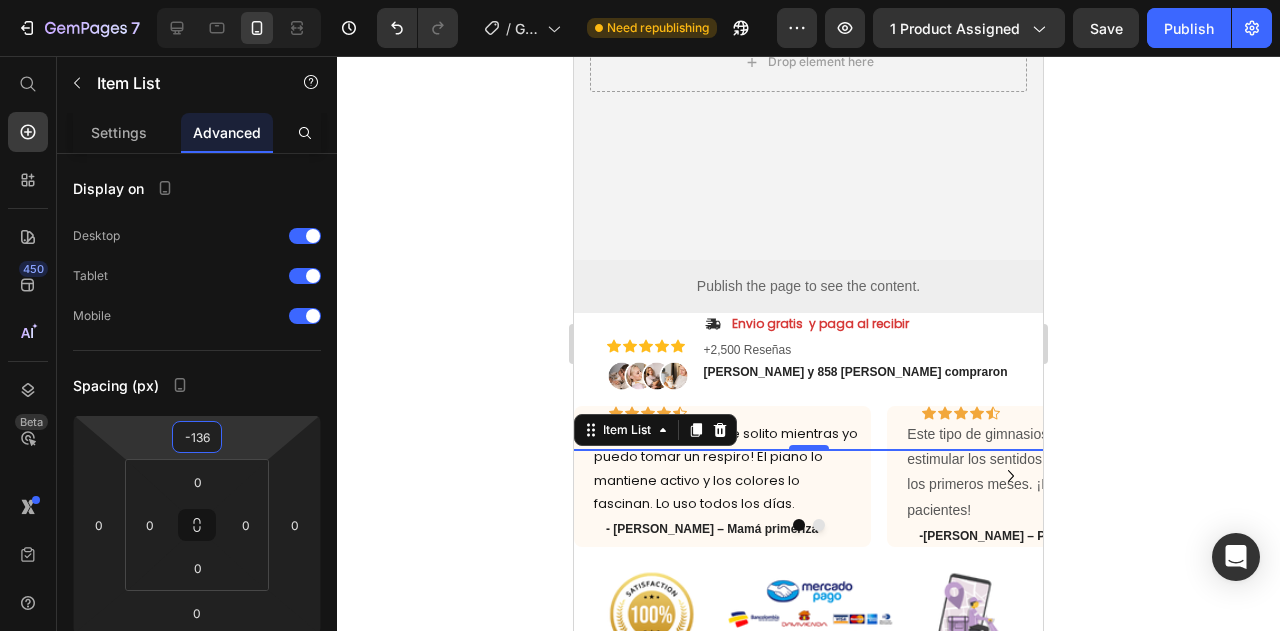 type on "-134" 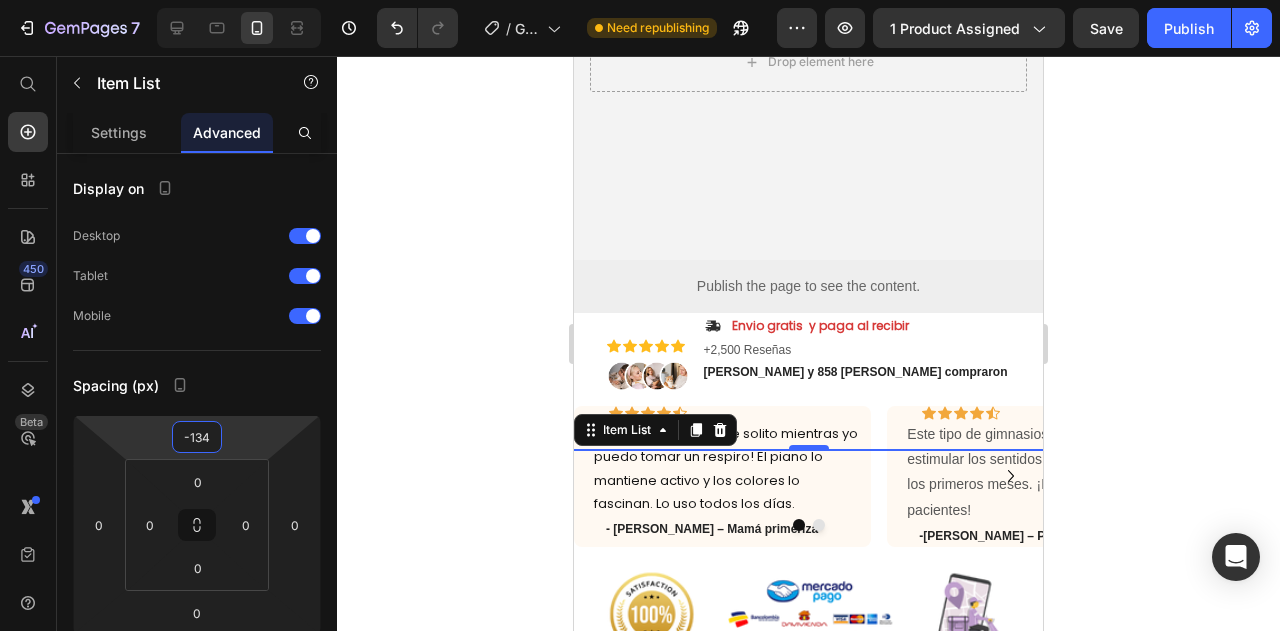 drag, startPoint x: 236, startPoint y: 436, endPoint x: 251, endPoint y: 420, distance: 21.931713 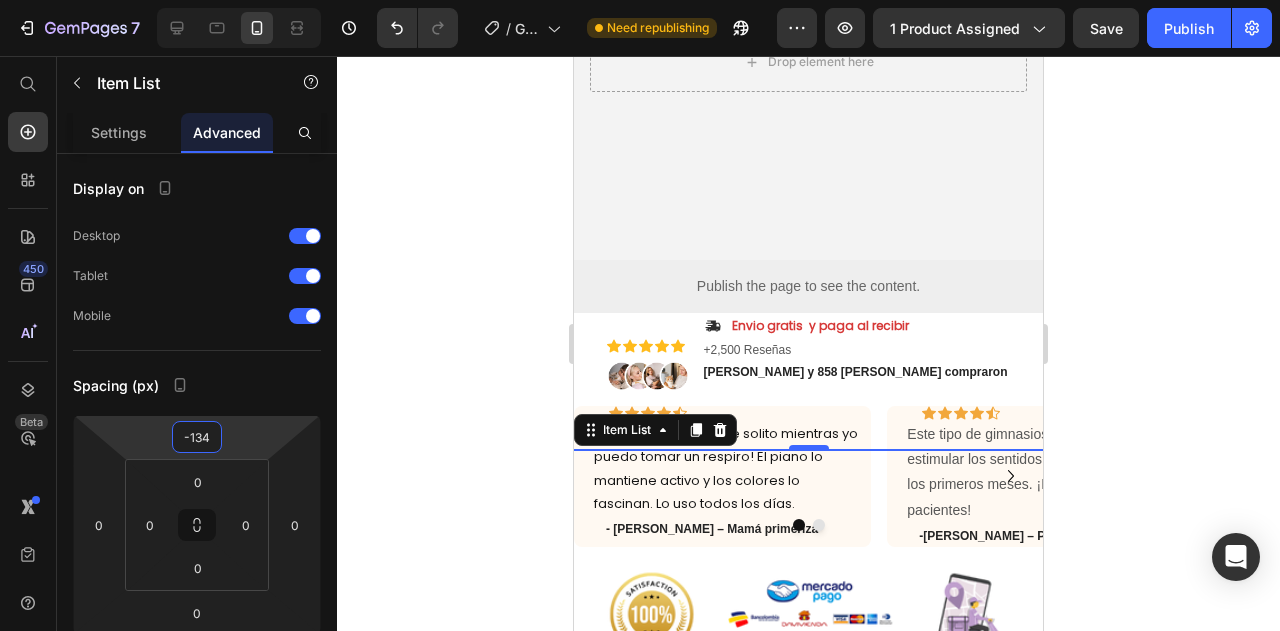 click on "7  Version history  /  GIMNASIO INTERACTIVO DE BEBE Need republishing Preview 1 product assigned  Save   Publish  450 Beta Start with Sections Elements Hero Section Product Detail Brands Trusted Badges Guarantee Product Breakdown How to use Testimonials Compare Bundle FAQs Social Proof Brand Story Product List Collection Blog List Contact Sticky Add to Cart Custom Footer Browse Library 450 Layout
Row
Row
Row
Row Text
Heading
Text Block Button
Button
Button
Sticky Back to top Media
Image" at bounding box center (640, 0) 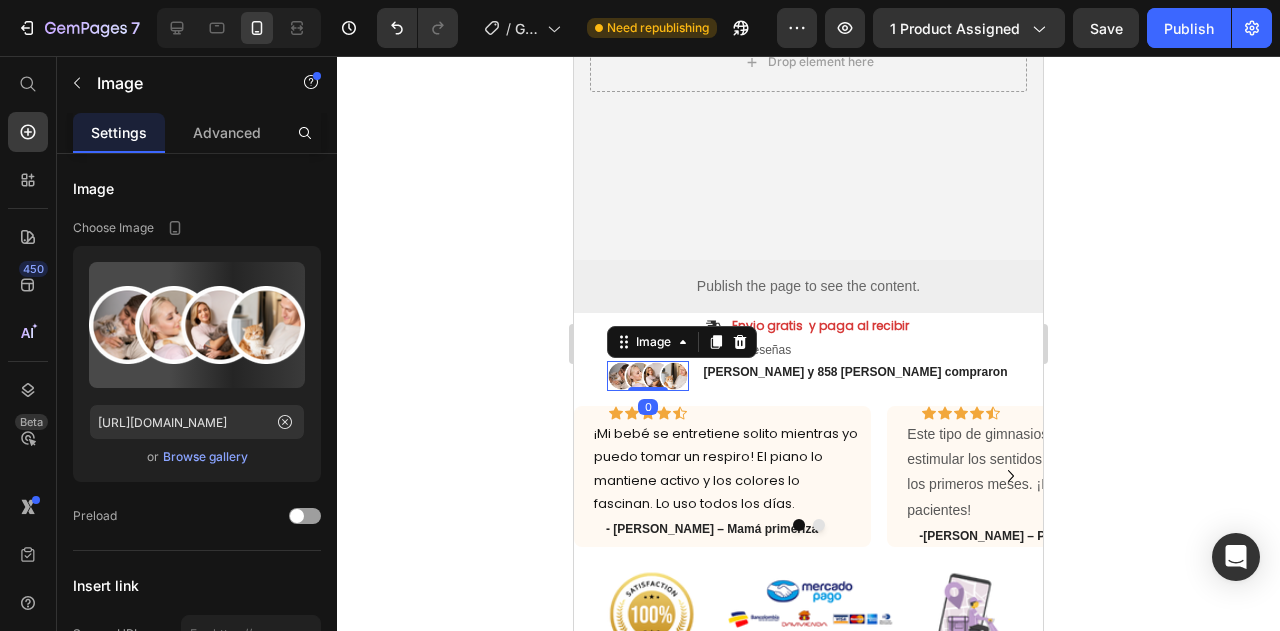 click at bounding box center [648, 376] 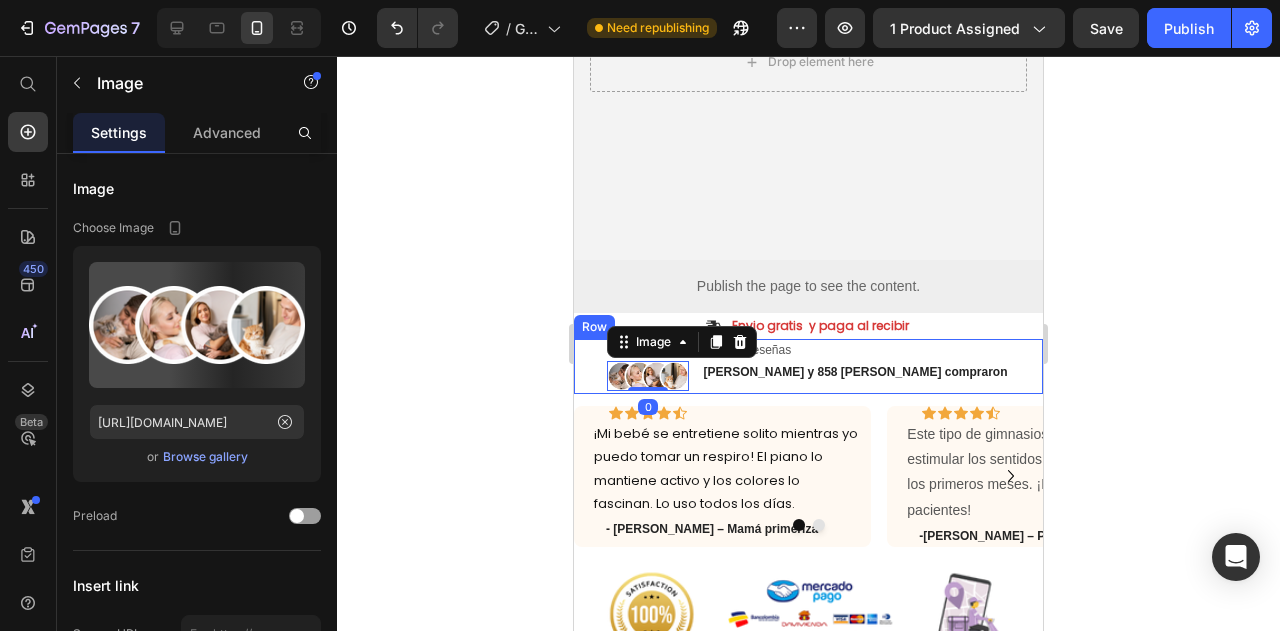 click on "Icon Icon Icon Icon Icon Icon List Image   0 +2,500 Reseñas Text Block Maria y 858 Mamás compraron Text Block Row" at bounding box center (808, 366) 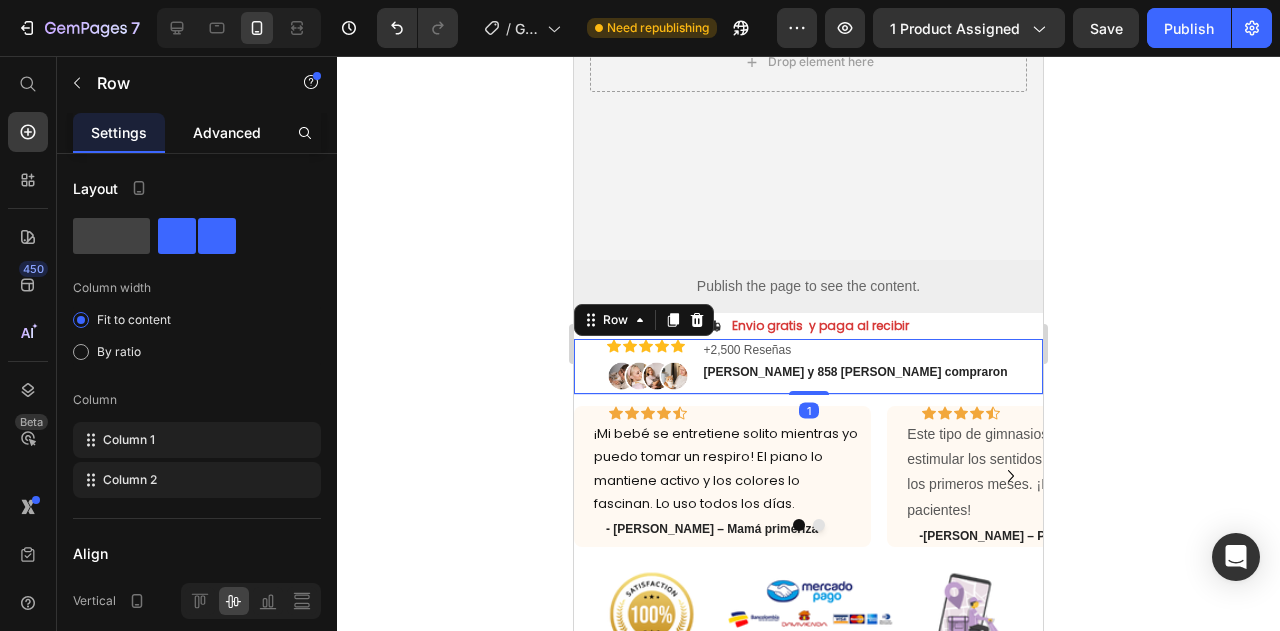 click on "Advanced" at bounding box center (227, 132) 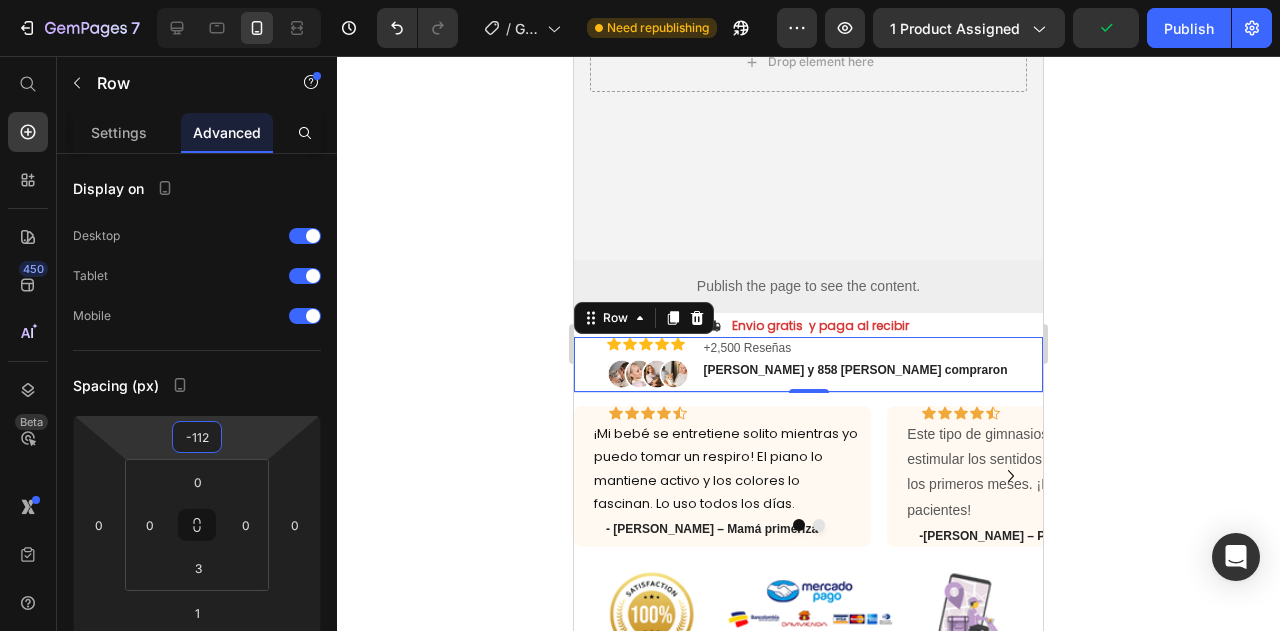 type on "-110" 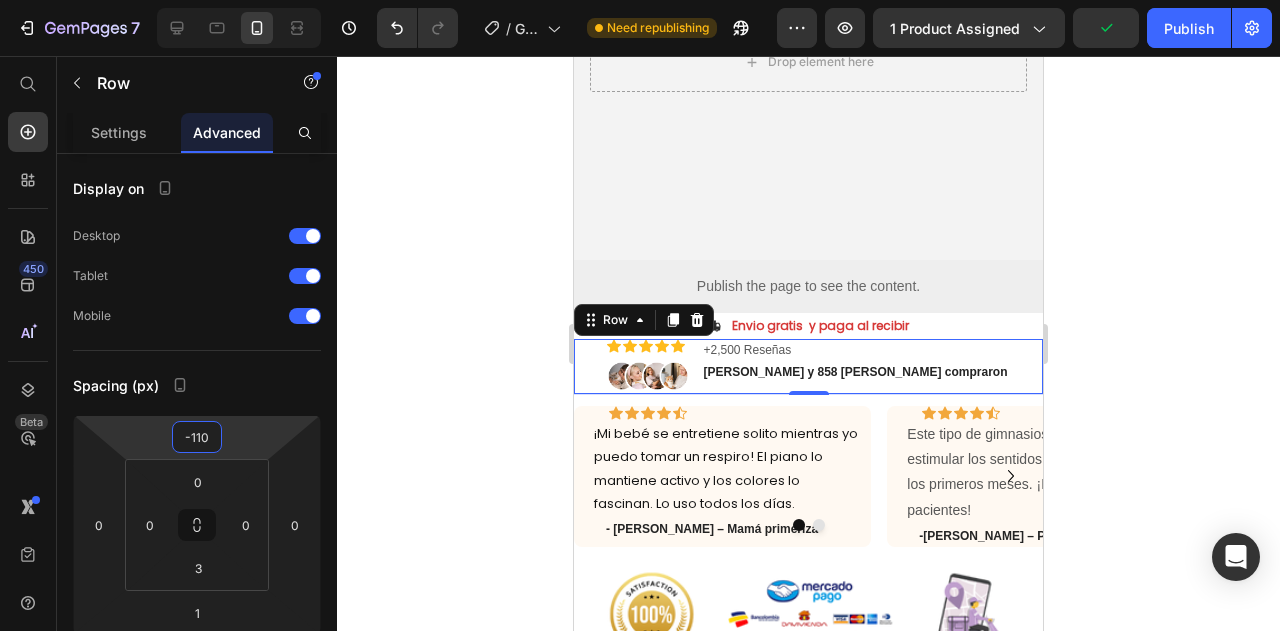 click on "7  Version history  /  GIMNASIO INTERACTIVO DE BEBE Need republishing Preview 1 product assigned  Publish  450 Beta Start with Sections Elements Hero Section Product Detail Brands Trusted Badges Guarantee Product Breakdown How to use Testimonials Compare Bundle FAQs Social Proof Brand Story Product List Collection Blog List Contact Sticky Add to Cart Custom Footer Browse Library 450 Layout
Row
Row
Row
Row Text
Heading
Text Block Button
Button
Button
Sticky Back to top Media" at bounding box center (640, 0) 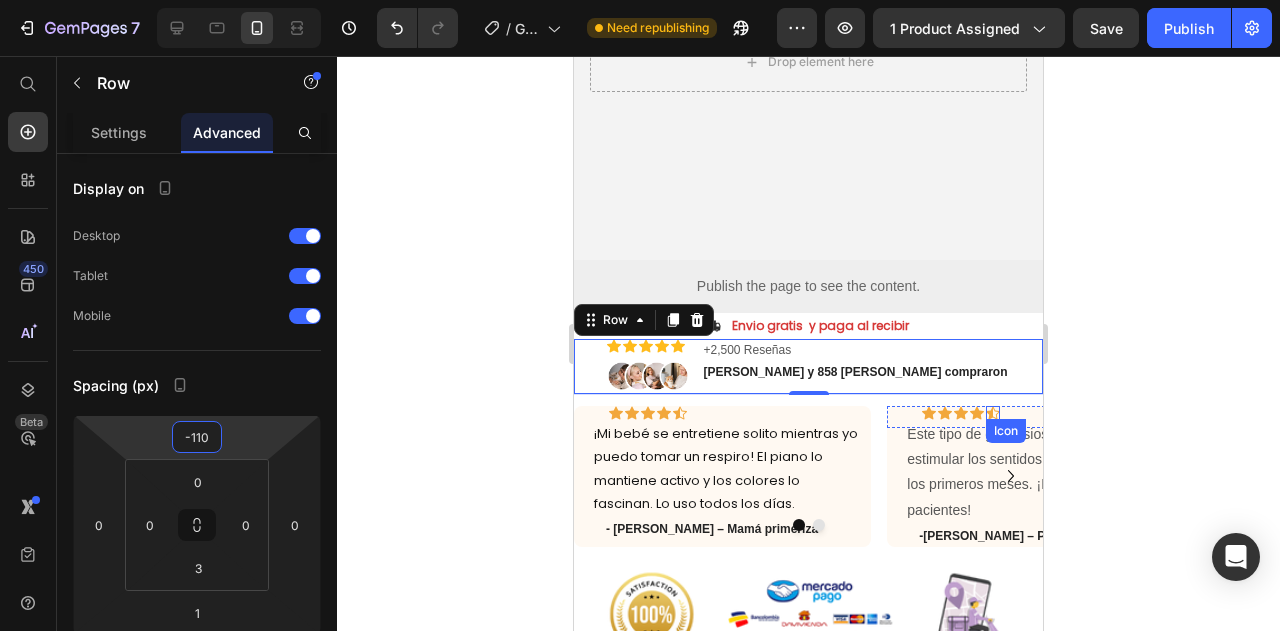 click 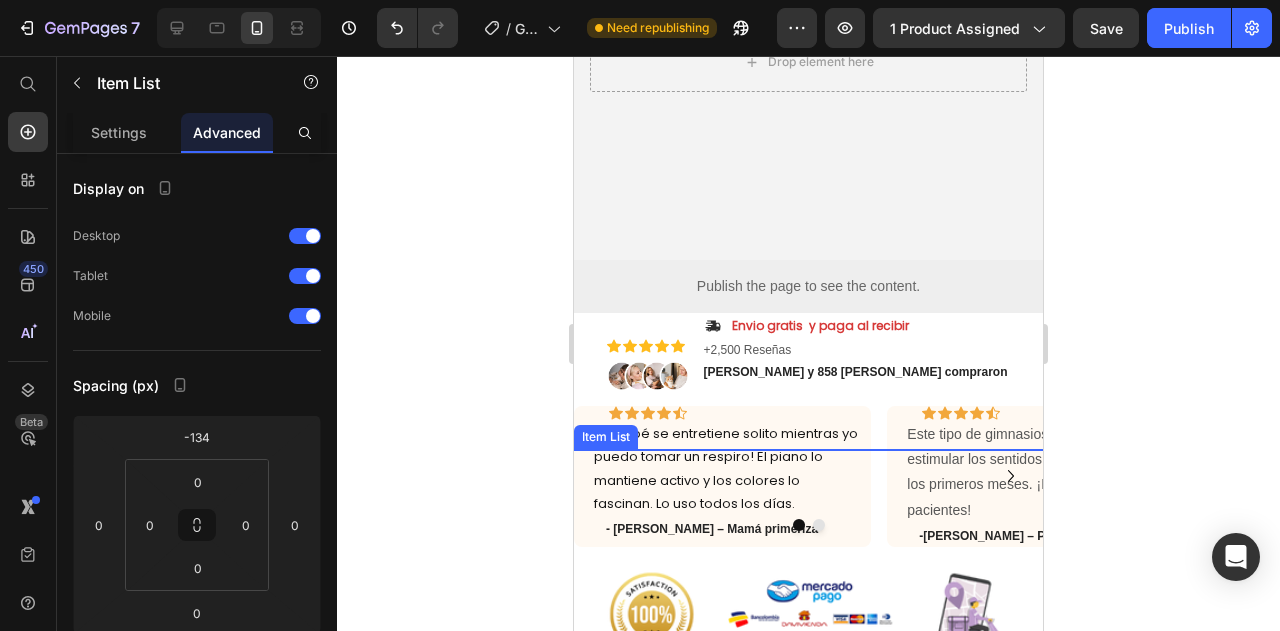 click on "Envio gratis  y paga al recibir" at bounding box center [808, 326] 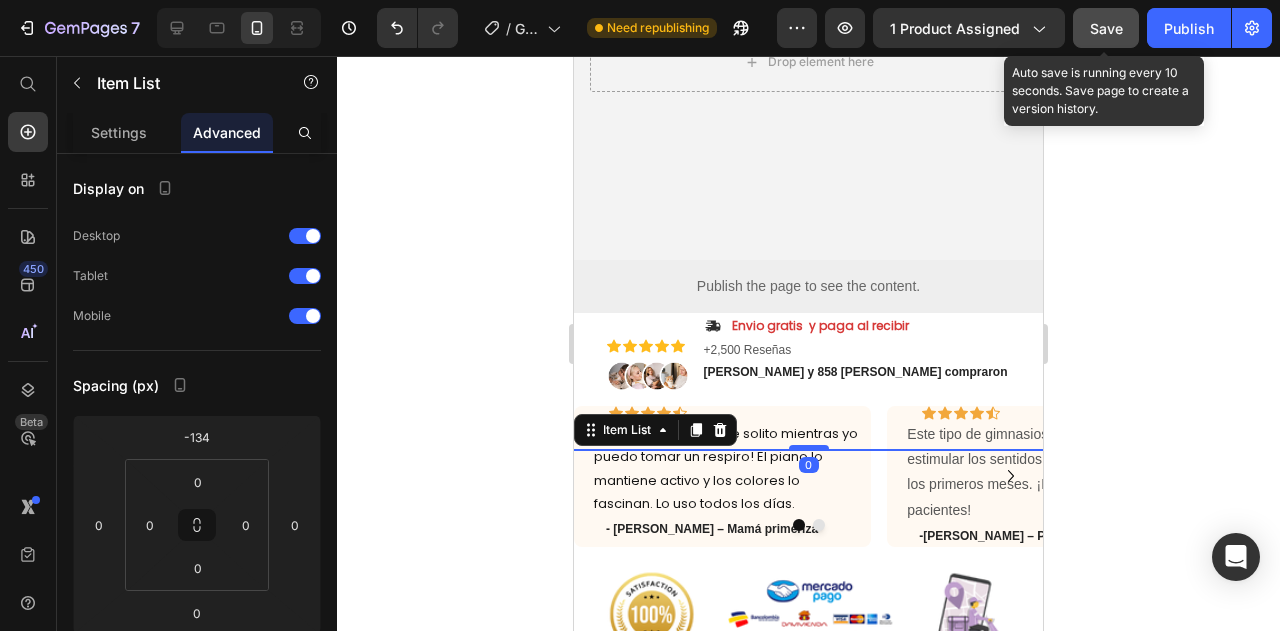 click on "Save" at bounding box center [1106, 28] 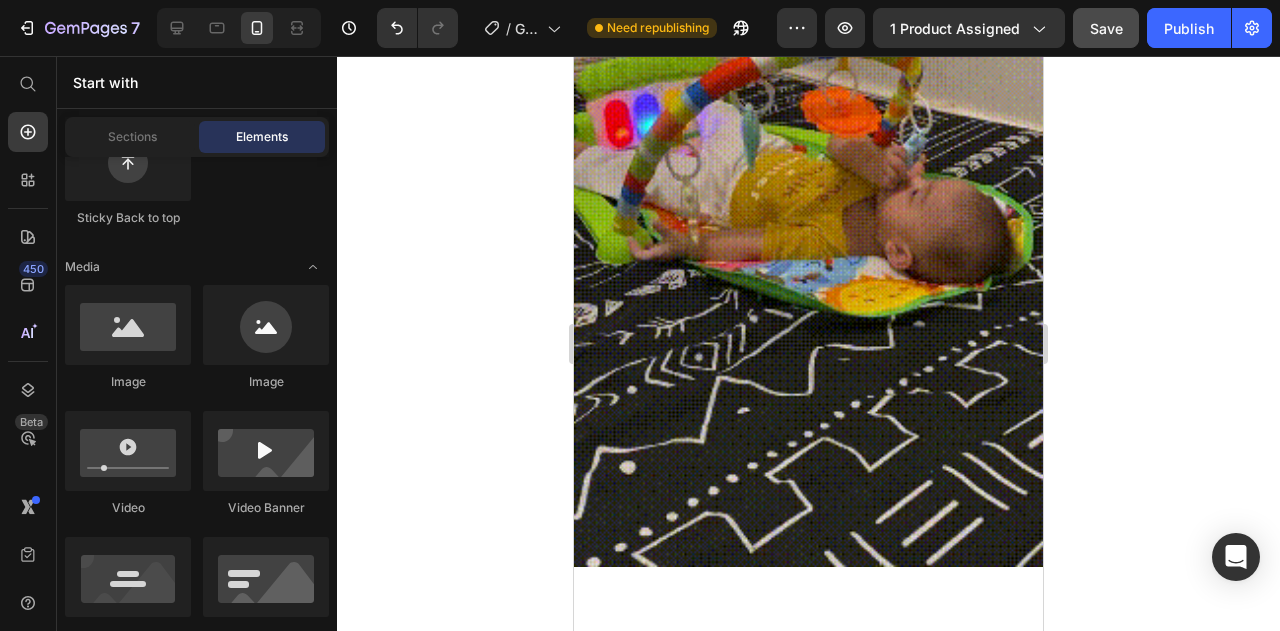 scroll, scrollTop: 2574, scrollLeft: 0, axis: vertical 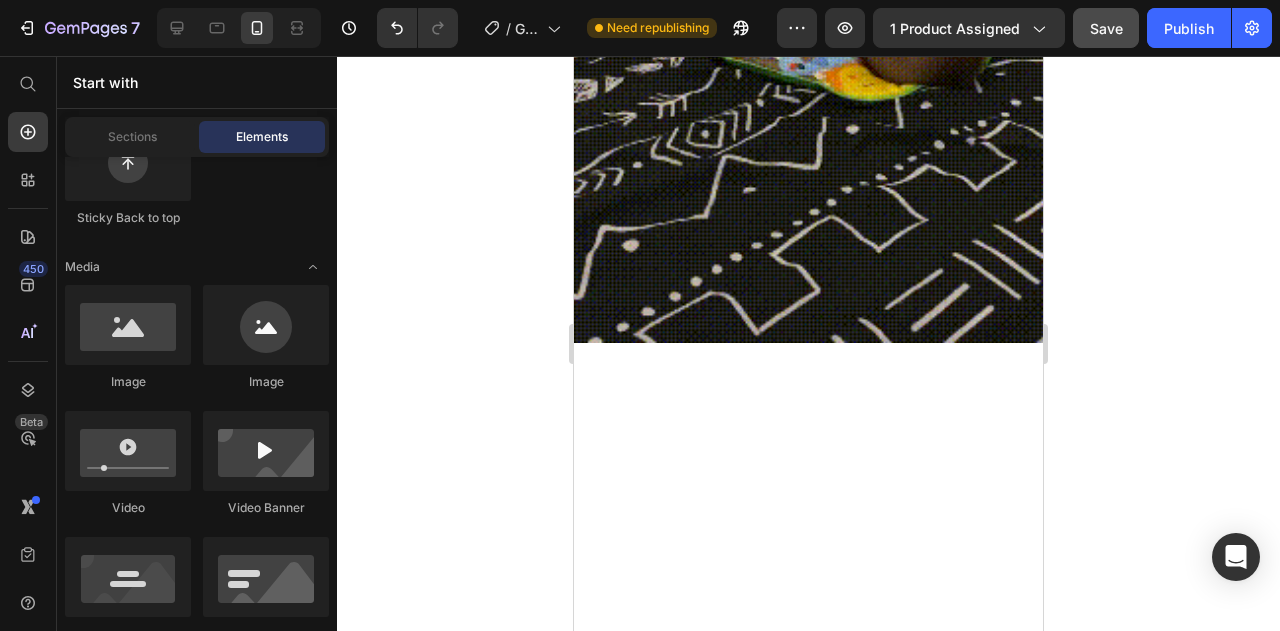 drag, startPoint x: 1033, startPoint y: 110, endPoint x: 1644, endPoint y: 309, distance: 642.5901 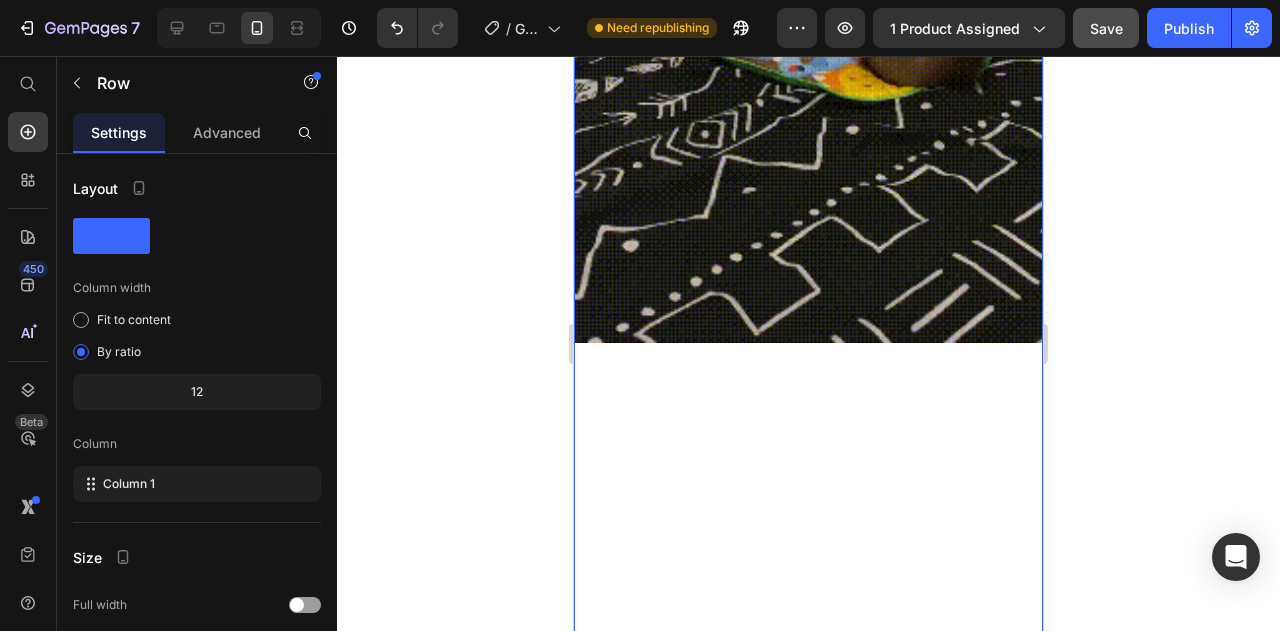 click on "Image ✨ Elige tu diseño favorito Heading ✨ Elige tu diseño favorito Heading Image Row 1. Carga el pez: Conecta el cable USB incluido hasta que la luz indique carga completa. -Una vez completamente cargado, tendrás entre  50 y 60 minutos de movimiento continuo . 2. Activa el movimiento: -Abre la cremallera  ubicada en el vientre del pez. -Enciende el  interruptor de encendido  del compartimento de batería interno. -Cierra la cremallera  y colócalo sobre una superficie o sobre el bebé (según edad y supervisión). -El pez comenzará a  aletear de forma realista , simulando el movimiento del agua. 3. Colócalo cerca del bebé: -Puedes ubicarlo  al lado del bebé , sobre su pancita o espalda,  o incluso en sus brazos como peluche interactivo. El movimiento rítmico lo tranquilizará. -También es ideal para usar en  la cuna, el coche o cerca del bebé. Item List" at bounding box center (808, 804) 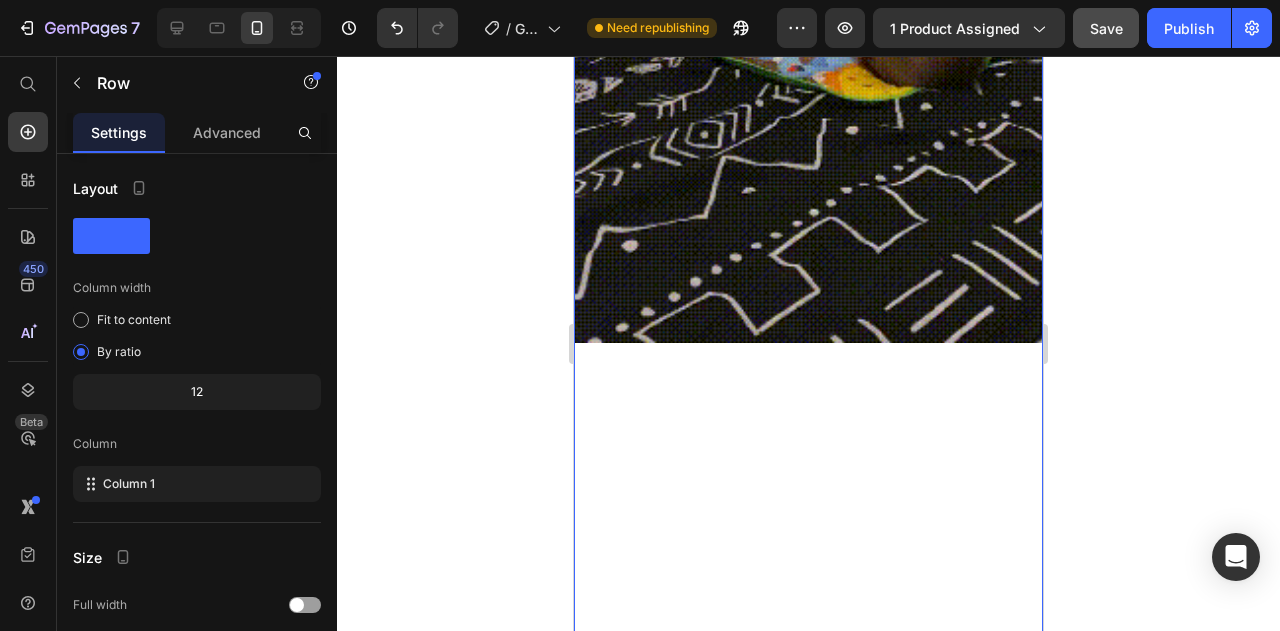 click on "Image ✨ Elige tu diseño favorito Heading ✨ Elige tu diseño favorito Heading Image Row 1. Carga el pez: Conecta el cable USB incluido hasta que la luz indique carga completa. -Una vez completamente cargado, tendrás entre  50 y 60 minutos de movimiento continuo . 2. Activa el movimiento: -Abre la cremallera  ubicada en el vientre del pez. -Enciende el  interruptor de encendido  del compartimento de batería interno. -Cierra la cremallera  y colócalo sobre una superficie o sobre el bebé (según edad y supervisión). -El pez comenzará a  aletear de forma realista , simulando el movimiento del agua. 3. Colócalo cerca del bebé: -Puedes ubicarlo  al lado del bebé , sobre su pancita o espalda,  o incluso en sus brazos como peluche interactivo. El movimiento rítmico lo tranquilizará. -También es ideal para usar en  la cuna, el coche o cerca del bebé. Item List" at bounding box center (808, 804) 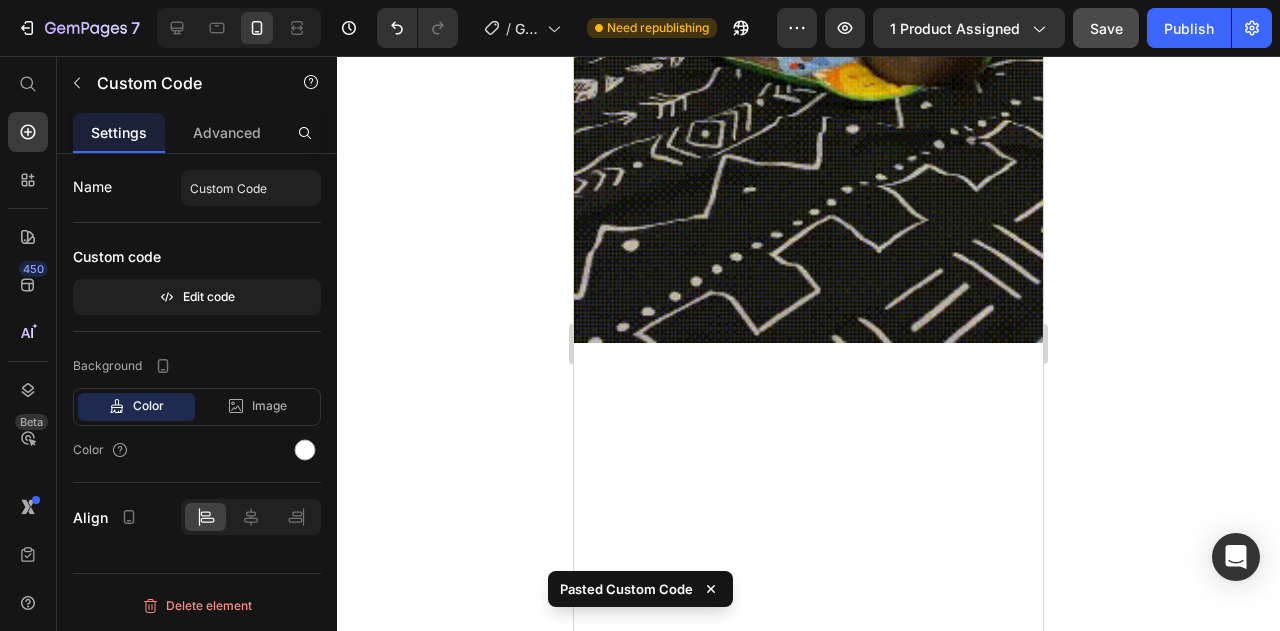 scroll, scrollTop: 4469, scrollLeft: 0, axis: vertical 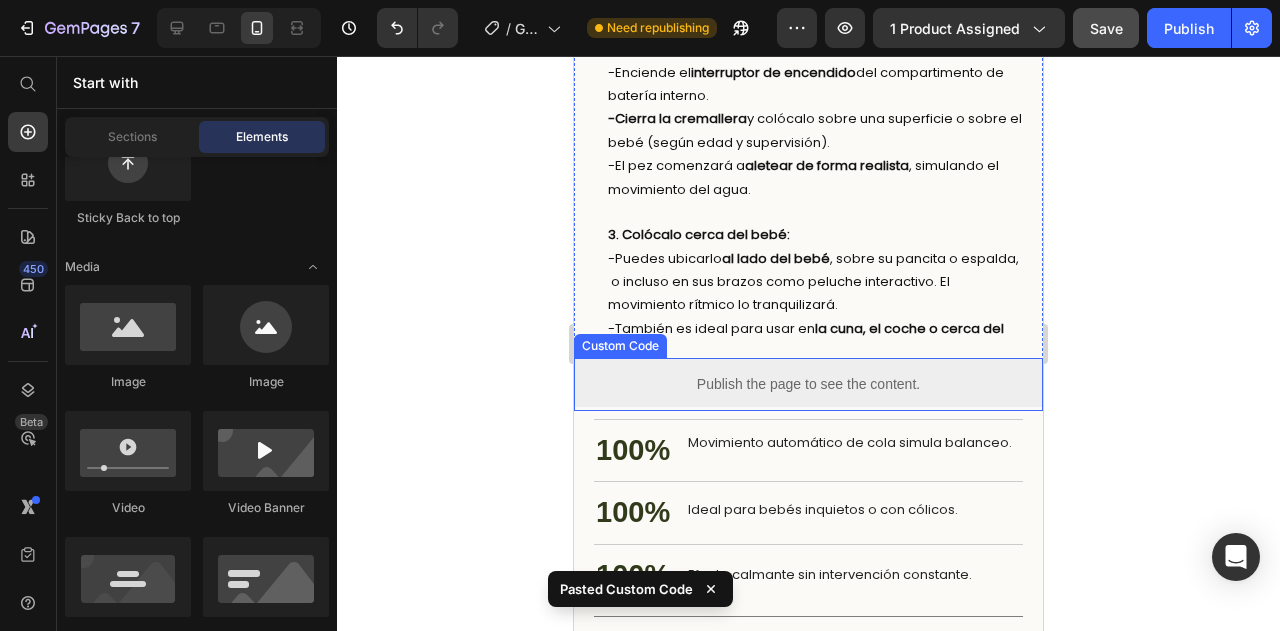 click on "Publish the page to see the content." at bounding box center [808, 384] 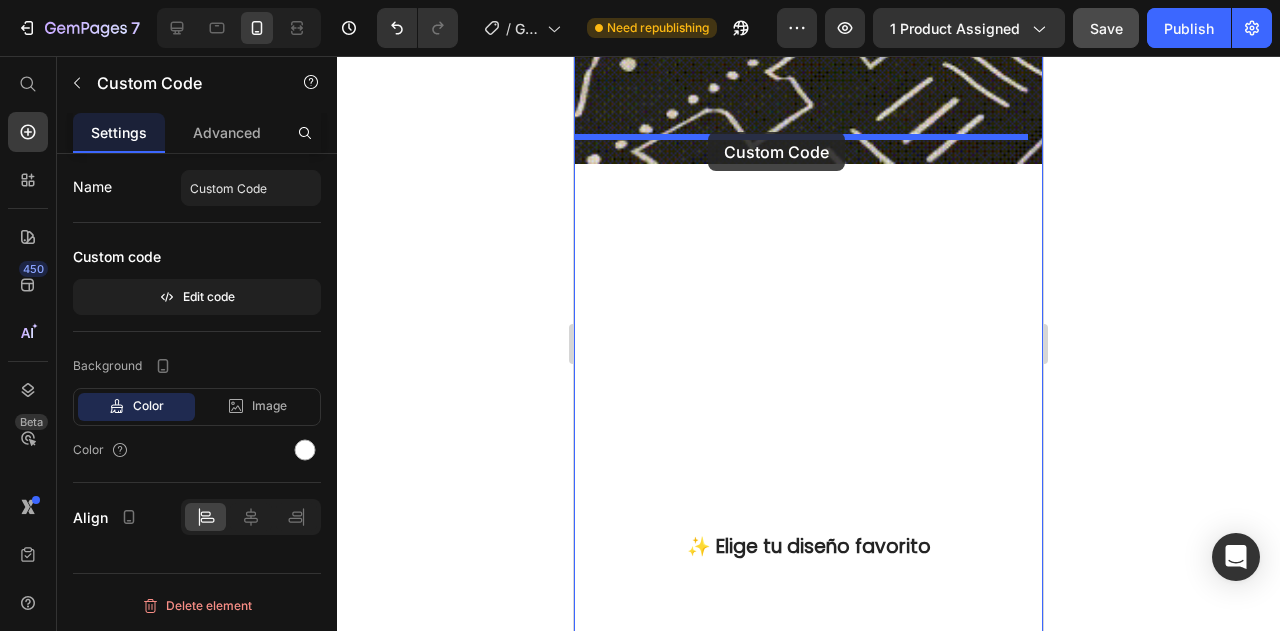 scroll, scrollTop: 2739, scrollLeft: 0, axis: vertical 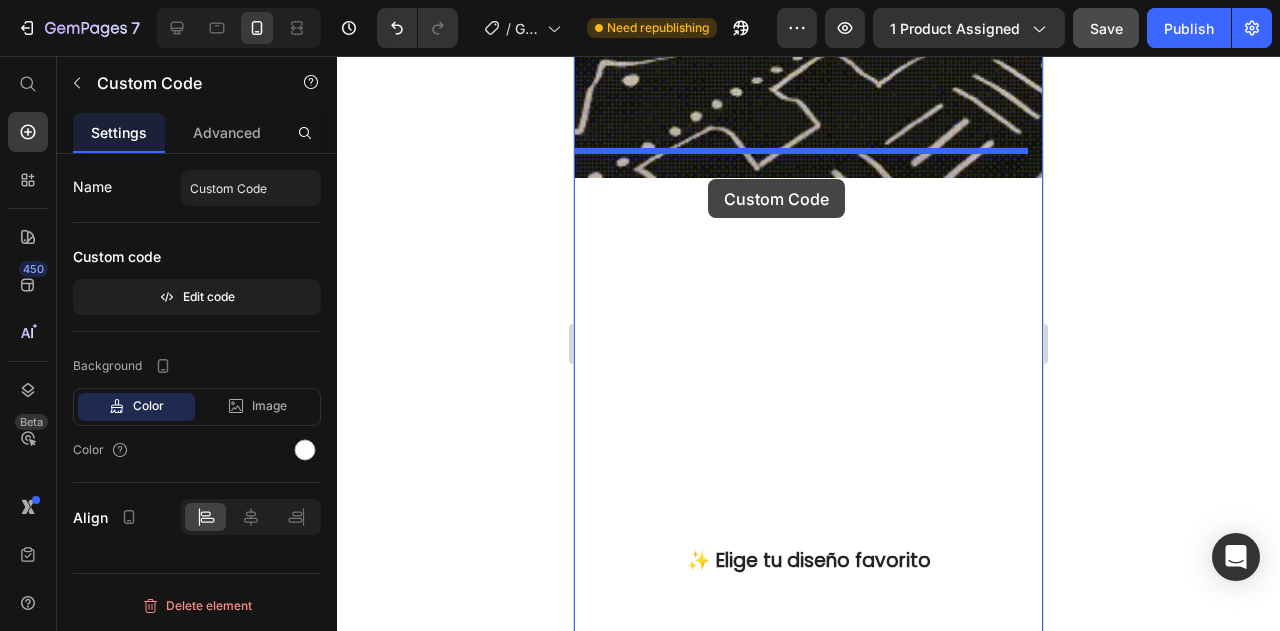 drag, startPoint x: 597, startPoint y: 302, endPoint x: 708, endPoint y: 178, distance: 166.42416 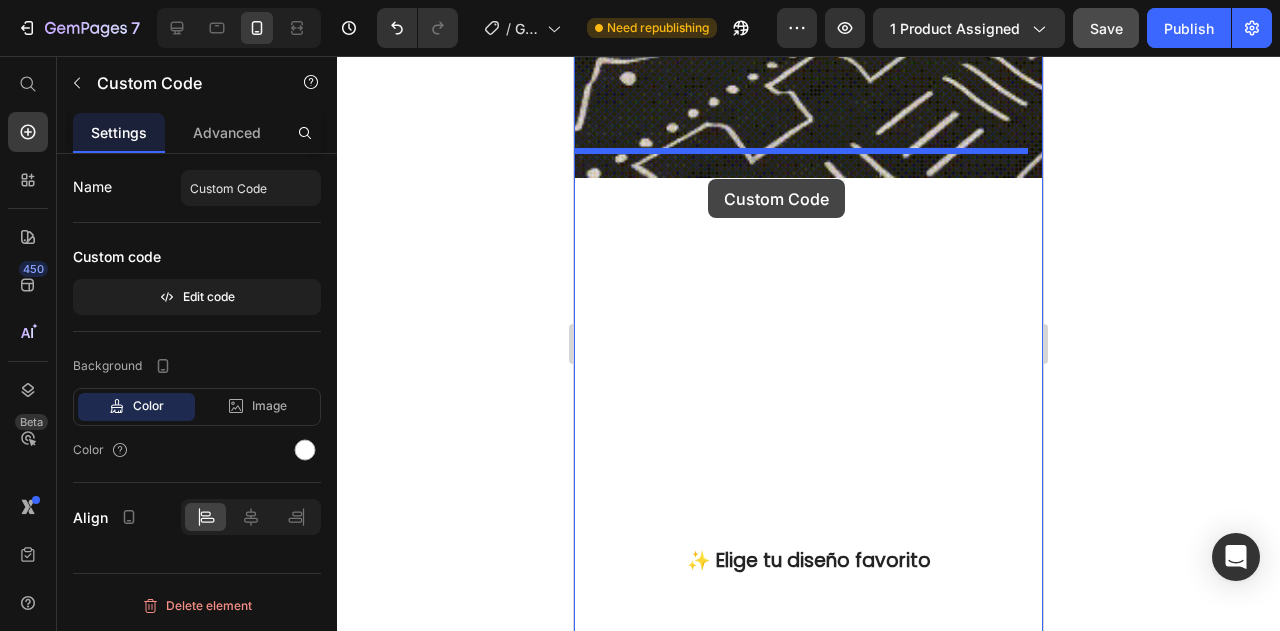 click on "Mobile  ( 469 px) iPhone 13 Mini iPhone 13 Pro iPhone 11 Pro Max iPhone 15 Pro Max Pixel 7 Galaxy S8+ Galaxy S20 Ultra iPad Mini iPad Air iPad Pro Header Image ✨ Elige tu diseño favorito Heading ✨ Elige tu diseño favorito Heading Image Row 1. Carga el pez: Conecta el cable USB incluido hasta que la luz indique carga completa. -Una vez completamente cargado, tendrás entre  50 y 60 minutos de movimiento continuo . 2. Activa el movimiento: -Abre la cremallera  ubicada en el vientre del pez. -Enciende el  interruptor de encendido  del compartimento de batería interno. -Cierra la cremallera  y colócalo sobre una superficie o sobre el bebé (según edad y supervisión). -El pez comenzará a  aletear de forma realista , simulando el movimiento del agua. 3. Colócalo cerca del bebé: -Puedes ubicarlo  al lado del bebé , sobre su pancita o espalda,  o incluso en sus brazos como peluche interactivo. El movimiento rítmico lo tranquilizará. -También es ideal para usar en  Item List Custom Code   0   0 Row" at bounding box center [808, 1684] 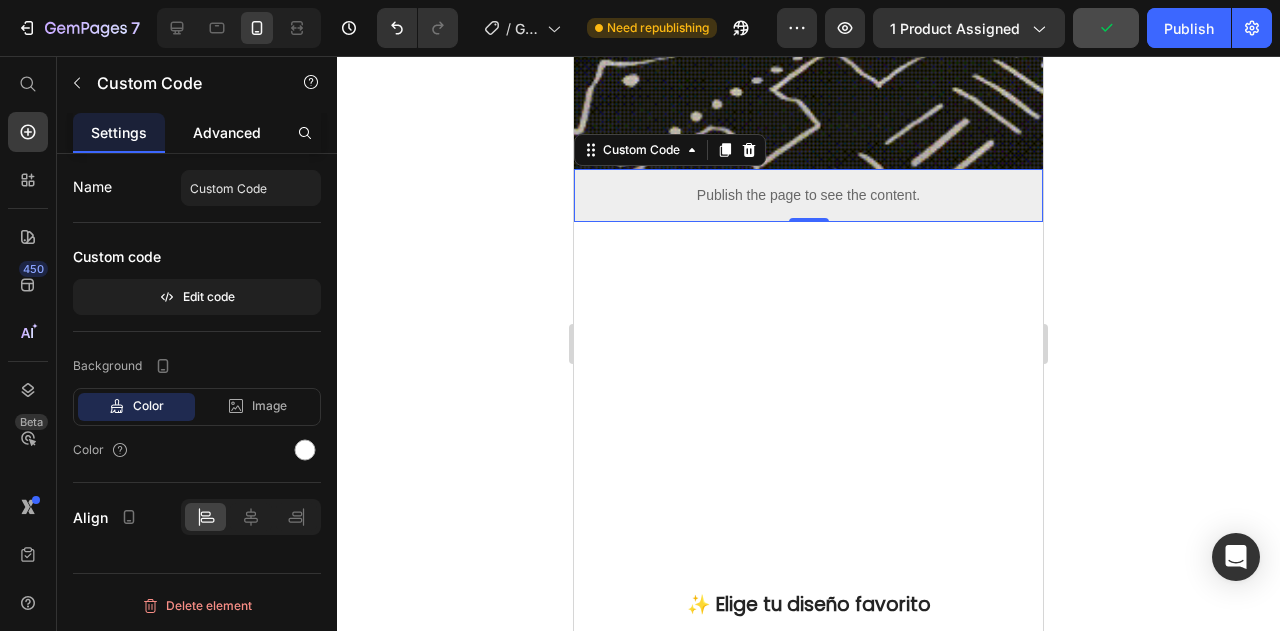 click on "Advanced" 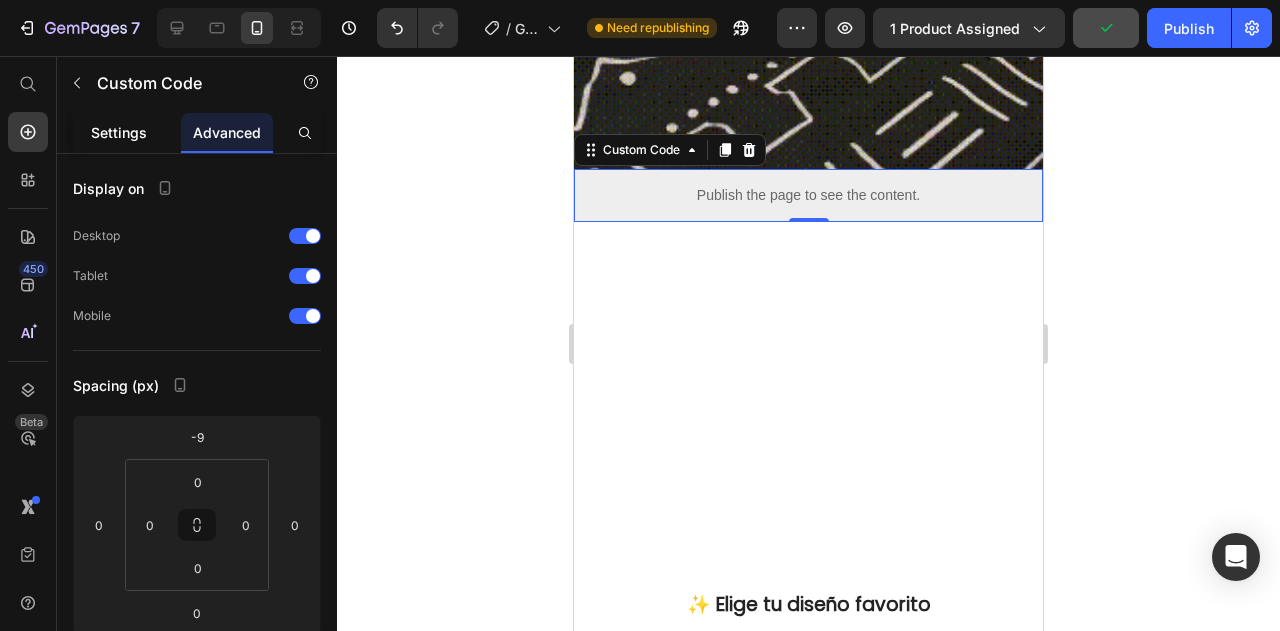 click on "Settings" at bounding box center (119, 132) 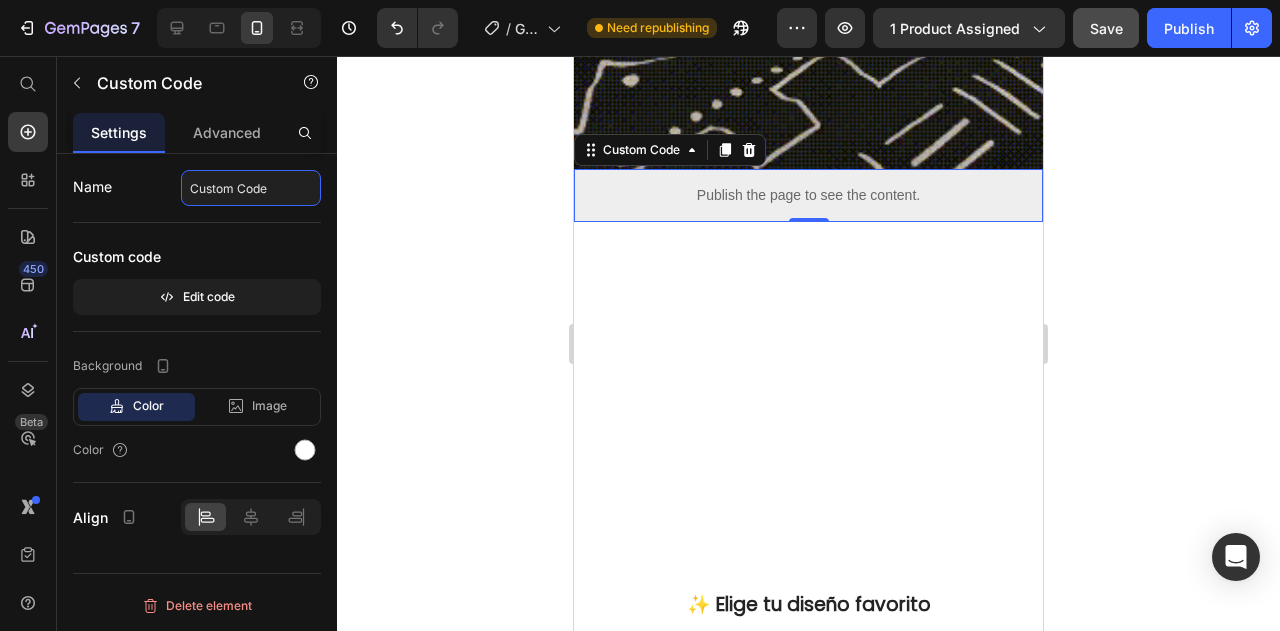 click on "Custom Code" 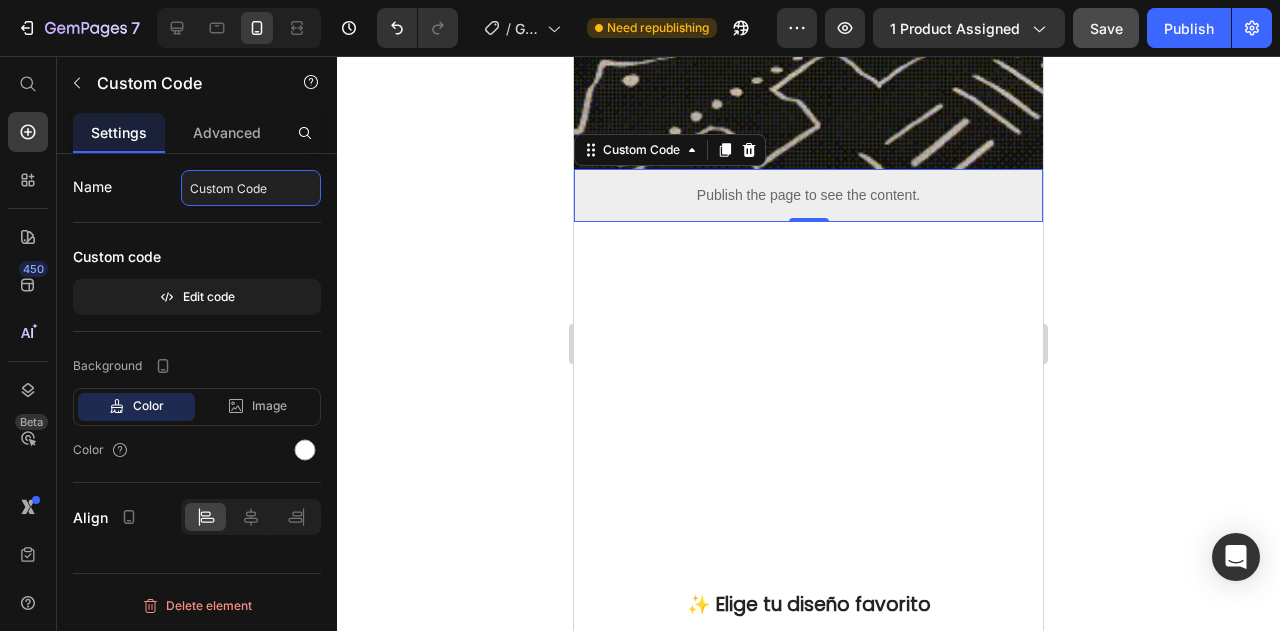 click on "Custom Code" 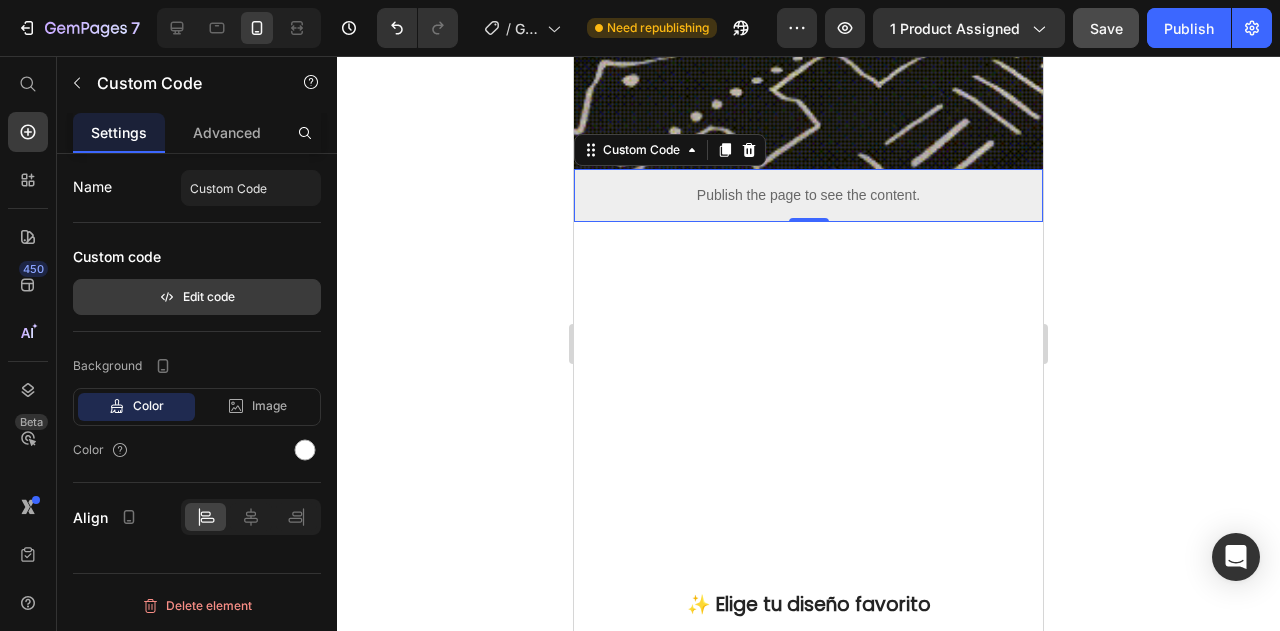 click on "Edit code" at bounding box center [197, 297] 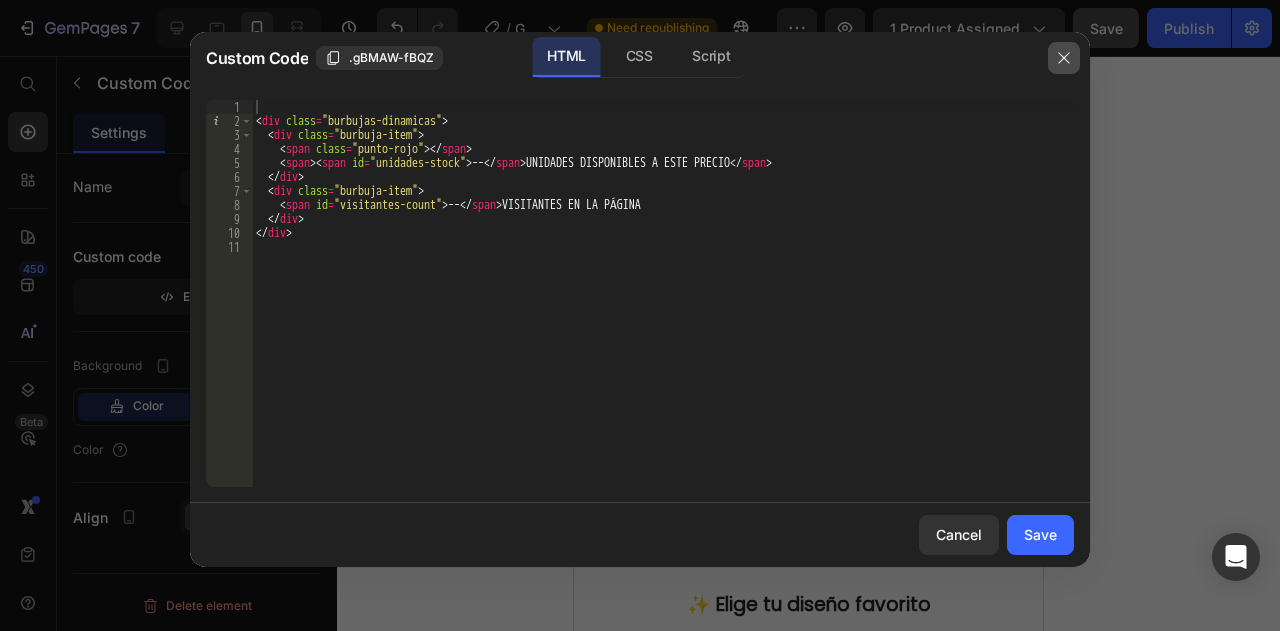 click 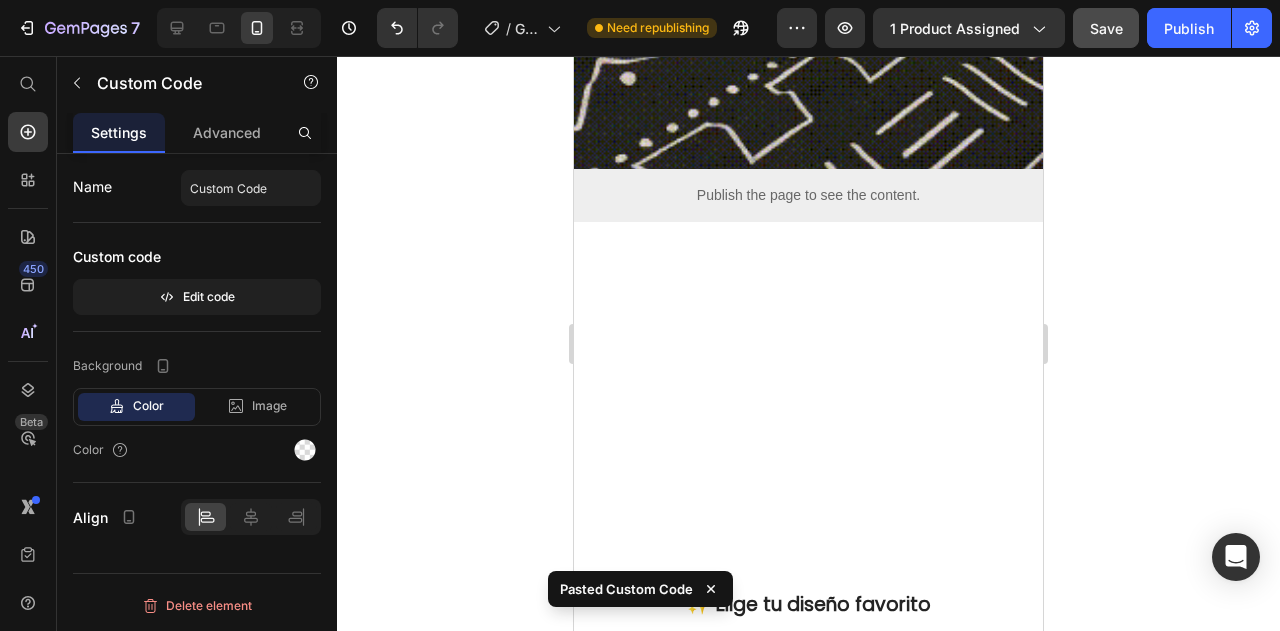 scroll, scrollTop: 4508, scrollLeft: 0, axis: vertical 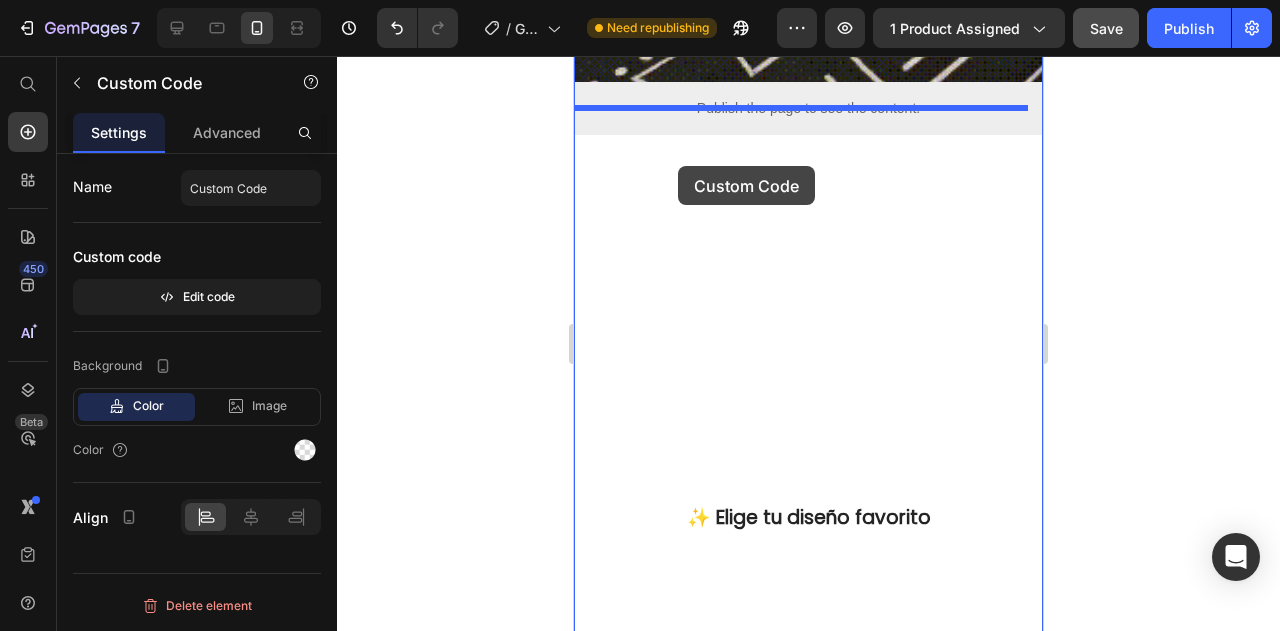 drag, startPoint x: 589, startPoint y: 105, endPoint x: 678, endPoint y: 164, distance: 106.78015 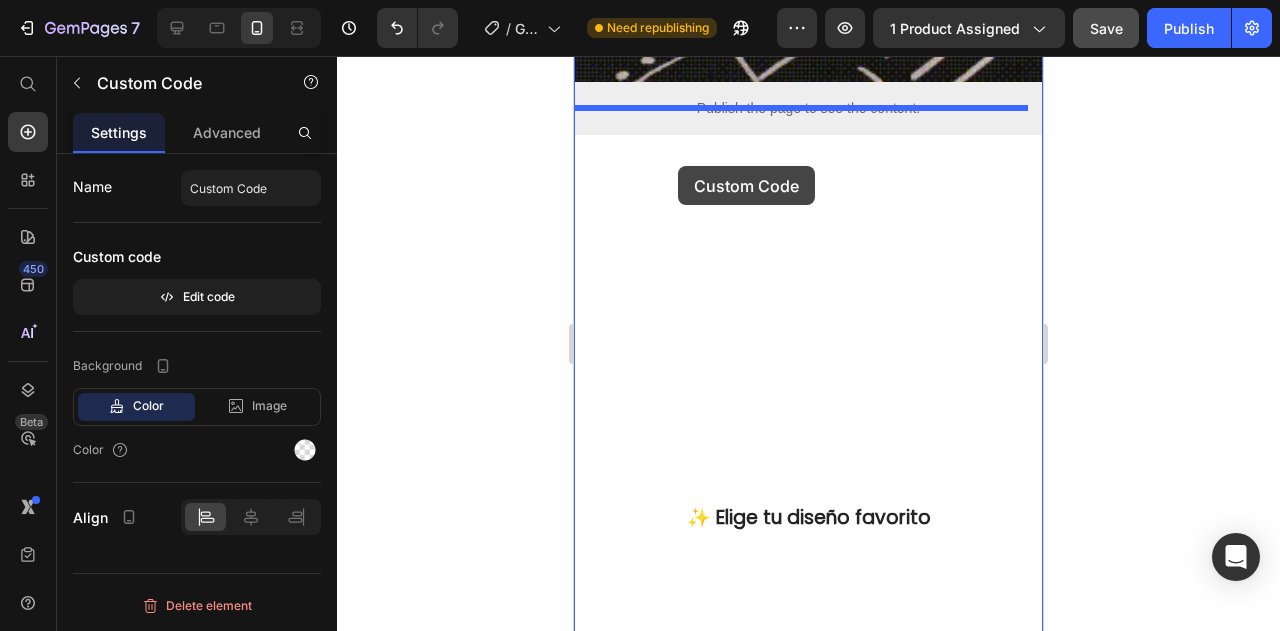 click on "Mobile  ( 469 px) iPhone 13 Mini iPhone 13 Pro iPhone 11 Pro Max iPhone 15 Pro Max Pixel 7 Galaxy S8+ Galaxy S20 Ultra iPad Mini iPad Air iPad Pro Header Image
Publish the page to see the content.
Custom Code ✨ Elige tu diseño favorito Heading ✨ Elige tu diseño favorito Heading Image Row 1. Carga el pez: Conecta el cable USB incluido hasta que la luz indique carga completa. -Una vez completamente cargado, tendrás entre  50 y 60 minutos de movimiento continuo . 2. Activa el movimiento: -Abre la cremallera  ubicada en el vientre del pez. -Enciende el  interruptor de encendido  del compartimento de batería interno. -Cierra la cremallera  y colócalo sobre una superficie o sobre el bebé (según edad y supervisión). -El pez comenzará a  aletear de forma realista , simulando el movimiento del agua. 3. Colócalo cerca del bebé: -Puedes ubicarlo  al lado del bebé , sobre su pancita o espalda,  o incluso en sus brazos como peluche interactivo. El movimiento rítmico lo tranquilizará." at bounding box center (808, 1616) 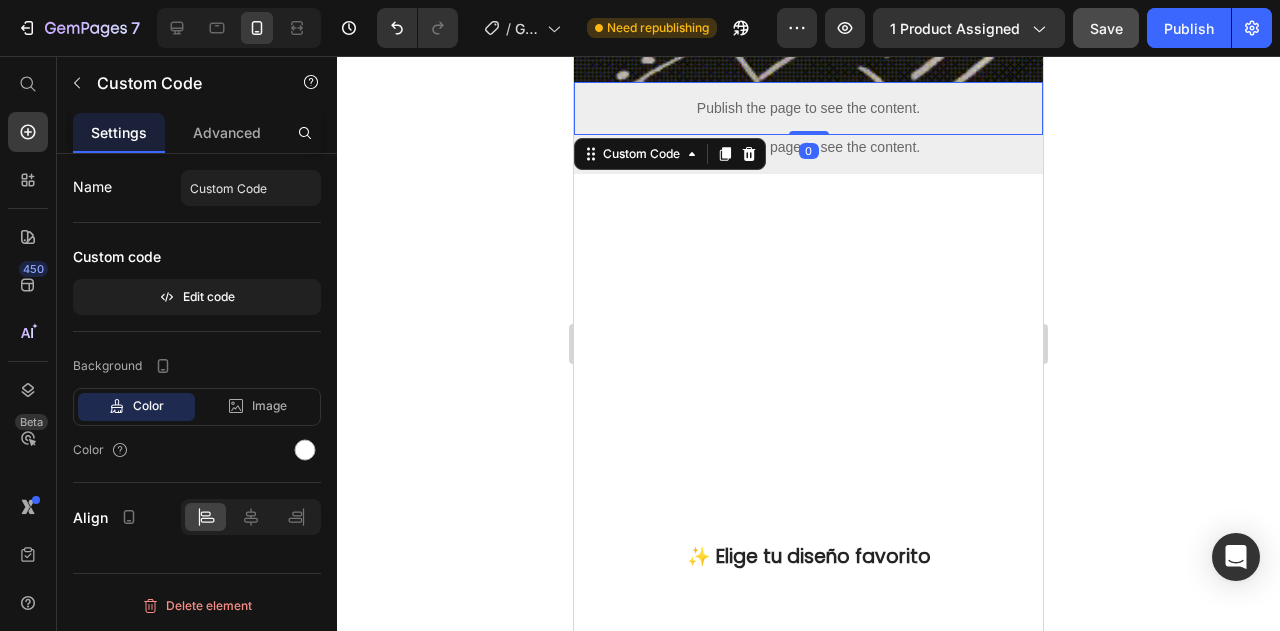 click on "Publish the page to see the content." at bounding box center [808, 108] 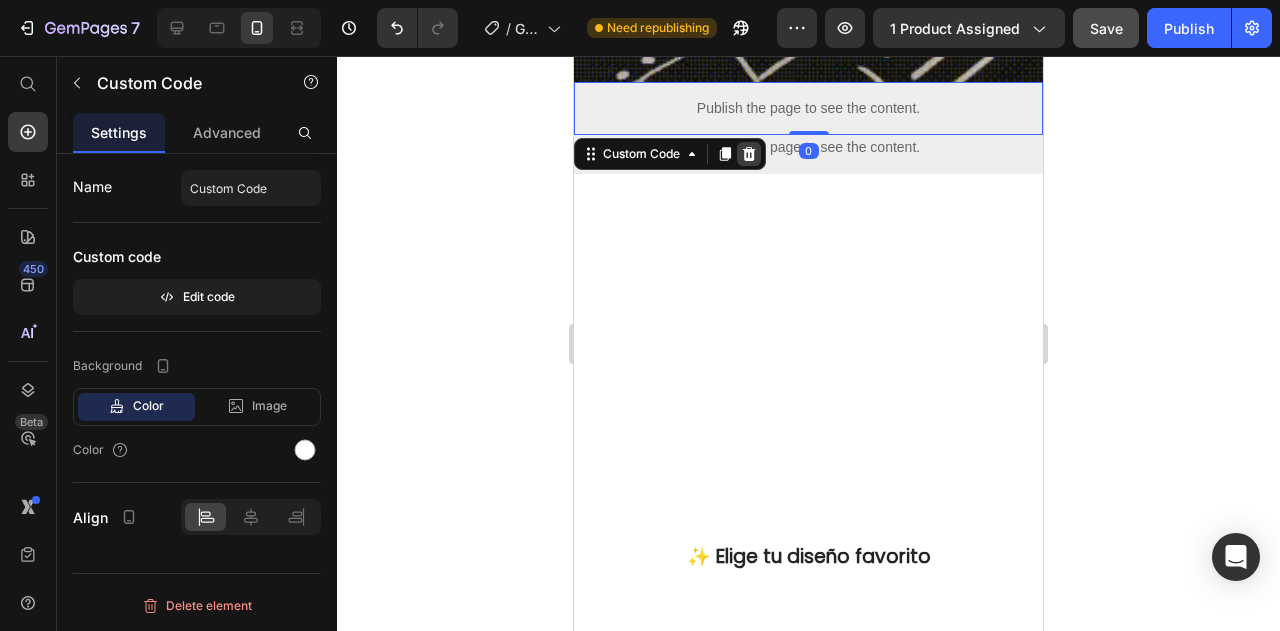 click 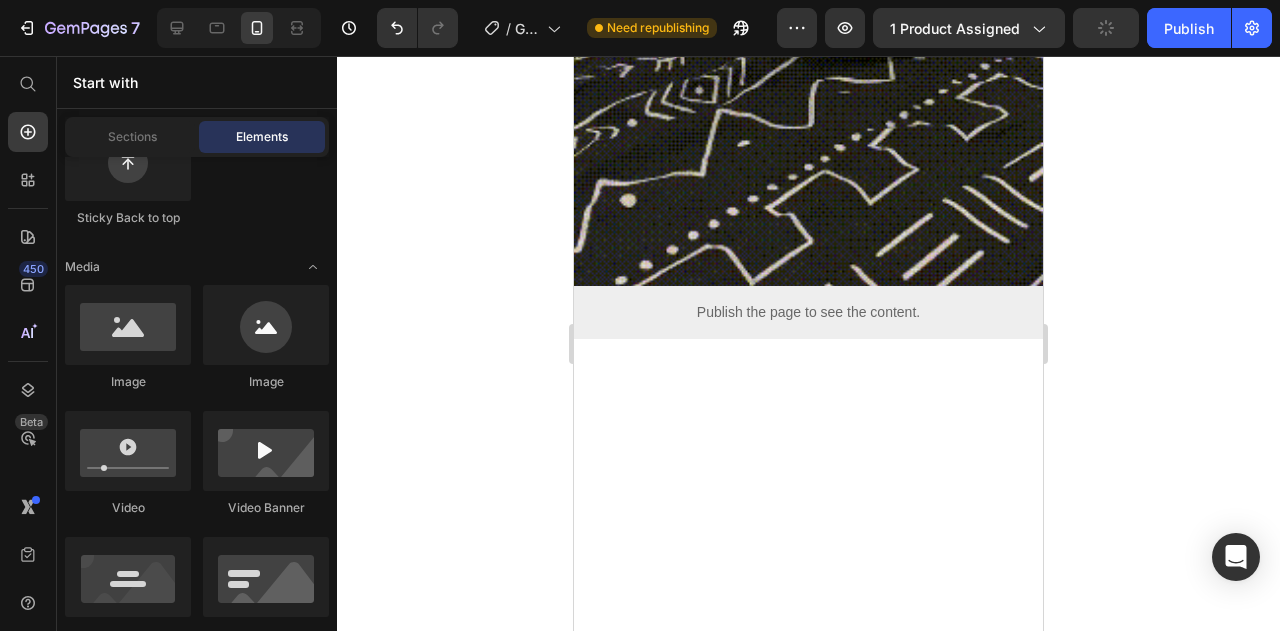 scroll, scrollTop: 2665, scrollLeft: 0, axis: vertical 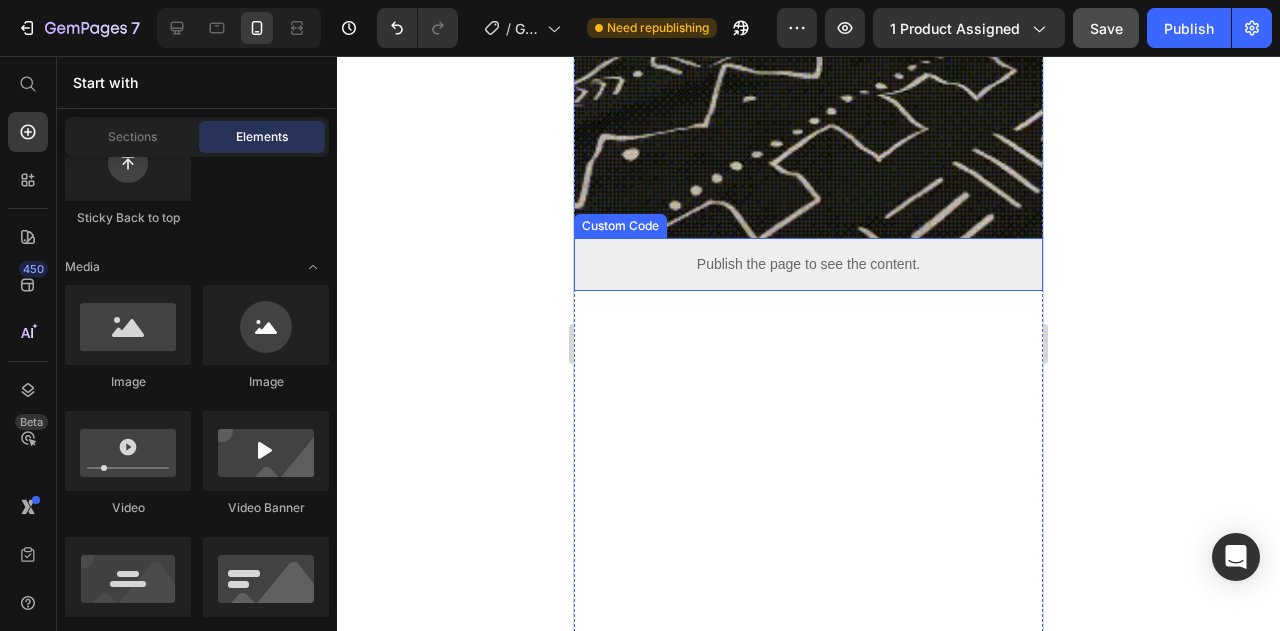 click on "Publish the page to see the content." at bounding box center [808, 264] 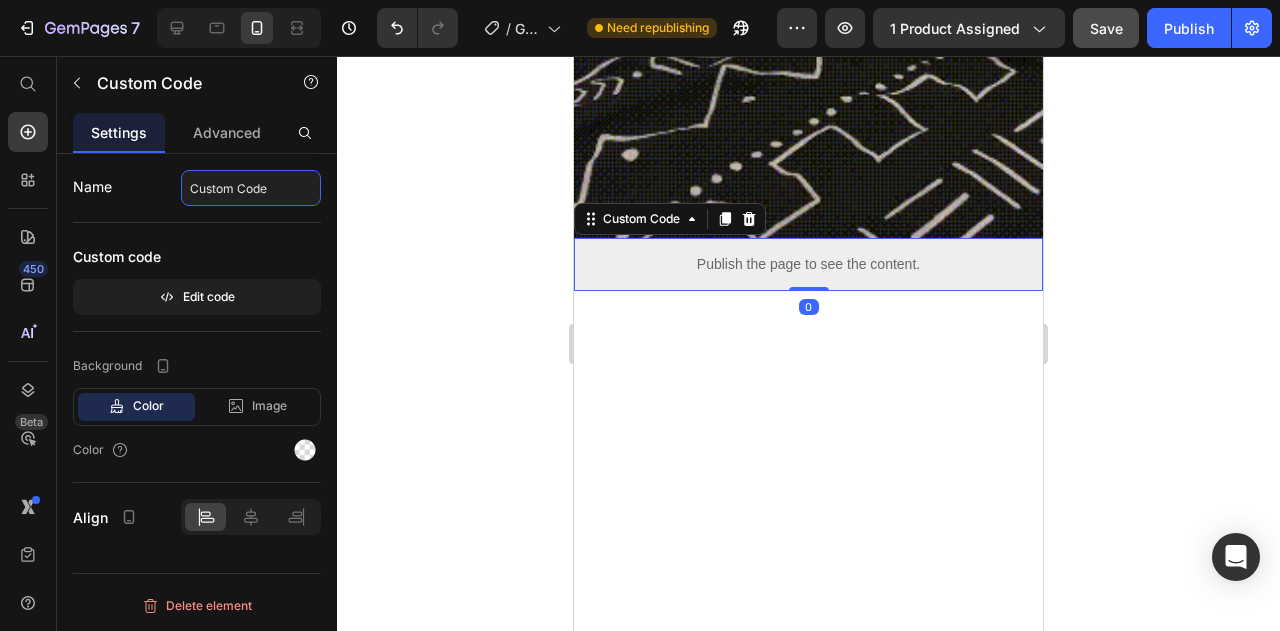 click on "Custom Code" 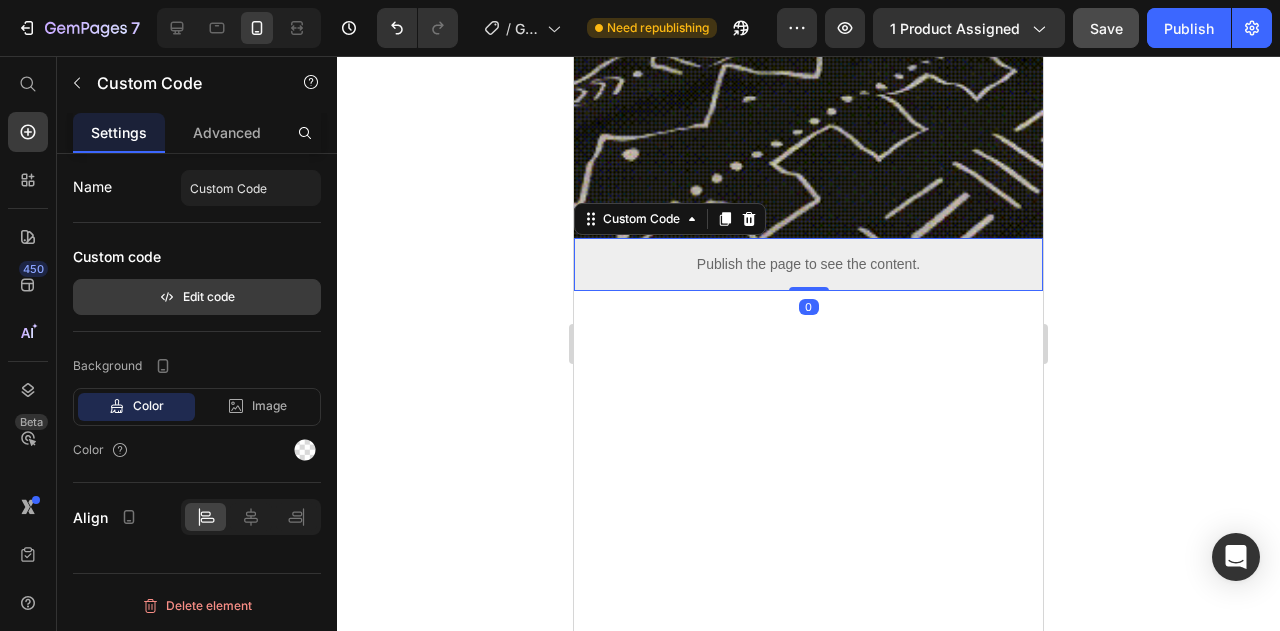 click on "Edit code" at bounding box center (197, 297) 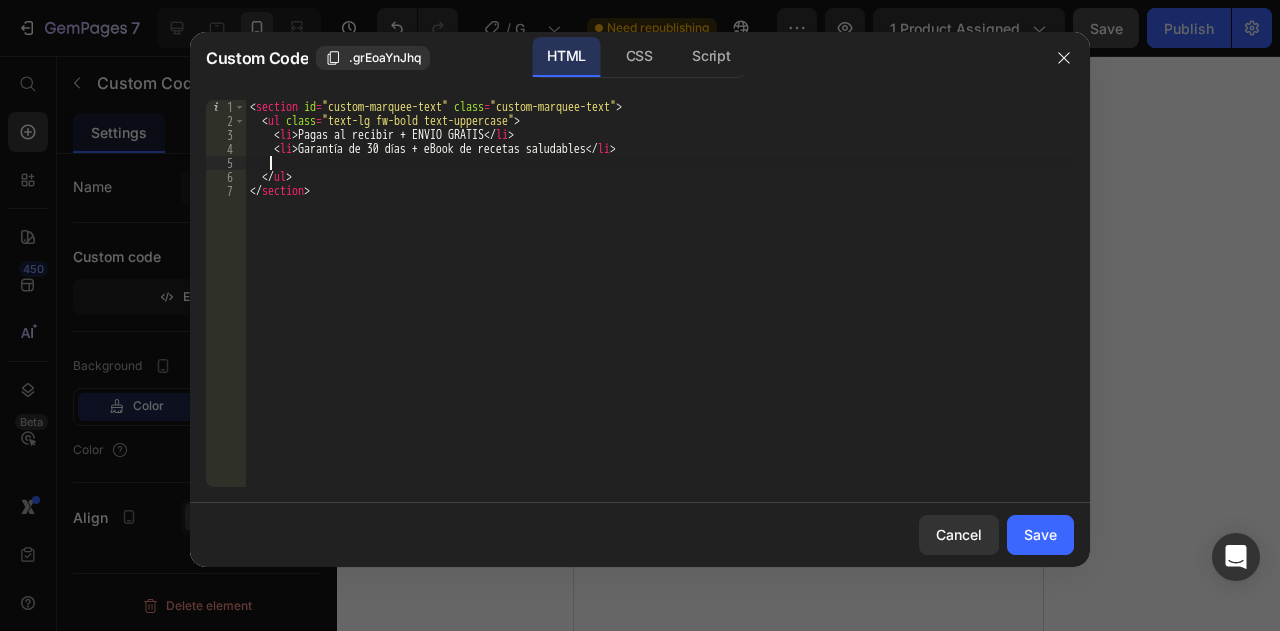 drag, startPoint x: 626, startPoint y: 156, endPoint x: 494, endPoint y: 157, distance: 132.00378 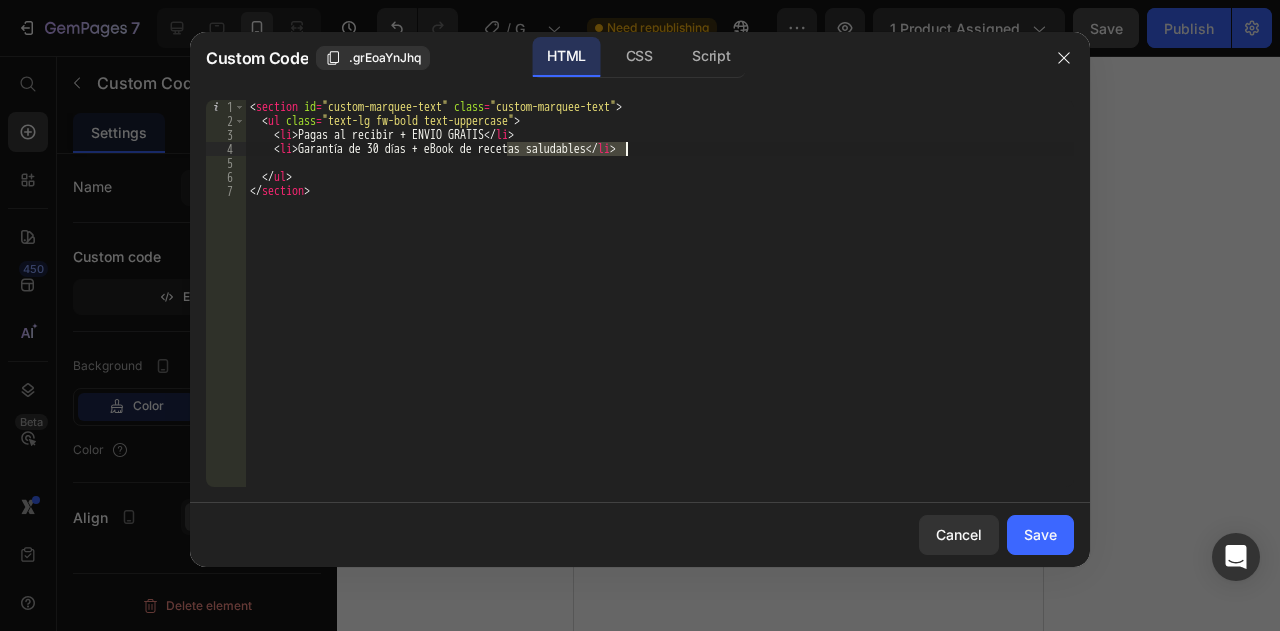 drag, startPoint x: 509, startPoint y: 146, endPoint x: 627, endPoint y: 150, distance: 118.06778 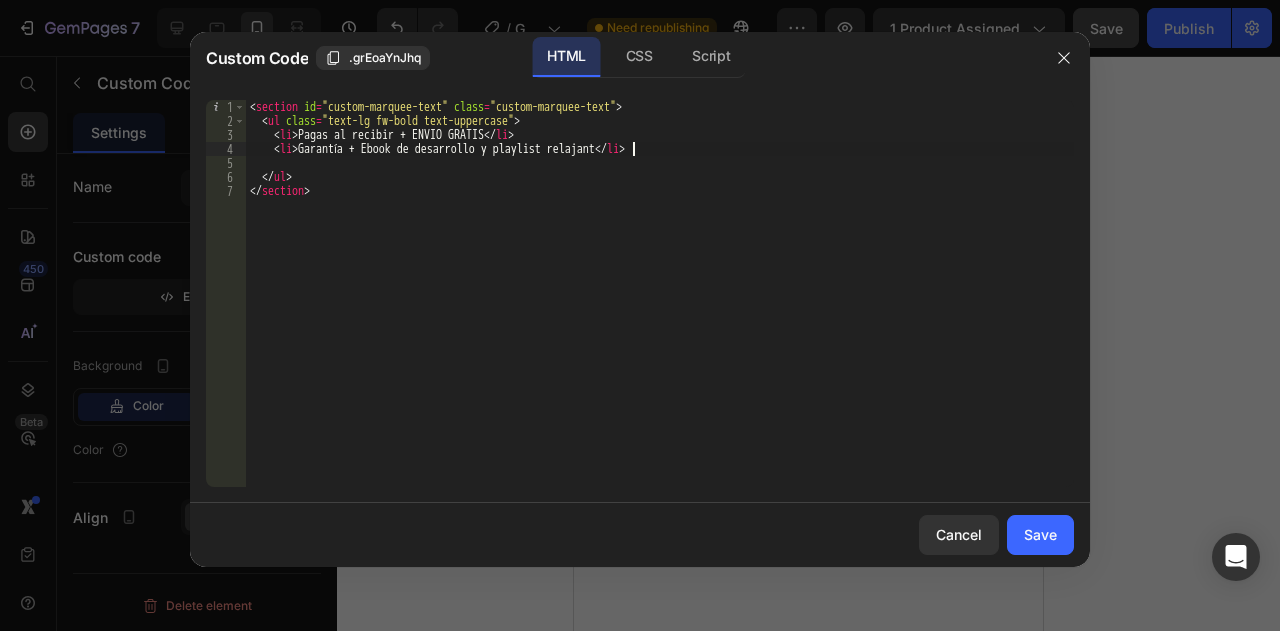 scroll, scrollTop: 0, scrollLeft: 32, axis: horizontal 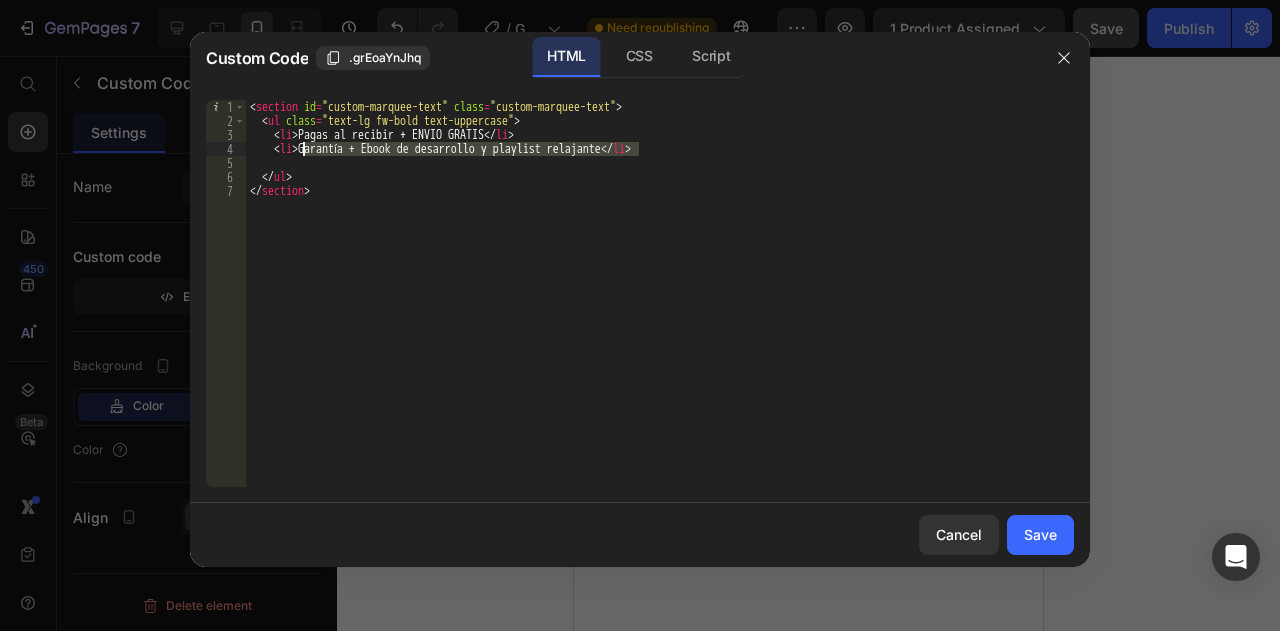 drag, startPoint x: 641, startPoint y: 153, endPoint x: 303, endPoint y: 150, distance: 338.0133 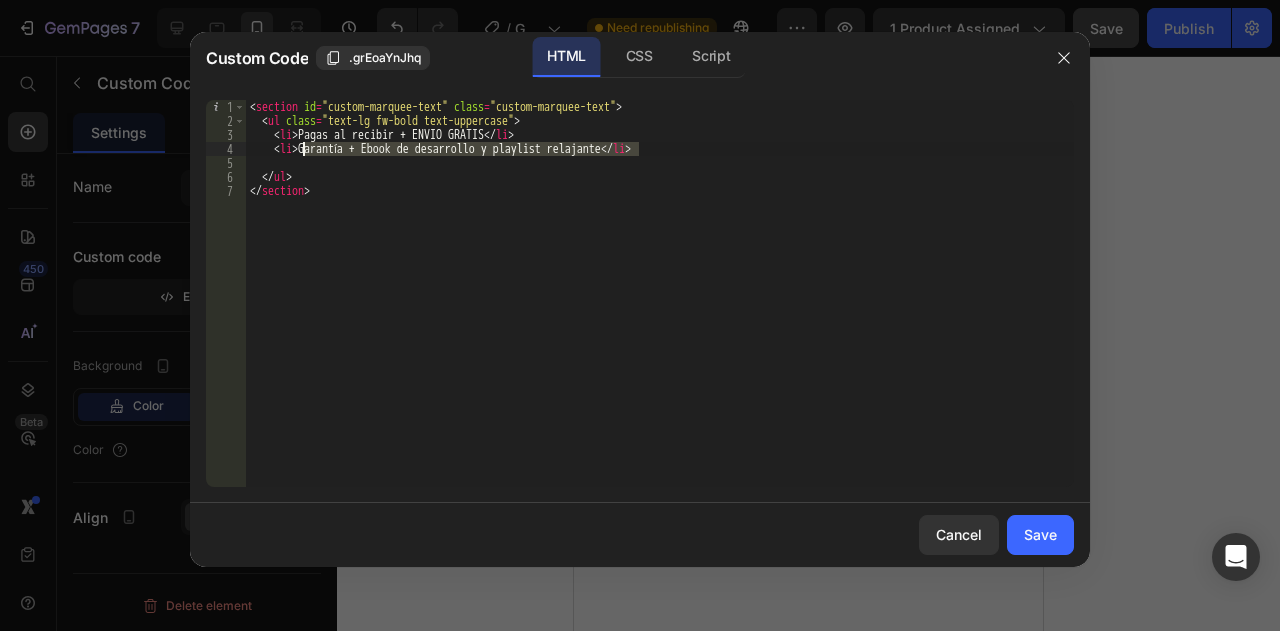 click on "< section   id = "custom-marquee-text"   class = "custom-marquee-text" >    < ul   class = "text-lg fw-bold text-uppercase" >      < li > Pagas al recibir + ENVIO GRATIS </ li >      < li > Garantía + Ebook de desarrollo y playlist relajante </ li >        </ ul > </ section >" at bounding box center (660, 293) 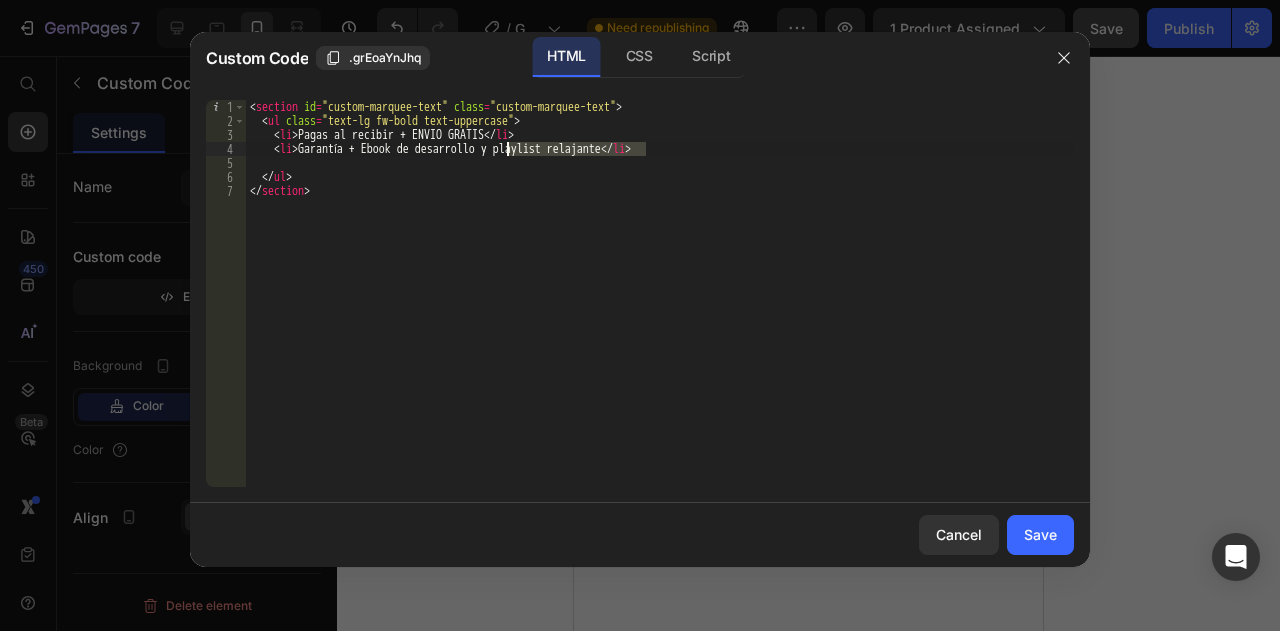 drag, startPoint x: 644, startPoint y: 149, endPoint x: 506, endPoint y: 154, distance: 138.09055 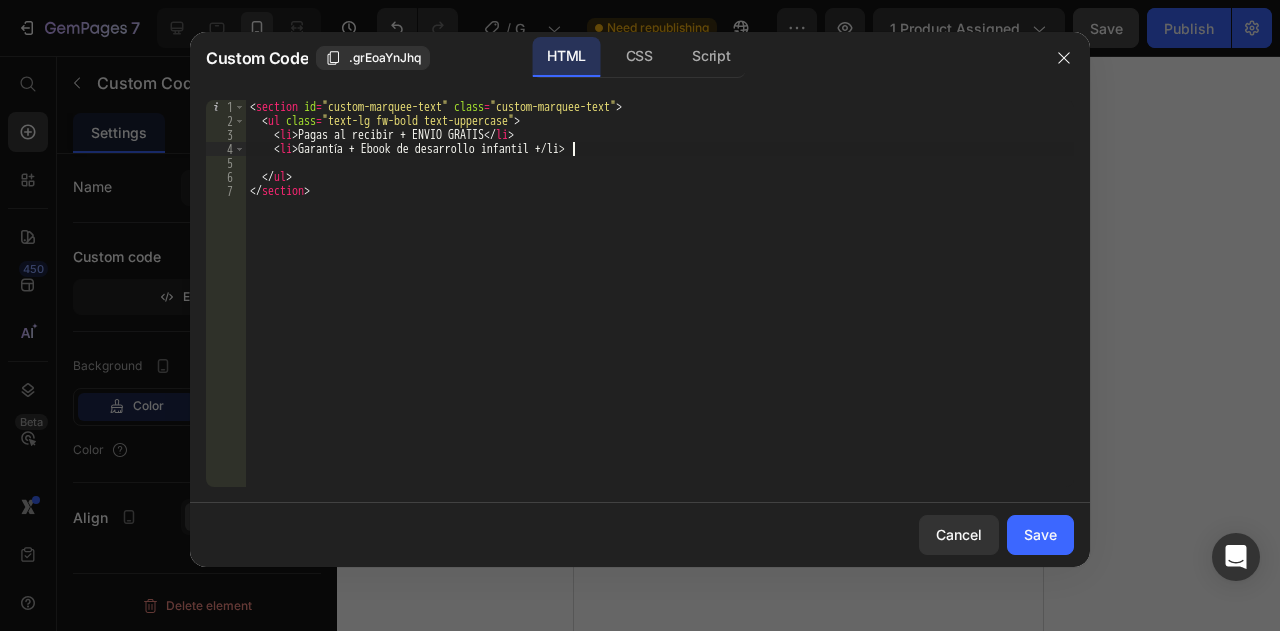 scroll, scrollTop: 0, scrollLeft: 27, axis: horizontal 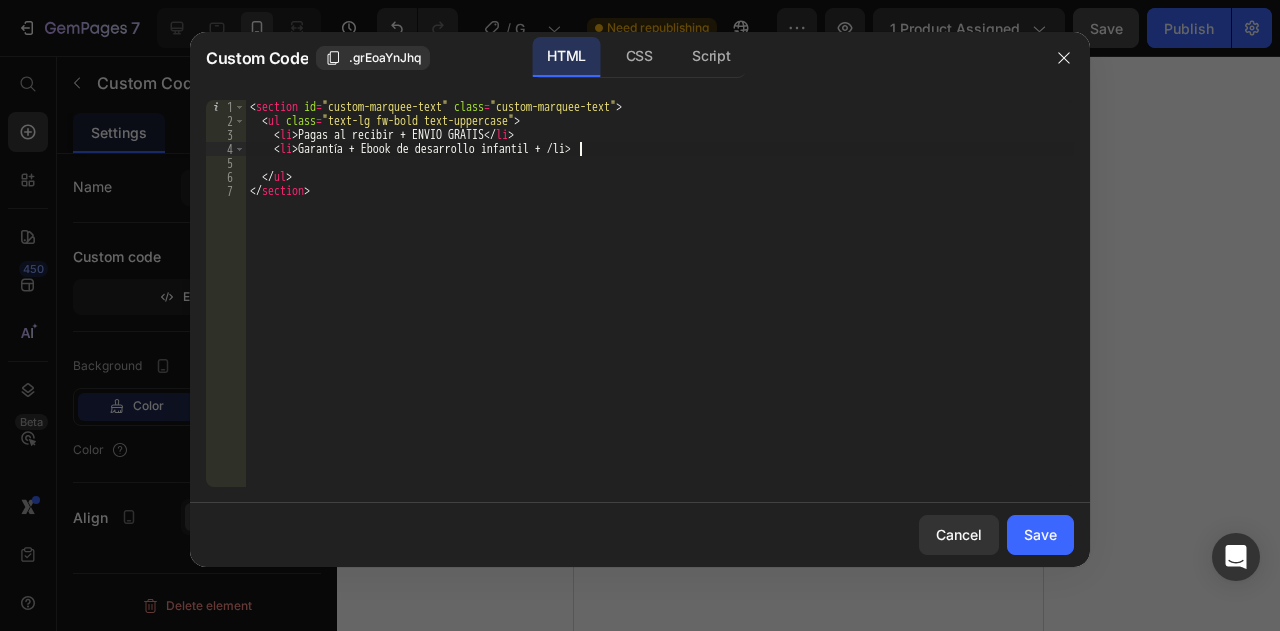 paste on "Playlist relajante" 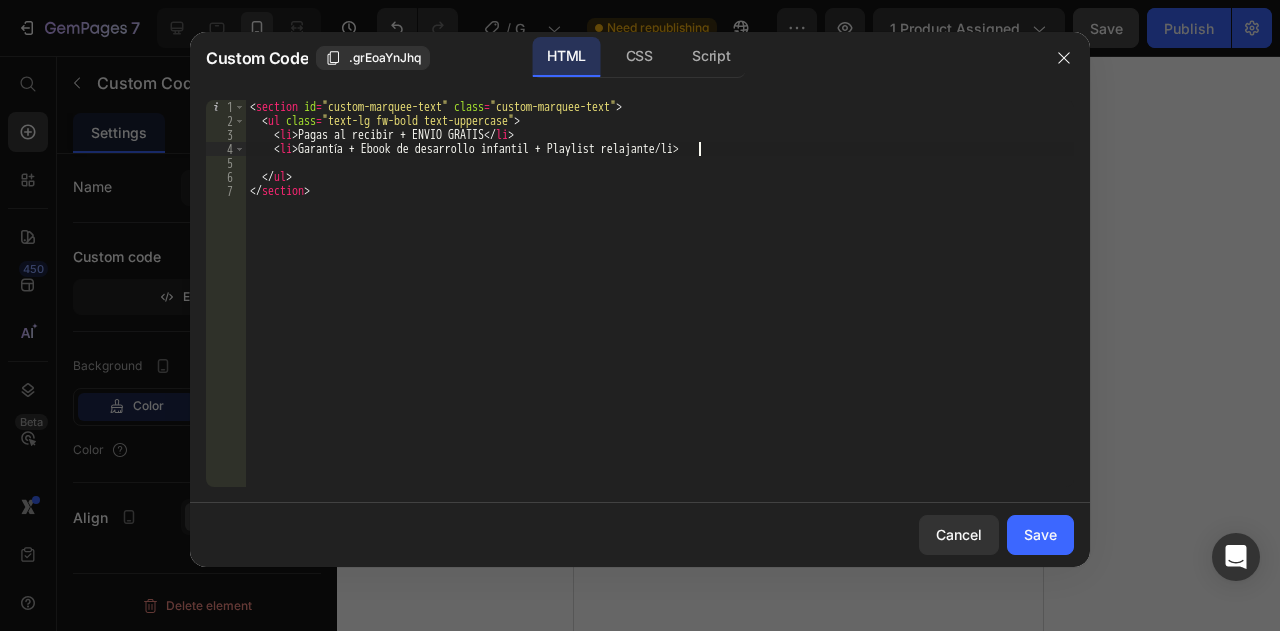 type on "<li>Garantía + Ebook de desarrollo infantil + Playlist relajante/li>" 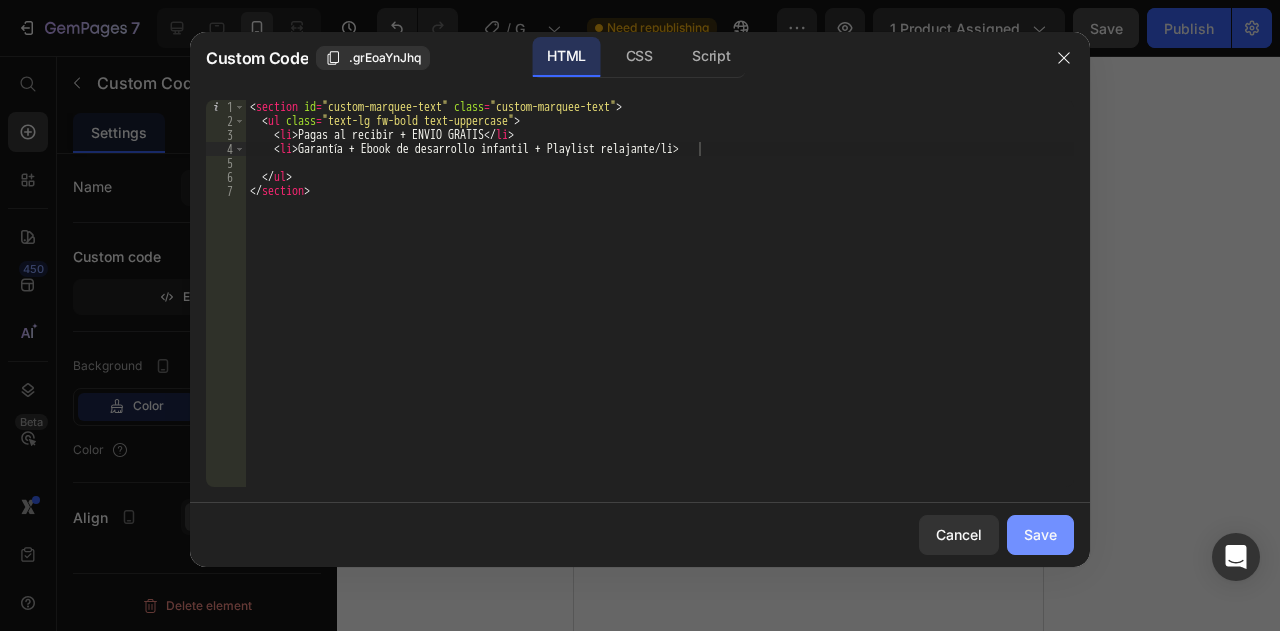 click on "Save" at bounding box center [1040, 534] 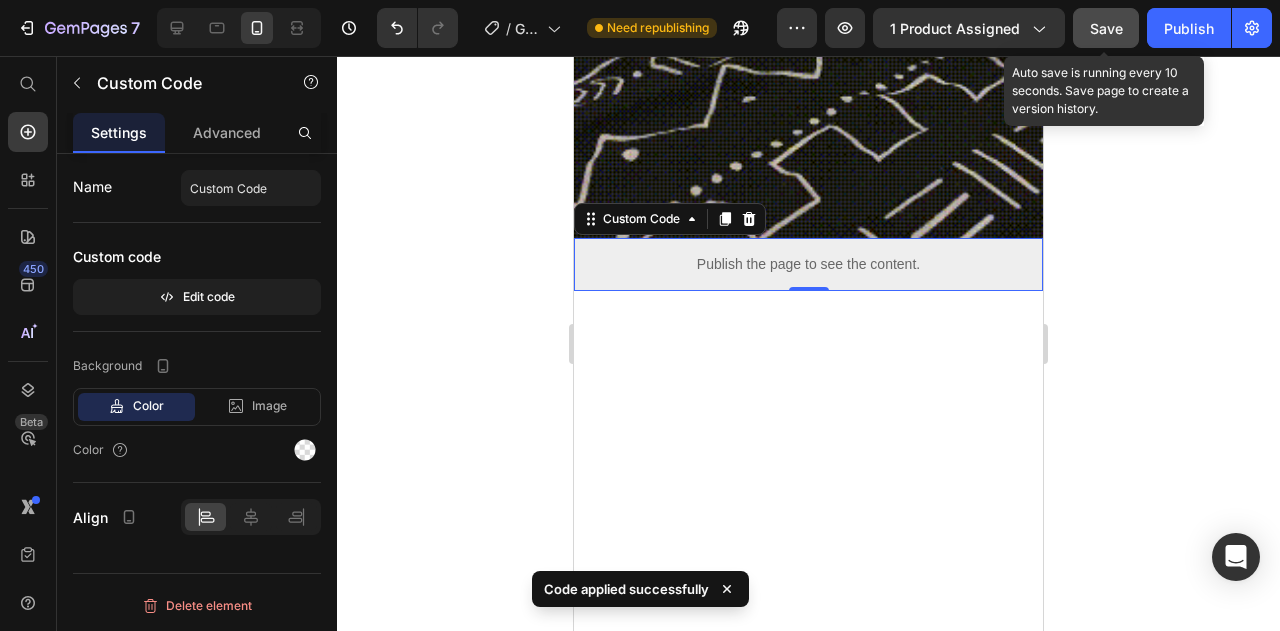 click on "Save" 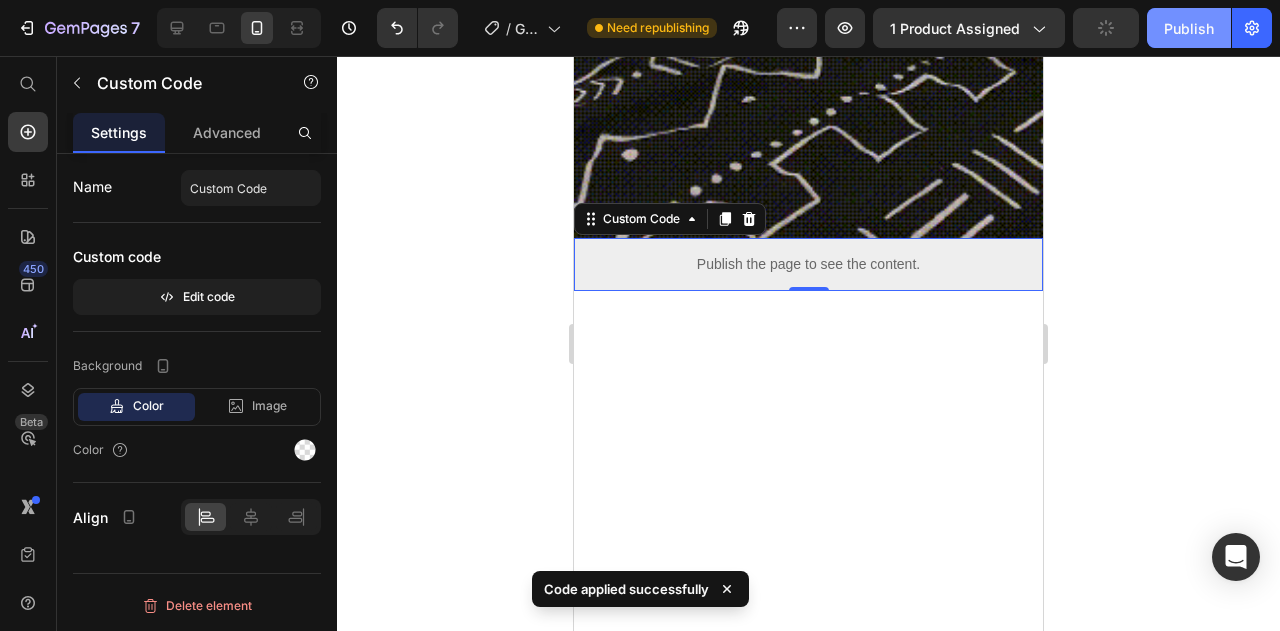 click on "Publish" at bounding box center [1189, 28] 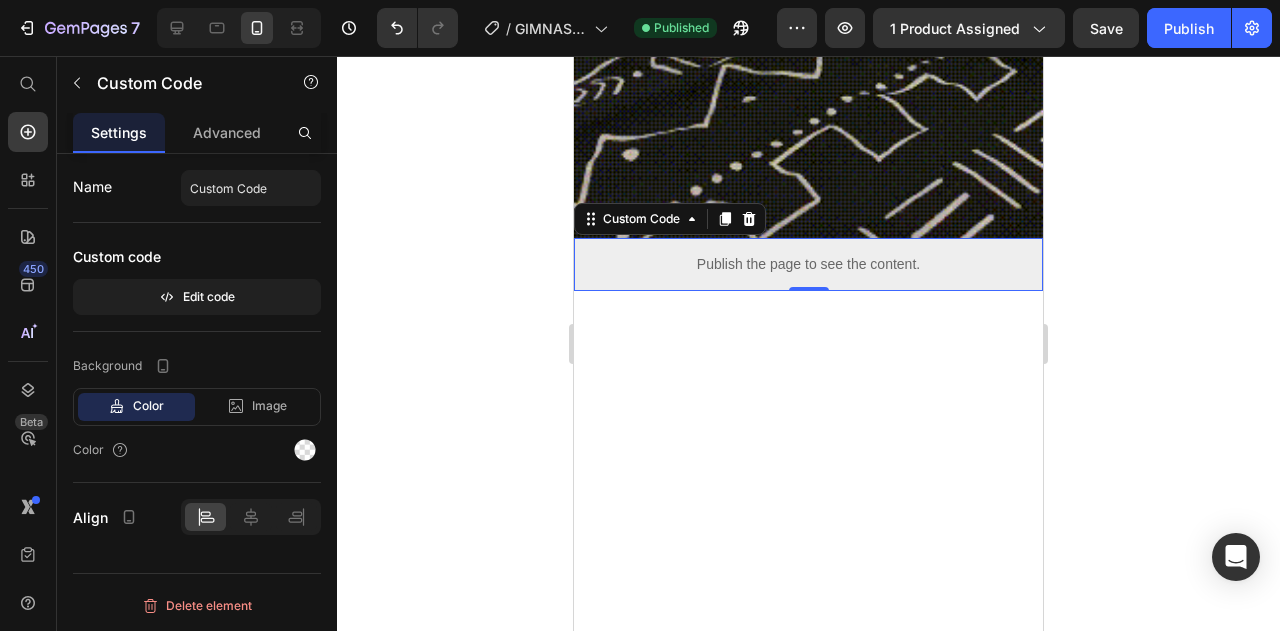 click 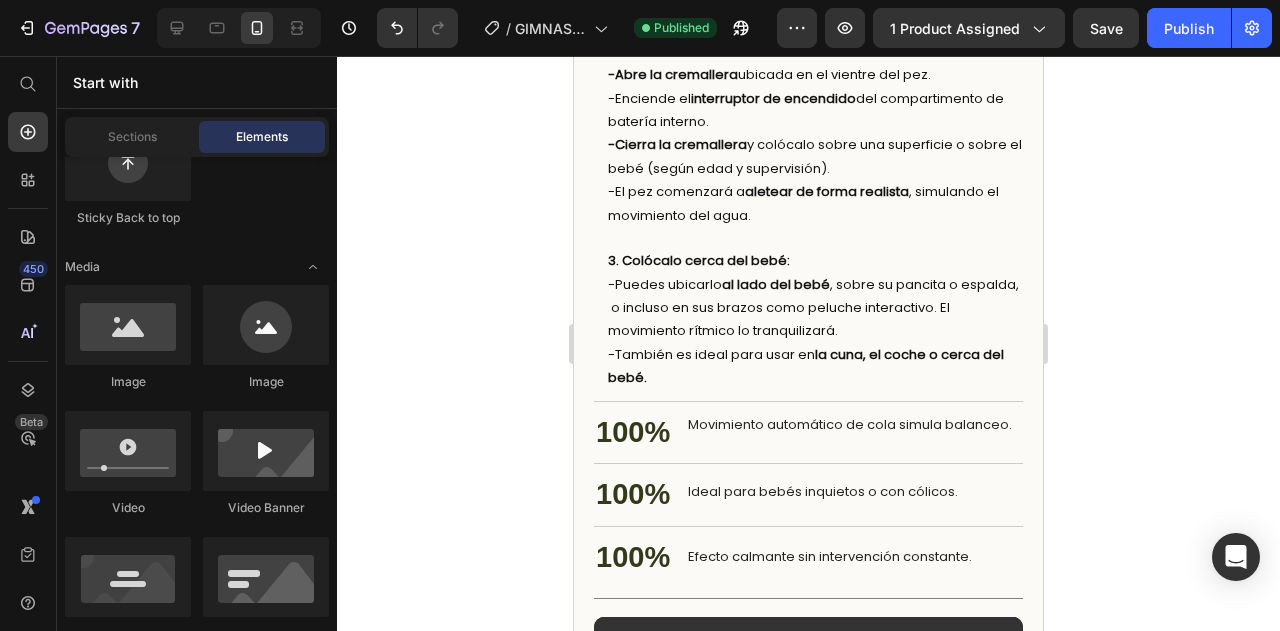 scroll, scrollTop: 4209, scrollLeft: 0, axis: vertical 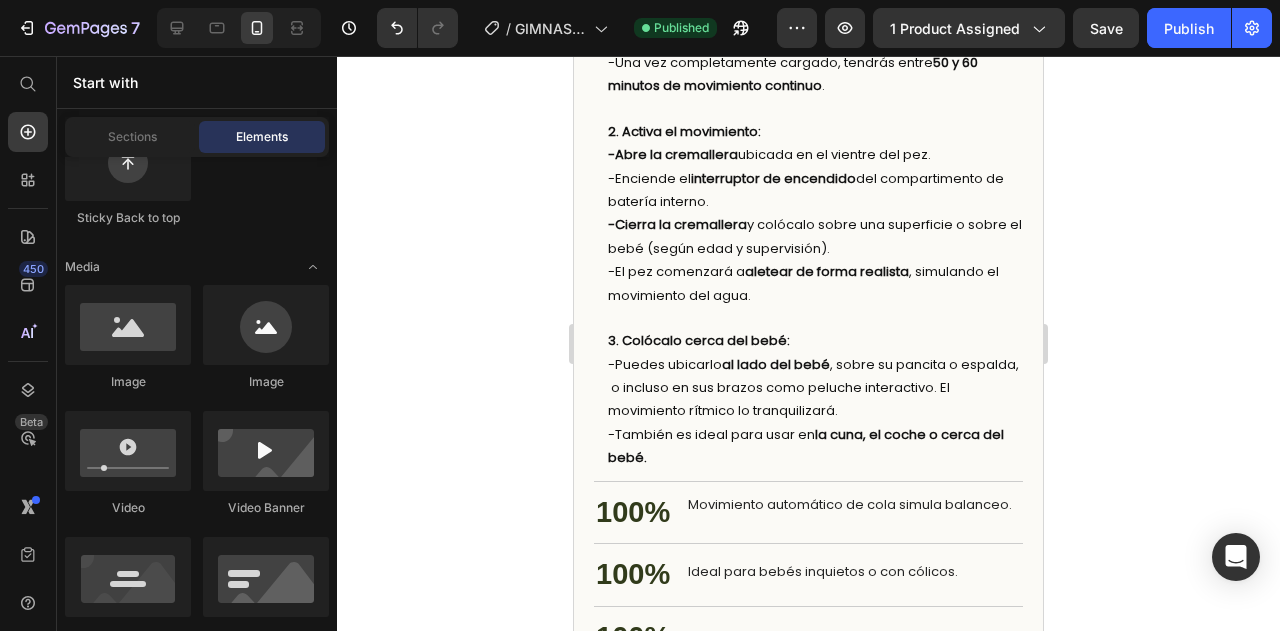drag, startPoint x: 1037, startPoint y: 251, endPoint x: 1657, endPoint y: 403, distance: 638.3604 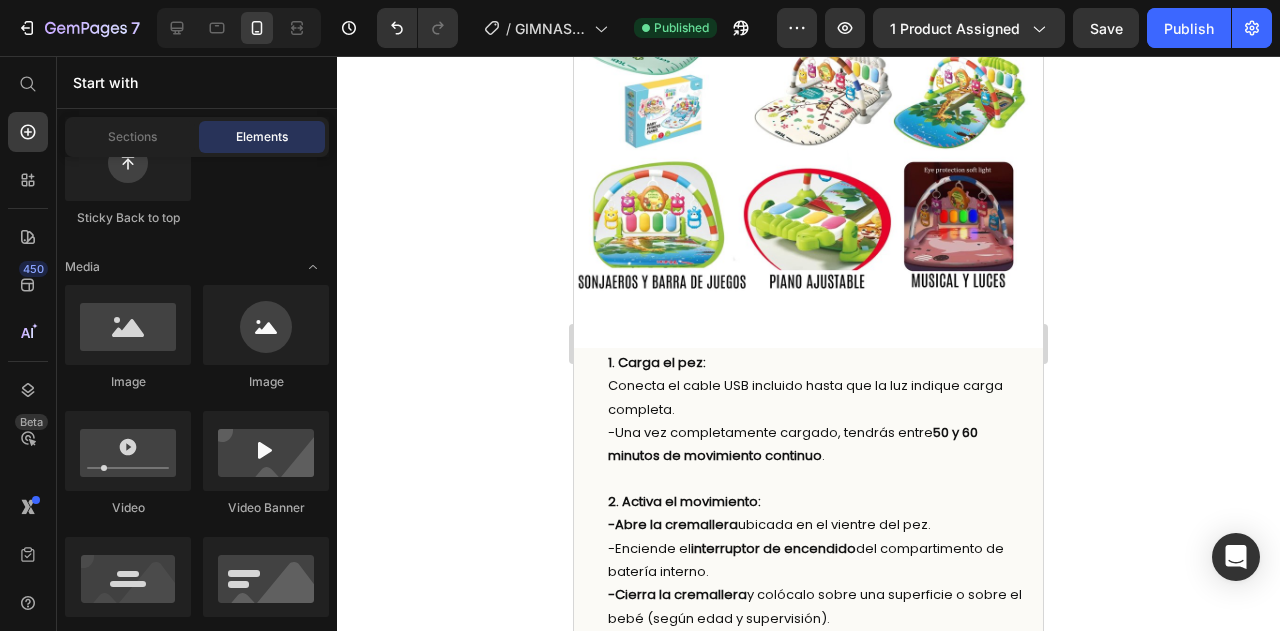 scroll, scrollTop: 3807, scrollLeft: 0, axis: vertical 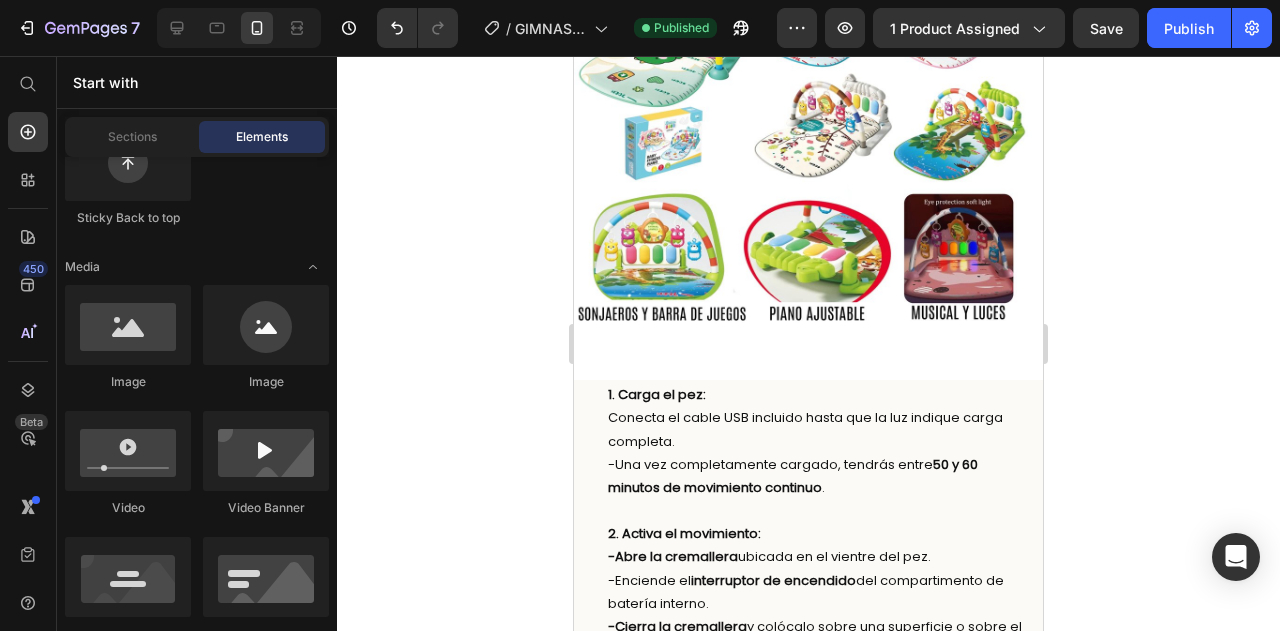 drag, startPoint x: 1033, startPoint y: 337, endPoint x: 1619, endPoint y: 368, distance: 586.8194 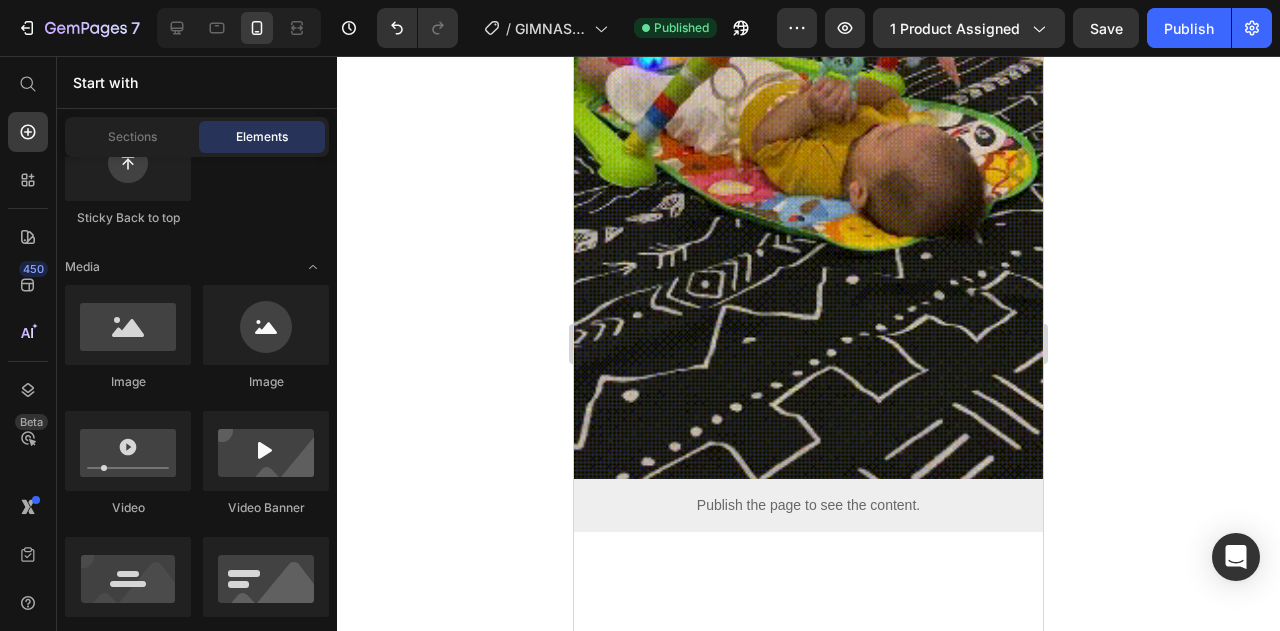 scroll, scrollTop: 2391, scrollLeft: 0, axis: vertical 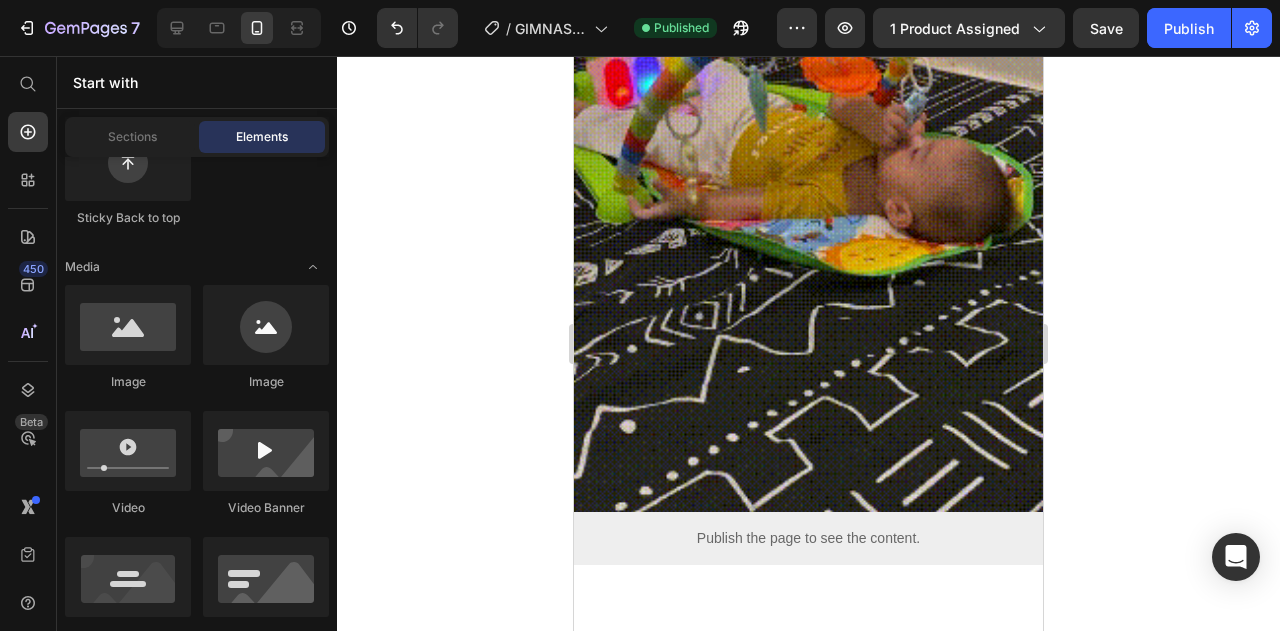 drag, startPoint x: 1035, startPoint y: 316, endPoint x: 1666, endPoint y: 307, distance: 631.0642 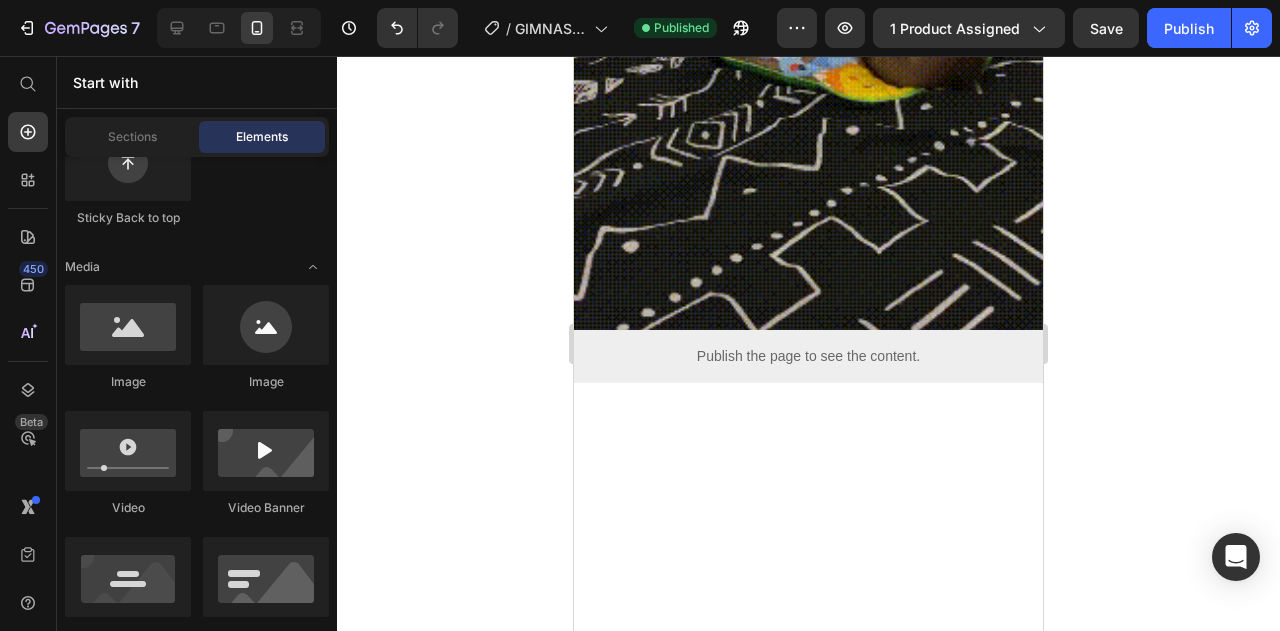 scroll, scrollTop: 2653, scrollLeft: 0, axis: vertical 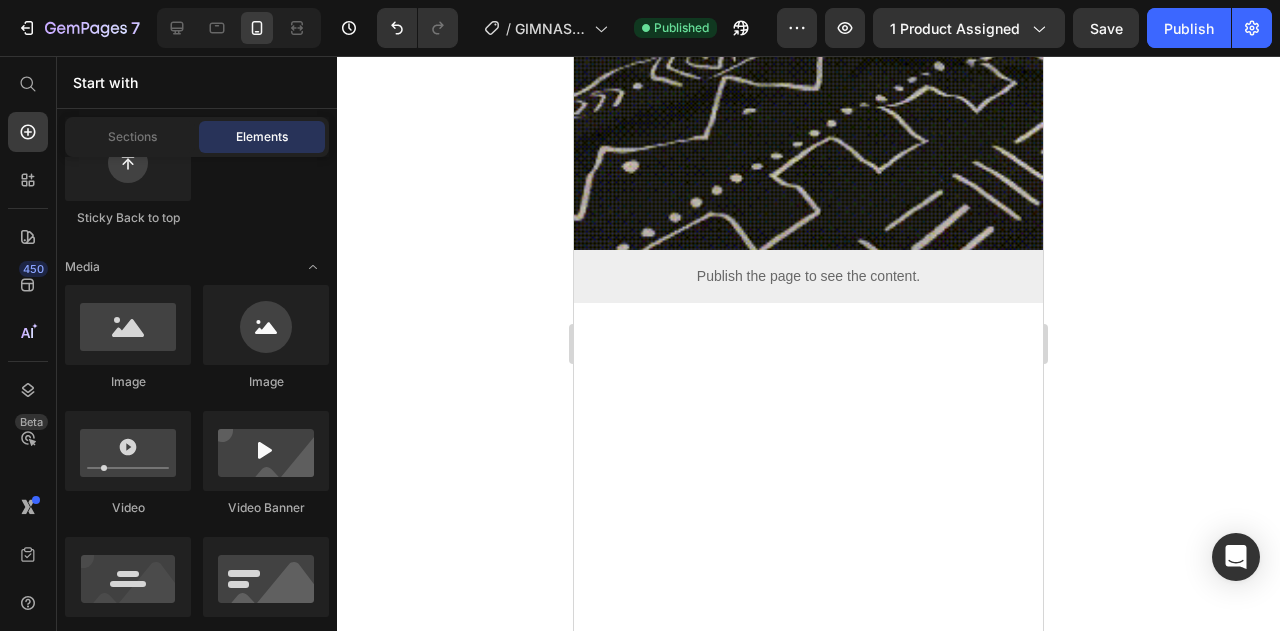 click 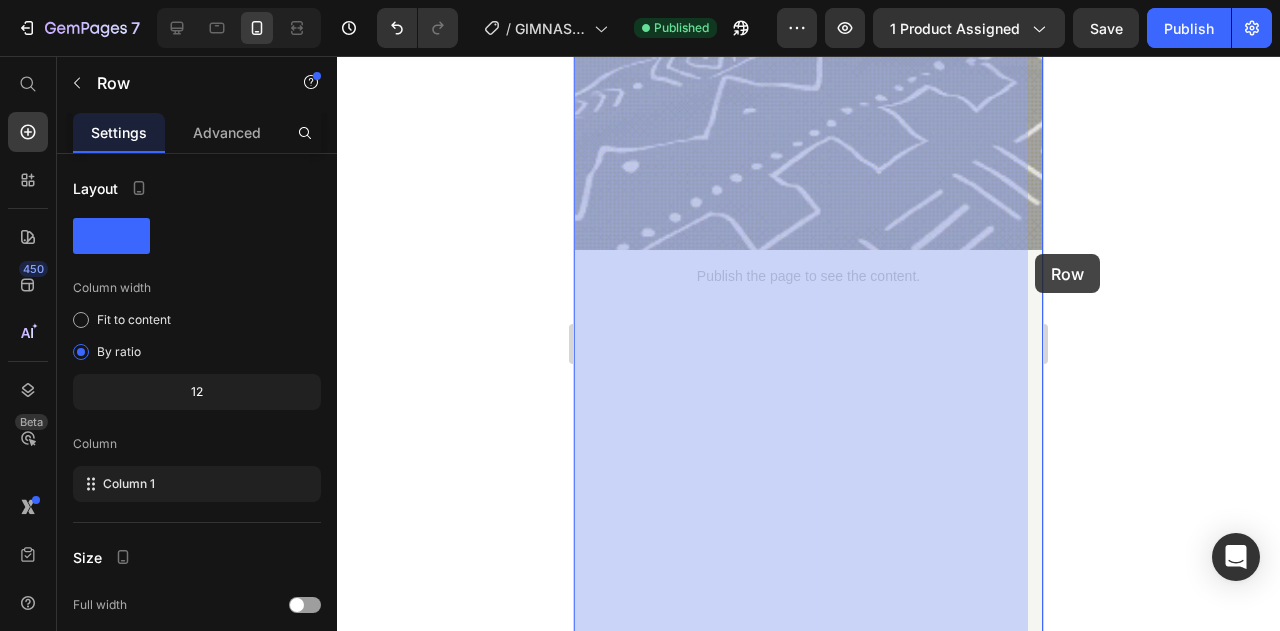 drag, startPoint x: 931, startPoint y: 489, endPoint x: 1039, endPoint y: 255, distance: 257.72076 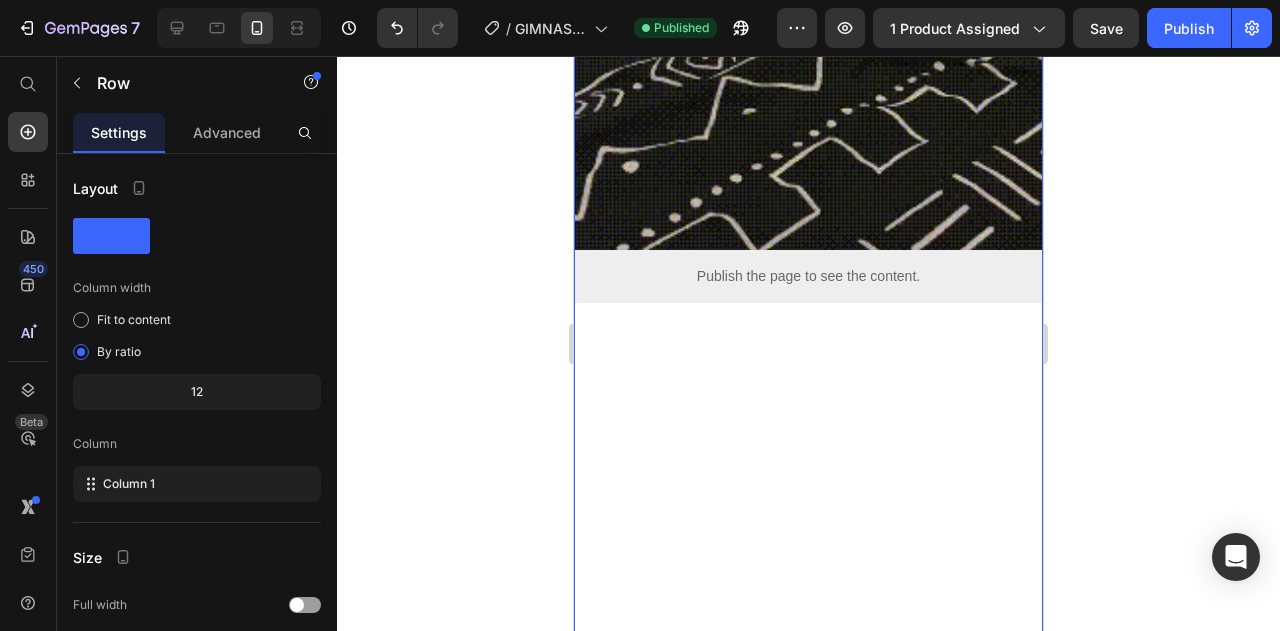 click 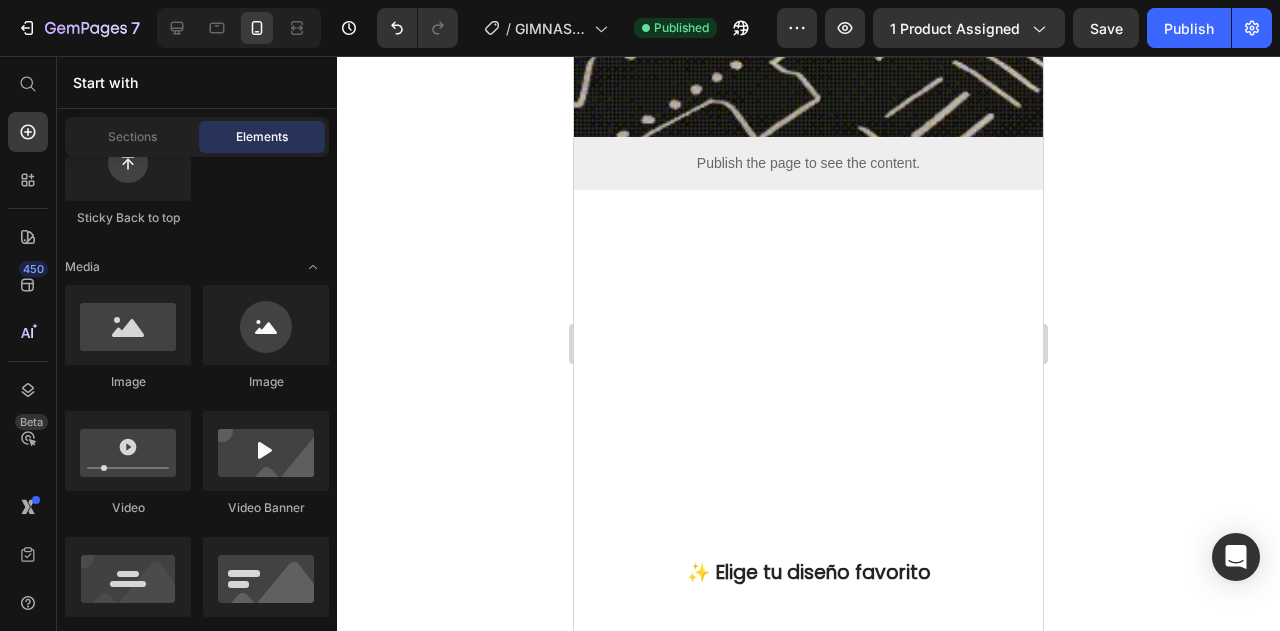 scroll, scrollTop: 2814, scrollLeft: 0, axis: vertical 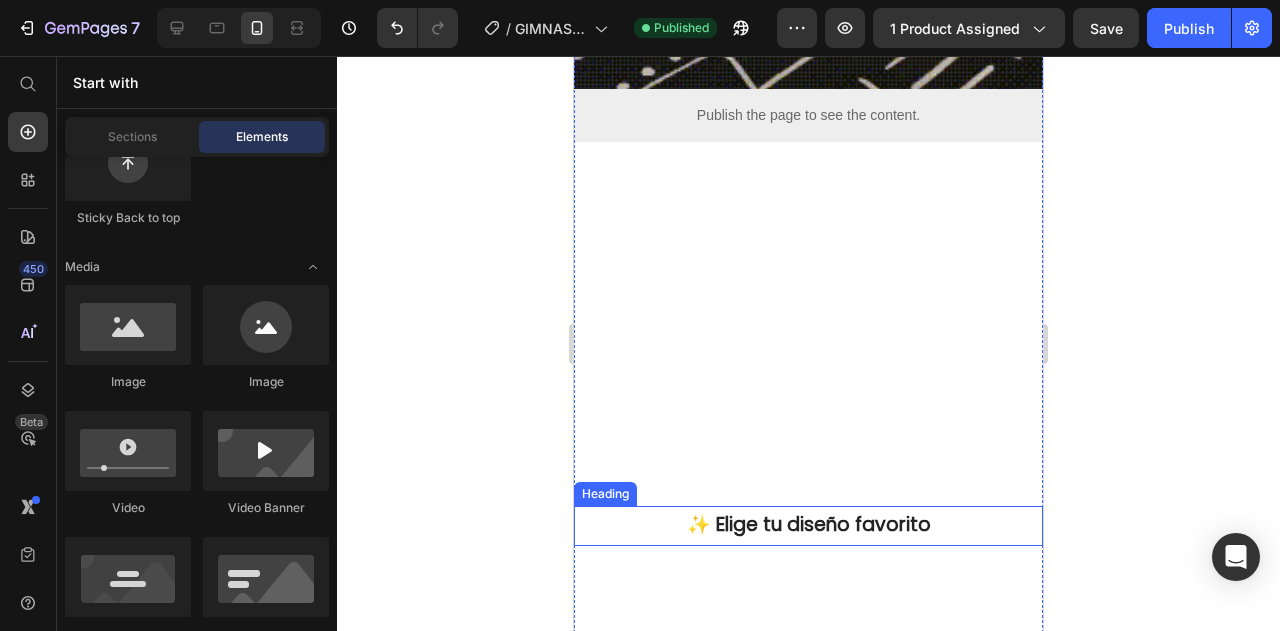 click on "✨ Elige tu diseño favorito" at bounding box center (809, 524) 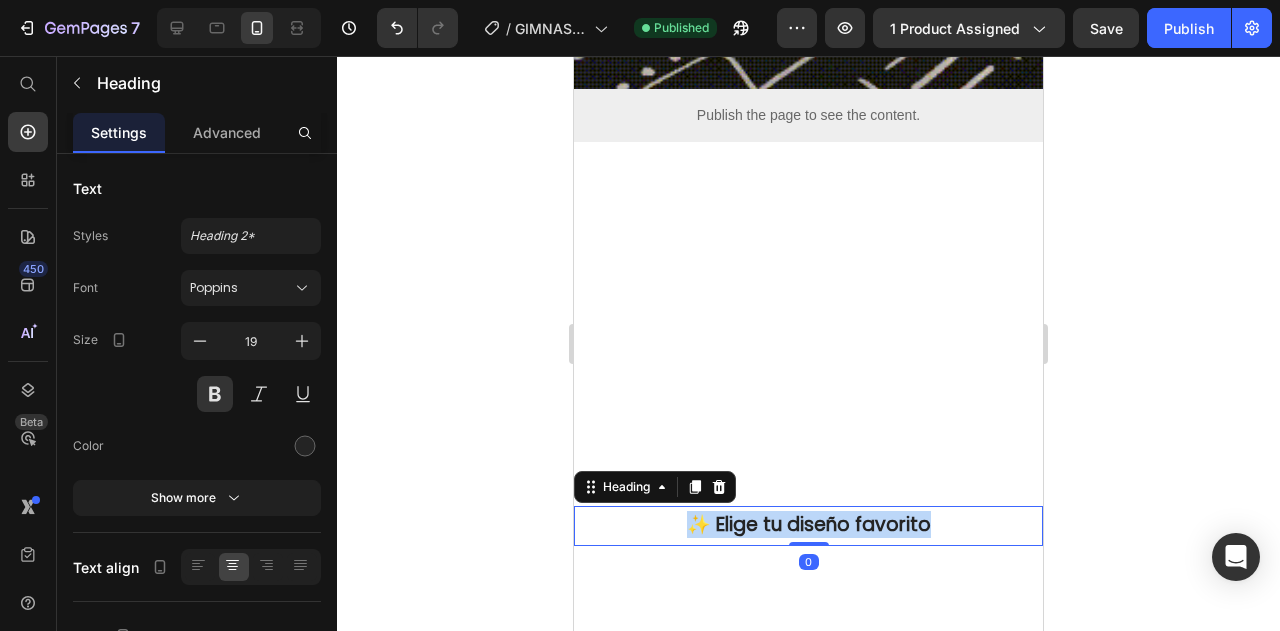 click on "✨ Elige tu diseño favorito" at bounding box center (809, 524) 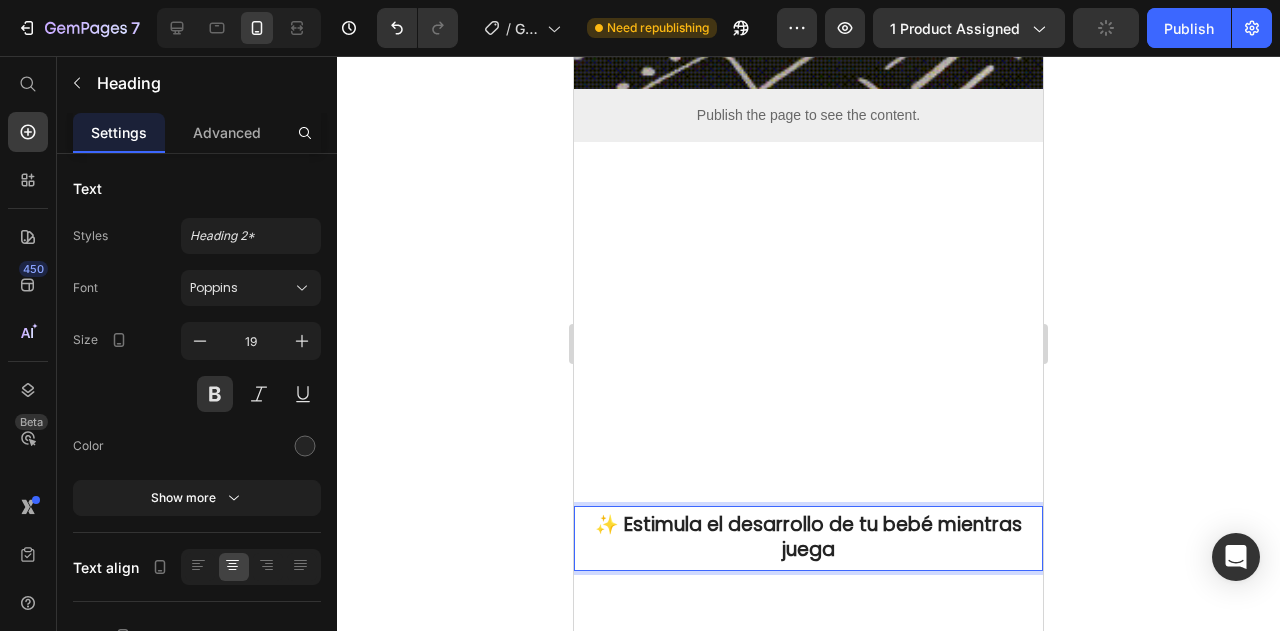 click on "✨ Estimula el desarrollo de tu bebé mientras juega" at bounding box center [808, 537] 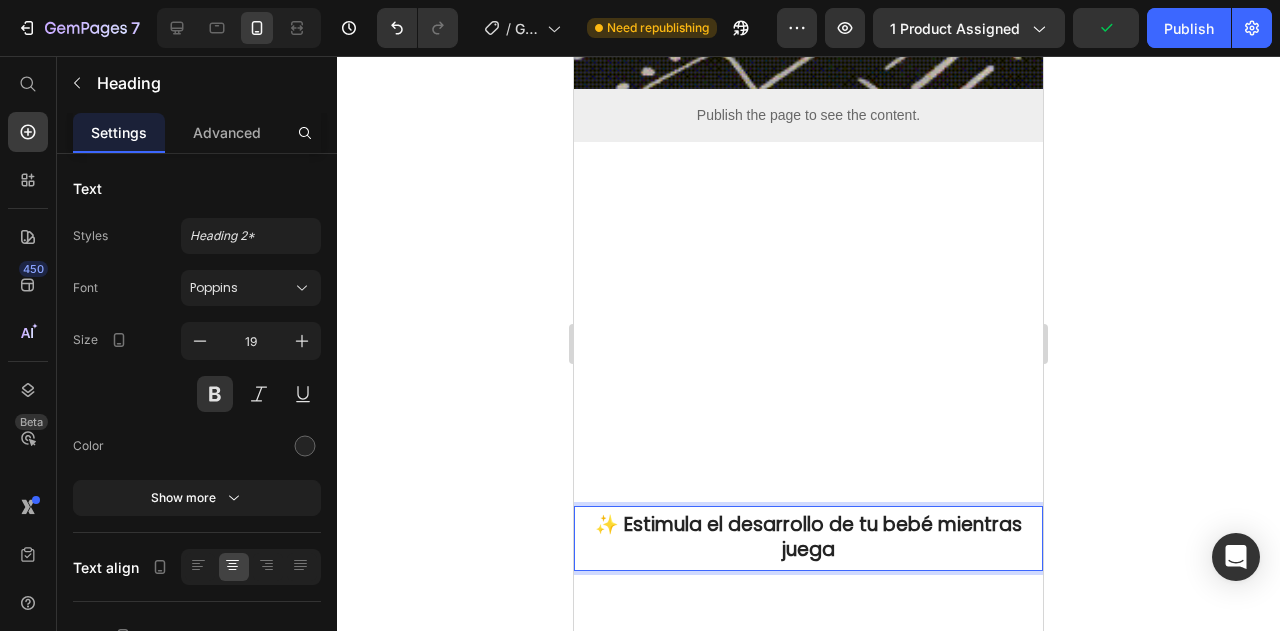 click on "✨ Estimula el desarrollo de tu bebé mientras juega" at bounding box center (808, 537) 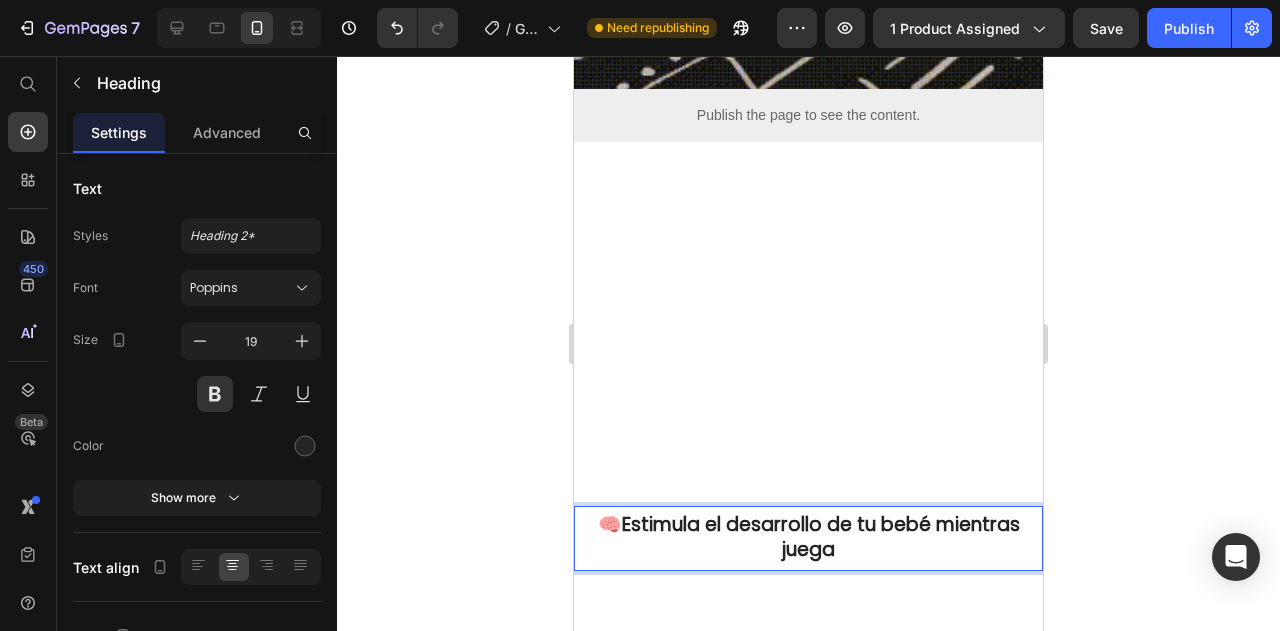 click on "🧠Estimula el desarrollo de tu bebé mientras juega" at bounding box center (808, 537) 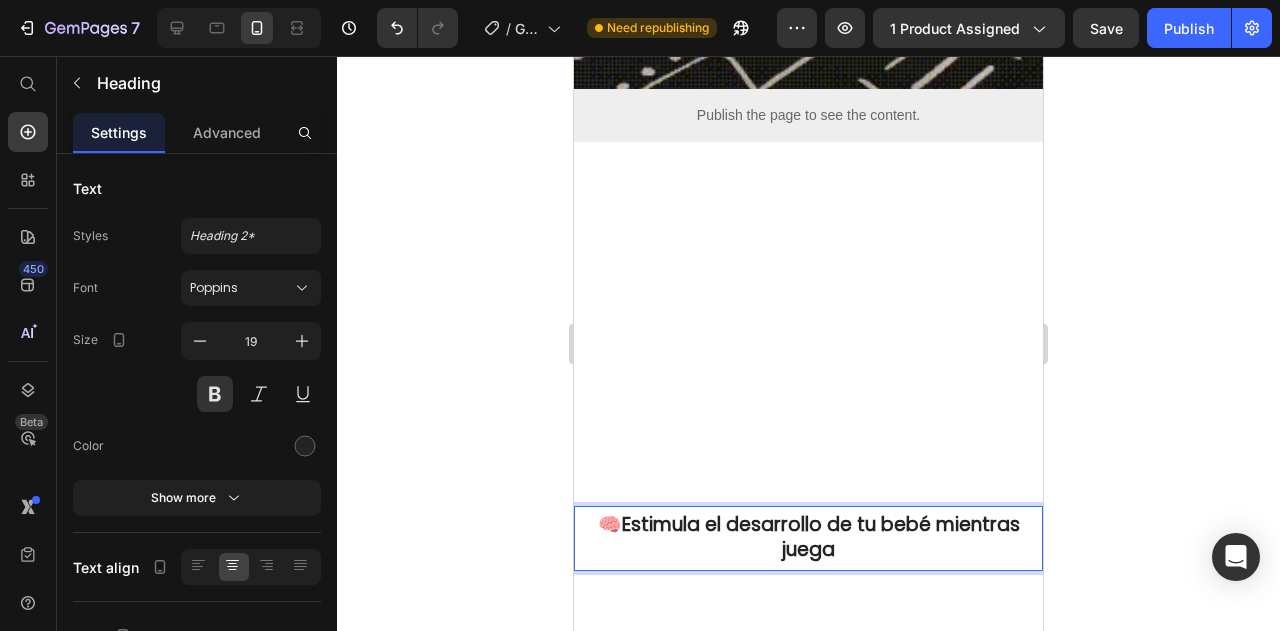 click on "🧠Estimula el desarrollo de tu bebé mientras juega" at bounding box center (808, 537) 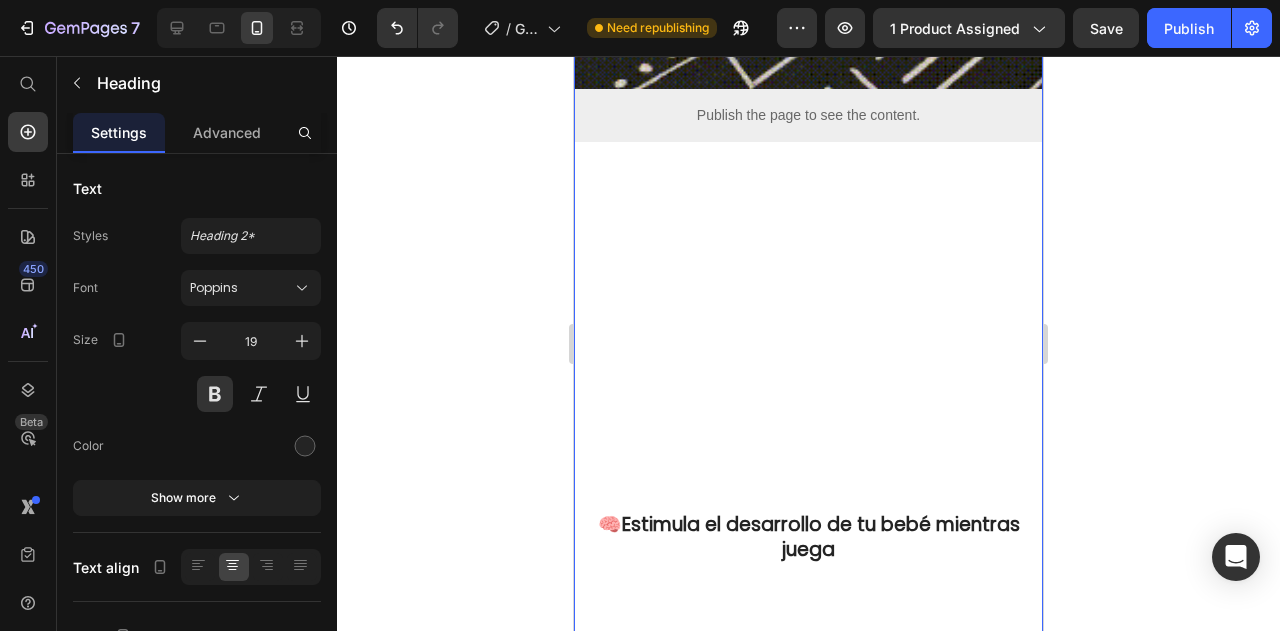 click on "Image
Publish the page to see the content.
Custom Code ⁠⁠⁠⁠⁠⁠⁠ 🧠Estimula el desarrollo de tu bebé mientras juega Heading ✨ Elige tu diseño favorito Heading Image Row 1. Carga el pez: Conecta el cable USB incluido hasta que la luz indique carga completa. -Una vez completamente cargado, tendrás entre  50 y 60 minutos de movimiento continuo . 2. Activa el movimiento: -Abre la cremallera  ubicada en el vientre del pez. -Enciende el  interruptor de encendido  del compartimento de batería interno. -Cierra la cremallera  y colócalo sobre una superficie o sobre el bebé (según edad y supervisión). -El pez comenzará a  aletear de forma realista , simulando el movimiento del agua. 3. Colócalo cerca del bebé: -Puedes ubicarlo  al lado del bebé , sobre su pancita o espalda,  o incluso en sus brazos como peluche interactivo. El movimiento rítmico lo tranquilizará. -También es ideal para usar en  la cuna, el coche o cerca del bebé. Item List" at bounding box center (808, 596) 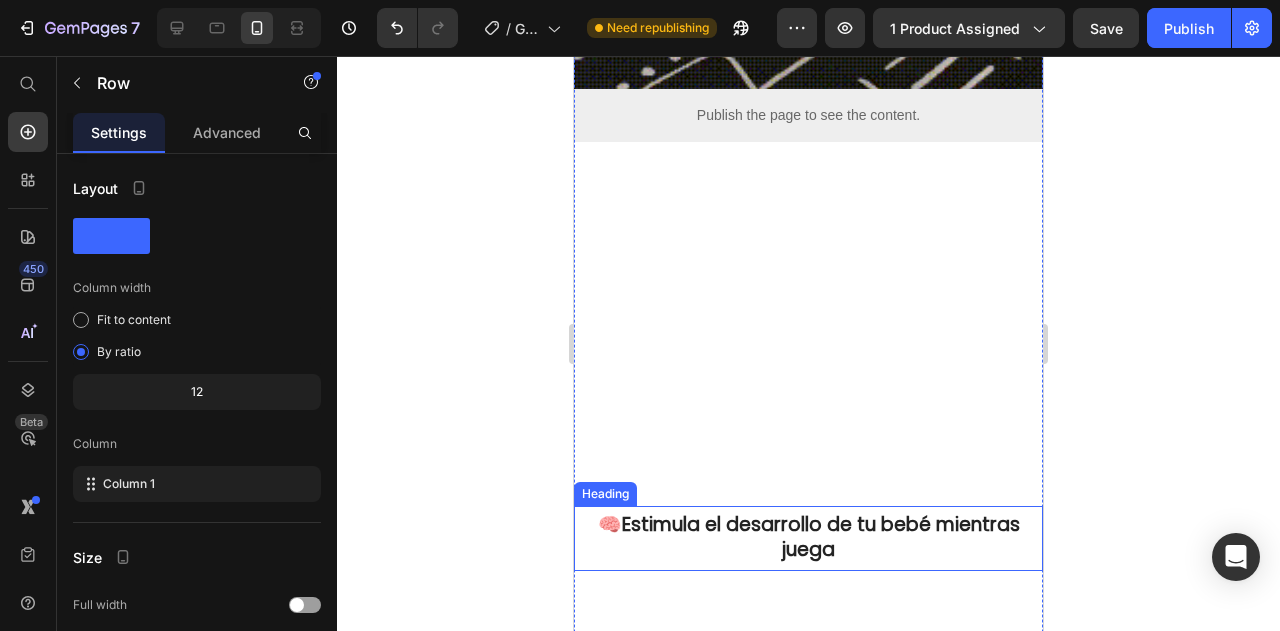 click on "⁠⁠⁠⁠⁠⁠⁠ 🧠Estimula el desarrollo de tu bebé mientras juega" at bounding box center (808, 537) 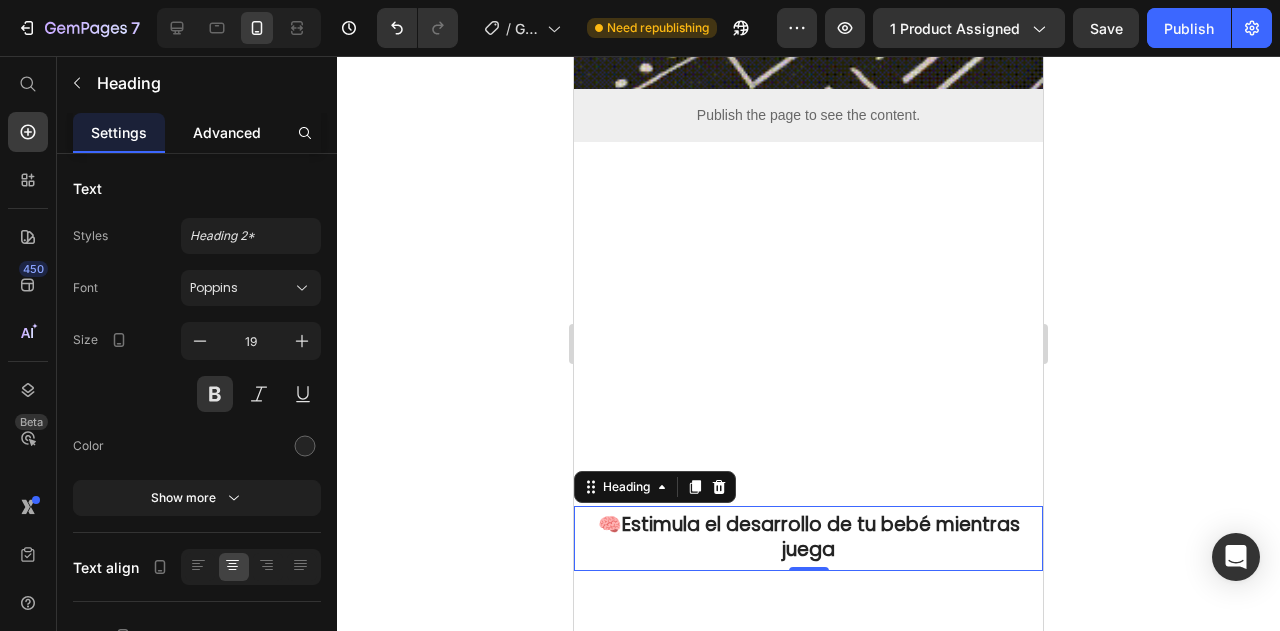 click on "Advanced" 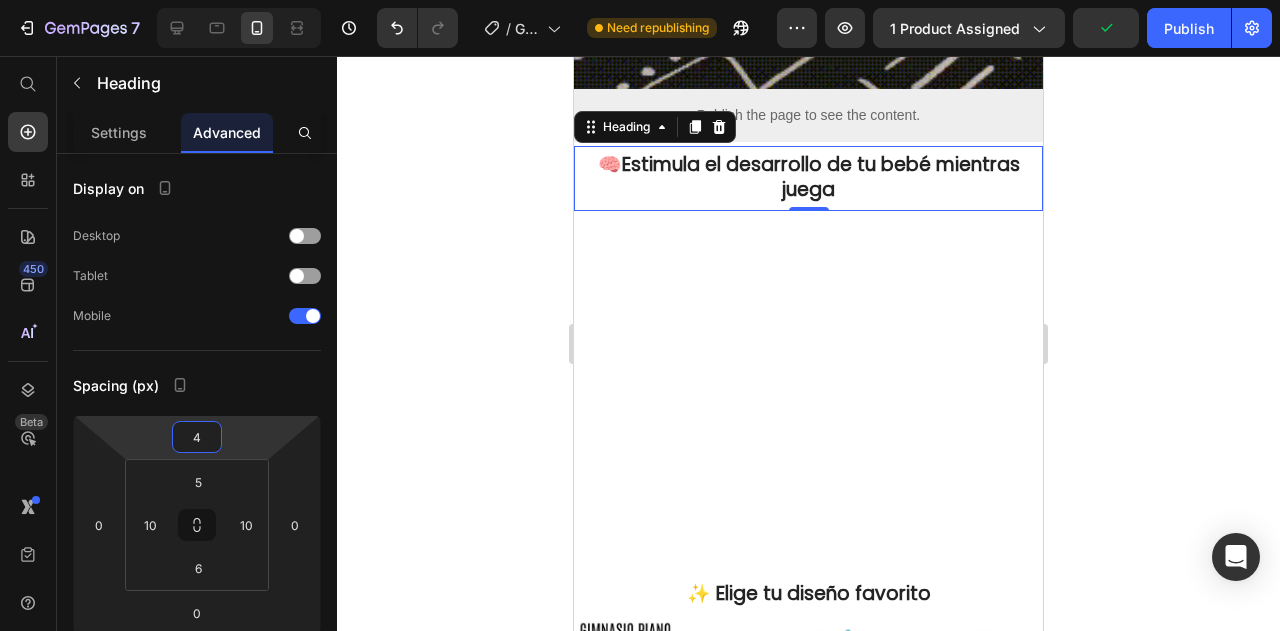 type on "6" 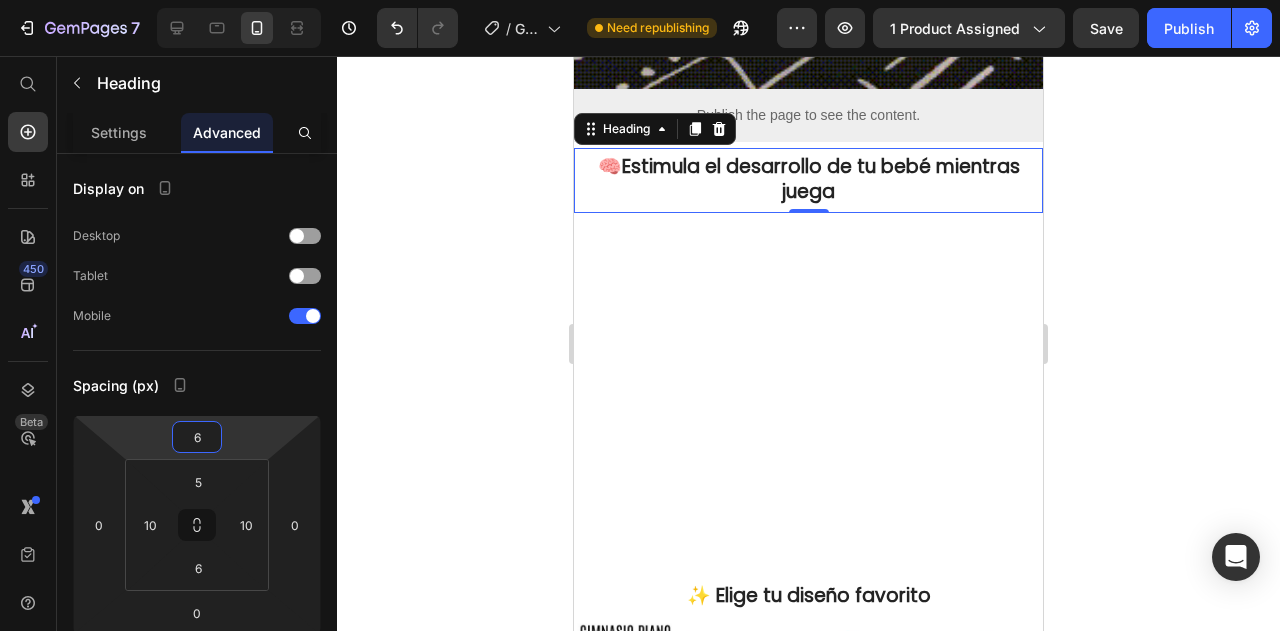 drag, startPoint x: 240, startPoint y: 430, endPoint x: 321, endPoint y: 609, distance: 196.47392 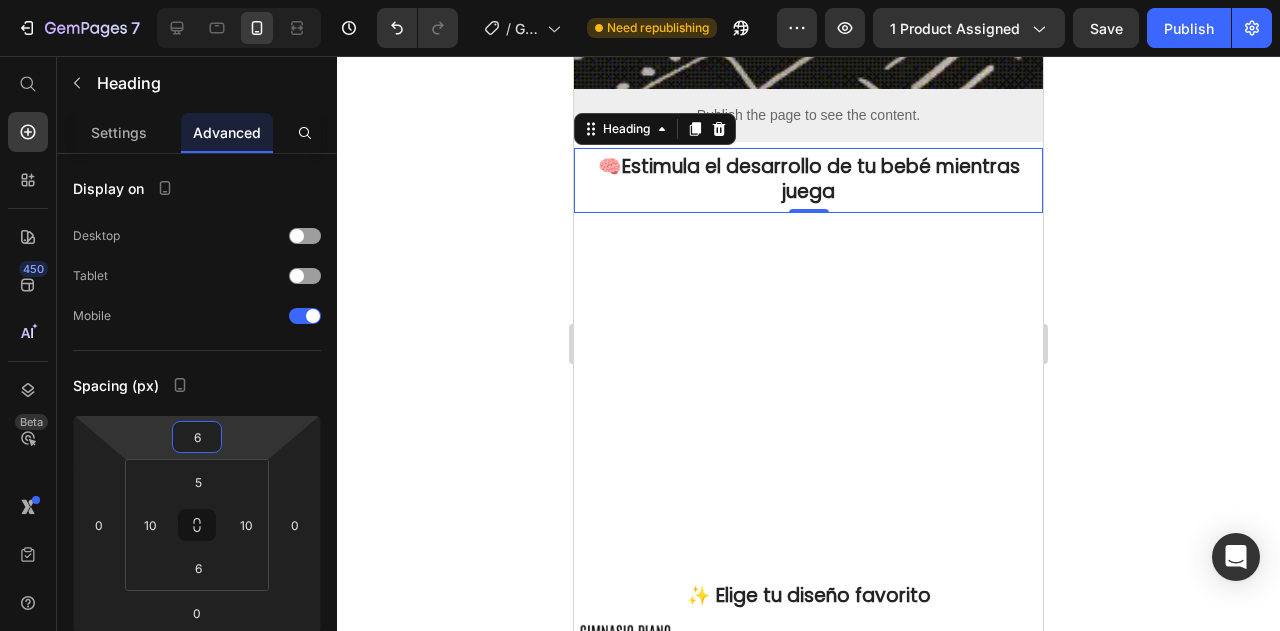 click on "7  Version history  /  GIMNASIO INTERACTIVO DE BEBE Need republishing Preview 1 product assigned  Save   Publish  450 Beta Start with Sections Elements Hero Section Product Detail Brands Trusted Badges Guarantee Product Breakdown How to use Testimonials Compare Bundle FAQs Social Proof Brand Story Product List Collection Blog List Contact Sticky Add to Cart Custom Footer Browse Library 450 Layout
Row
Row
Row
Row Text
Heading
Text Block Button
Button
Button
Sticky Back to top Media
Image" at bounding box center [640, 0] 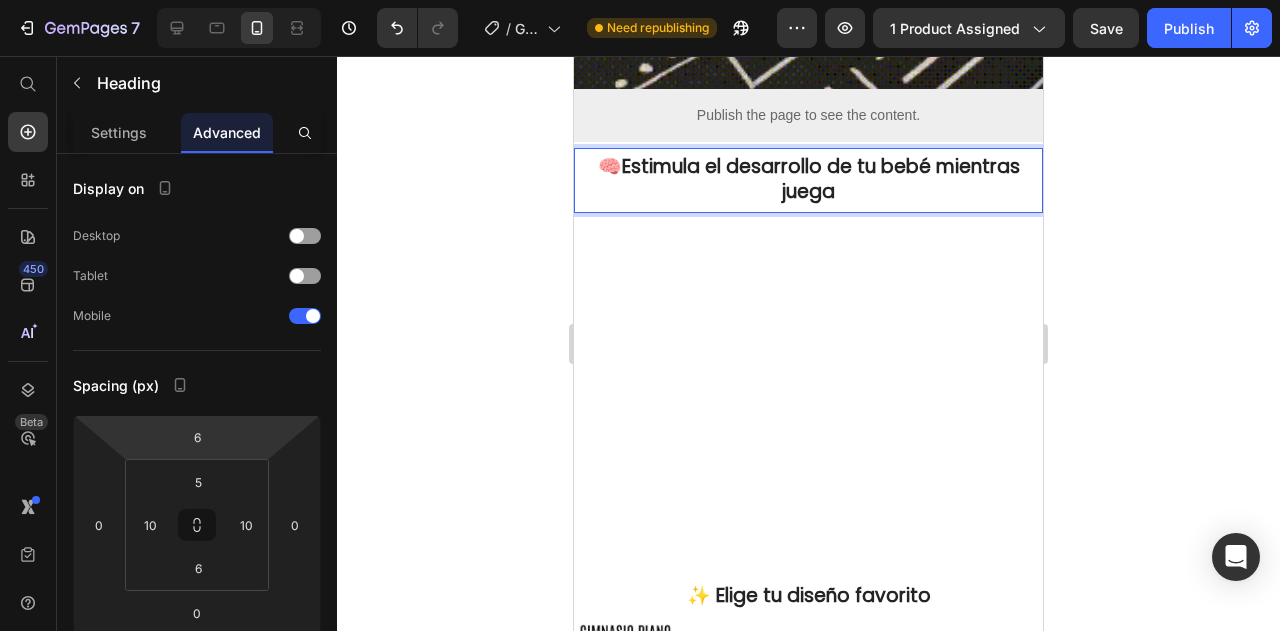 click on "🧠Estimula el desarrollo de tu bebé mientras juega" at bounding box center (808, 179) 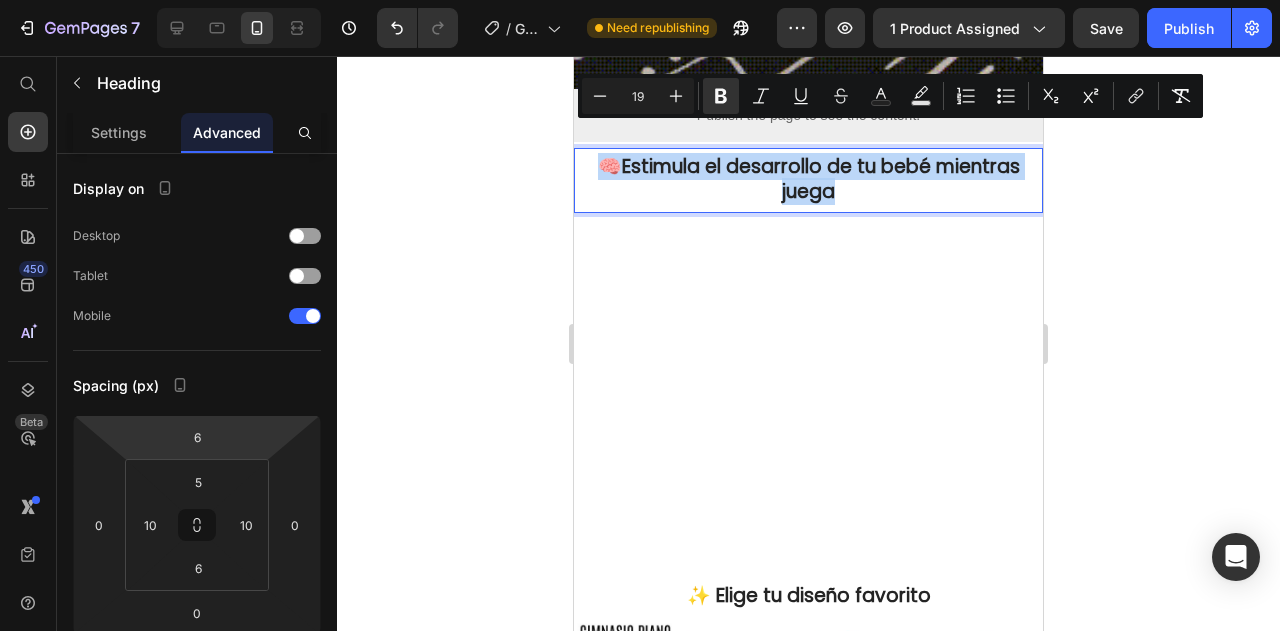drag, startPoint x: 837, startPoint y: 173, endPoint x: 748, endPoint y: 157, distance: 90.426765 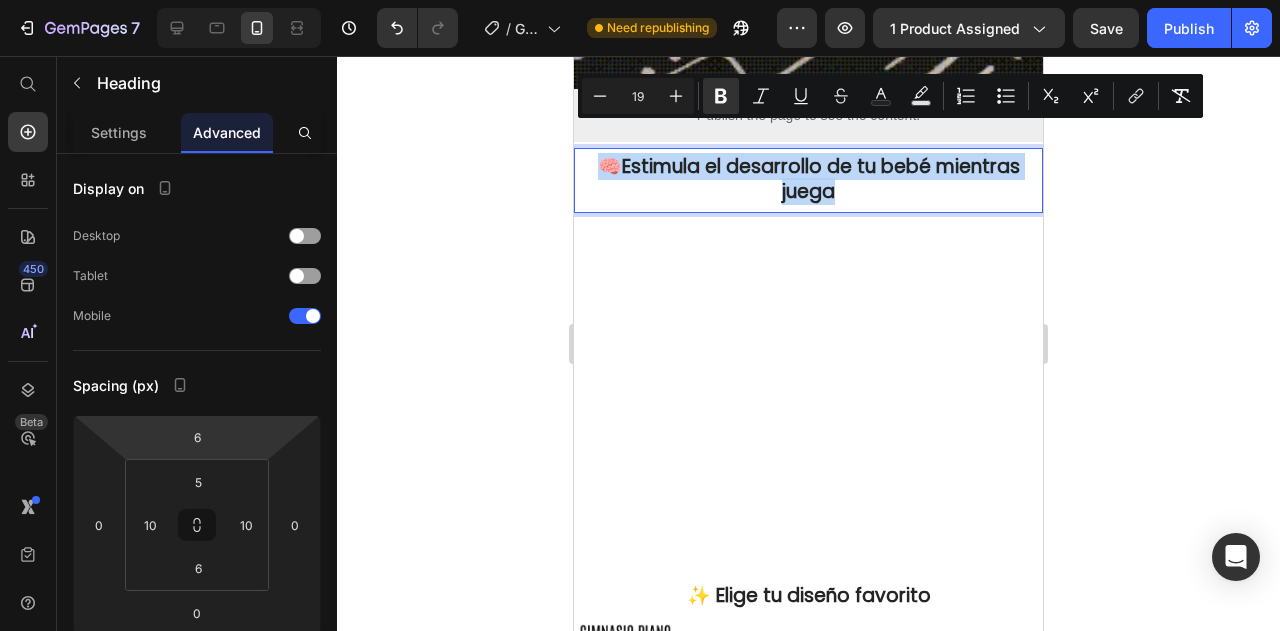 click on "🧠Estimula el desarrollo de tu bebé mientras juega" at bounding box center [808, 179] 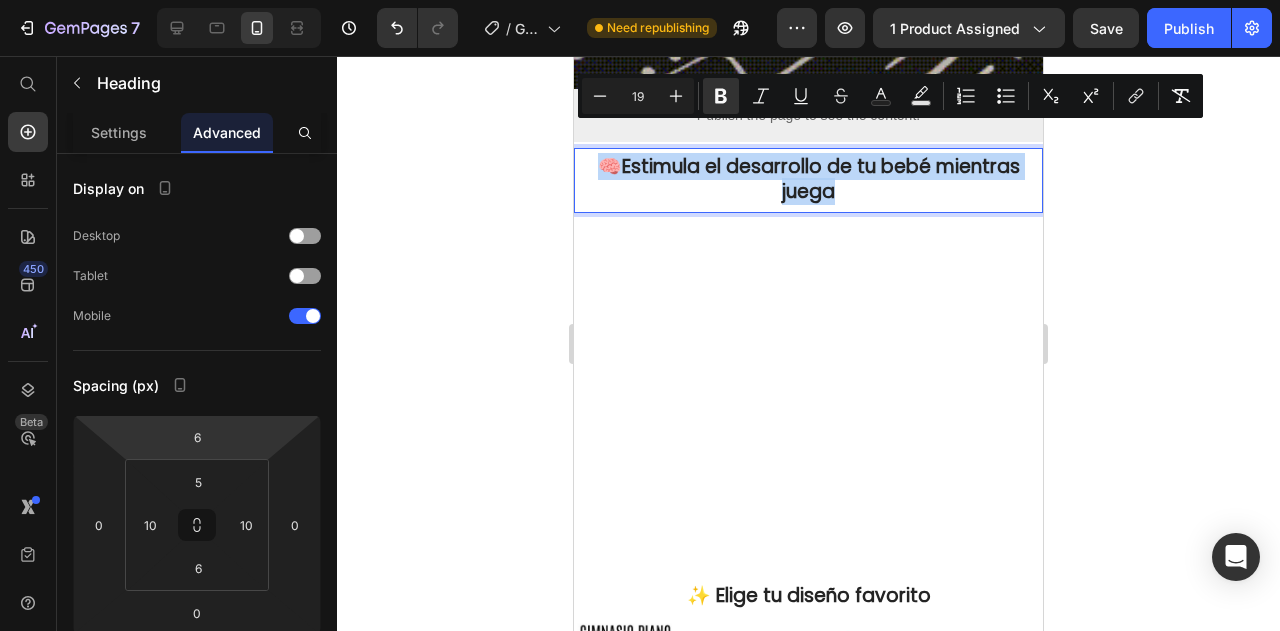 click on "🧠Estimula el desarrollo de tu bebé mientras juega" at bounding box center (808, 179) 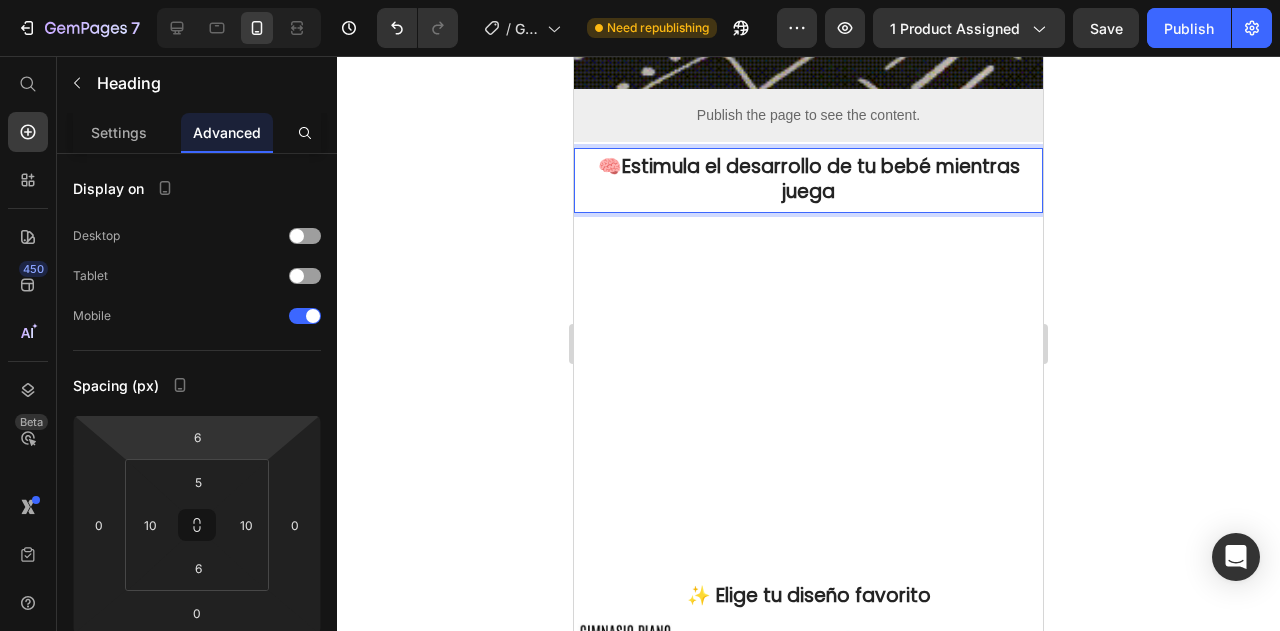 click on "🧠Estimula el desarrollo de tu bebé mientras juega" at bounding box center (808, 179) 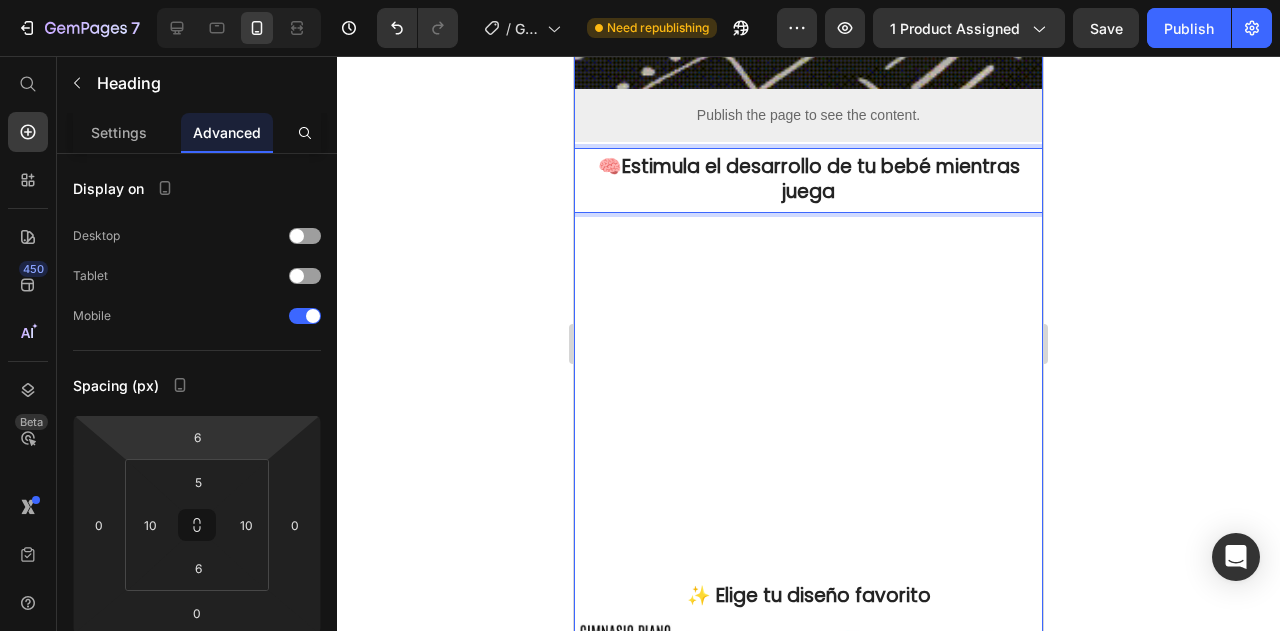 click on "Image
Publish the page to see the content.
Custom Code 🧠Estimula el desarrollo de tu bebé mientras juega Heading   0 ✨ Elige tu diseño favorito Heading Image Row 1. Carga el pez: Conecta el cable USB incluido hasta que la luz indique carga completa. -Una vez completamente cargado, tendrás entre  50 y 60 minutos de movimiento continuo . 2. Activa el movimiento: -Abre la cremallera  ubicada en el vientre del pez. -Enciende el  interruptor de encendido  del compartimento de batería interno. -Cierra la cremallera  y colócalo sobre una superficie o sobre el bebé (según edad y supervisión). -El pez comenzará a  aletear de forma realista , simulando el movimiento del agua. 3. Colócalo cerca del bebé: -Puedes ubicarlo  al lado del bebé , sobre su pancita o espalda,  o incluso en sus brazos como peluche interactivo. El movimiento rítmico lo tranquilizará. -También es ideal para usar en  la cuna, el coche o cerca del bebé. Item List" at bounding box center (808, 417) 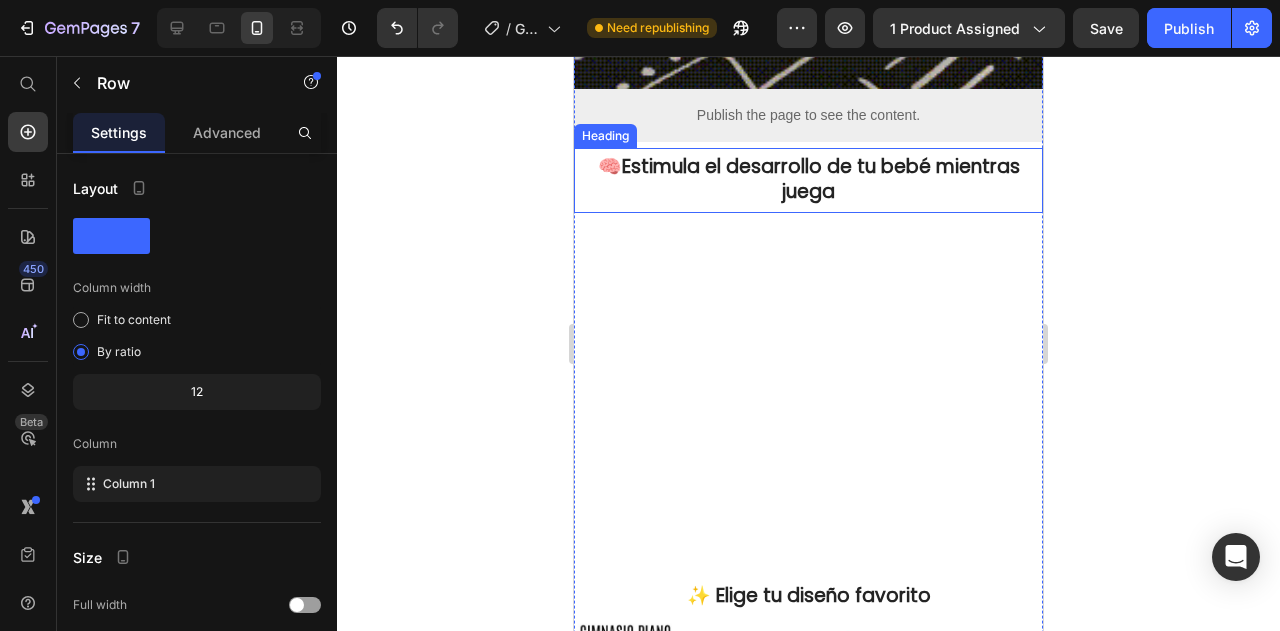 click on "🧠Estimula el desarrollo de tu bebé mientras juega" at bounding box center (809, 179) 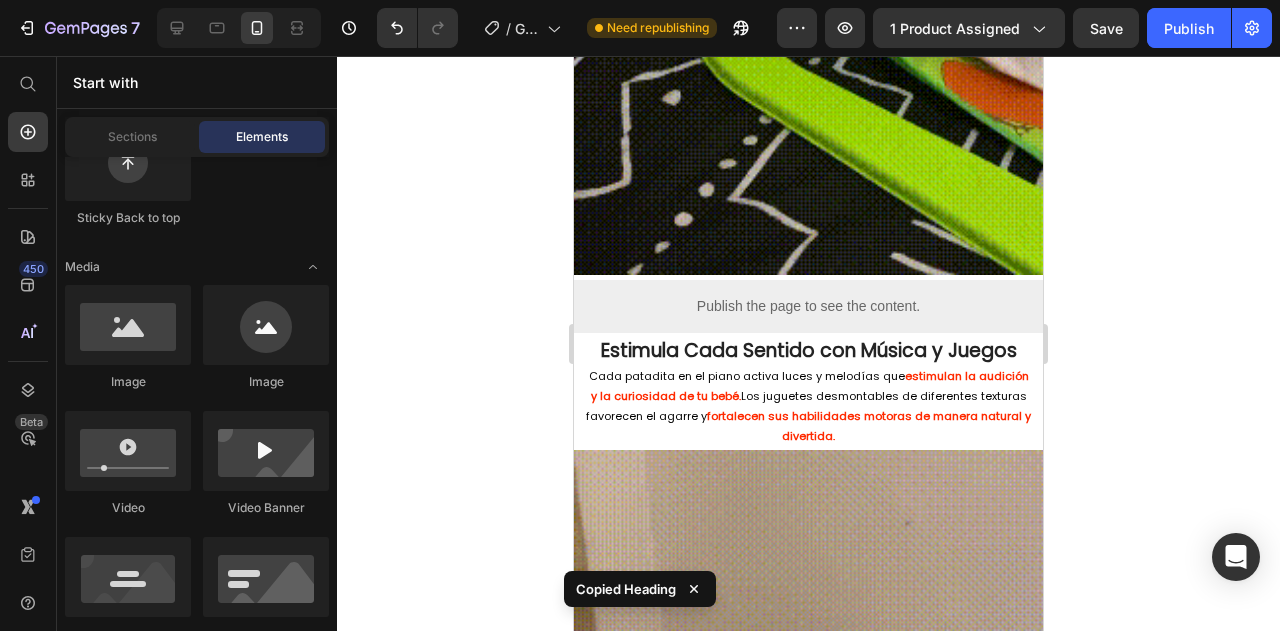 drag, startPoint x: 1033, startPoint y: 276, endPoint x: 1649, endPoint y: 256, distance: 616.3246 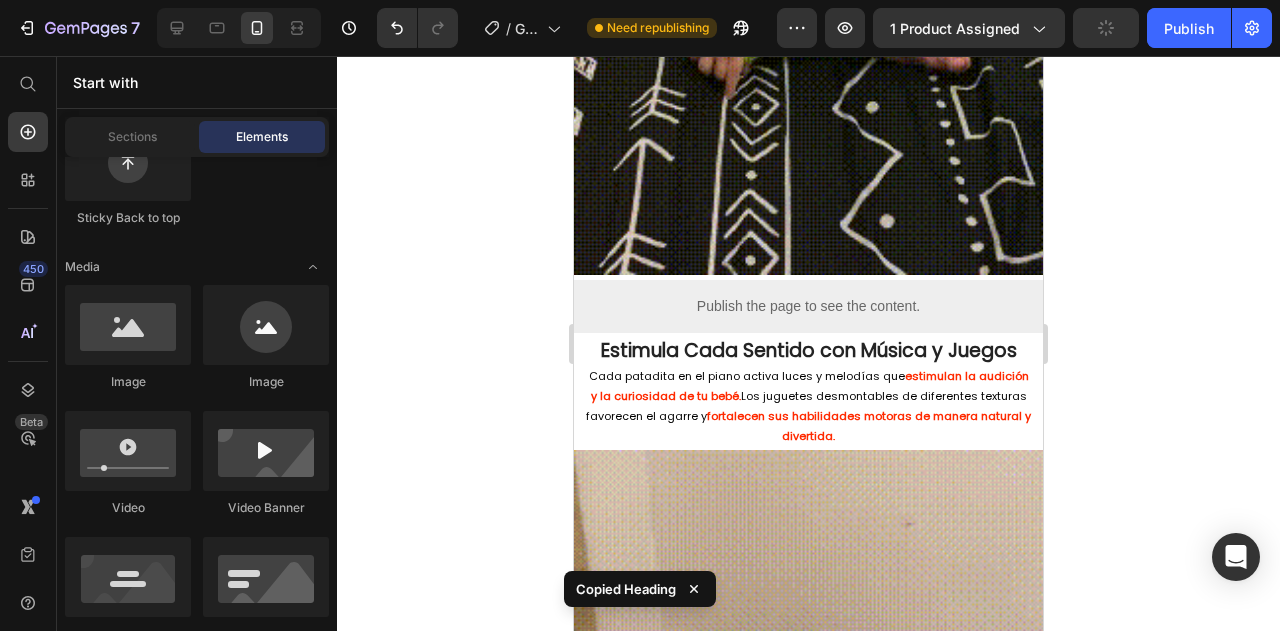 scroll, scrollTop: 1671, scrollLeft: 0, axis: vertical 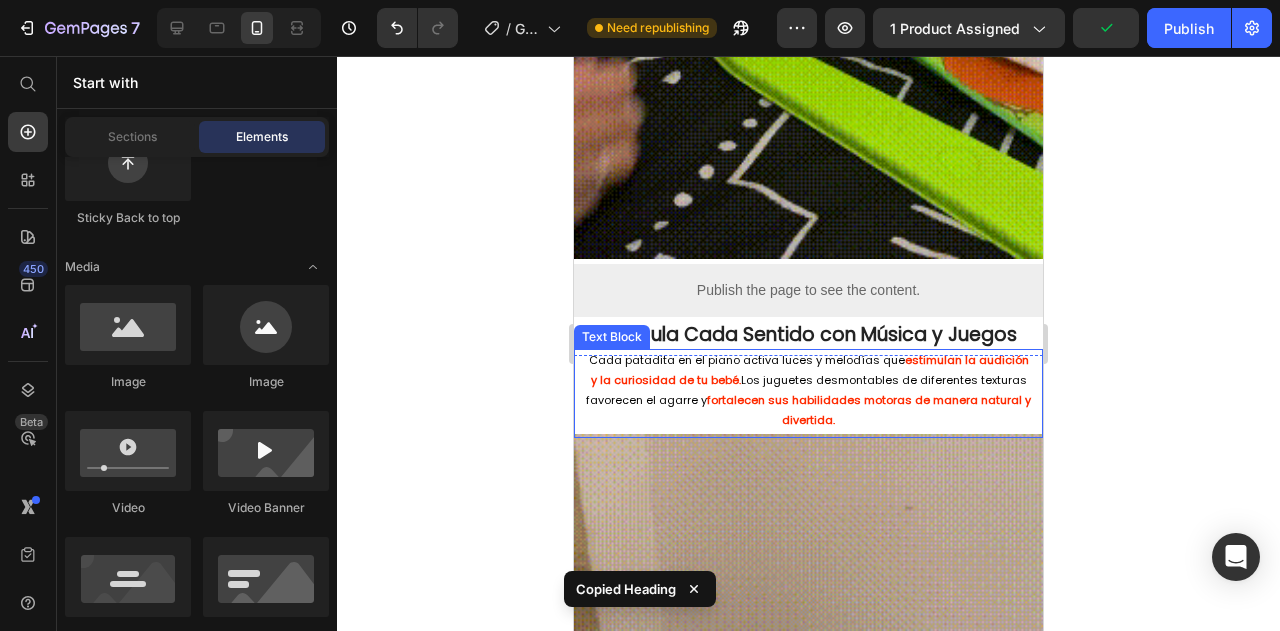 click on "Los juguetes desmontables de diferentes texturas favorecen el agarre y" at bounding box center (806, 390) 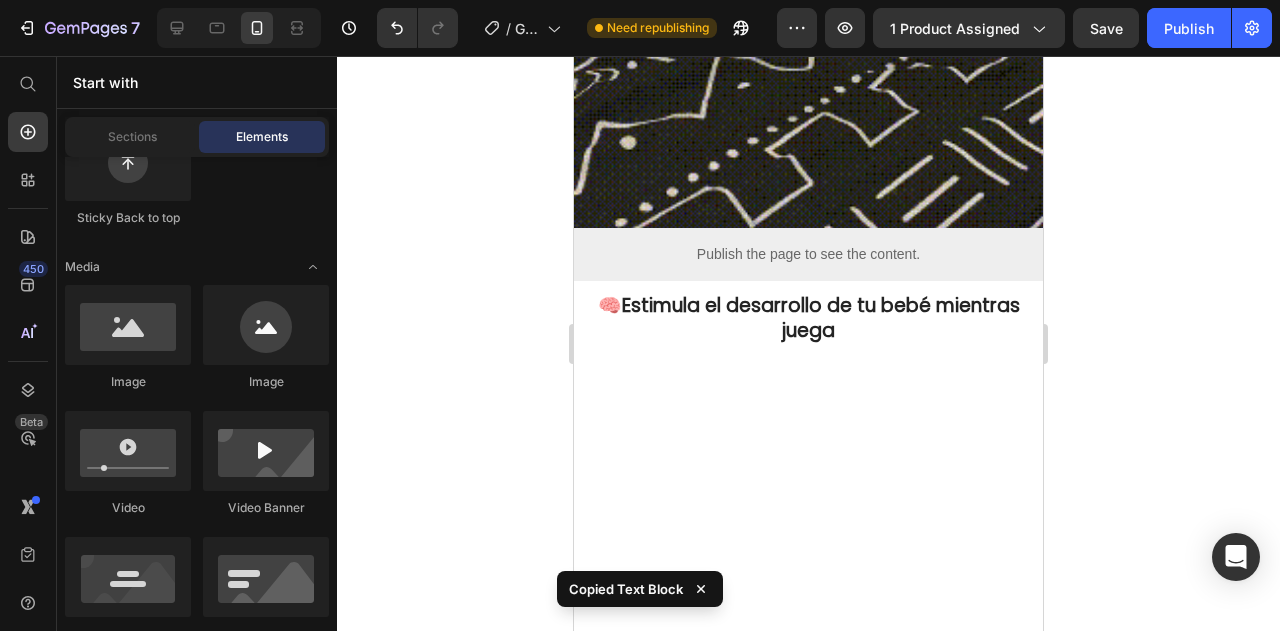 scroll, scrollTop: 2706, scrollLeft: 0, axis: vertical 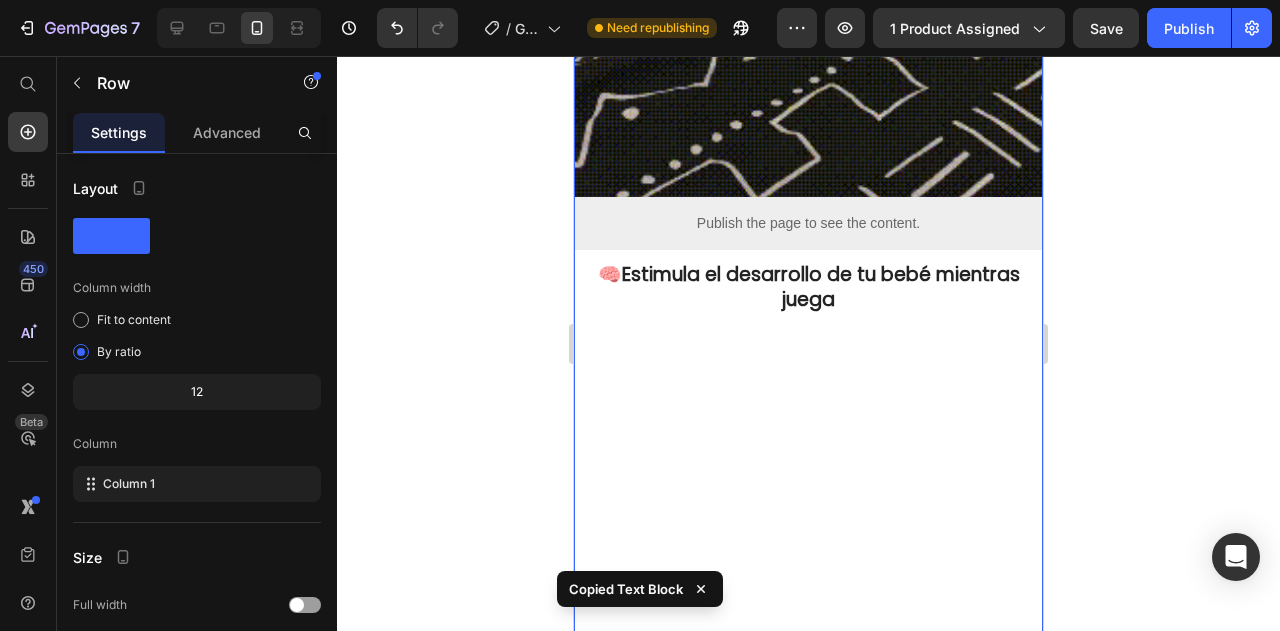 click on "Image
Publish the page to see the content.
Custom Code ⁠⁠⁠⁠⁠⁠⁠ 🧠Estimula el desarrollo de tu bebé mientras juega Heading ✨ Elige tu diseño favorito Heading Image Row 1. Carga el pez: Conecta el cable USB incluido hasta que la luz indique carga completa. -Una vez completamente cargado, tendrás entre  50 y 60 minutos de movimiento continuo . 2. Activa el movimiento: -Abre la cremallera  ubicada en el vientre del pez. -Enciende el  interruptor de encendido  del compartimento de batería interno. -Cierra la cremallera  y colócalo sobre una superficie o sobre el bebé (según edad y supervisión). -El pez comenzará a  aletear de forma realista , simulando el movimiento del agua. 3. Colócalo cerca del bebé: -Puedes ubicarlo  al lado del bebé , sobre su pancita o espalda,  o incluso en sus brazos como peluche interactivo. El movimiento rítmico lo tranquilizará. -También es ideal para usar en  la cuna, el coche o cerca del bebé. Item List" at bounding box center [808, 525] 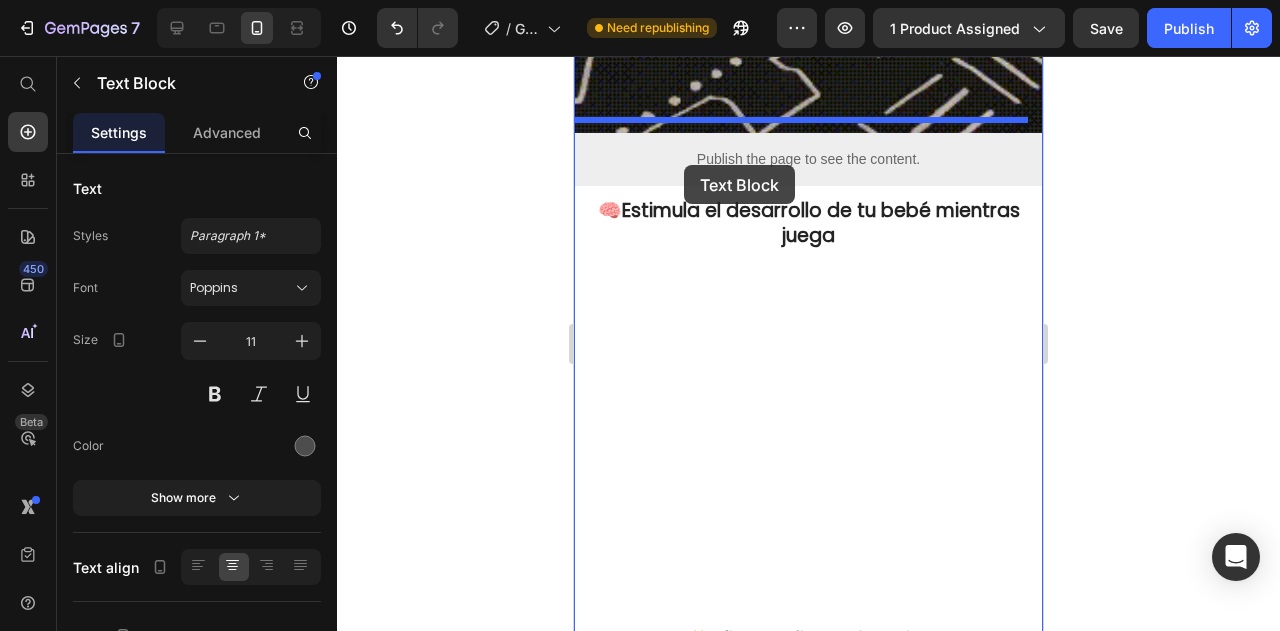 scroll, scrollTop: 2670, scrollLeft: 0, axis: vertical 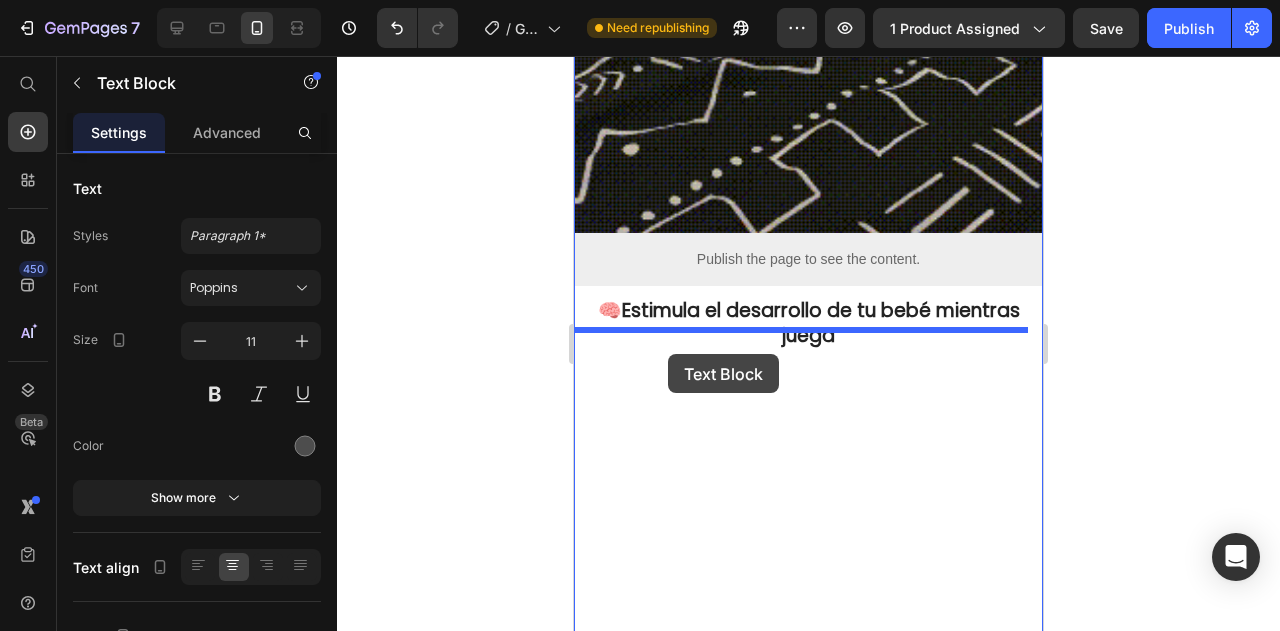 drag, startPoint x: 592, startPoint y: 109, endPoint x: 668, endPoint y: 354, distance: 256.51706 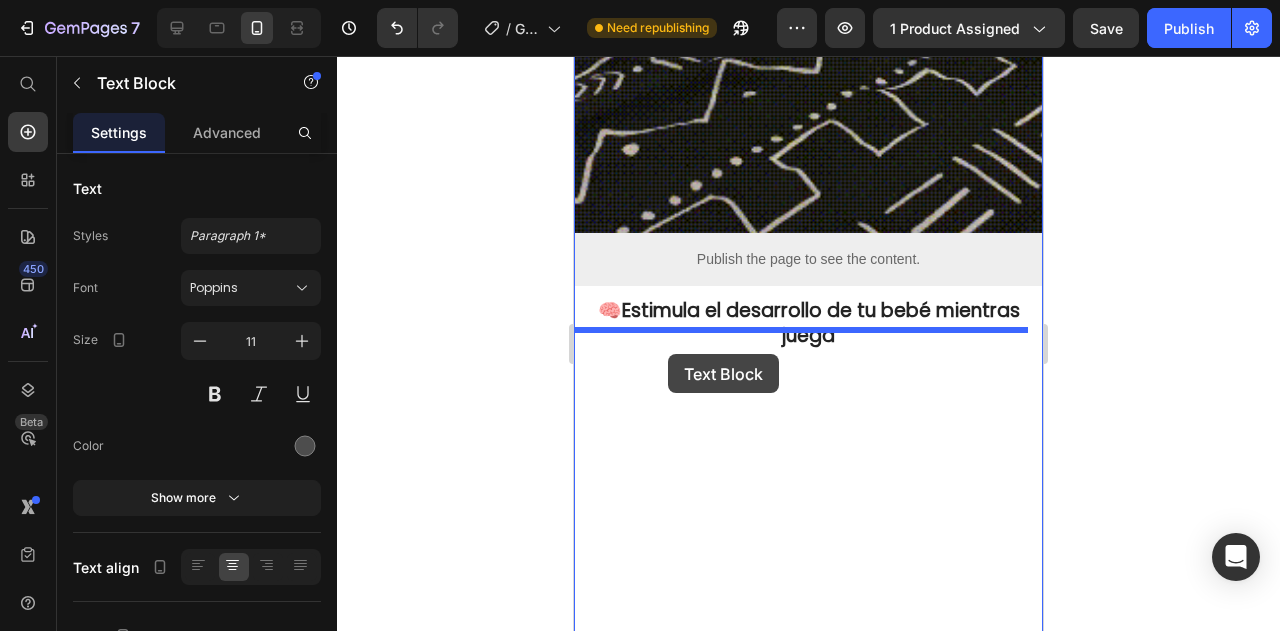 click on "Mobile  ( 469 px) iPhone 13 Mini iPhone 13 Pro iPhone 11 Pro Max iPhone 15 Pro Max Pixel 7 Galaxy S8+ Galaxy S20 Ultra iPad Mini iPad Air iPad Pro Header Image
Publish the page to see the content.
Custom Code ⁠⁠⁠⁠⁠⁠⁠ 🧠Estimula el desarrollo de tu bebé mientras juega Heading ✨ Elige tu diseño favorito Heading Image Row 1. Carga el pez: Conecta el cable USB incluido hasta que la luz indique carga completa. -Una vez completamente cargado, tendrás entre  50 y 60 minutos de movimiento continuo . 2. Activa el movimiento: -Abre la cremallera  ubicada en el vientre del pez. -Enciende el  interruptor de encendido  del compartimento de batería interno. -Cierra la cremallera  y colócalo sobre una superficie o sobre el bebé (según edad y supervisión). -El pez comenzará a  aletear de forma realista , simulando el movimiento del agua. 3. Colócalo cerca del bebé: -Puedes ubicarlo  al lado del bebé -También es ideal para usar en  la cuna, el coche o cerca del bebé. Item List" at bounding box center [808, 1625] 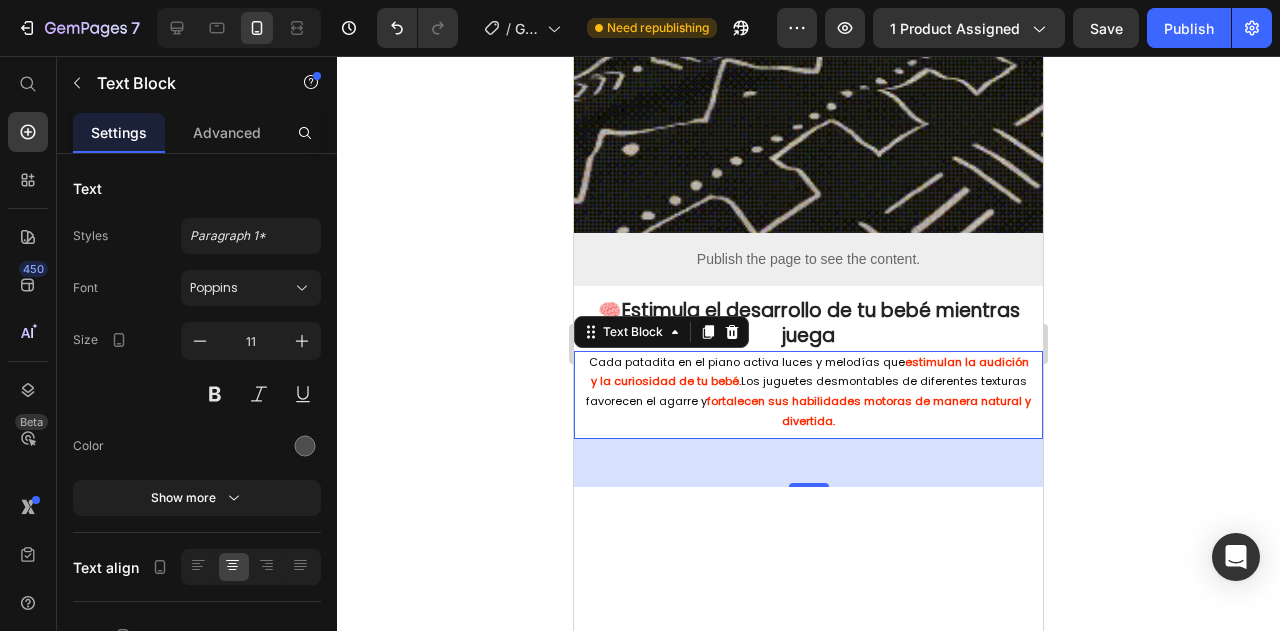 click on "fortalecen sus habilidades motoras de manera natural y divertida." at bounding box center (869, 411) 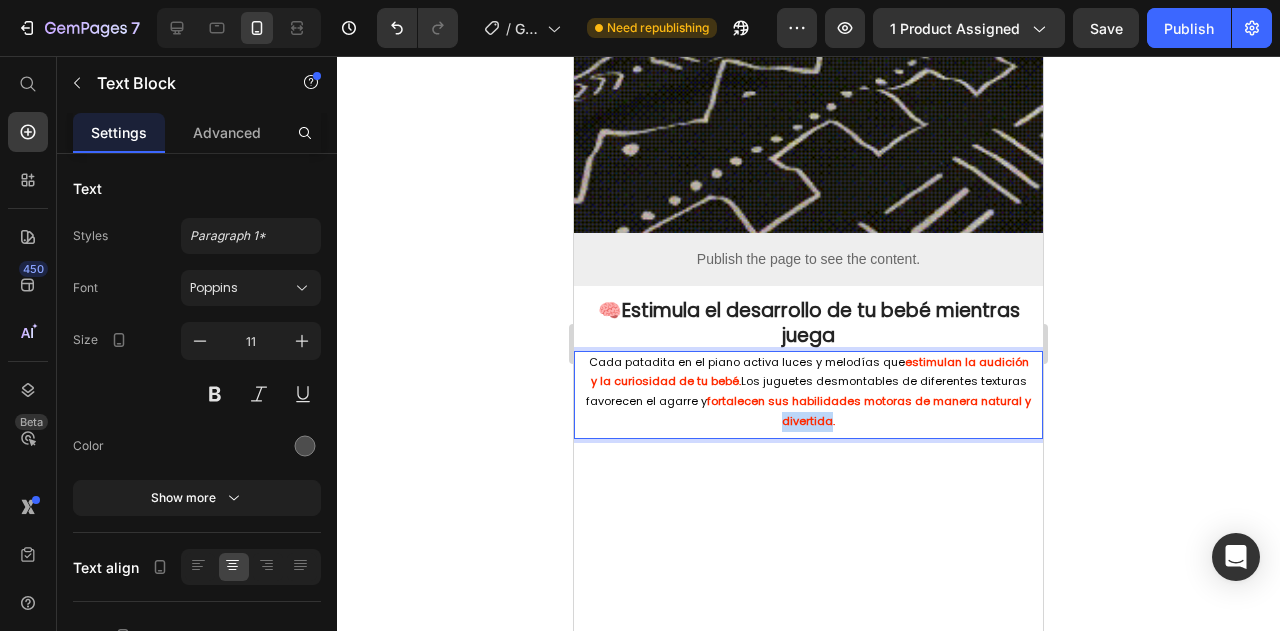 click on "fortalecen sus habilidades motoras de manera natural y divertida." at bounding box center (869, 411) 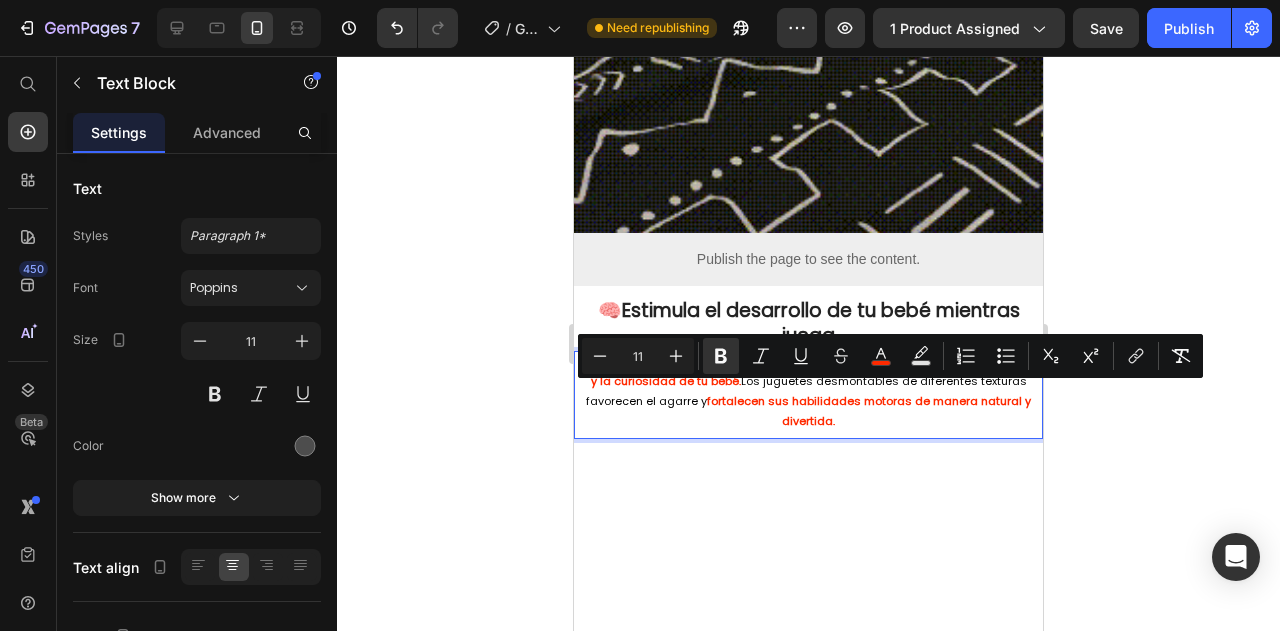 click on "Cada patadita en el piano activa luces y melodías que  estimulan la audición y la curiosidad de tu bebé.  Los juguetes desmontables de diferentes texturas favorecen el agarre y  fortalecen sus habilidades motoras de manera natural y divertida." at bounding box center (808, 392) 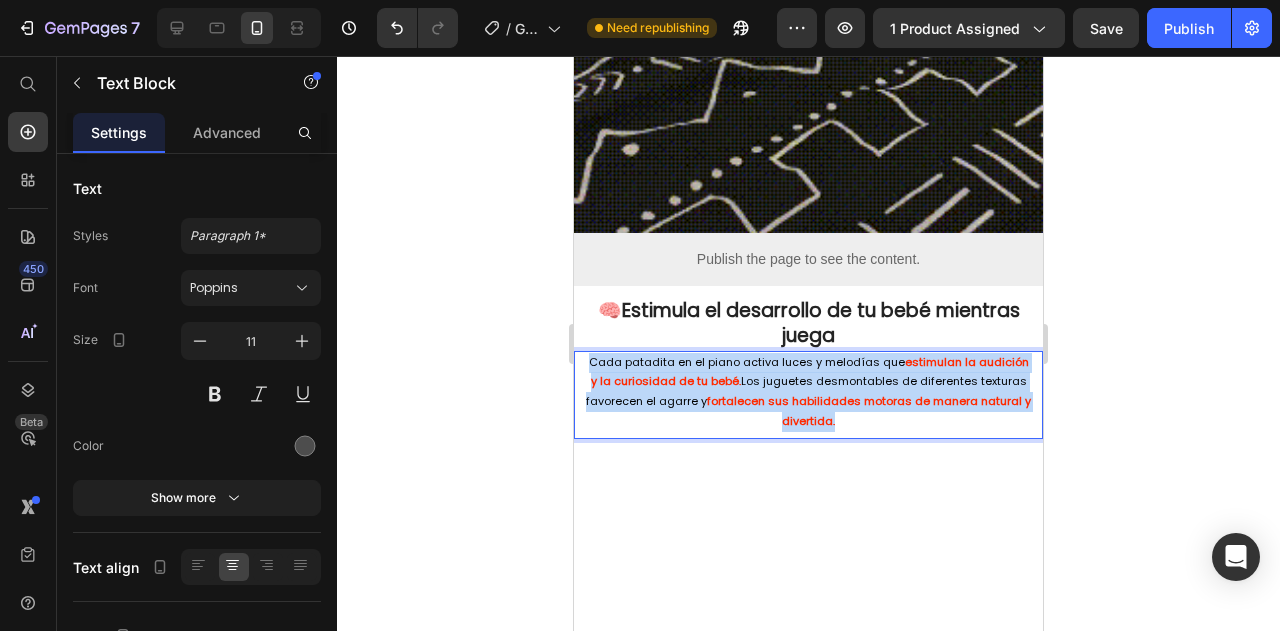 drag, startPoint x: 870, startPoint y: 406, endPoint x: 574, endPoint y: 328, distance: 306.10455 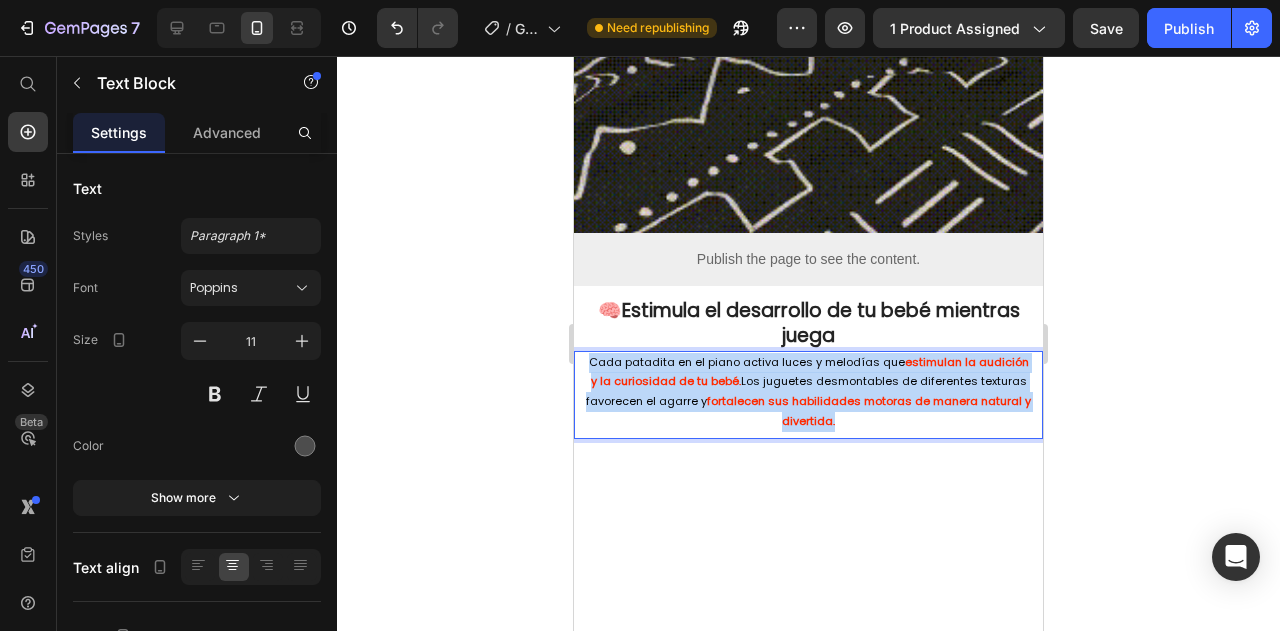 click on "Cada patadita en el piano activa luces y melodías que  estimulan la audición y la curiosidad de tu bebé.  Los juguetes desmontables de diferentes texturas favorecen el agarre y  fortalecen sus habilidades motoras de manera natural y divertida. Text Block   0" at bounding box center [808, 395] 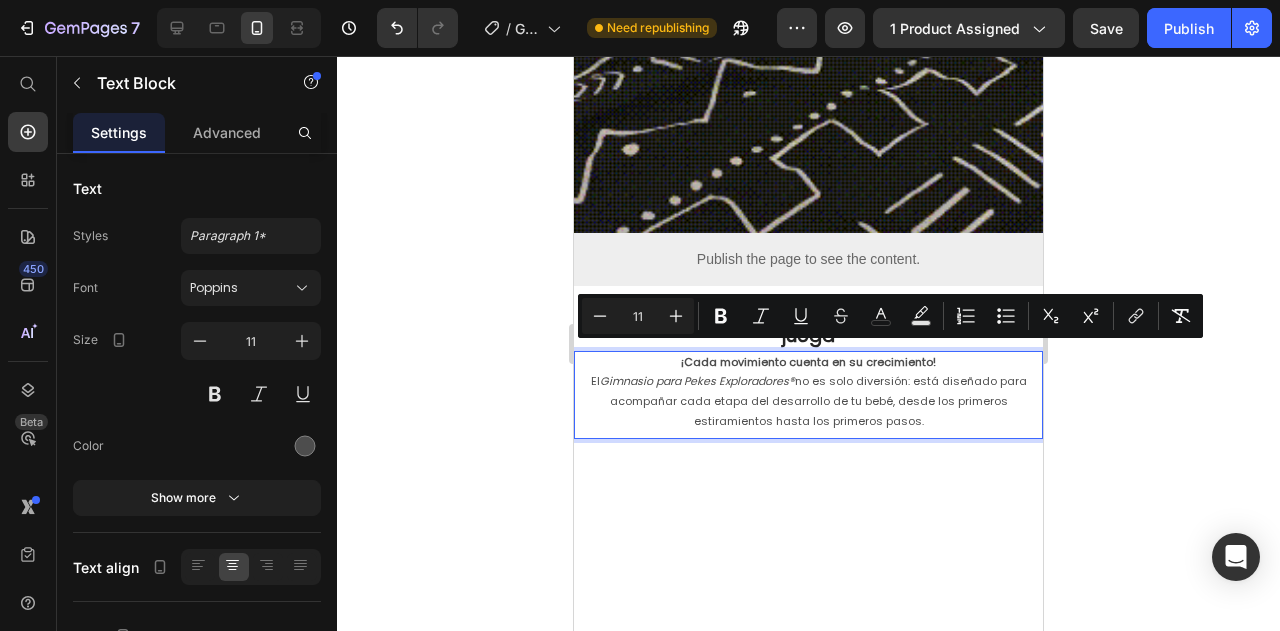 drag, startPoint x: 917, startPoint y: 404, endPoint x: 594, endPoint y: 354, distance: 326.84705 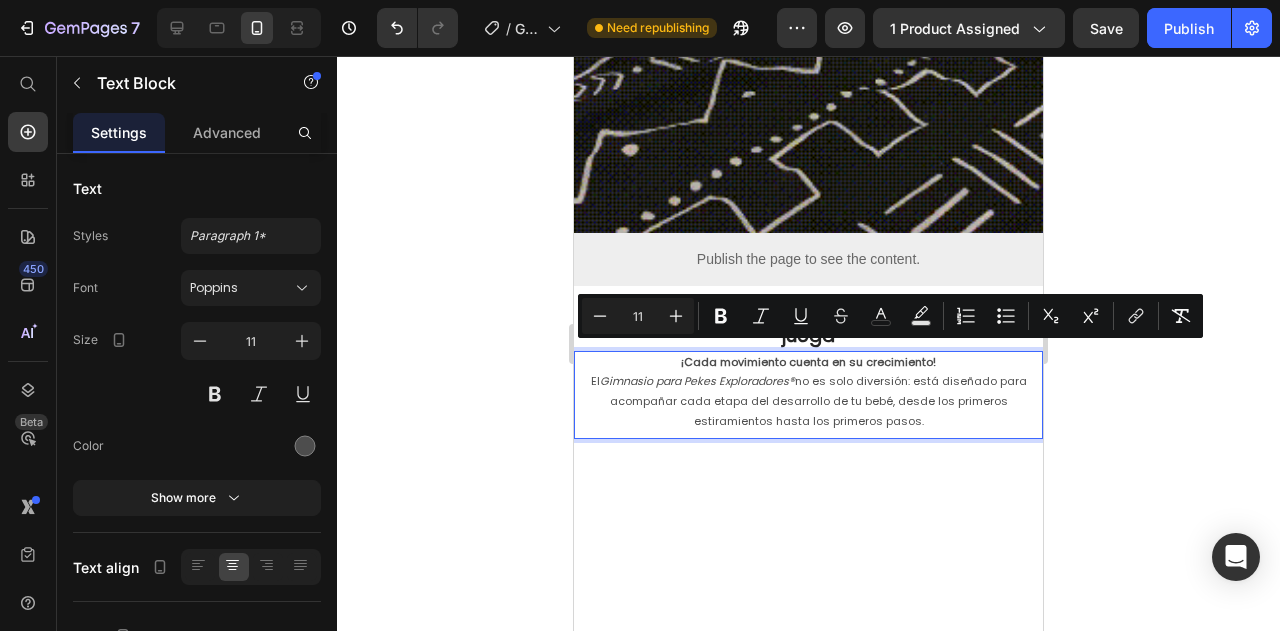 click on "¡Cada movimiento cuenta en su crecimiento! El  Gimnasio para Pekes Exploradores®  no es solo diversión: está diseñado para acompañar cada etapa del desarrollo de tu bebé, desde los primeros estiramientos hasta los primeros pasos." at bounding box center [808, 392] 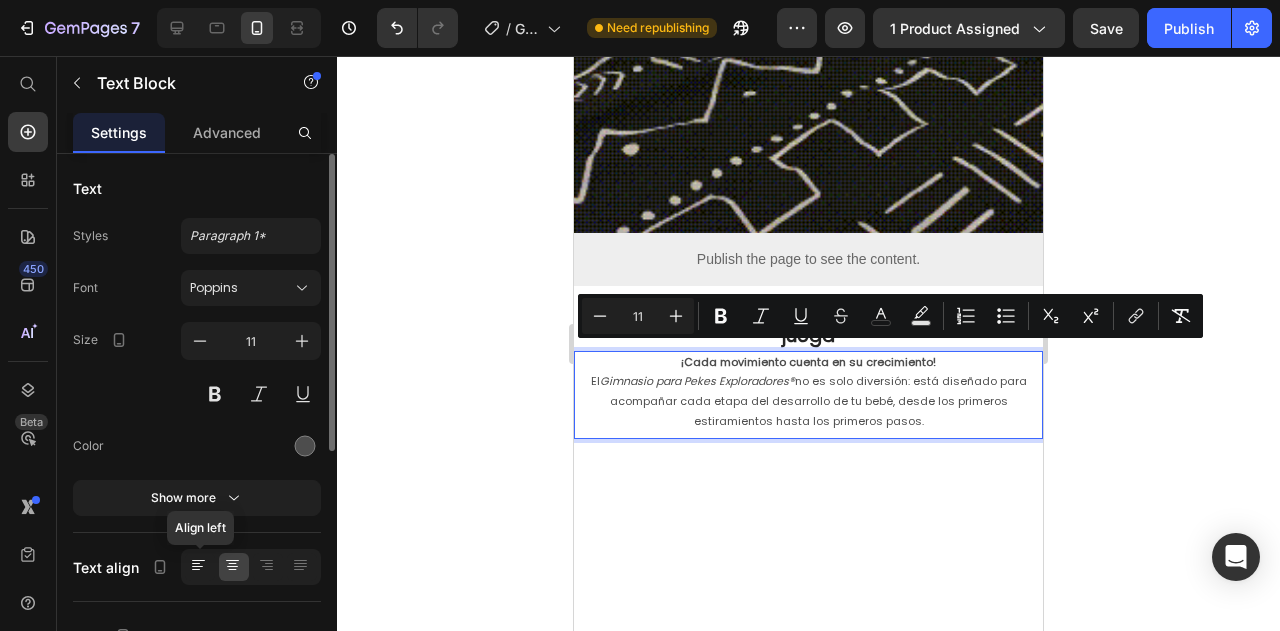 click 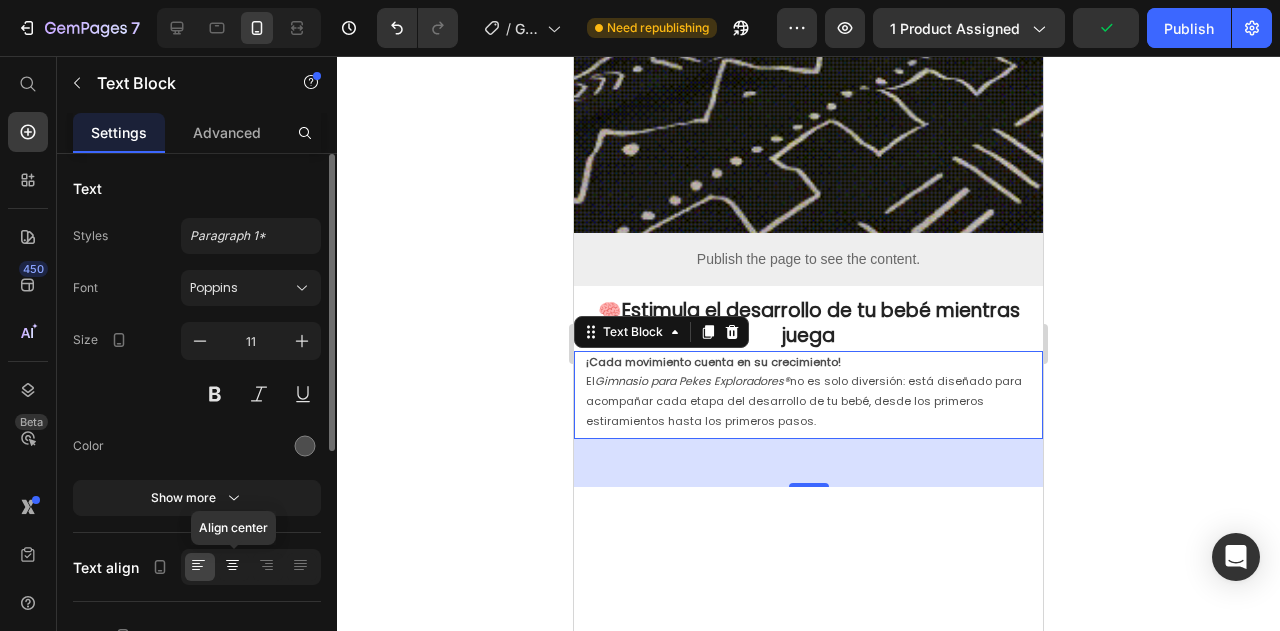 click 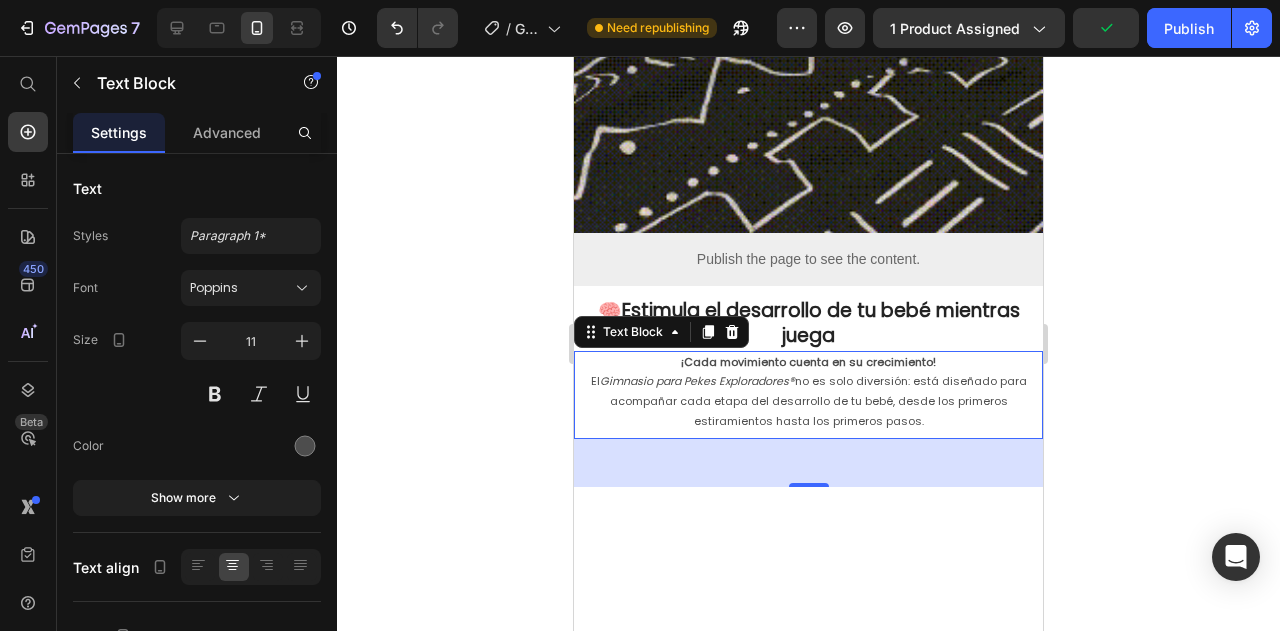 click 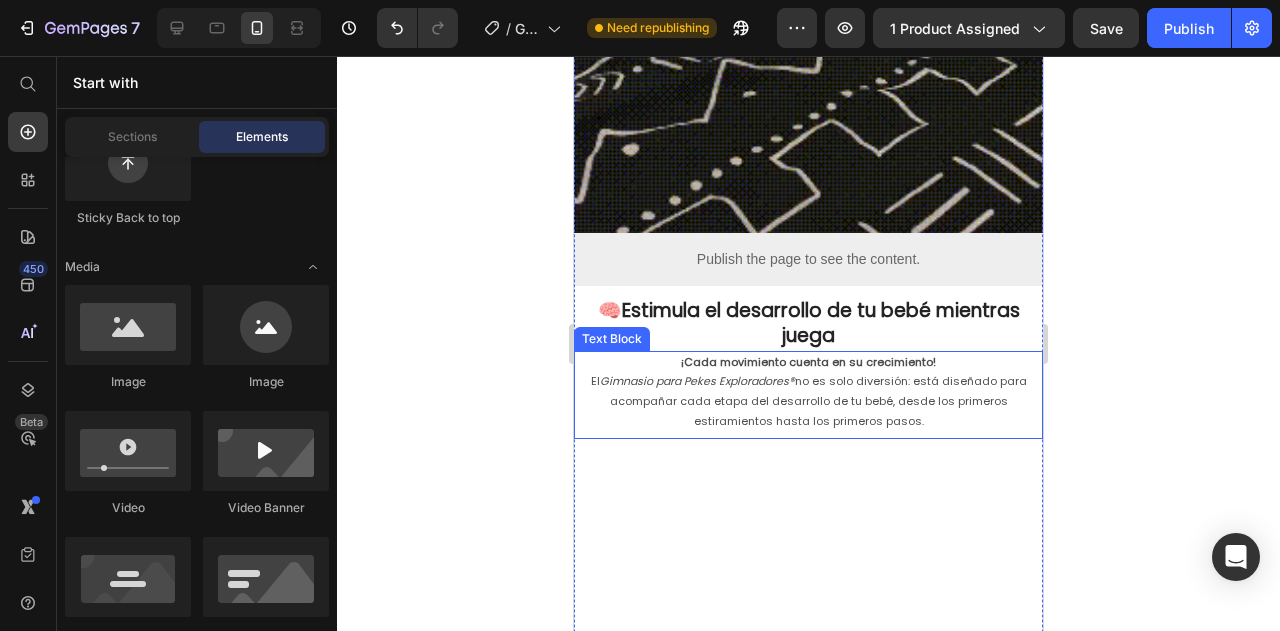 click on "¡Cada movimiento cuenta en su crecimiento! El  Gimnasio para Pekes Exploradores®  no es solo diversión: está diseñado para acompañar cada etapa del desarrollo de tu bebé, desde los primeros estiramientos hasta los primeros pasos." at bounding box center [808, 392] 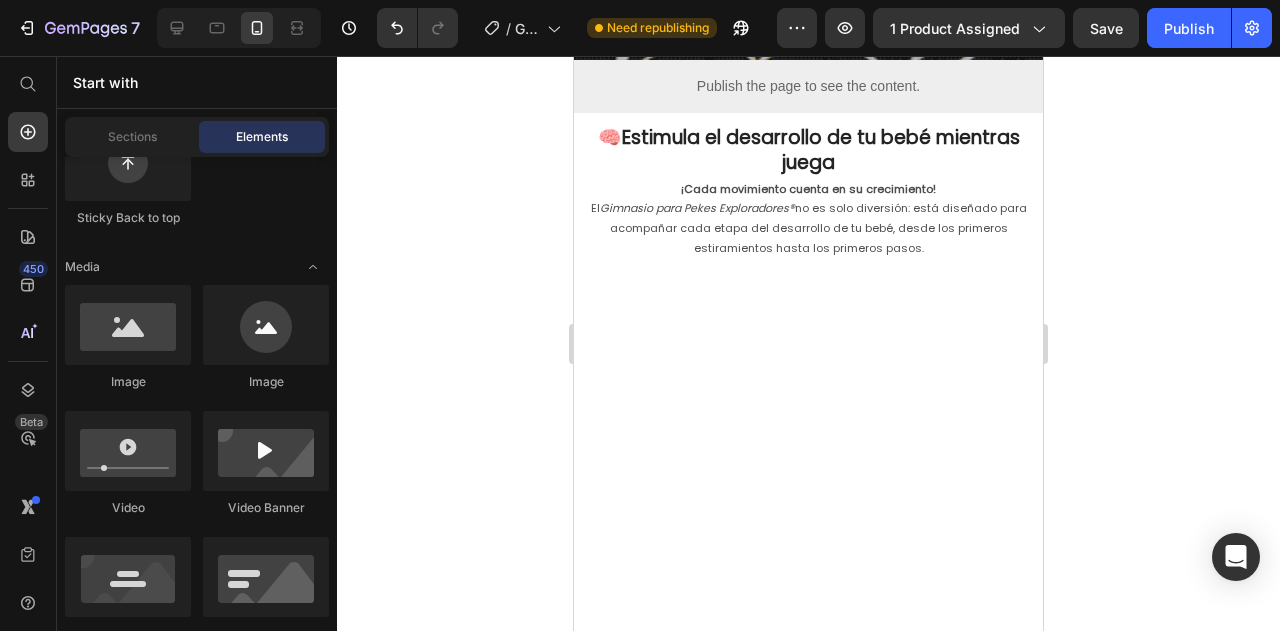 scroll, scrollTop: 2858, scrollLeft: 0, axis: vertical 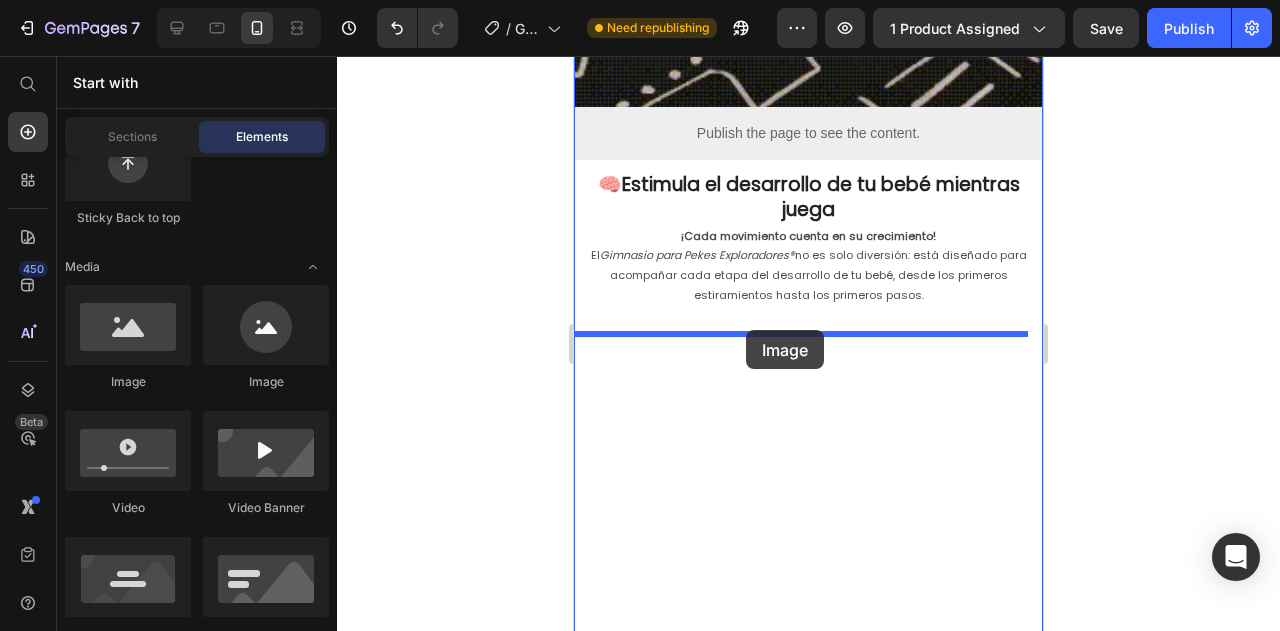 drag, startPoint x: 699, startPoint y: 403, endPoint x: 746, endPoint y: 330, distance: 86.821655 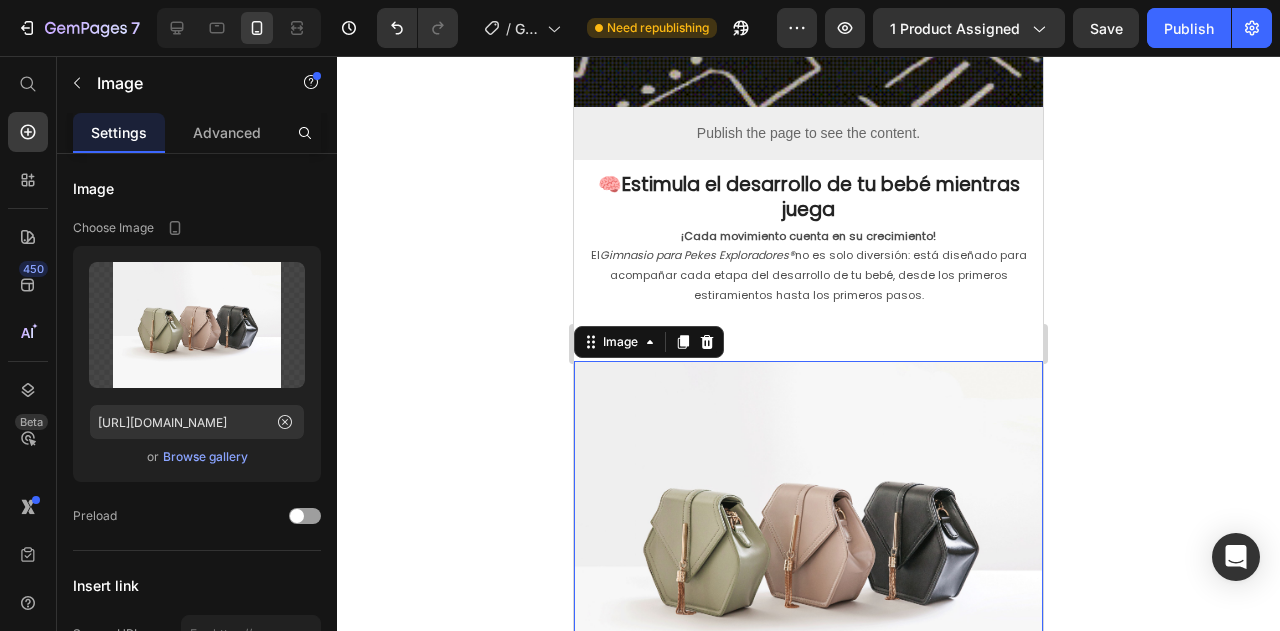 click at bounding box center [808, 537] 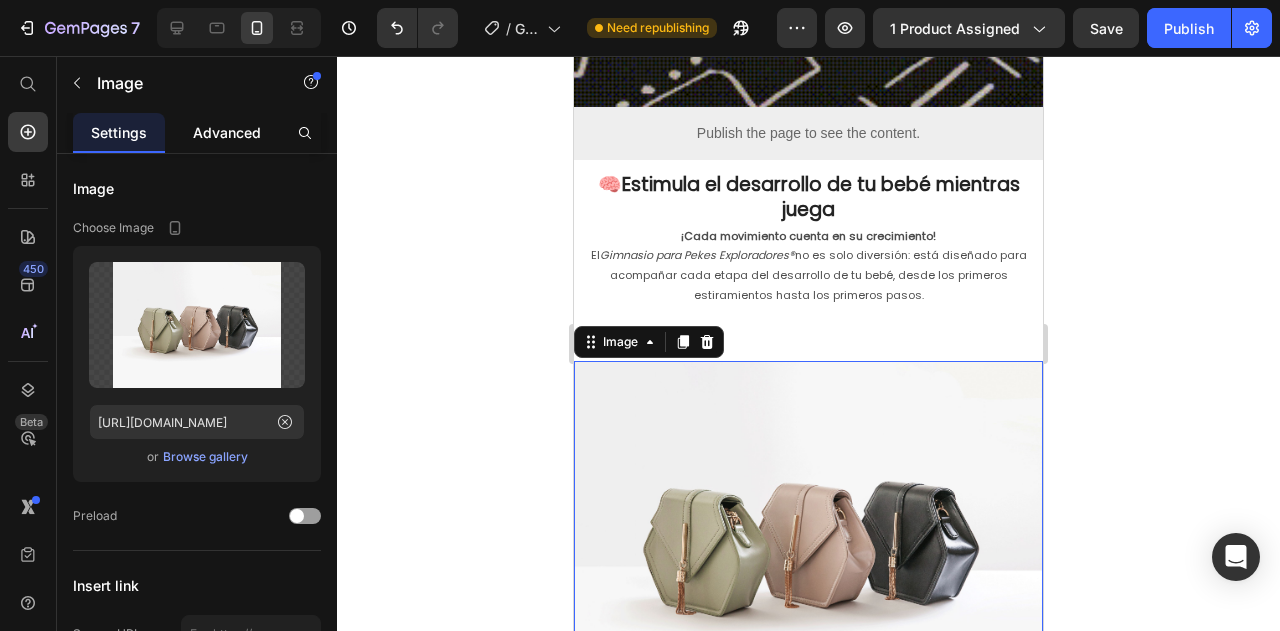 click on "Advanced" at bounding box center [227, 132] 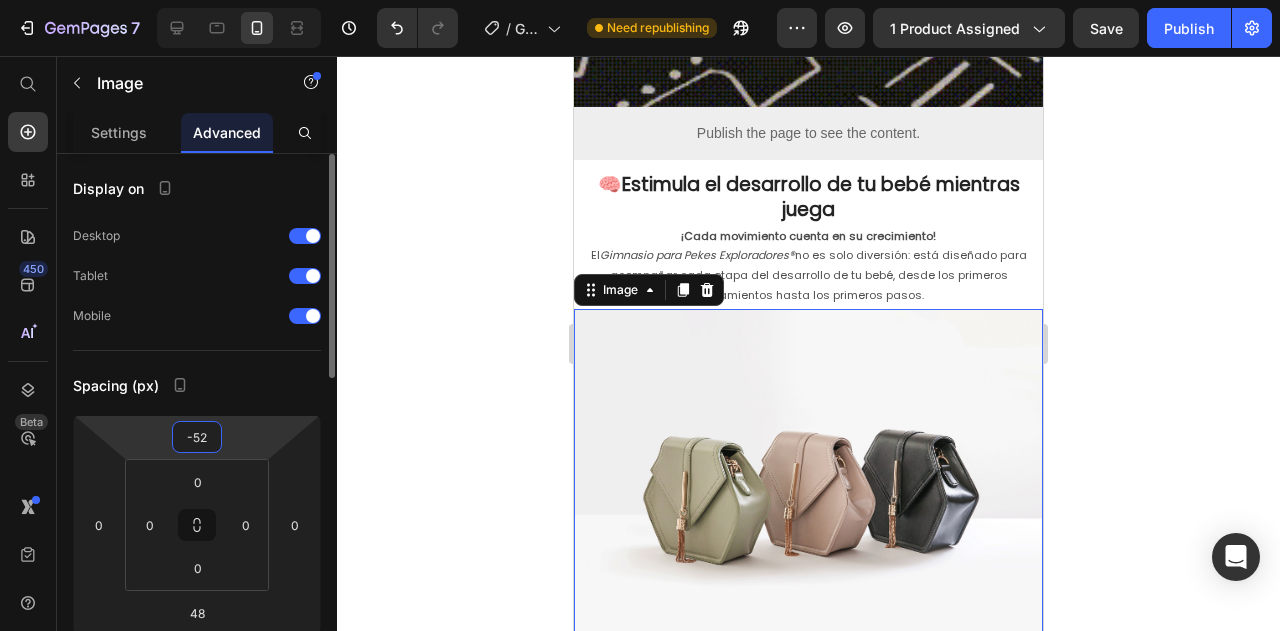 type on "-50" 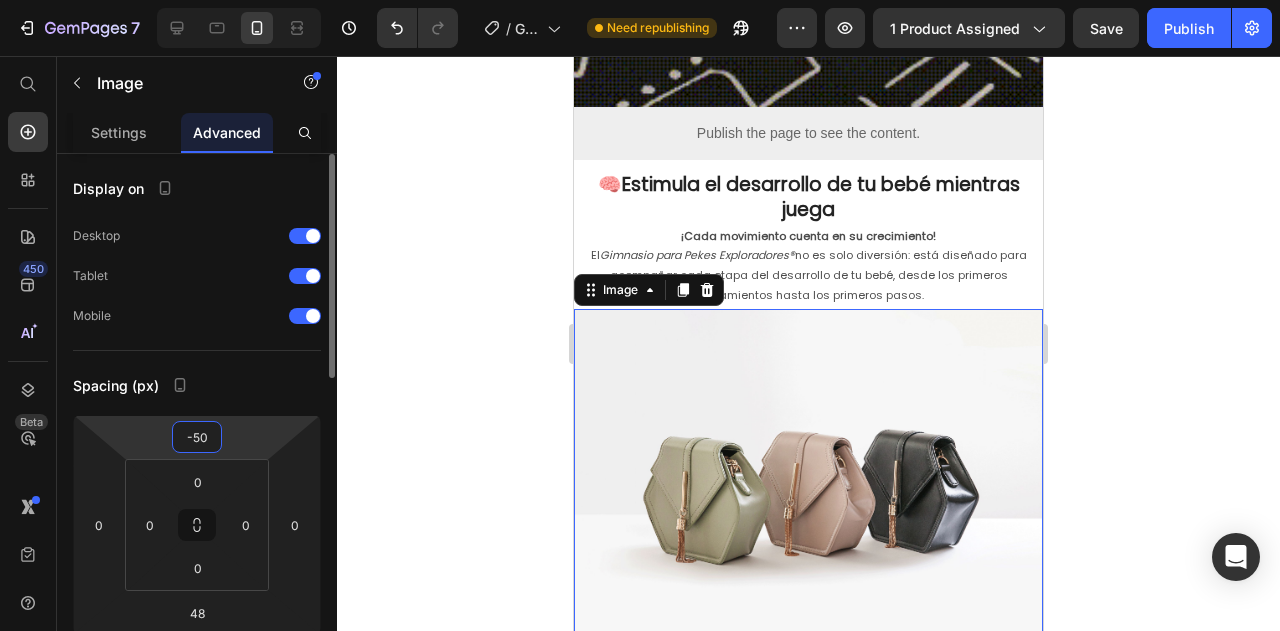 drag, startPoint x: 239, startPoint y: 428, endPoint x: 249, endPoint y: 453, distance: 26.925823 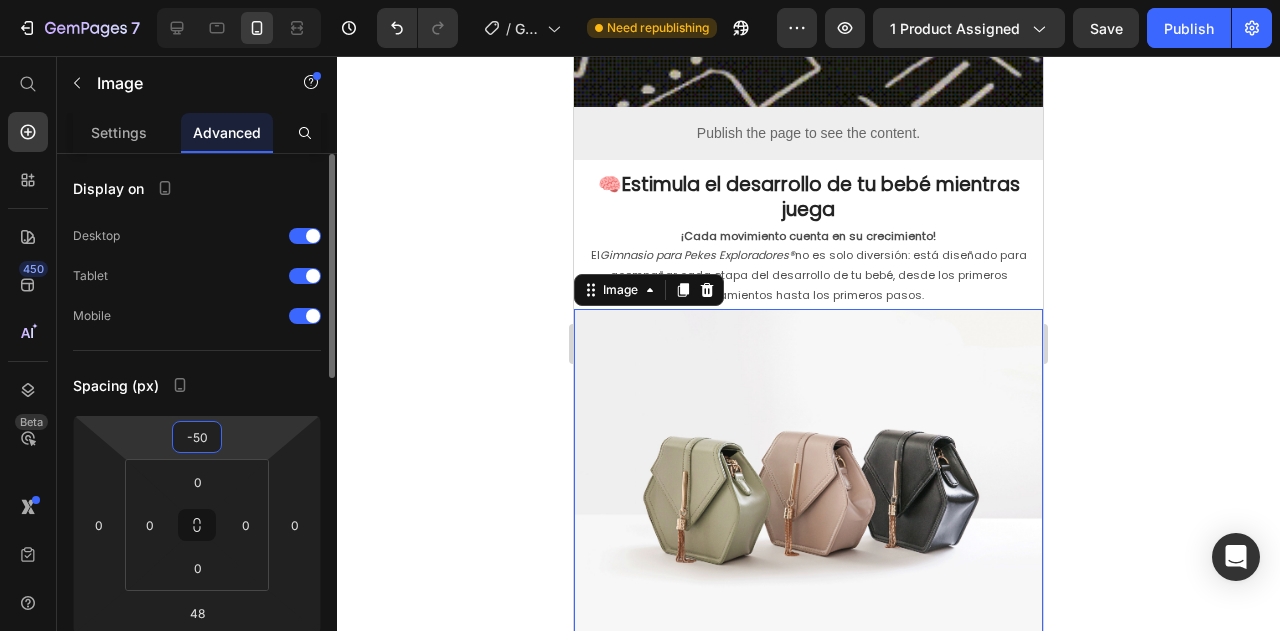 click on "7  Version history  /  GIMNASIO INTERACTIVO DE BEBE Need republishing Preview 1 product assigned  Save   Publish  450 Beta Start with Sections Elements Hero Section Product Detail Brands Trusted Badges Guarantee Product Breakdown How to use Testimonials Compare Bundle FAQs Social Proof Brand Story Product List Collection Blog List Contact Sticky Add to Cart Custom Footer Browse Library 450 Layout
Row
Row
Row
Row Text
Heading
Text Block Button
Button
Button
Sticky Back to top Media
Image" at bounding box center (640, 0) 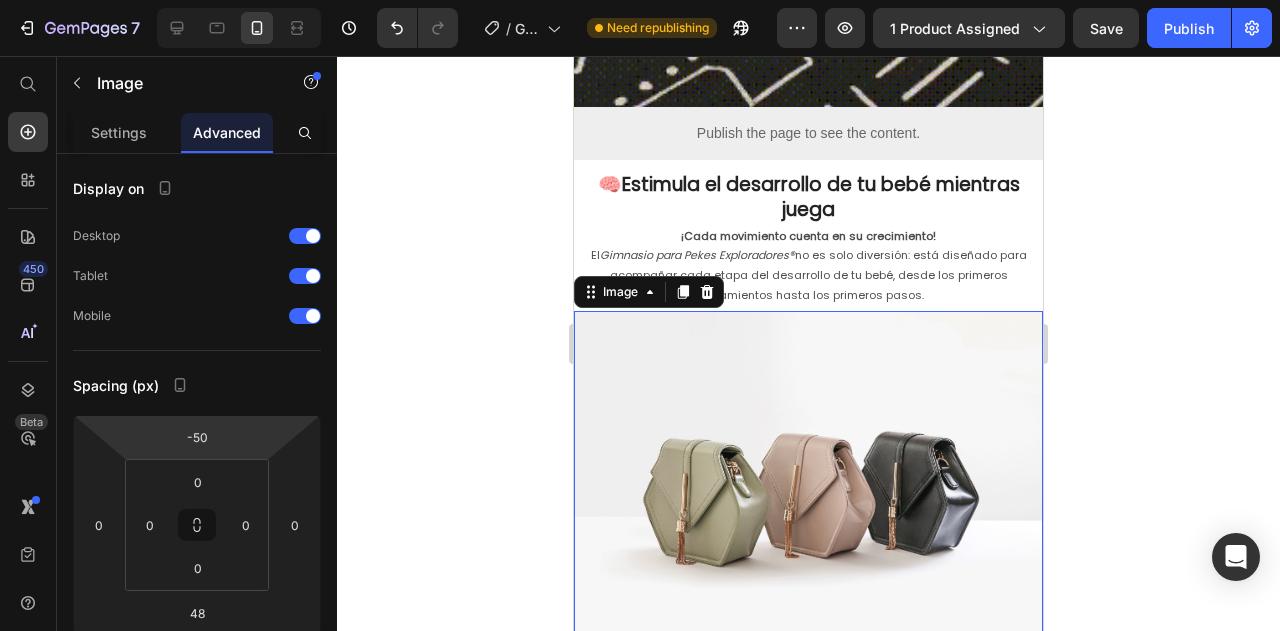 click at bounding box center (808, 487) 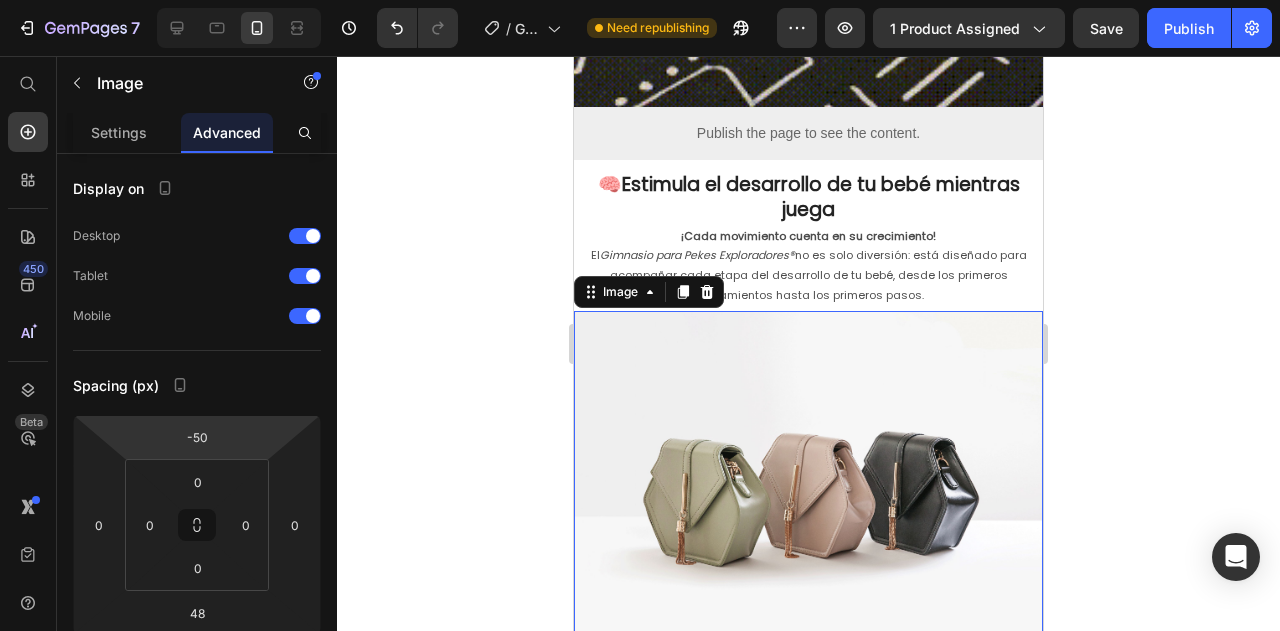 drag, startPoint x: 668, startPoint y: 389, endPoint x: 1017, endPoint y: 356, distance: 350.5567 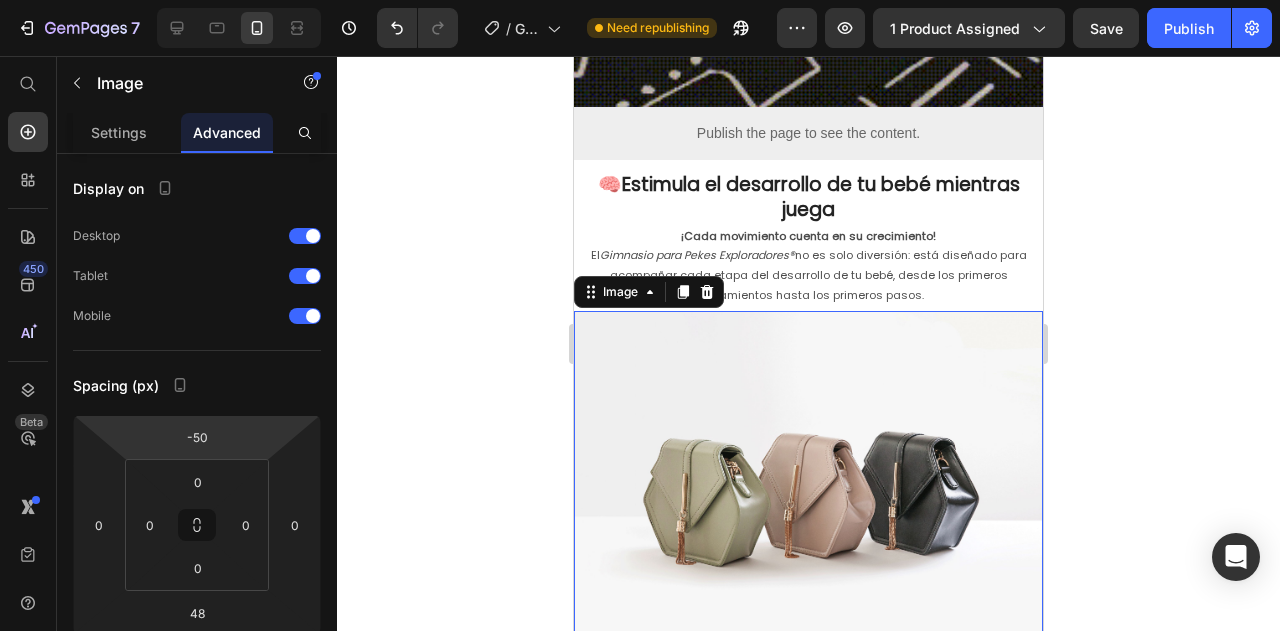 click at bounding box center [808, 487] 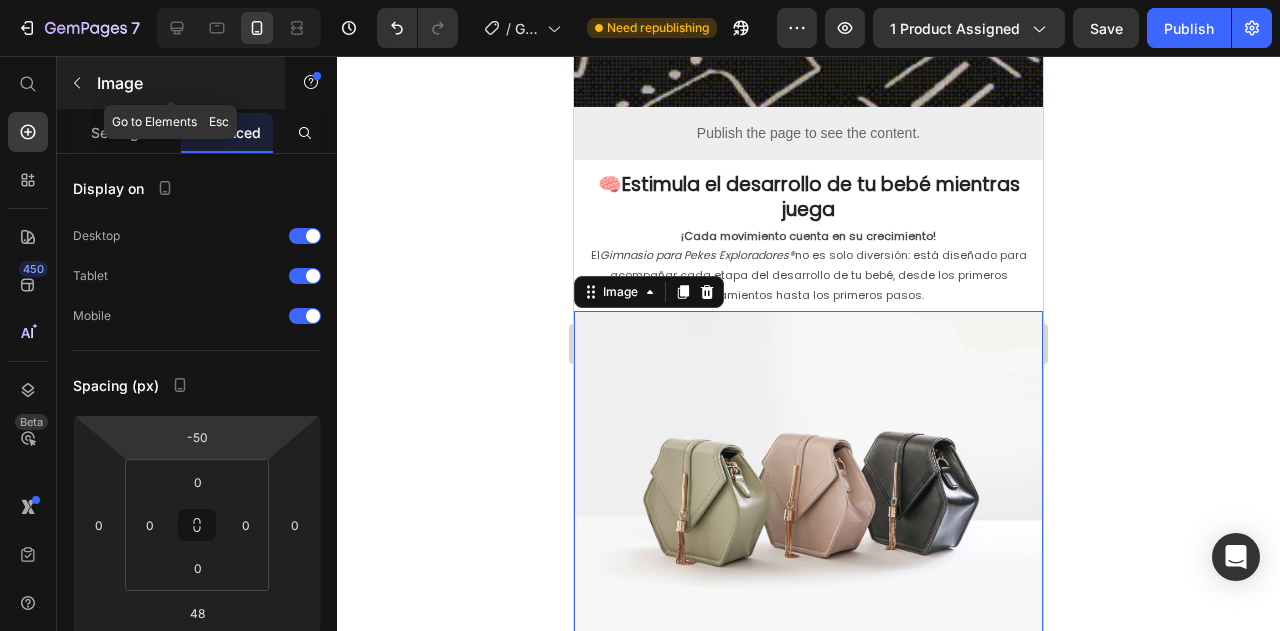 click on "Image" at bounding box center (182, 83) 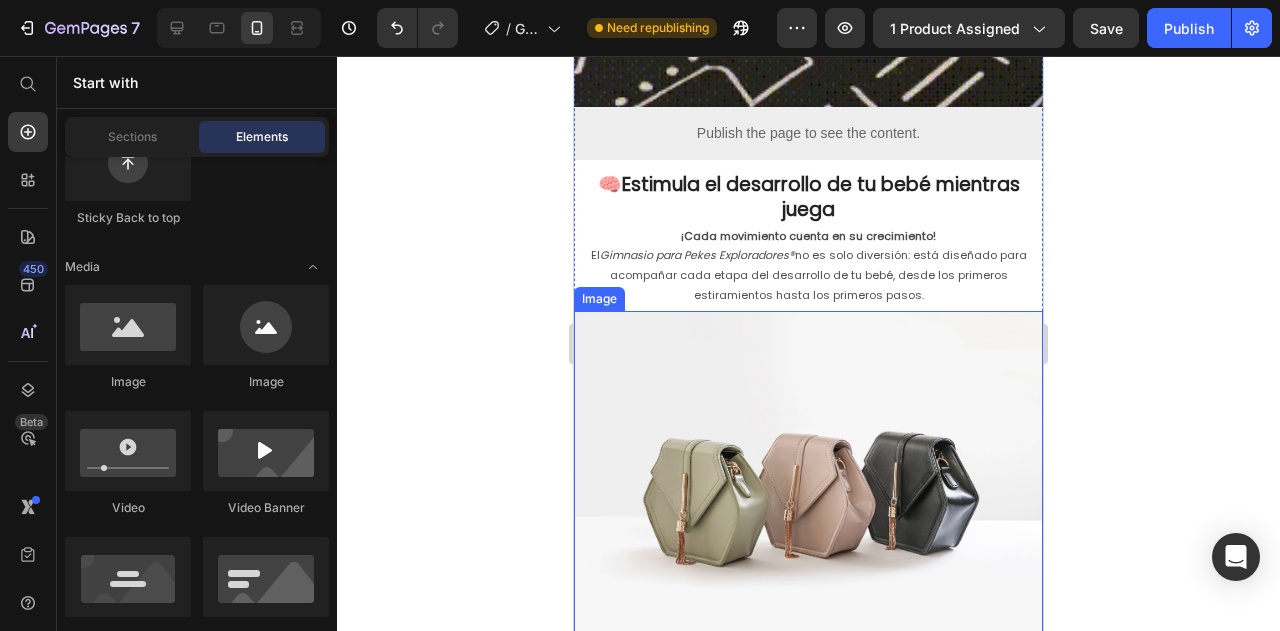 click at bounding box center [808, 487] 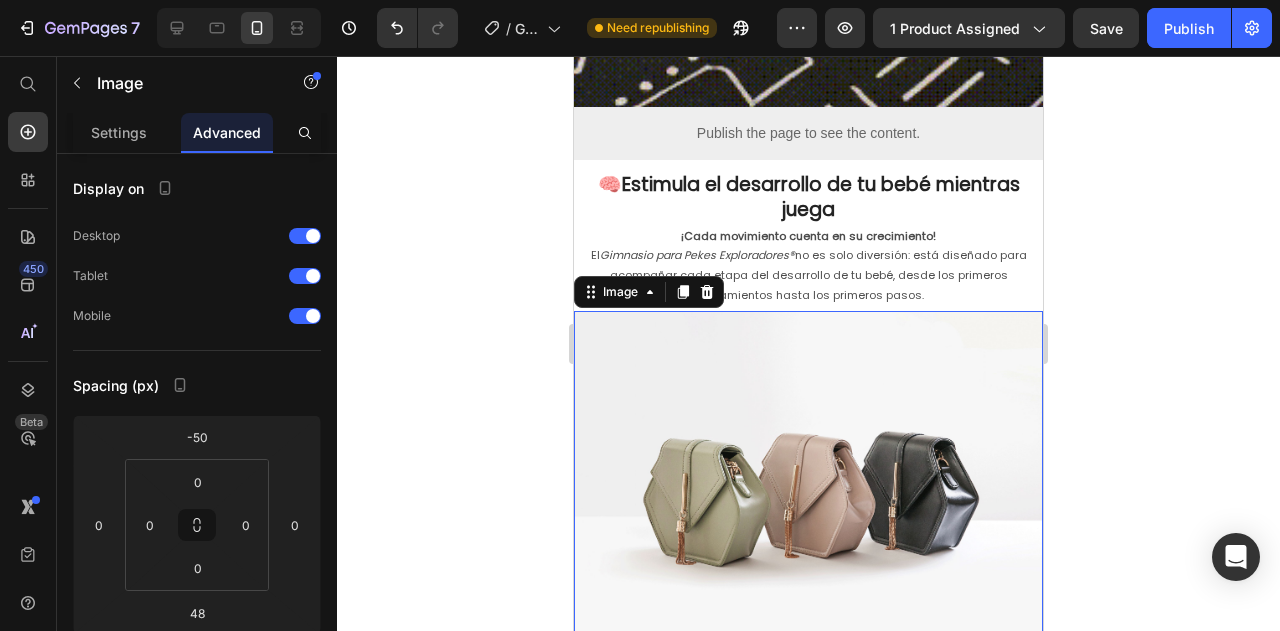 click at bounding box center [808, 487] 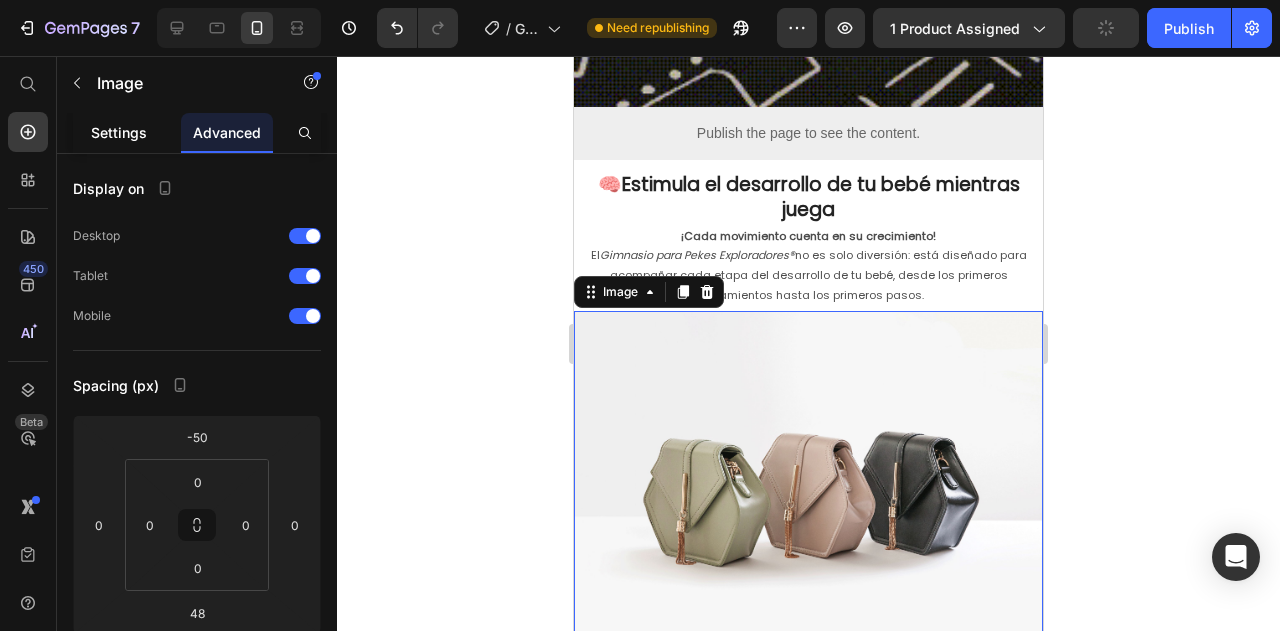 click on "Settings" 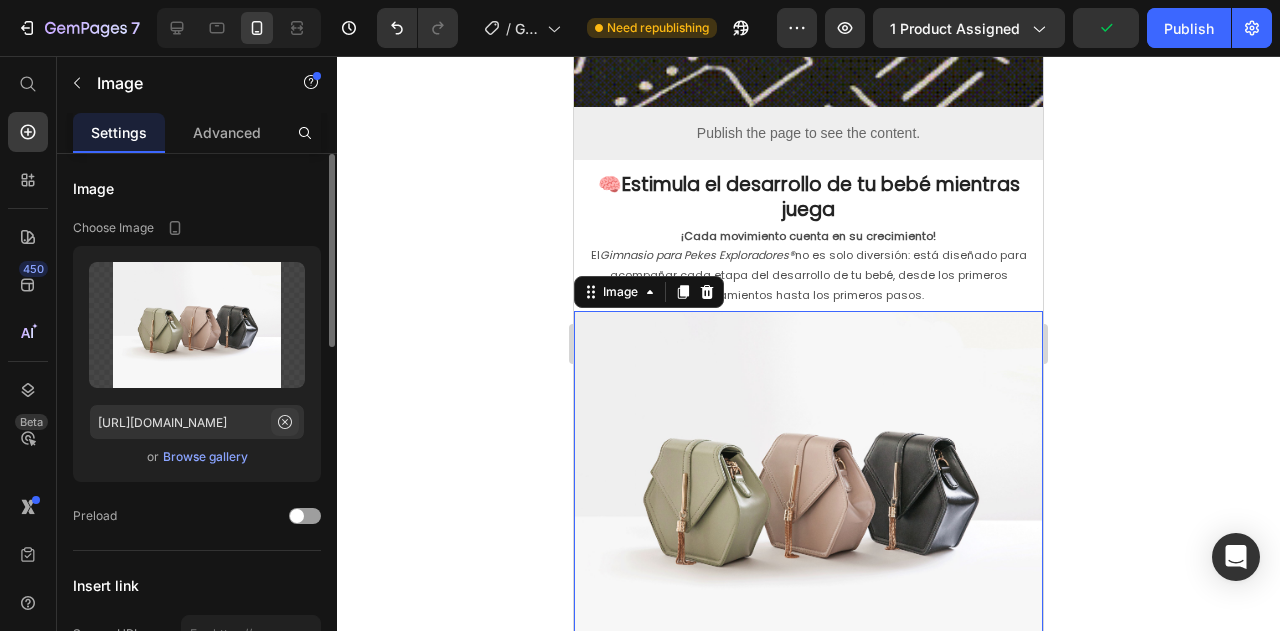 click 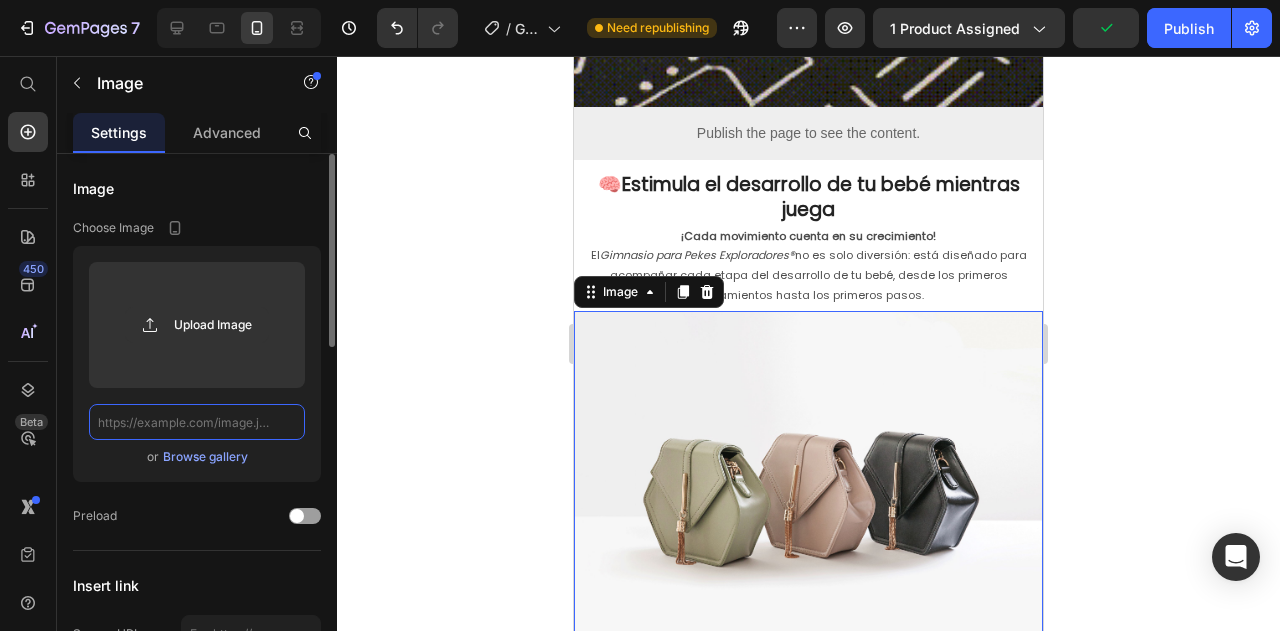 scroll, scrollTop: 0, scrollLeft: 0, axis: both 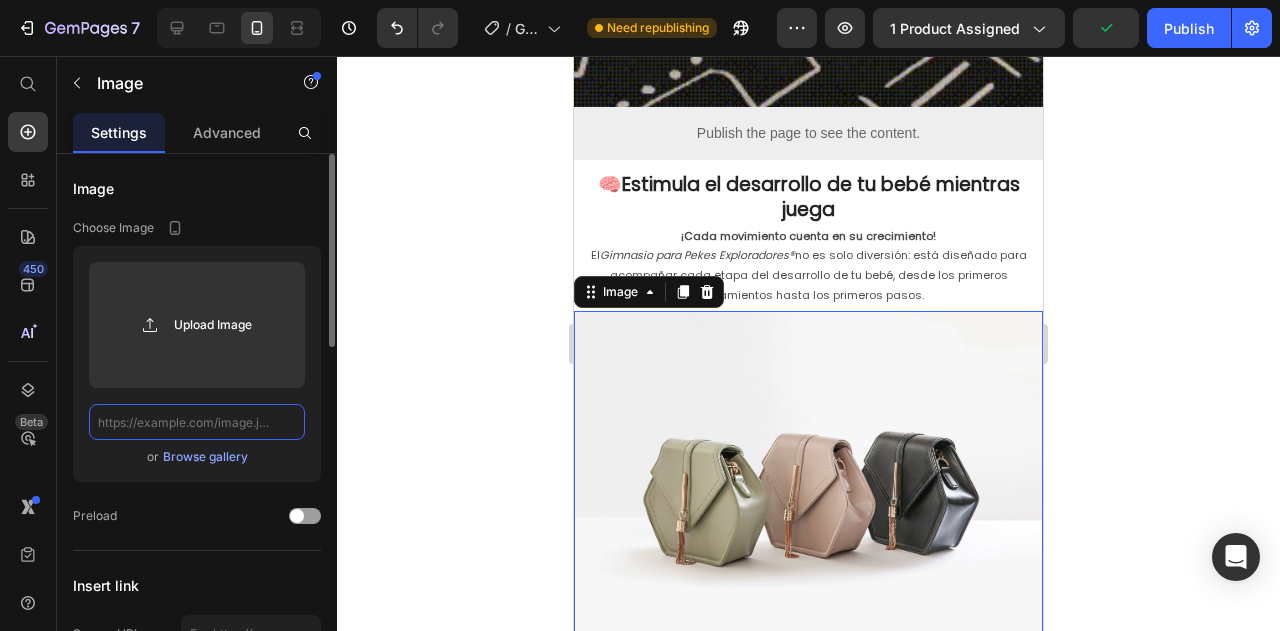 paste on "https://cdn.shopify.com/s/files/1/0778/7603/5618/files/ChatGPT_Image_9_jul_2025_21_14_03.webp?v=1752114594" 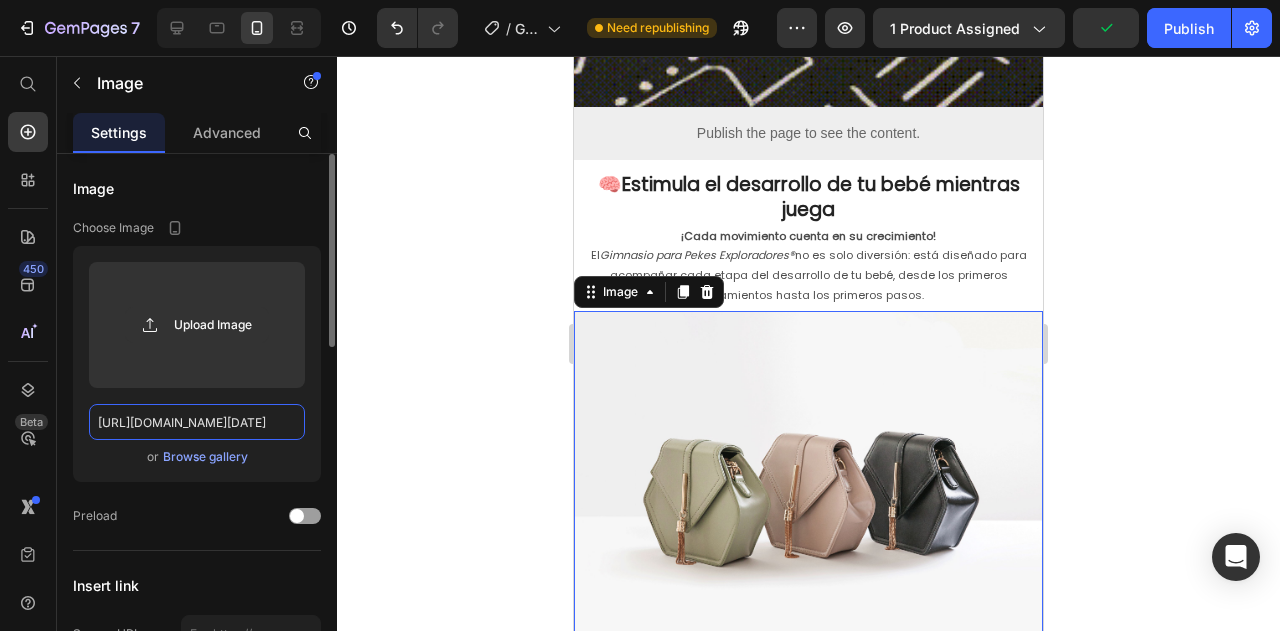 scroll, scrollTop: 0, scrollLeft: 470, axis: horizontal 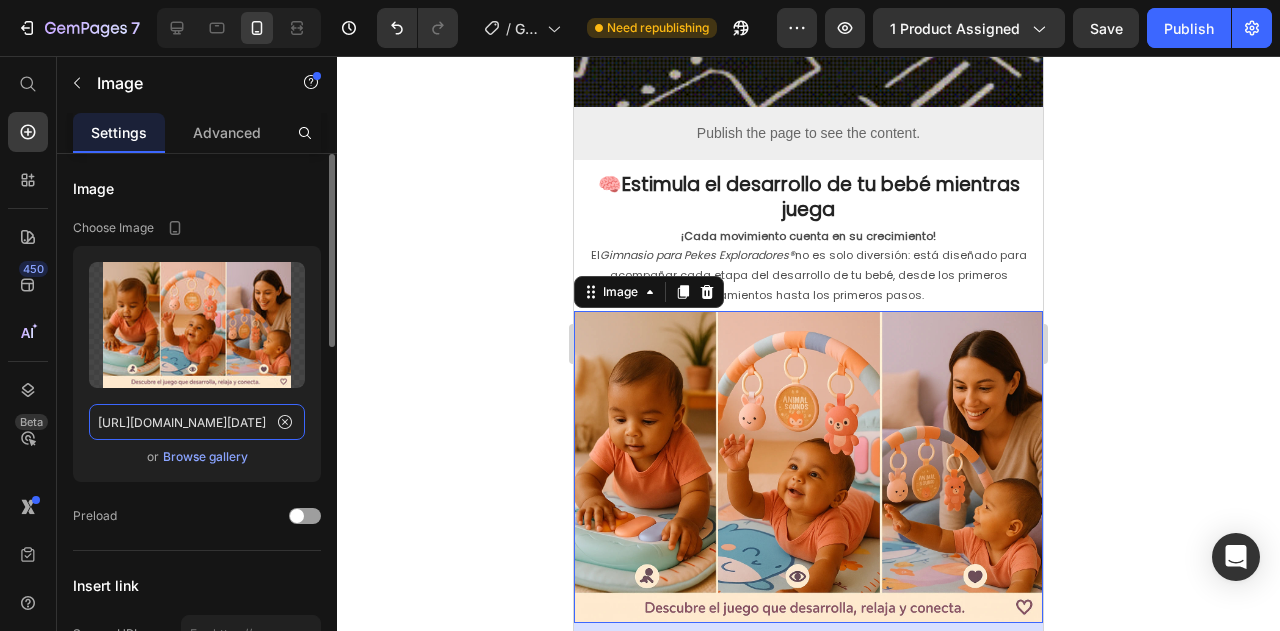 type on "https://cdn.shopify.com/s/files/1/0778/7603/5618/files/ChatGPT_Image_9_jul_2025_21_14_03.webp?v=1752114594" 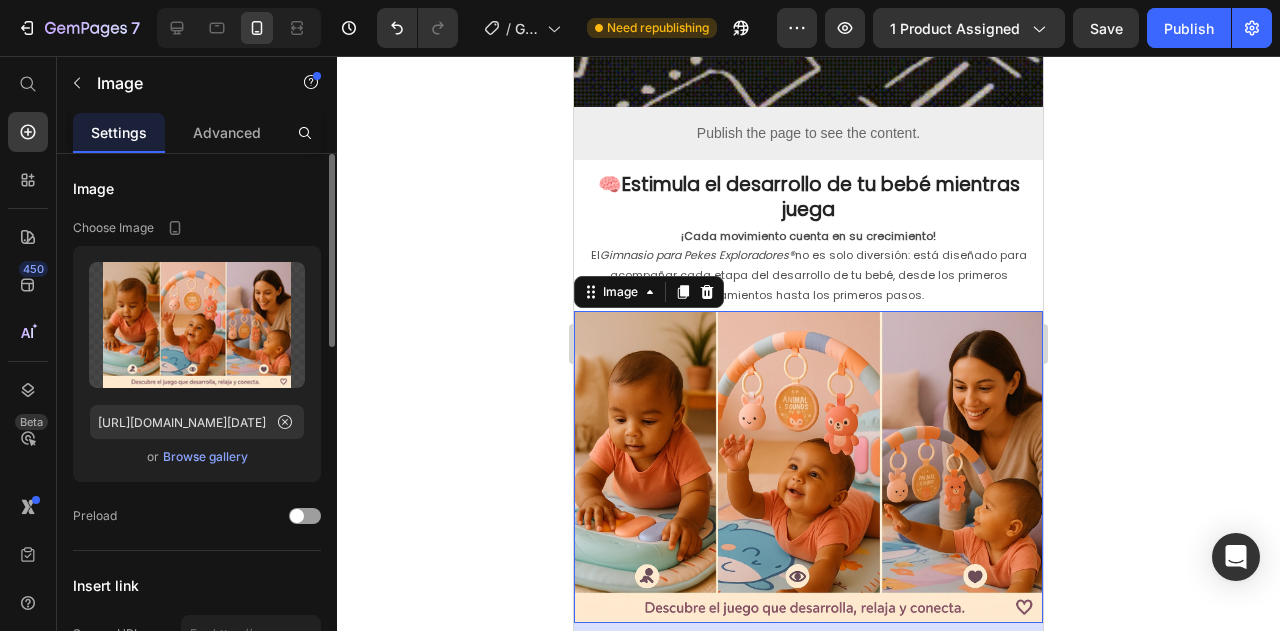scroll, scrollTop: 0, scrollLeft: 0, axis: both 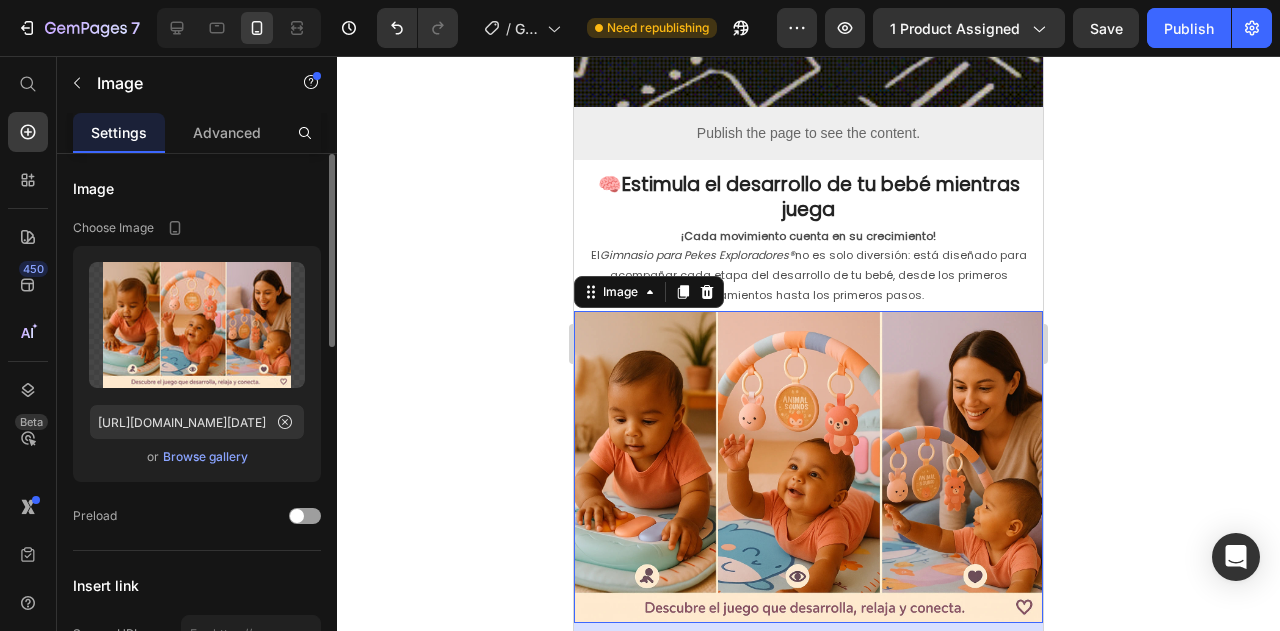 click 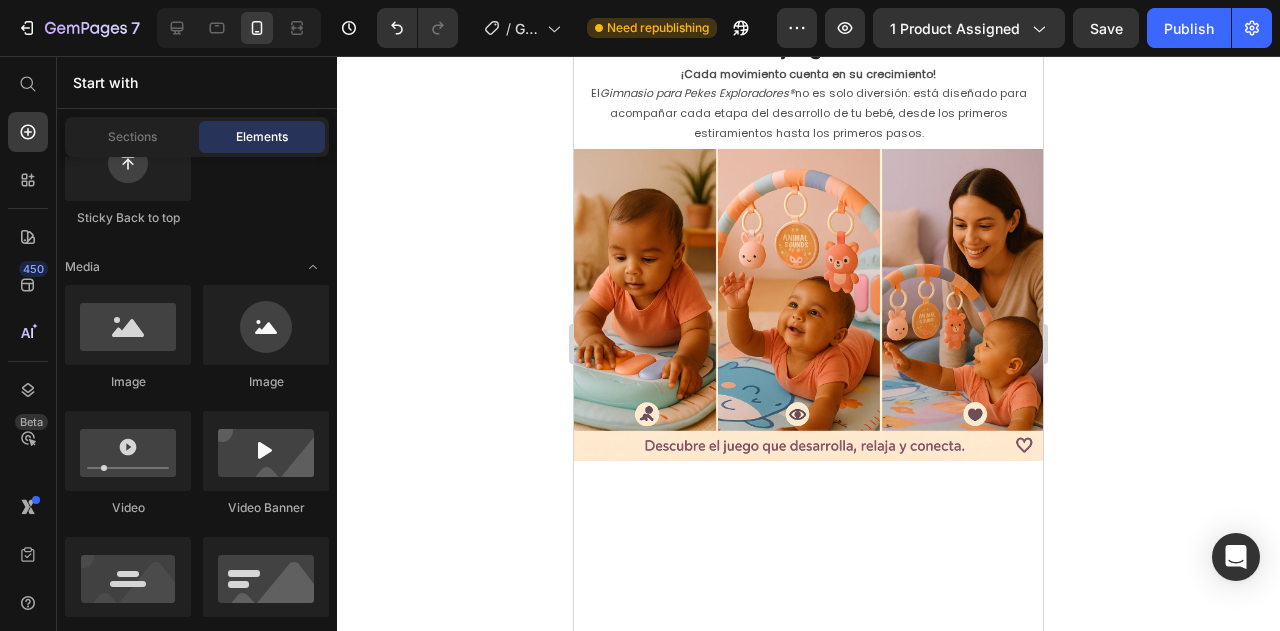 scroll, scrollTop: 2942, scrollLeft: 0, axis: vertical 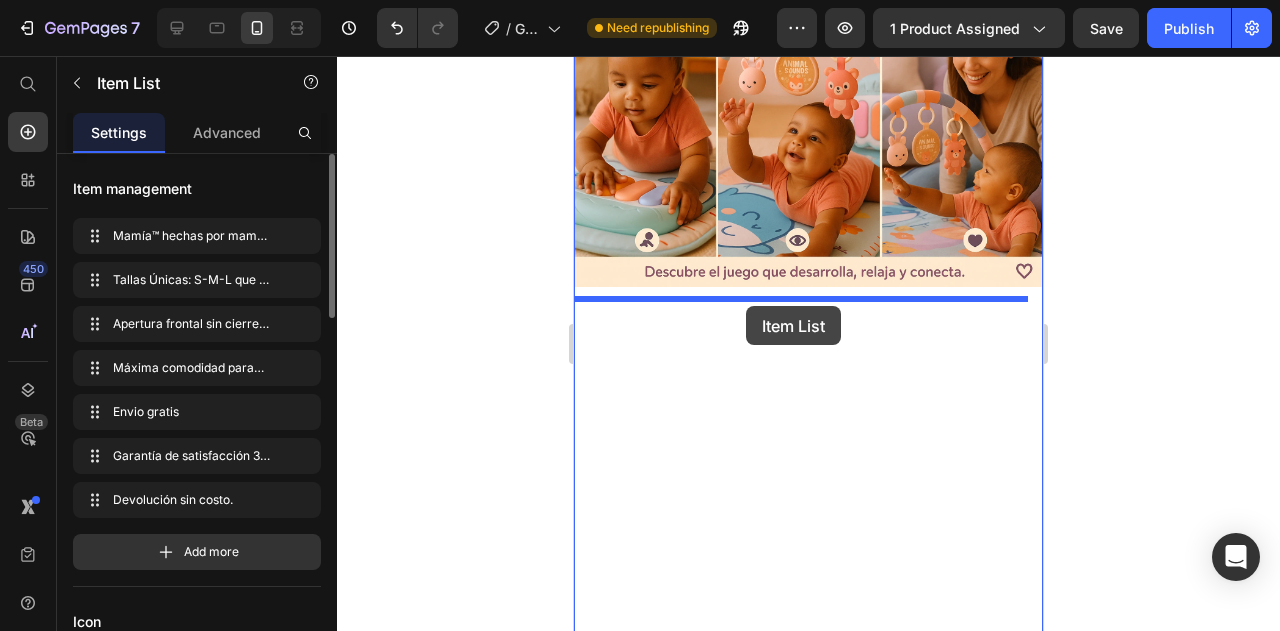 drag, startPoint x: 605, startPoint y: 111, endPoint x: 746, endPoint y: 303, distance: 238.2121 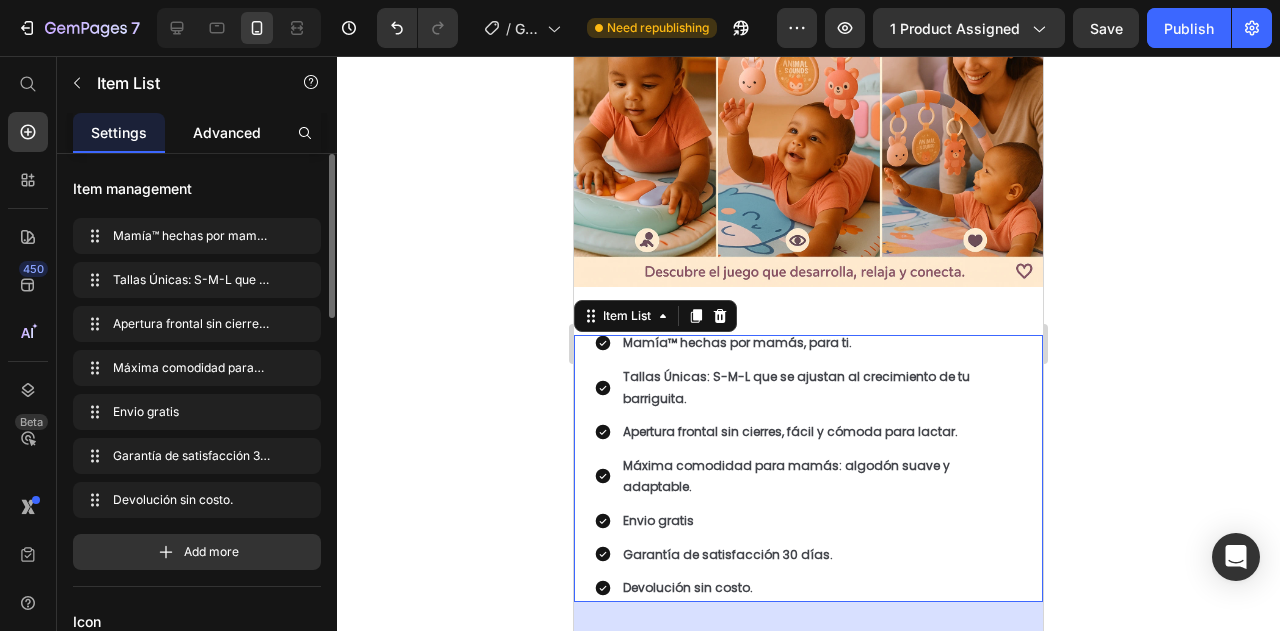 click on "Advanced" at bounding box center [227, 132] 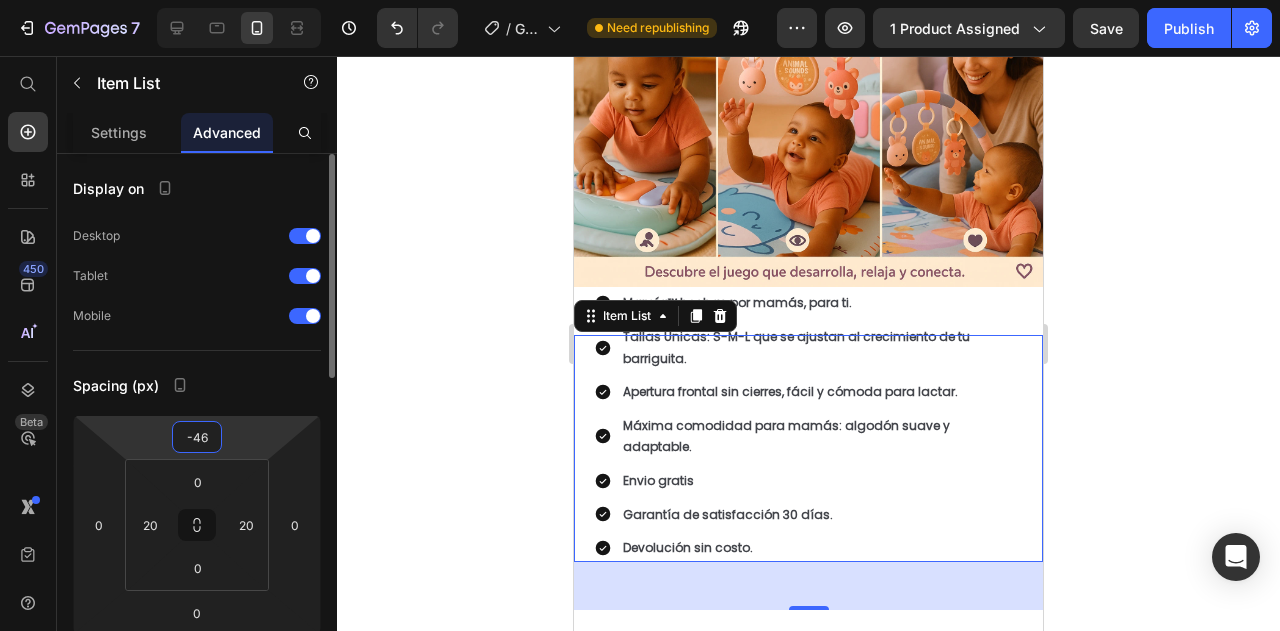 type on "-44" 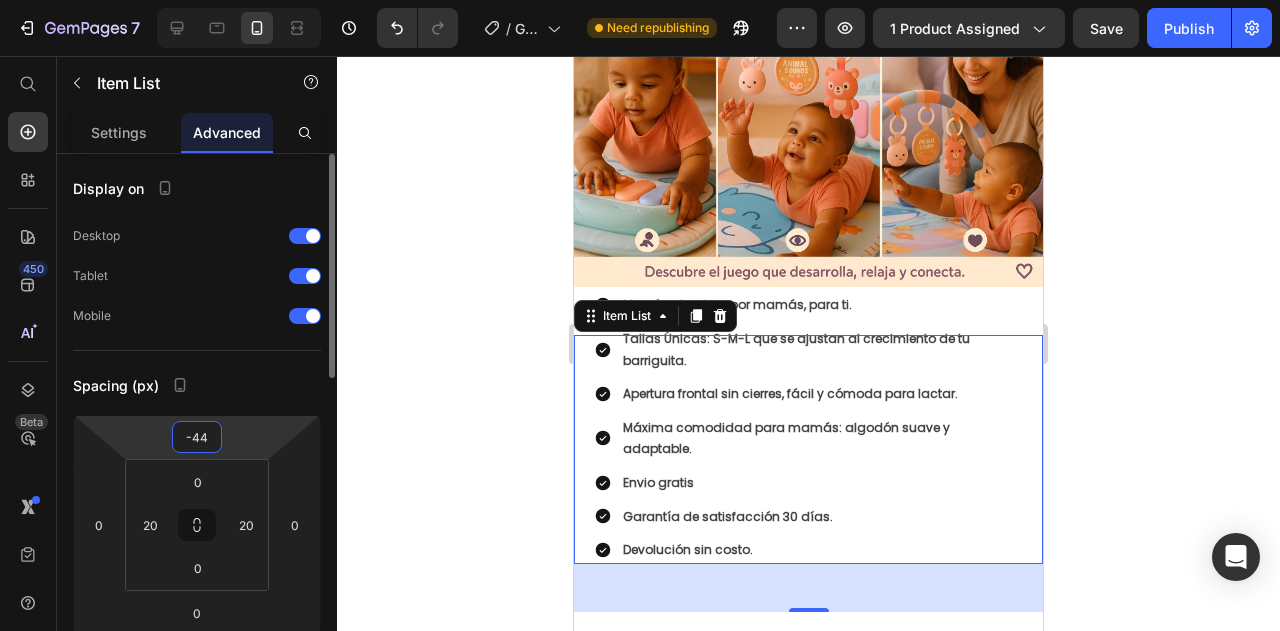 click on "7  Version history  /  GIMNASIO INTERACTIVO DE BEBE Need republishing Preview 1 product assigned  Save   Publish  450 Beta Start with Sections Elements Hero Section Product Detail Brands Trusted Badges Guarantee Product Breakdown How to use Testimonials Compare Bundle FAQs Social Proof Brand Story Product List Collection Blog List Contact Sticky Add to Cart Custom Footer Browse Library 450 Layout
Row
Row
Row
Row Text
Heading
Text Block Button
Button
Button
Sticky Back to top Media
Image" at bounding box center (640, 0) 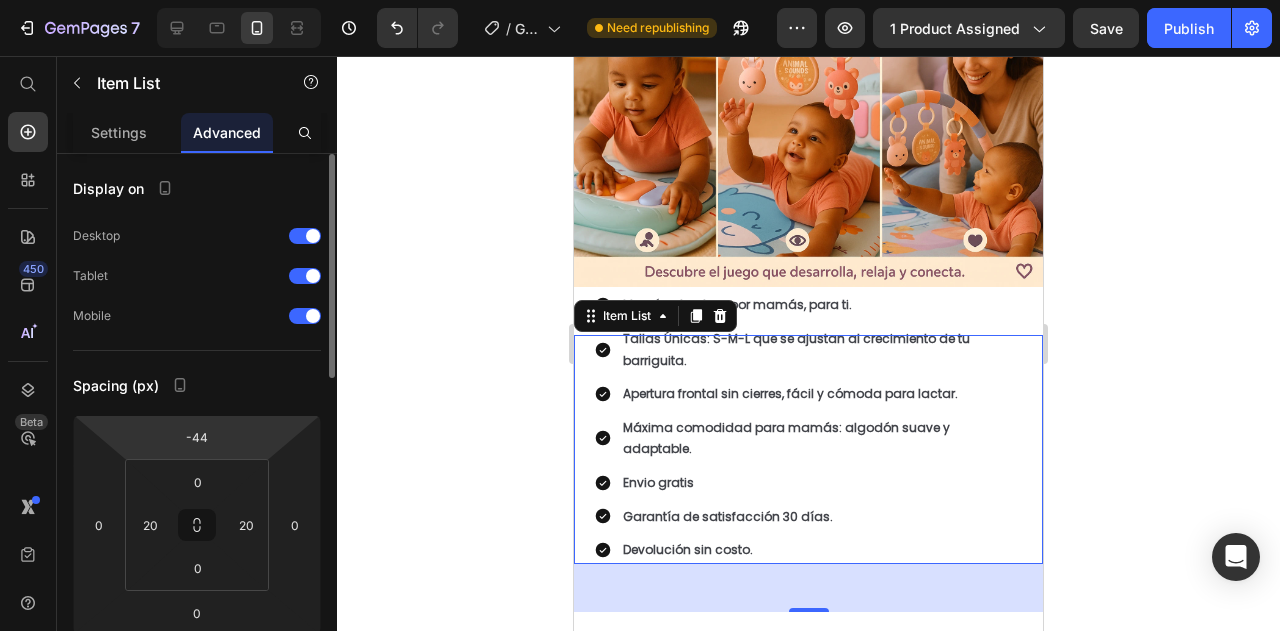 click 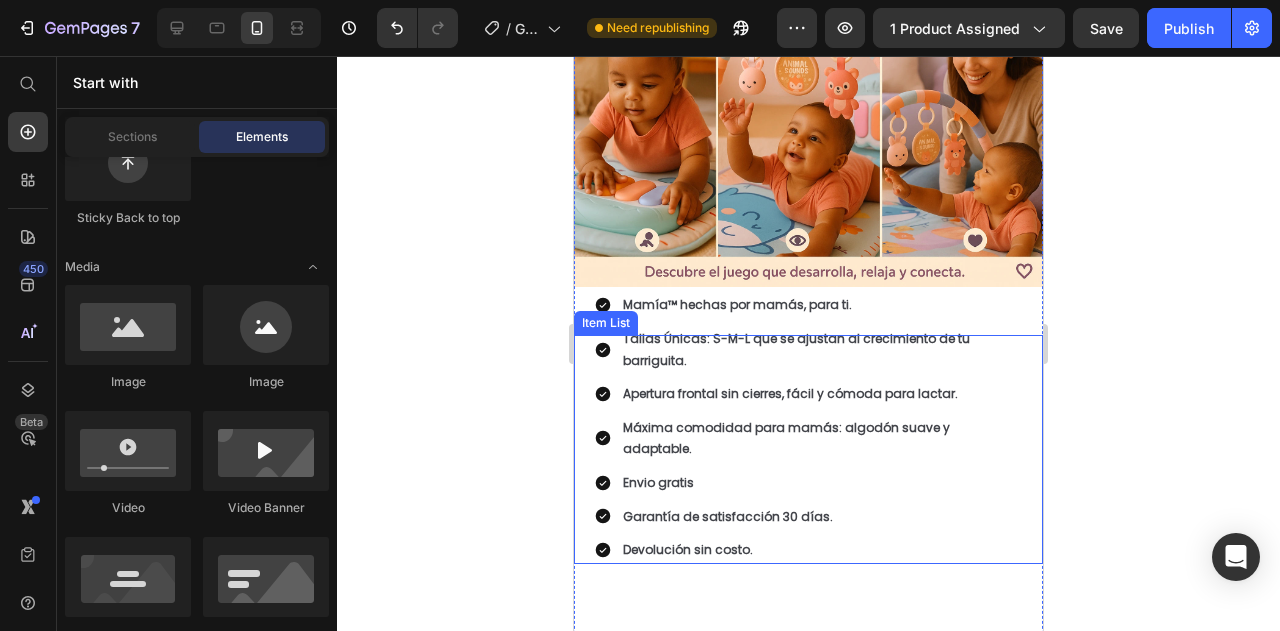 click on "Apertura frontal sin cierres, fácil y cómoda para lactar." at bounding box center [821, 394] 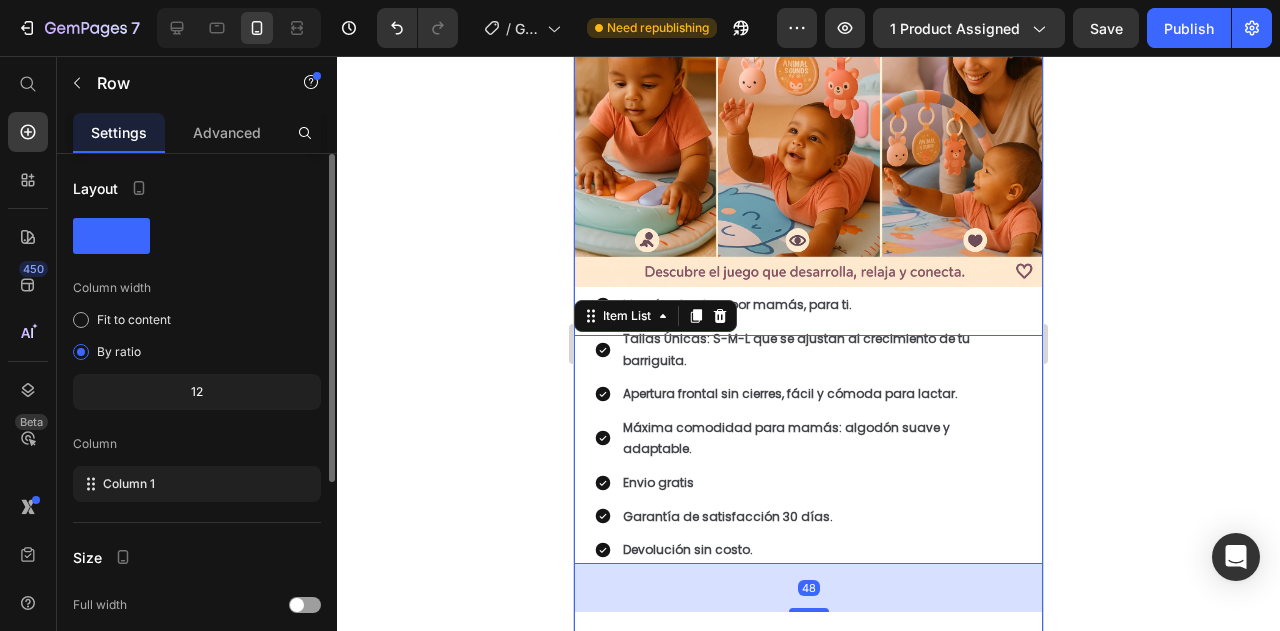 click on "Image
Publish the page to see the content.
Custom Code ⁠⁠⁠⁠⁠⁠⁠ 🧠Estimula el desarrollo de tu bebé mientras juega Heading ¡Cada movimiento cuenta en su crecimiento! El  Gimnasio para Pekes Exploradores®  no es solo diversión: está diseñado para acompañar cada etapa del desarrollo de tu bebé, desde los primeros estiramientos hasta los primeros pasos. Text Block Image Mamía™ hechas por mamás, para ti. Tallas Únicas: S-M-L que se ajustan al crecimiento de tu barriguita. Apertura frontal sin cierres, fácil y cómoda para lactar. Máxima comodidad para mamás: algodón suave y adaptable. Envio gratis Garantía de satisfacción 30 días. Devolución sin costo. Item List   48 ✨ Elige tu diseño favorito Heading Image Row 1. Carga el pez: Conecta el cable USB incluido hasta que la luz indique carga completa. -Una vez completamente cargado, tendrás entre  50 y 60 minutos de movimiento continuo . 2. Activa el movimiento: -Abre la cremallera -Enciende el  Item List" at bounding box center [808, 458] 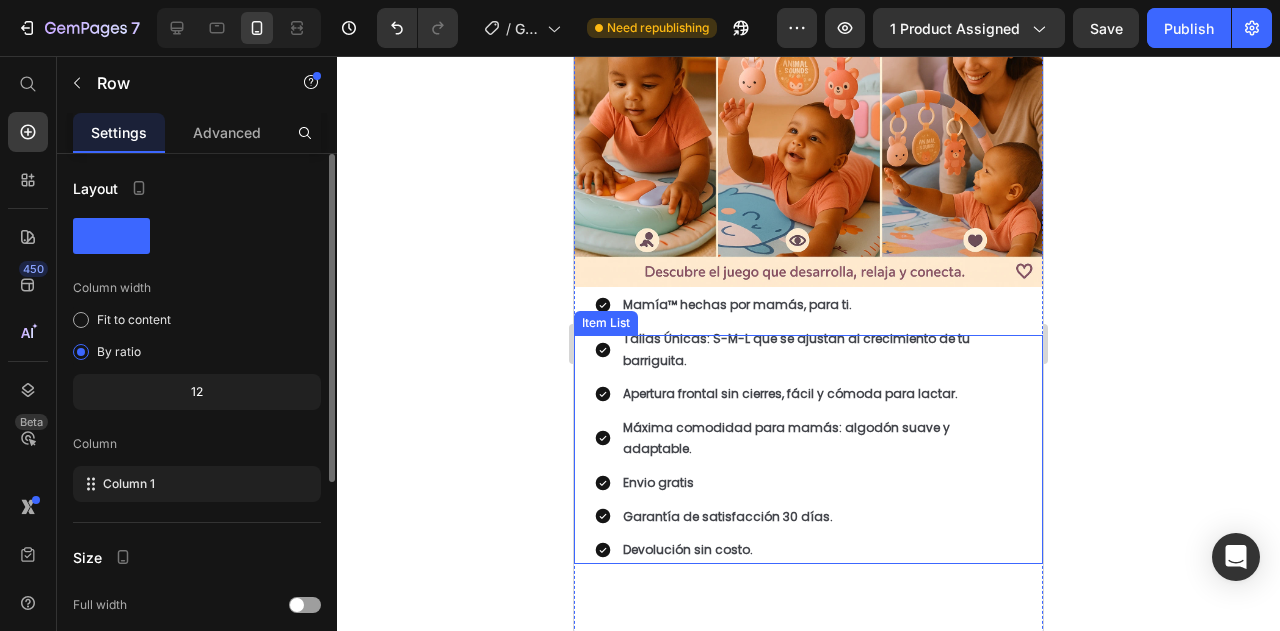 click on "Devolución sin costo." at bounding box center (821, 550) 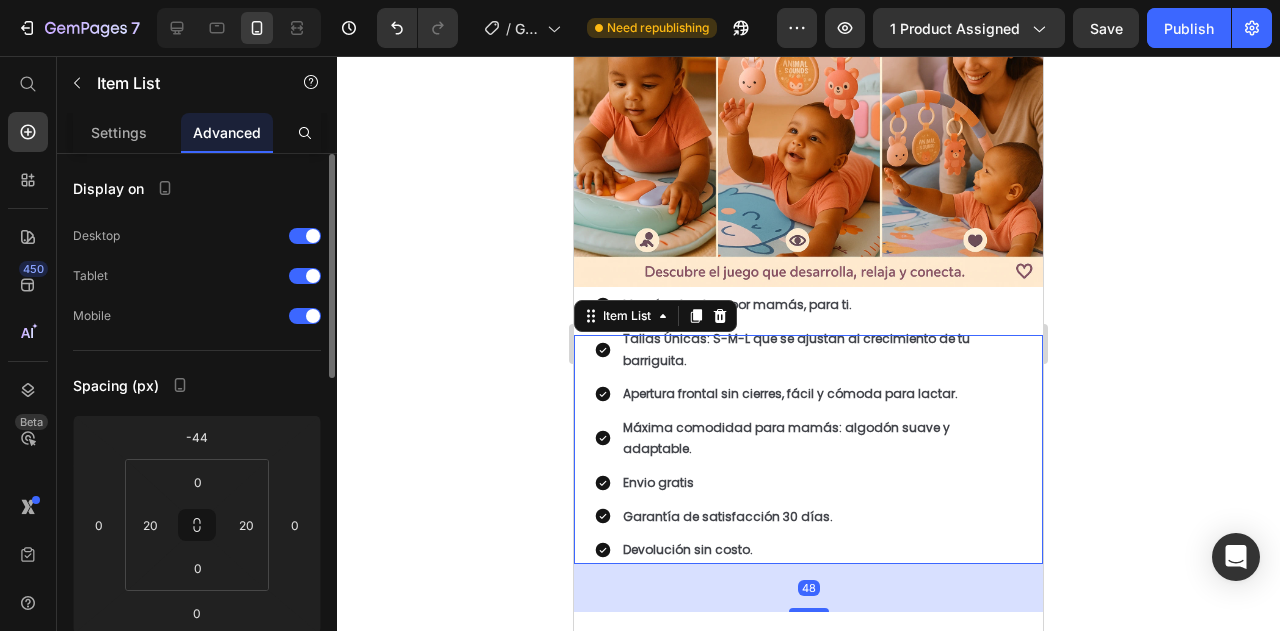click on "Mamía™ hechas por mamás, para ti. Tallas Únicas: S-M-L que se ajustan al crecimiento de tu barriguita. Apertura frontal sin cierres, fácil y cómoda para lactar. Máxima comodidad para mamás: algodón suave y adaptable. Envio gratis Garantía de satisfacción 30 días. Devolución sin costo." at bounding box center (808, 427) 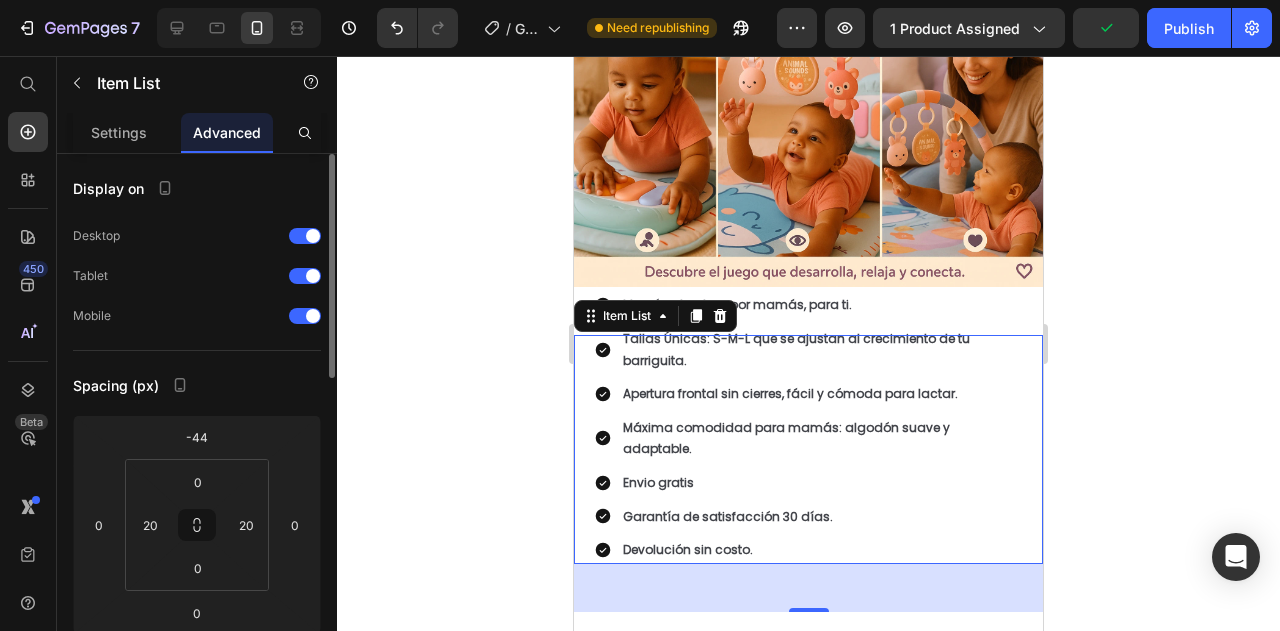 click 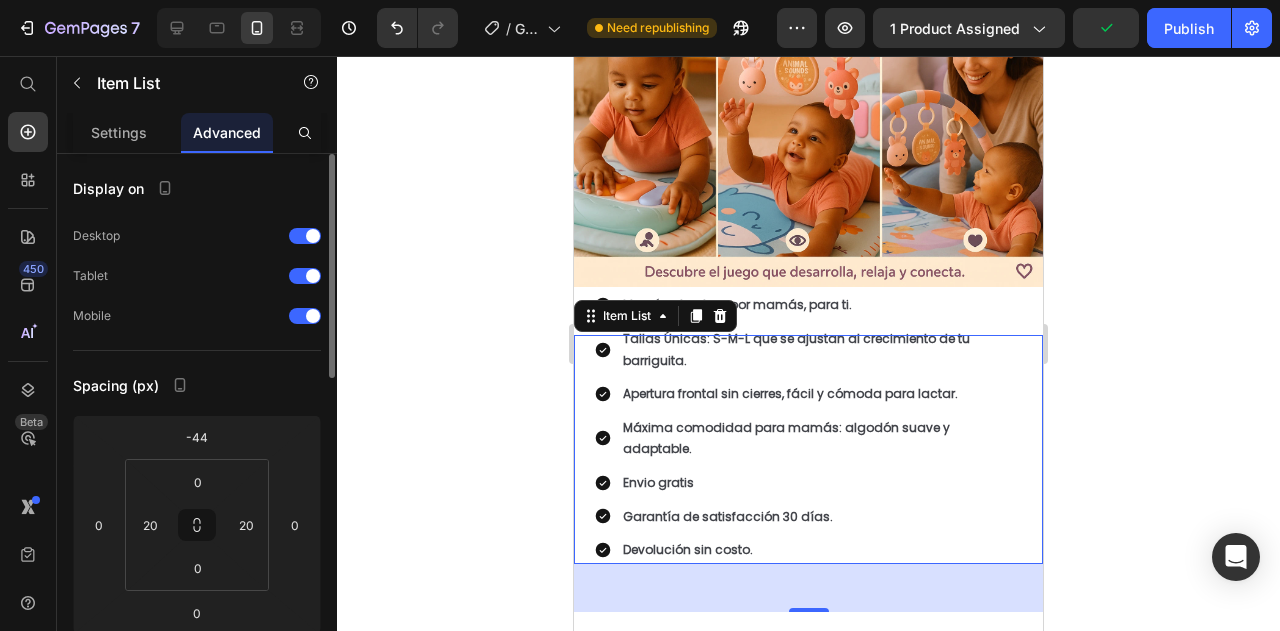 click 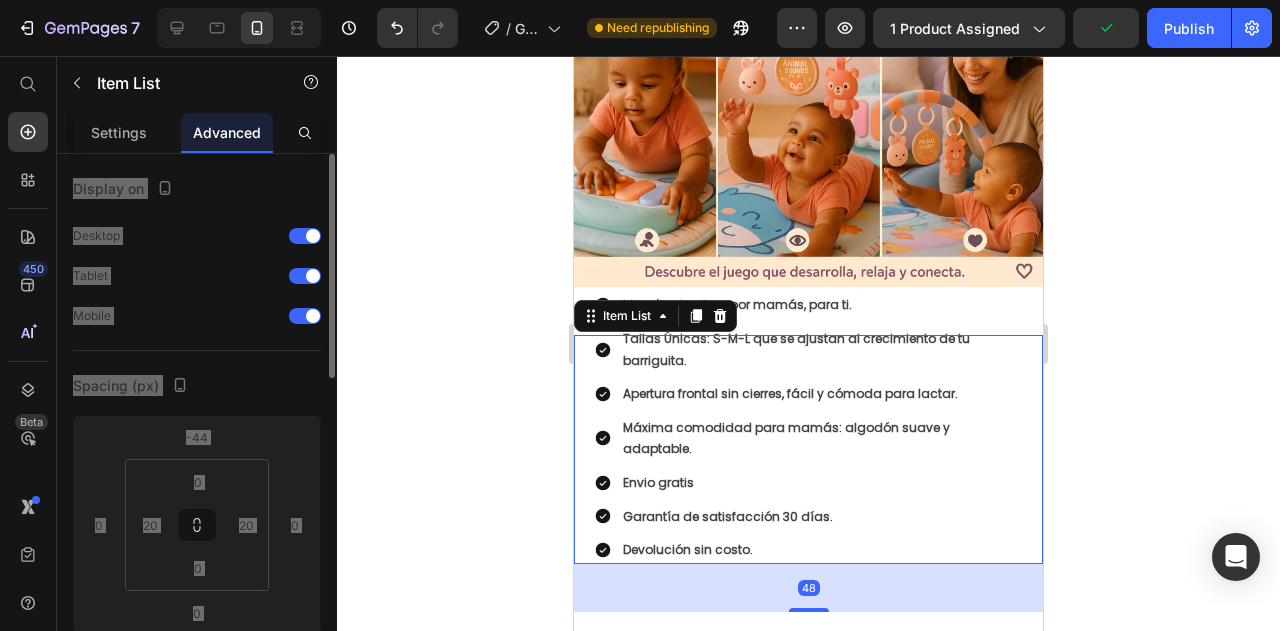 click on "Mamía™ hechas por mamás, para ti. Tallas Únicas: S-M-L que se ajustan al crecimiento de tu barriguita. Apertura frontal sin cierres, fácil y cómoda para lactar. Máxima comodidad para mamás: algodón suave y adaptable. Envio gratis Garantía de satisfacción 30 días. Devolución sin costo." at bounding box center [808, 427] 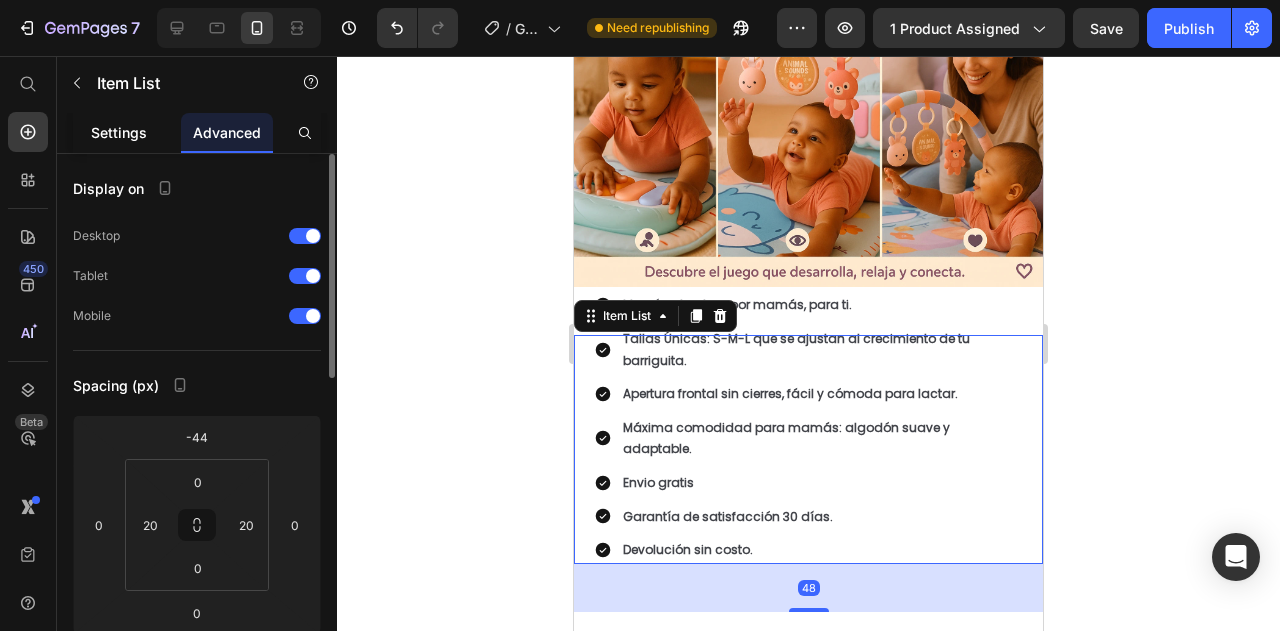 click on "Settings" 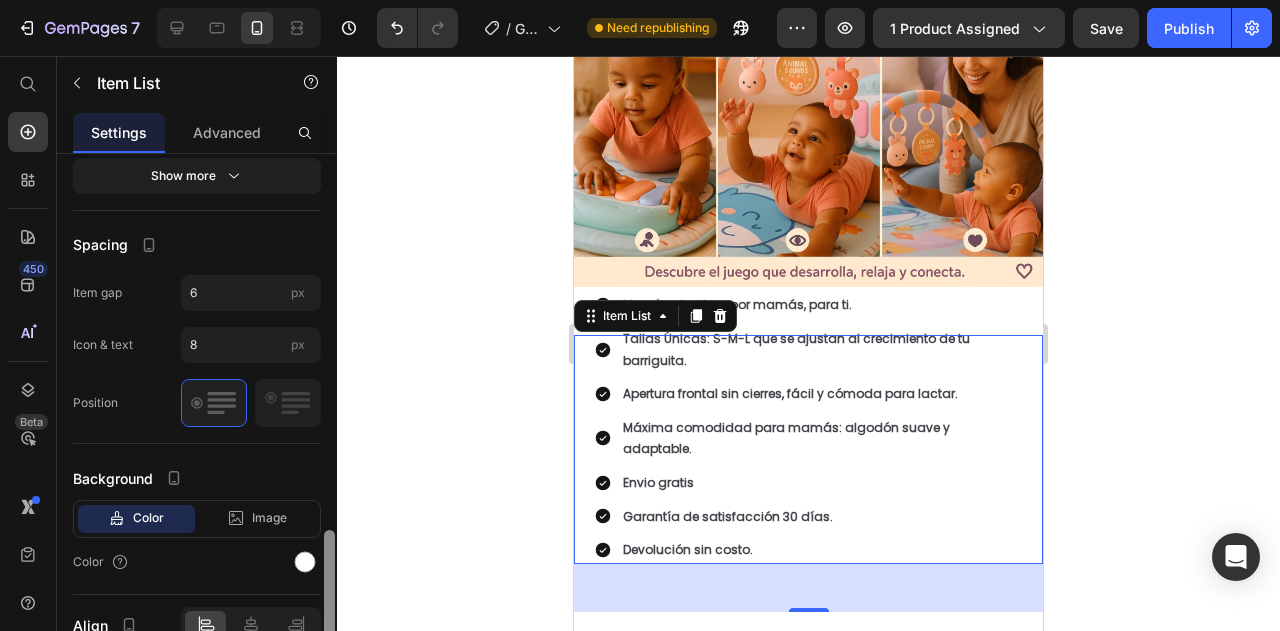 scroll, scrollTop: 1162, scrollLeft: 0, axis: vertical 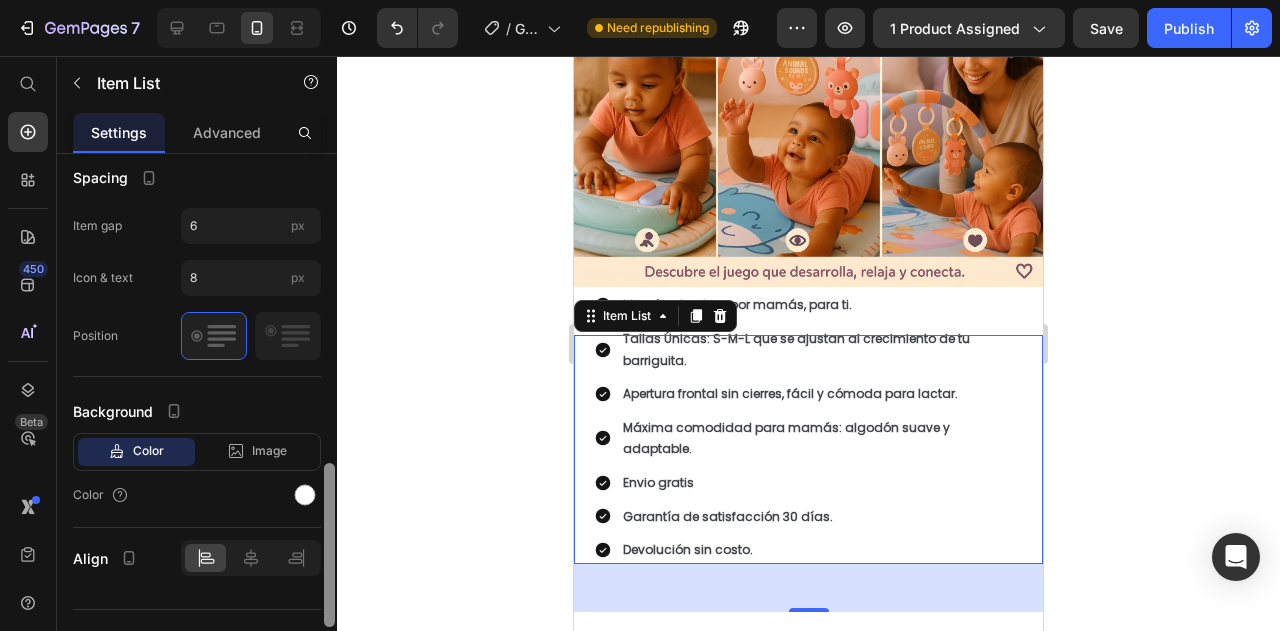 drag, startPoint x: 328, startPoint y: 262, endPoint x: 340, endPoint y: 628, distance: 366.19666 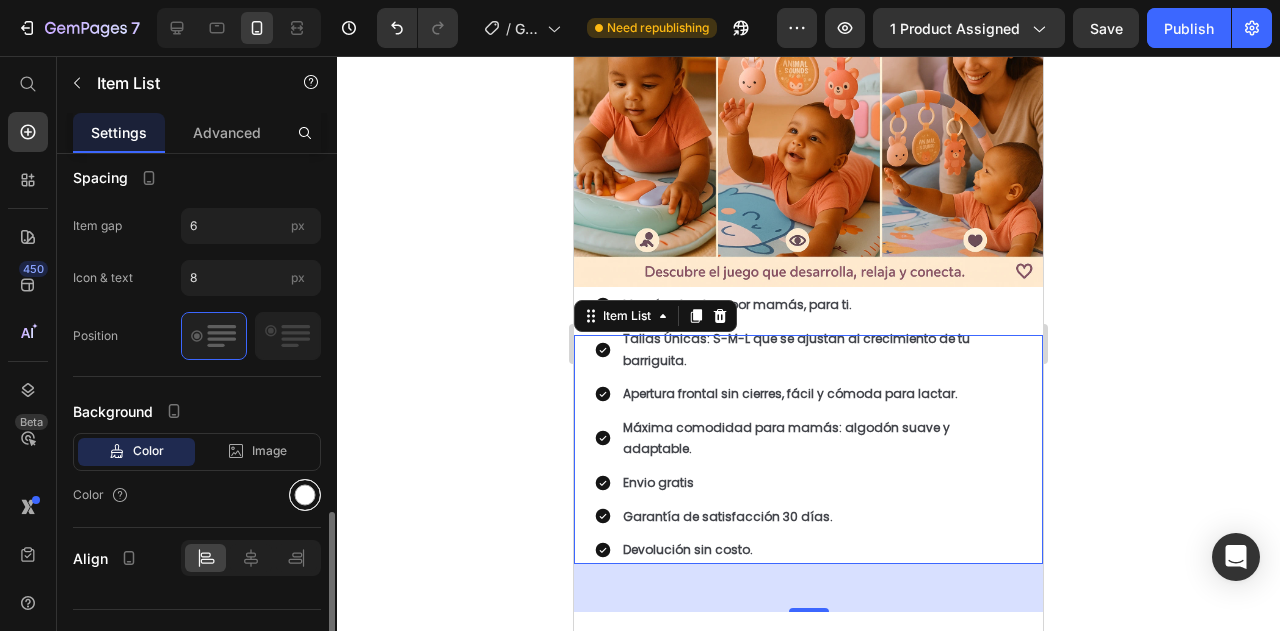 click at bounding box center (305, 495) 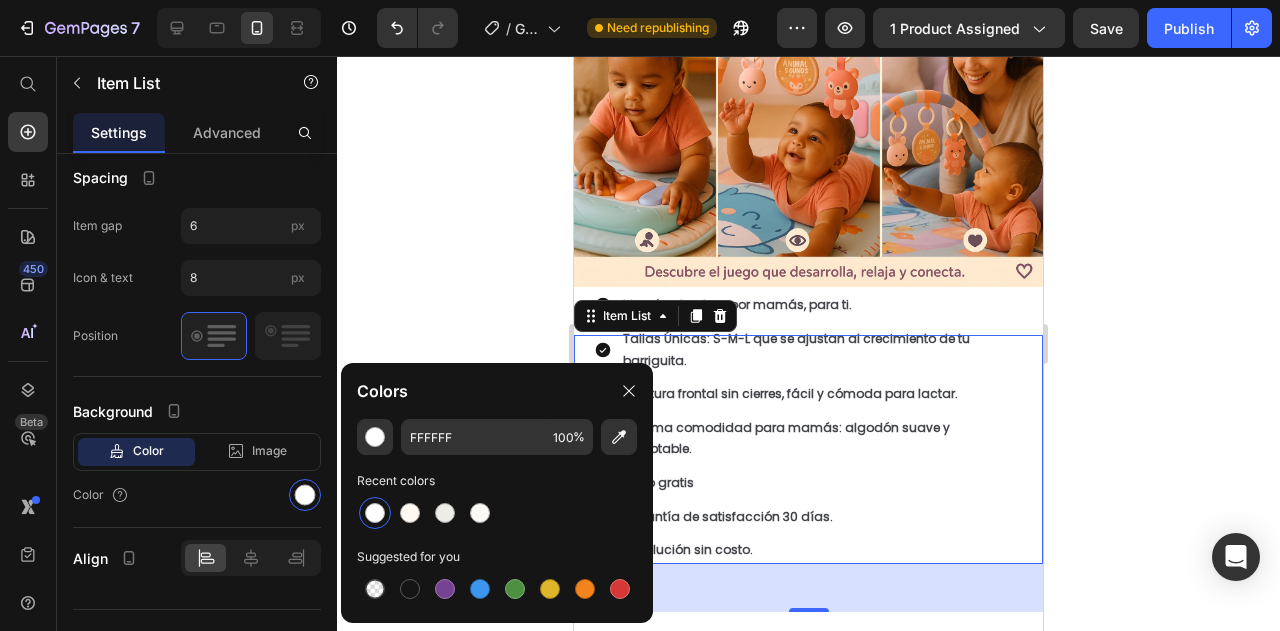 click 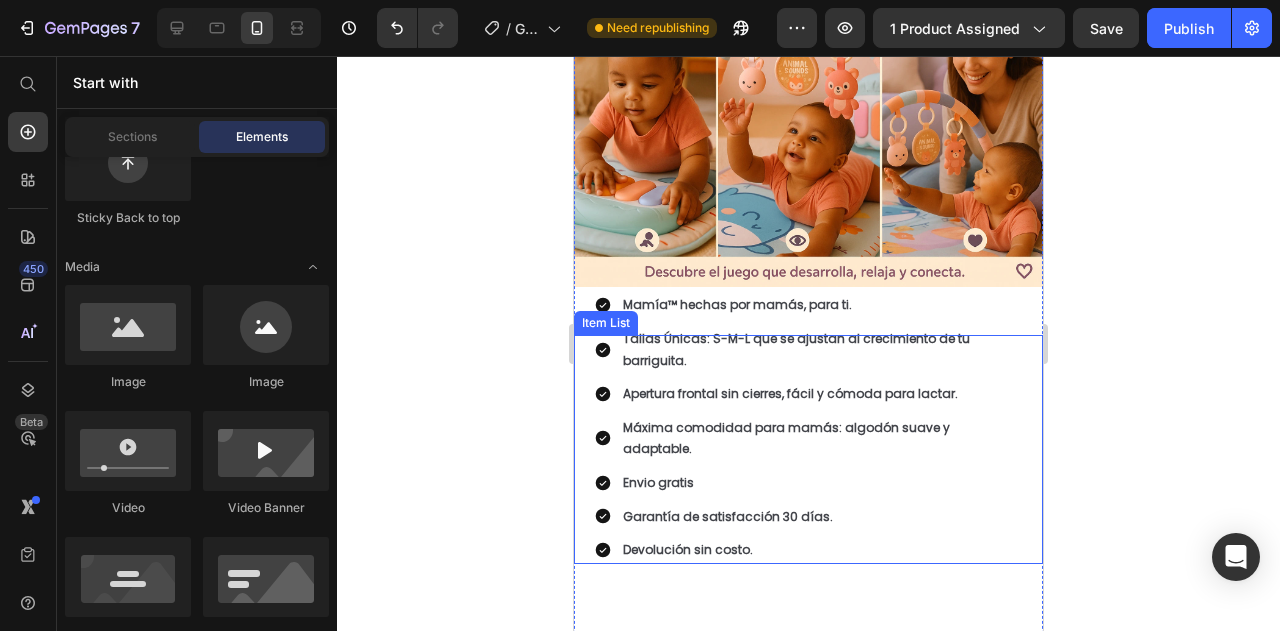 click on "Mamía™ hechas por mamás, para ti. Tallas Únicas: S-M-L que se ajustan al crecimiento de tu barriguita. Apertura frontal sin cierres, fácil y cómoda para lactar. Máxima comodidad para mamás: algodón suave y adaptable. Envio gratis Garantía de satisfacción 30 días. Devolución sin costo." at bounding box center [808, 427] 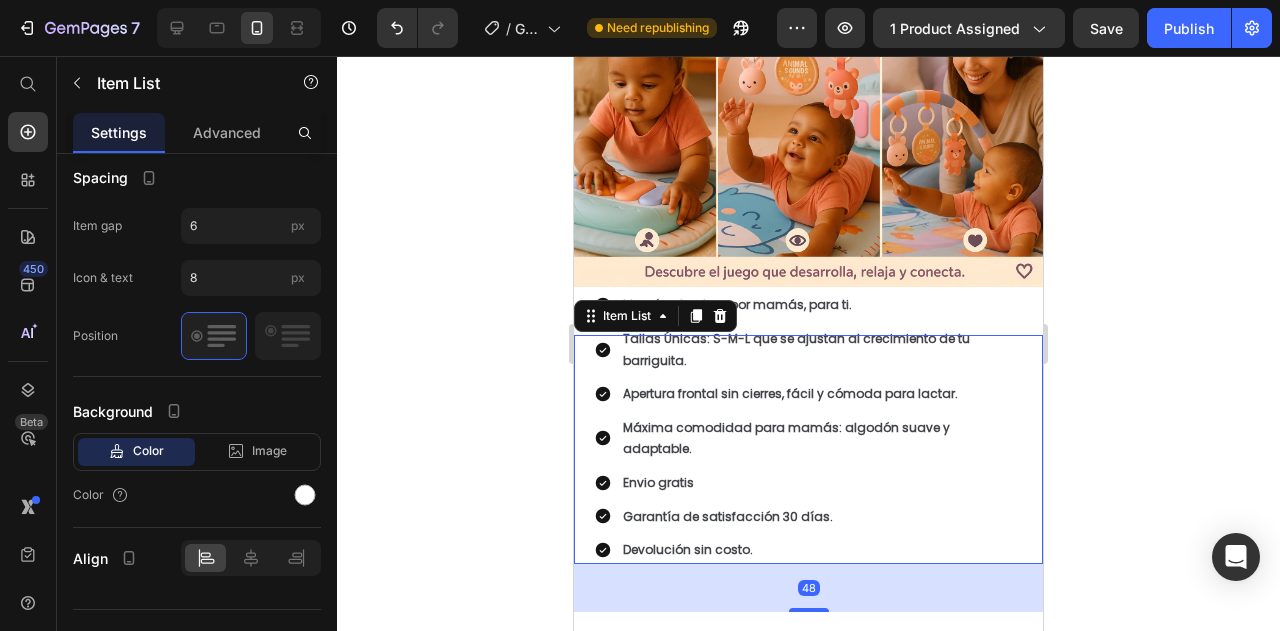 click on "Devolución sin costo." at bounding box center (821, 550) 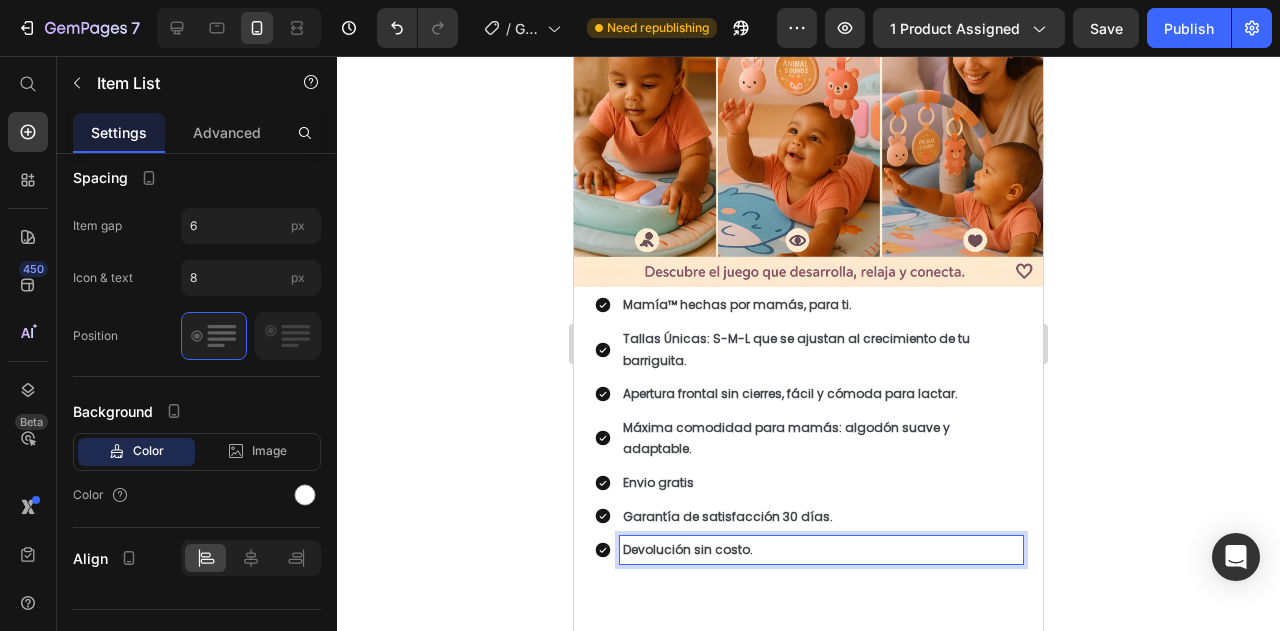 click on "Mamía™ hechas por mamás, para ti. Tallas Únicas: S-M-L que se ajustan al crecimiento de tu barriguita. Apertura frontal sin cierres, fácil y cómoda para lactar. Máxima comodidad para mamás: algodón suave y adaptable. Envio gratis Garantía de satisfacción 30 días. Devolución sin costo." at bounding box center (808, 427) 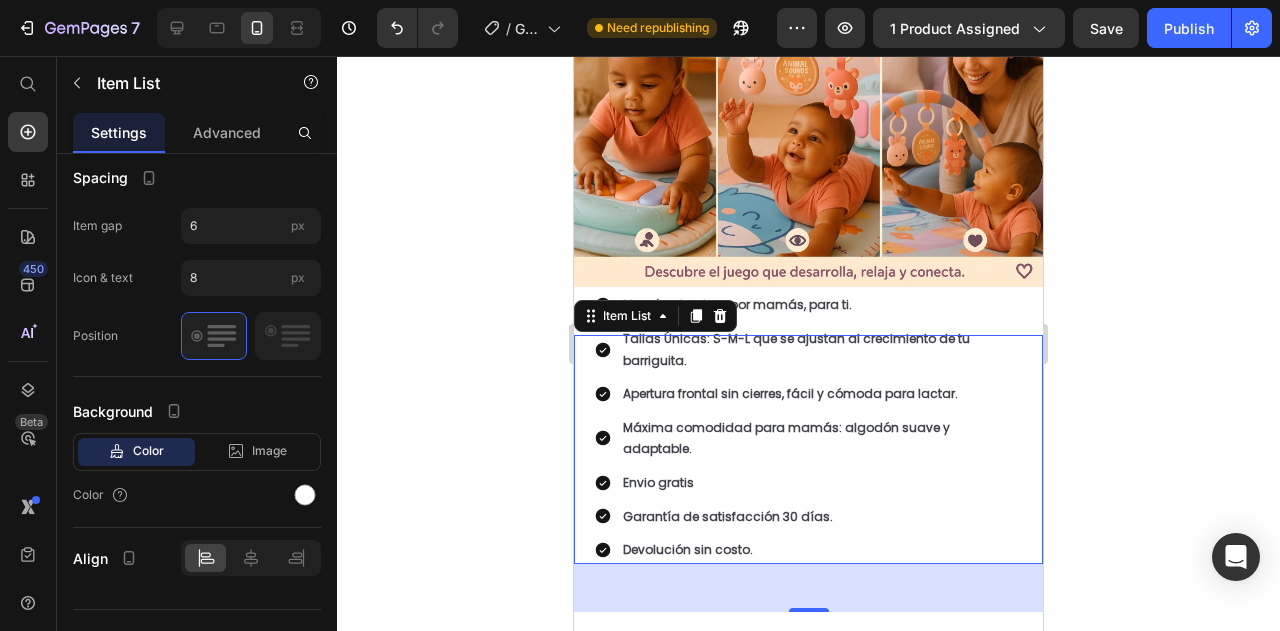 click on "Mamía™ hechas por mamás, para ti. Tallas Únicas: S-M-L que se ajustan al crecimiento de tu barriguita. Apertura frontal sin cierres, fácil y cómoda para lactar. Máxima comodidad para mamás: algodón suave y adaptable. Envio gratis Garantía de satisfacción 30 días. Devolución sin costo." at bounding box center (808, 427) 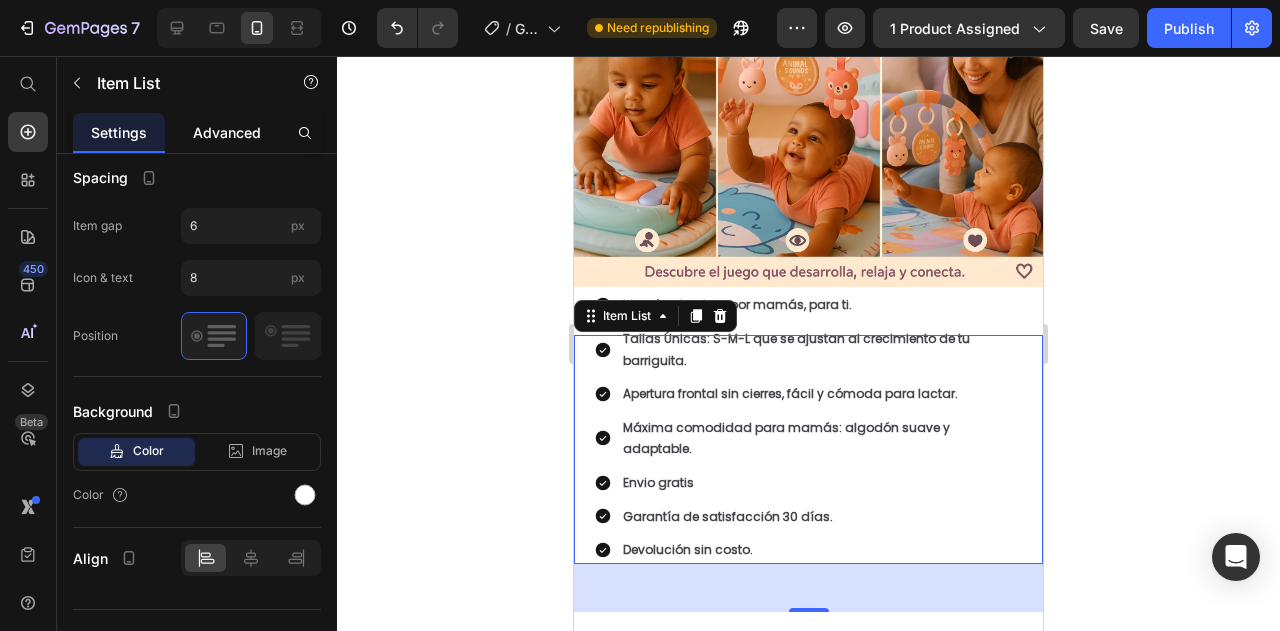 click on "Advanced" at bounding box center [227, 132] 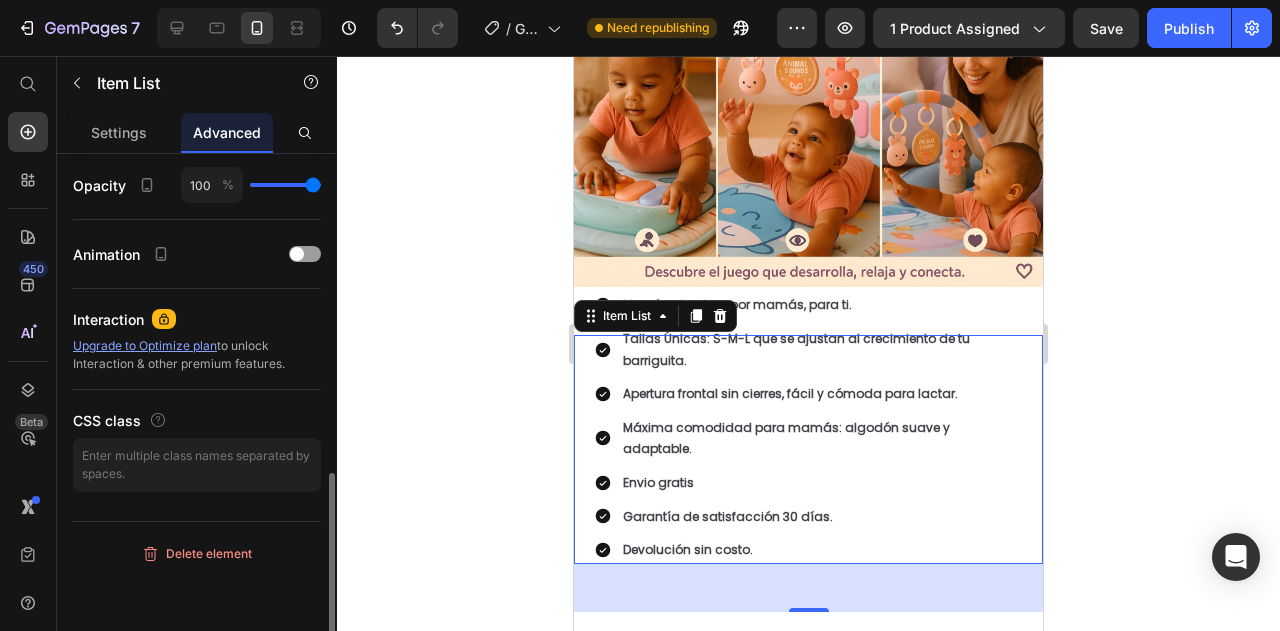 scroll, scrollTop: 0, scrollLeft: 0, axis: both 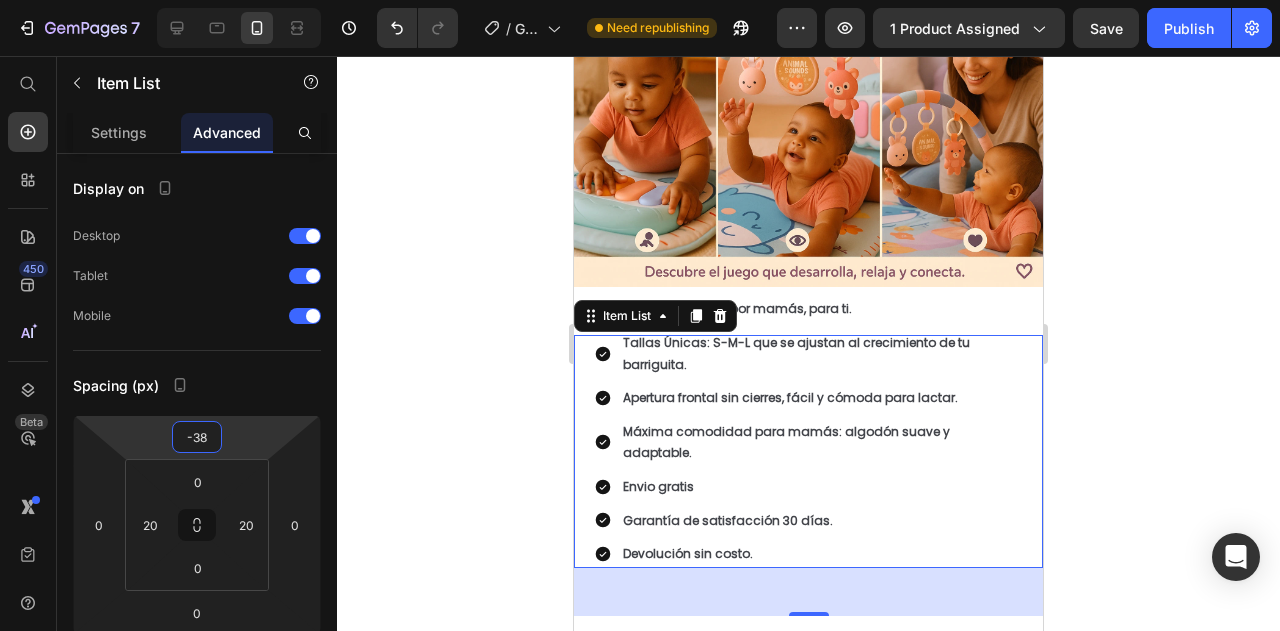 type on "-36" 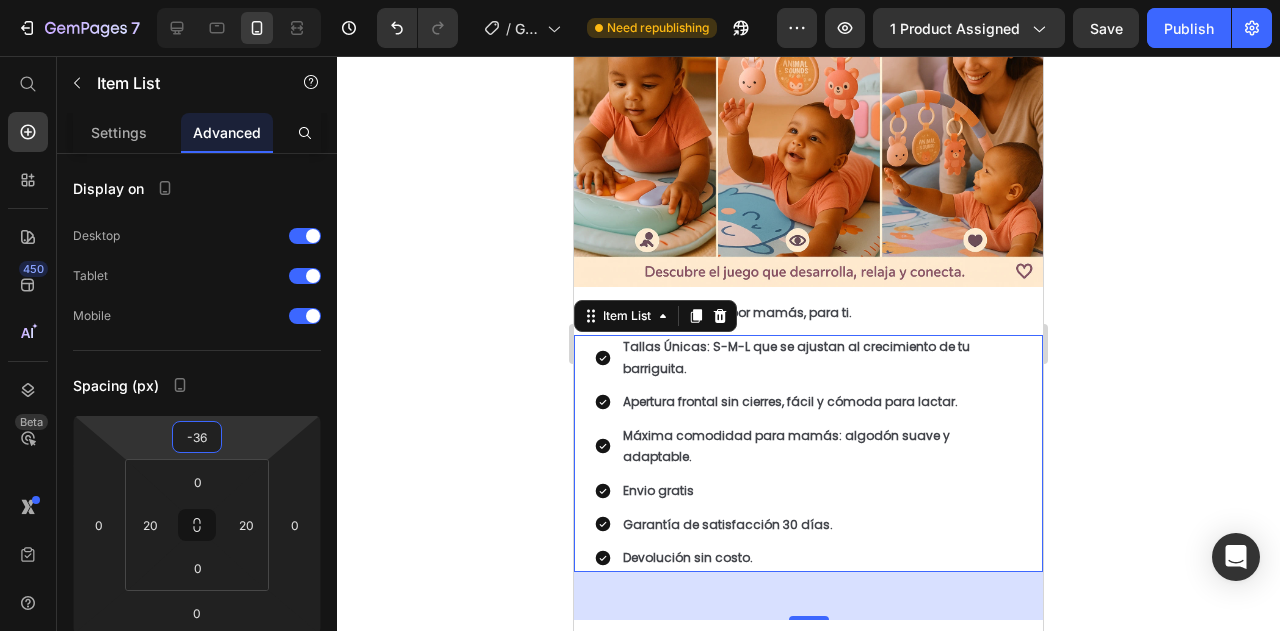 click on "7  Version history  /  GIMNASIO INTERACTIVO DE BEBE Need republishing Preview 1 product assigned  Save   Publish  450 Beta Start with Sections Elements Hero Section Product Detail Brands Trusted Badges Guarantee Product Breakdown How to use Testimonials Compare Bundle FAQs Social Proof Brand Story Product List Collection Blog List Contact Sticky Add to Cart Custom Footer Browse Library 450 Layout
Row
Row
Row
Row Text
Heading
Text Block Button
Button
Button
Sticky Back to top Media
Image" at bounding box center (640, 0) 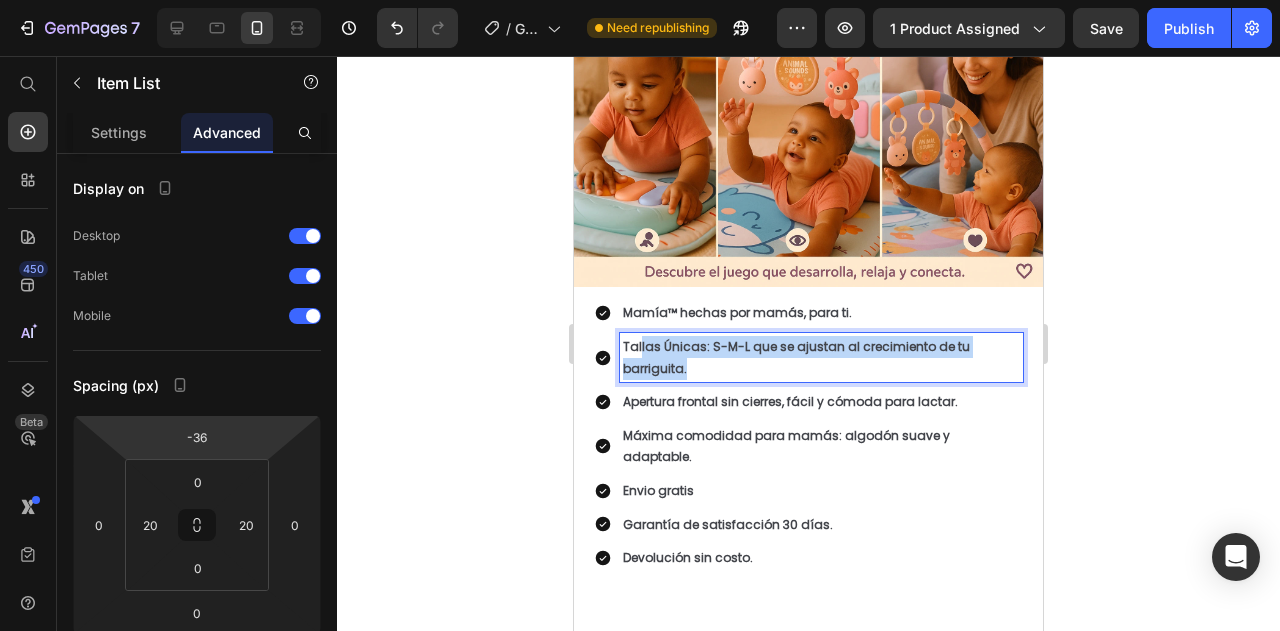 drag, startPoint x: 706, startPoint y: 321, endPoint x: 640, endPoint y: 310, distance: 66.910385 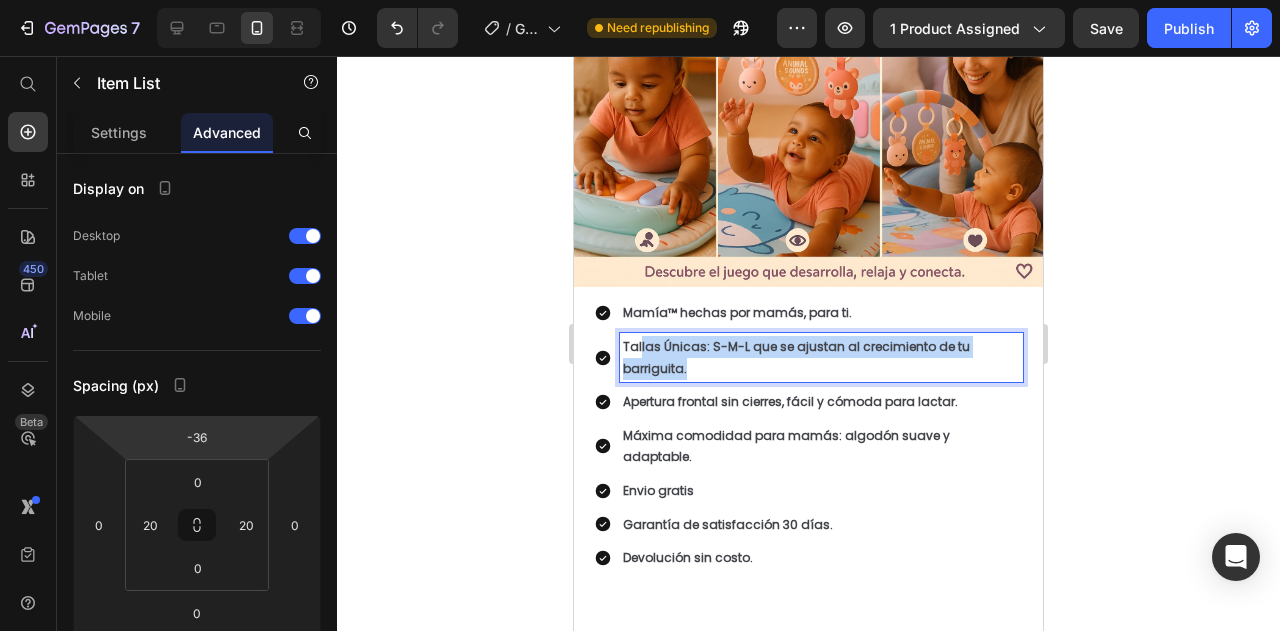 click on "Tallas Únicas: S-M-L que se ajustan al crecimiento de tu barriguita." at bounding box center [821, 357] 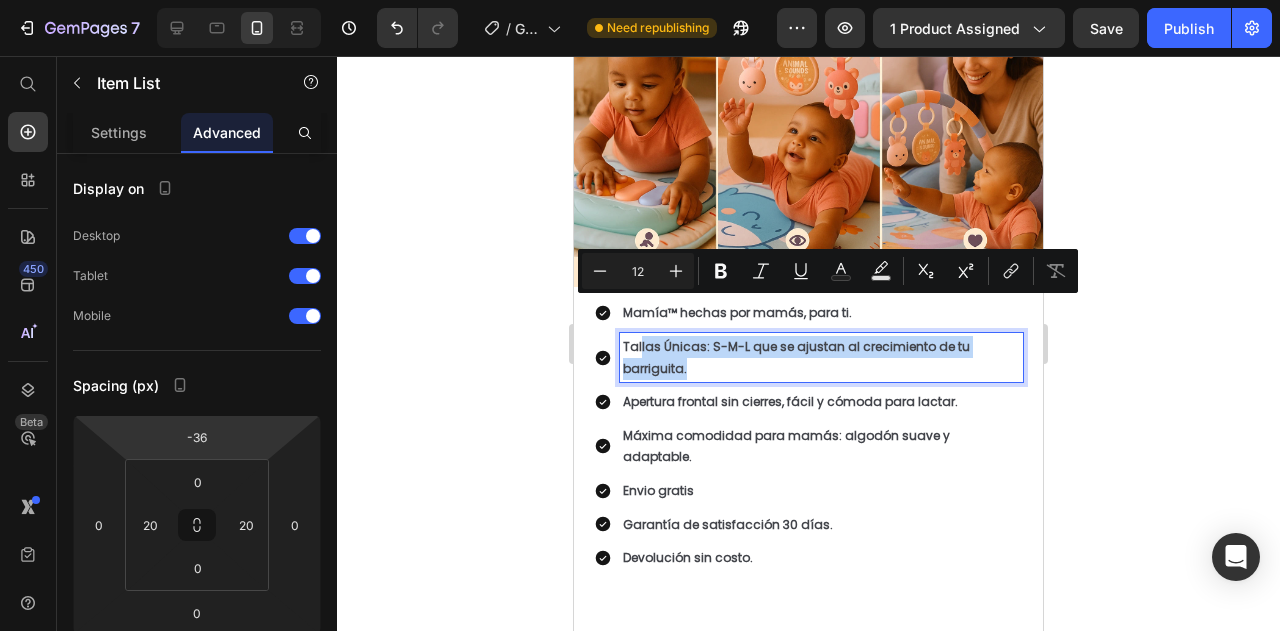 click on "Tallas Únicas: S-M-L que se ajustan al crecimiento de tu barriguita." at bounding box center [821, 357] 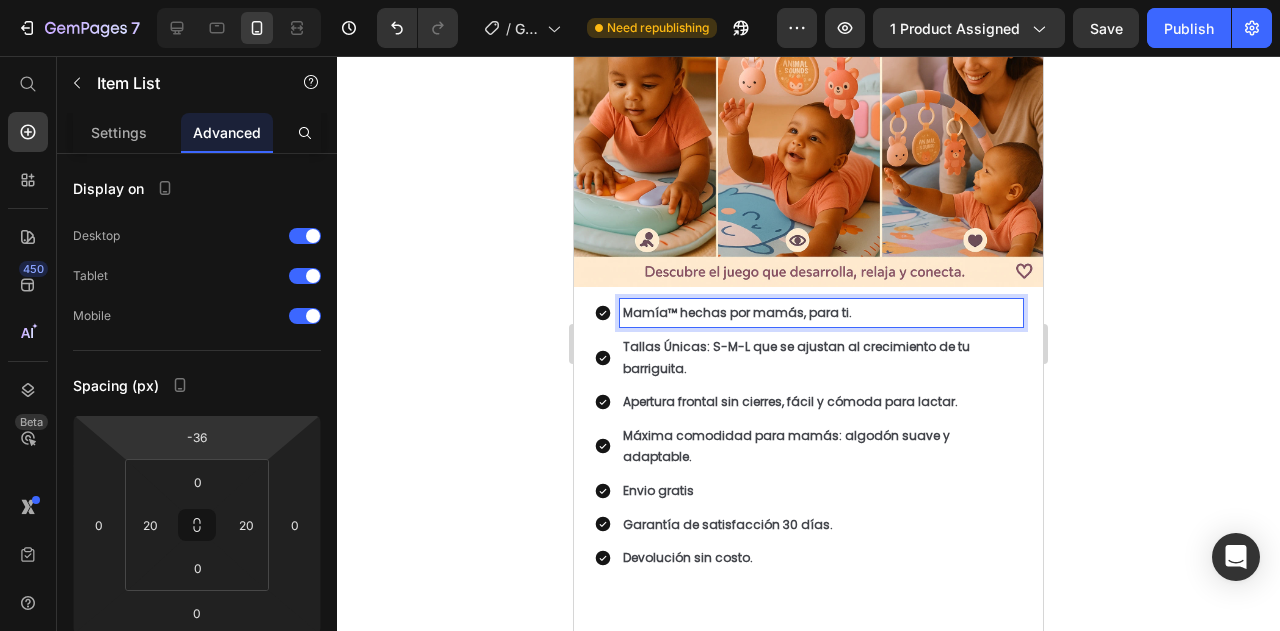 click on "Mamía™ hechas por mamás, para ti." at bounding box center [821, 313] 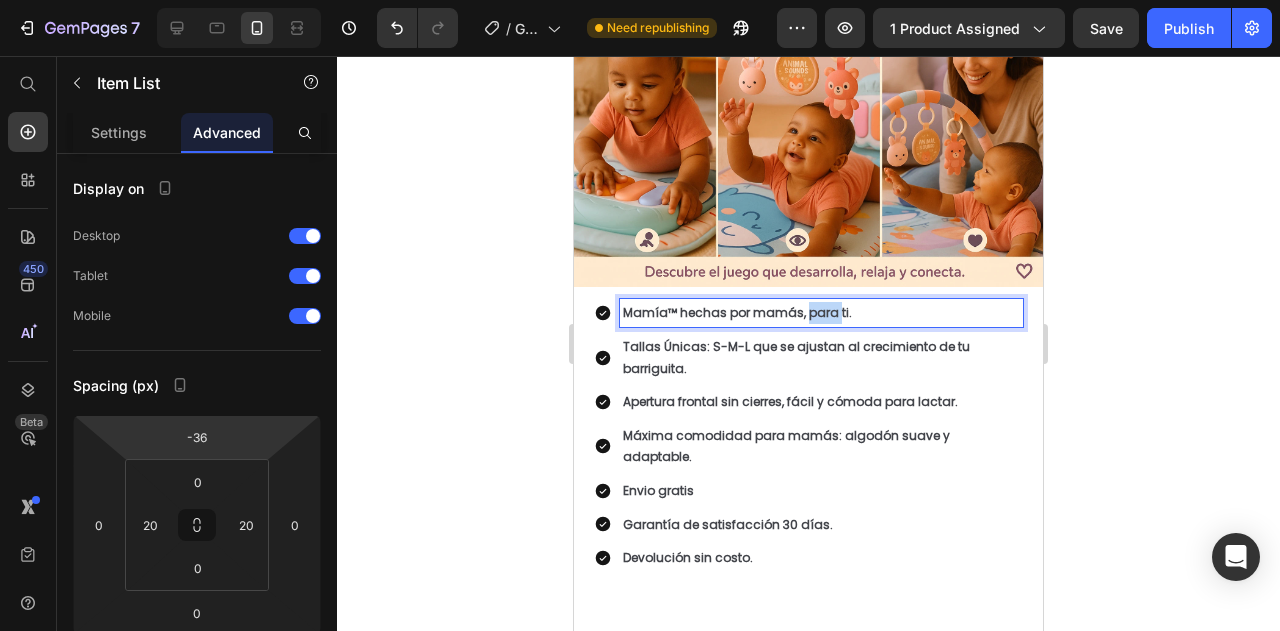 click on "Mamía™ hechas por mamás, para ti." at bounding box center [821, 313] 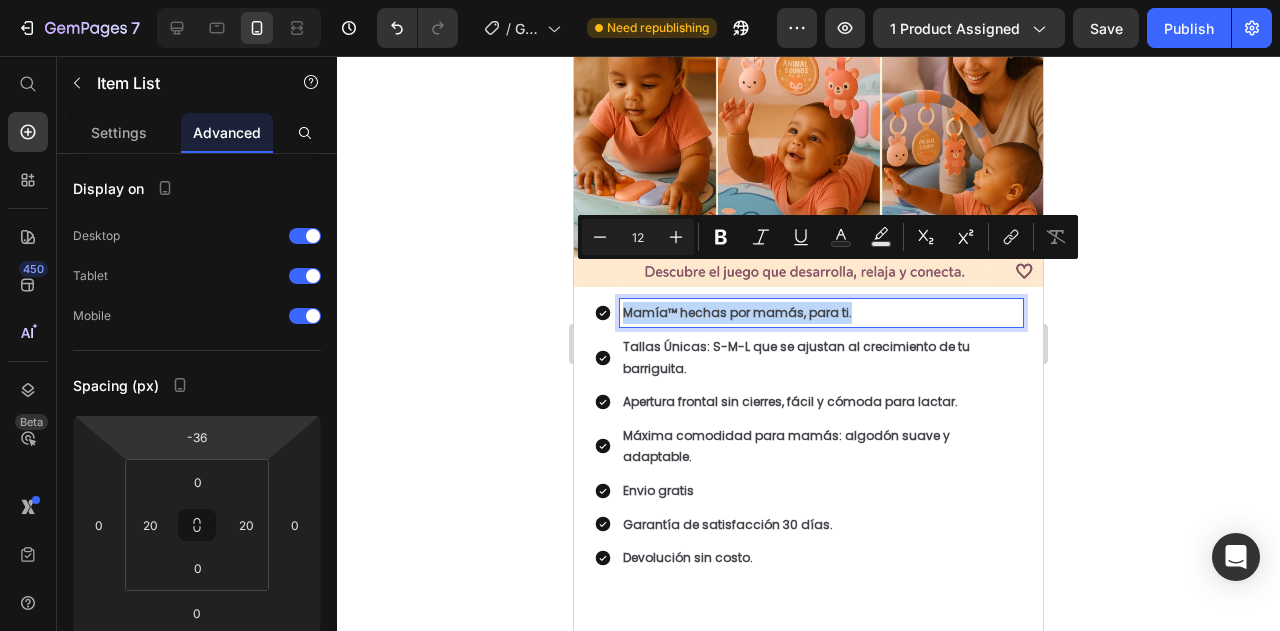 click on "Mamía™ hechas por mamás, para ti." at bounding box center [821, 313] 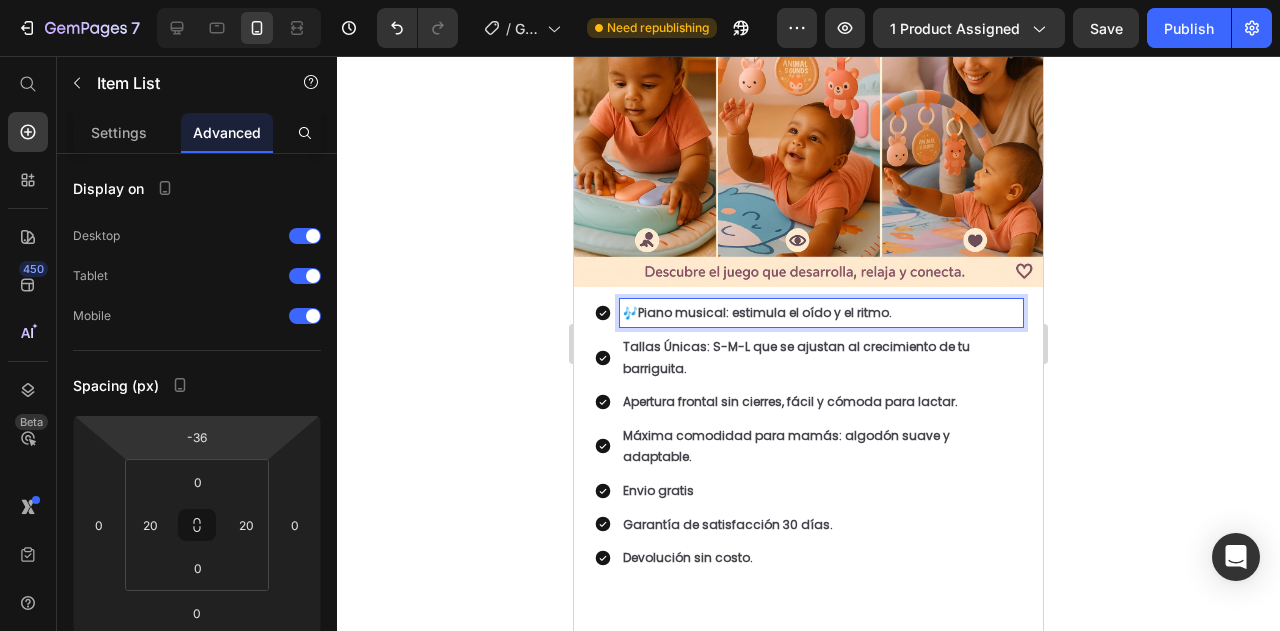 click on "🎶  Piano musical : estimula el oído y el ritmo." at bounding box center [821, 313] 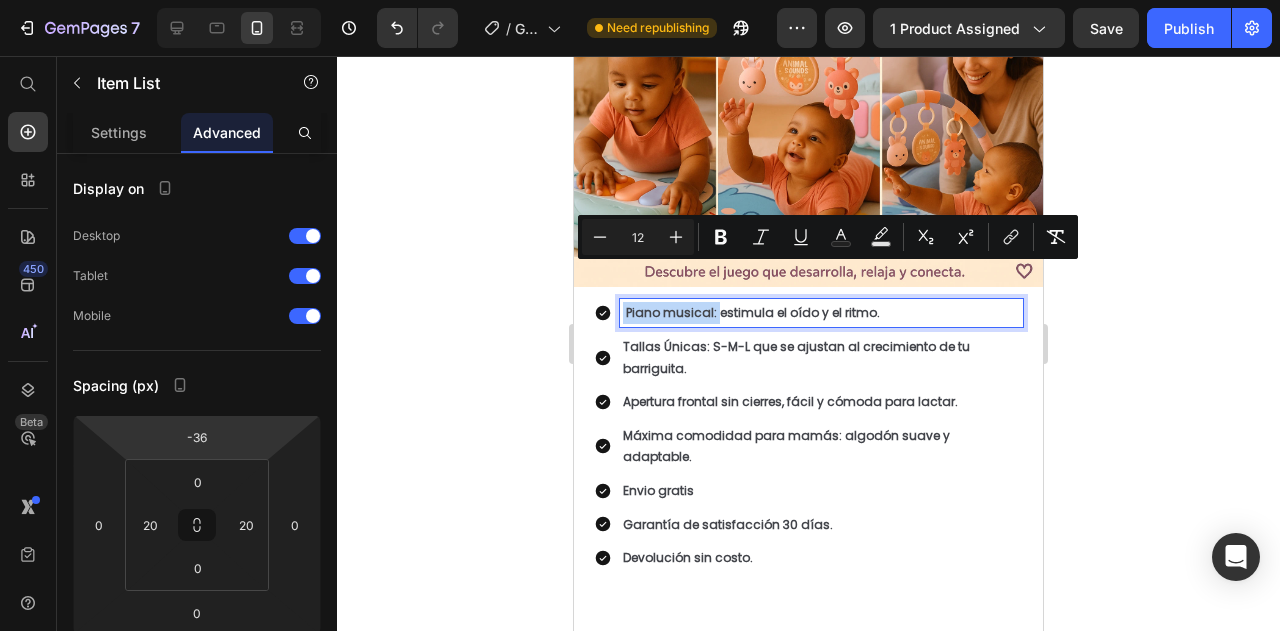 drag, startPoint x: 717, startPoint y: 276, endPoint x: 622, endPoint y: 275, distance: 95.005264 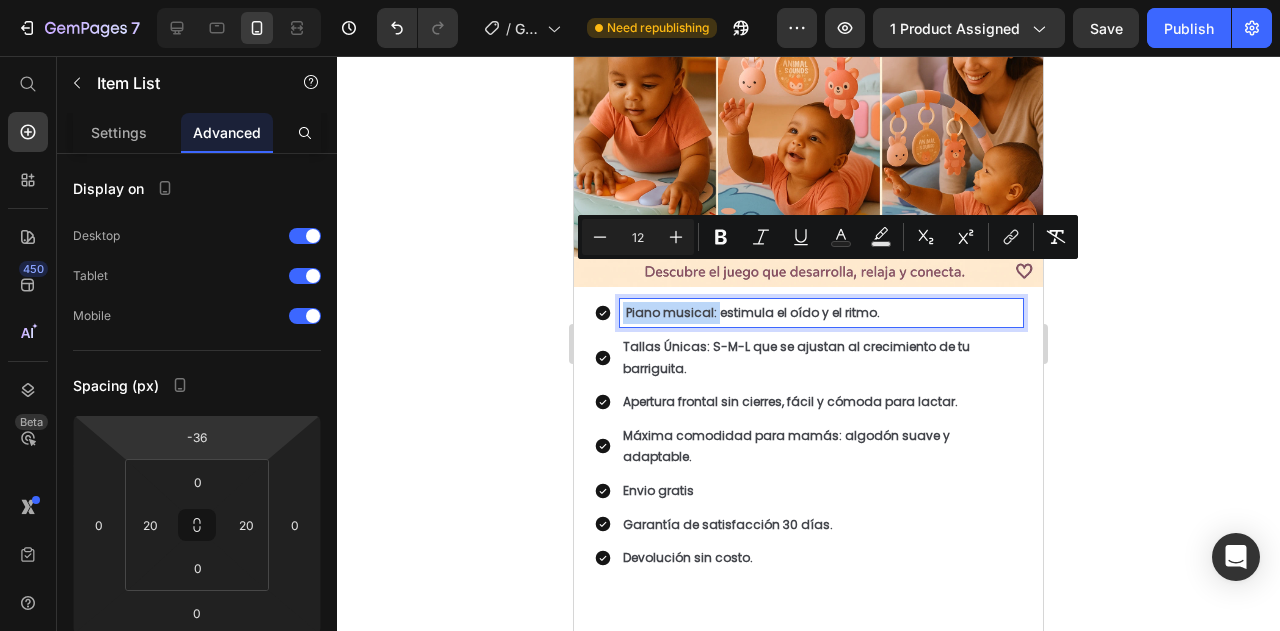 click on "Piano musical : estimula el oído y el ritmo." at bounding box center (821, 313) 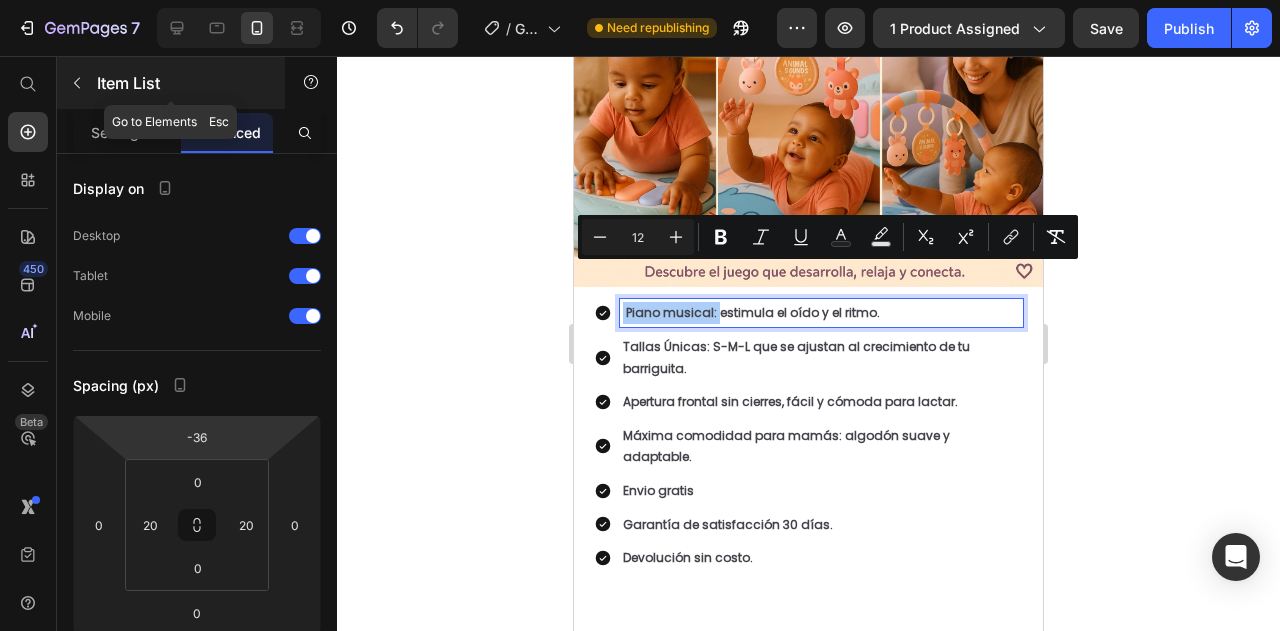 click on "Item List" at bounding box center [182, 83] 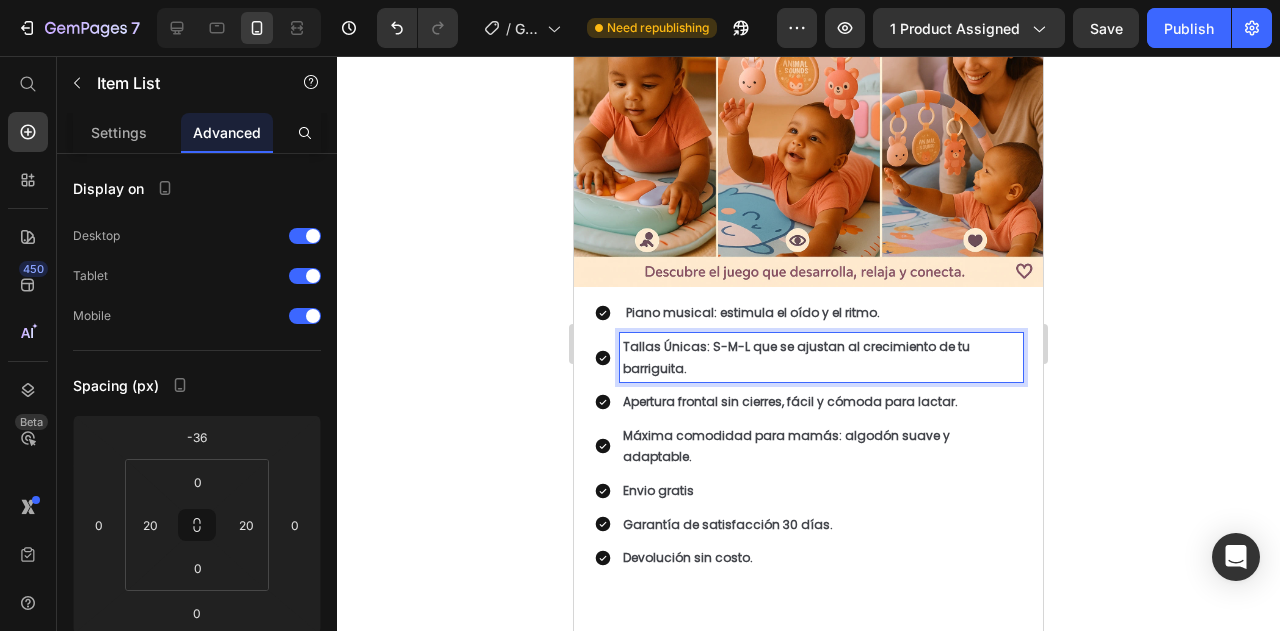 click on "Tallas Únicas: S-M-L que se ajustan al crecimiento de tu barriguita." at bounding box center (821, 357) 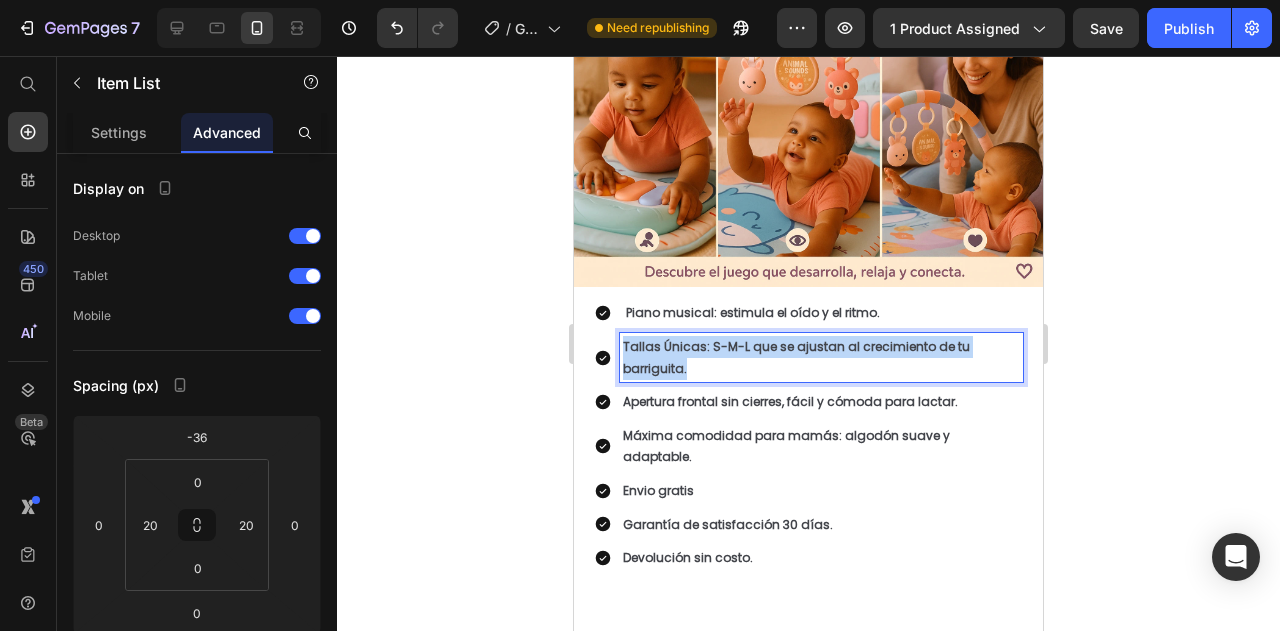 drag, startPoint x: 695, startPoint y: 336, endPoint x: 614, endPoint y: 302, distance: 87.84646 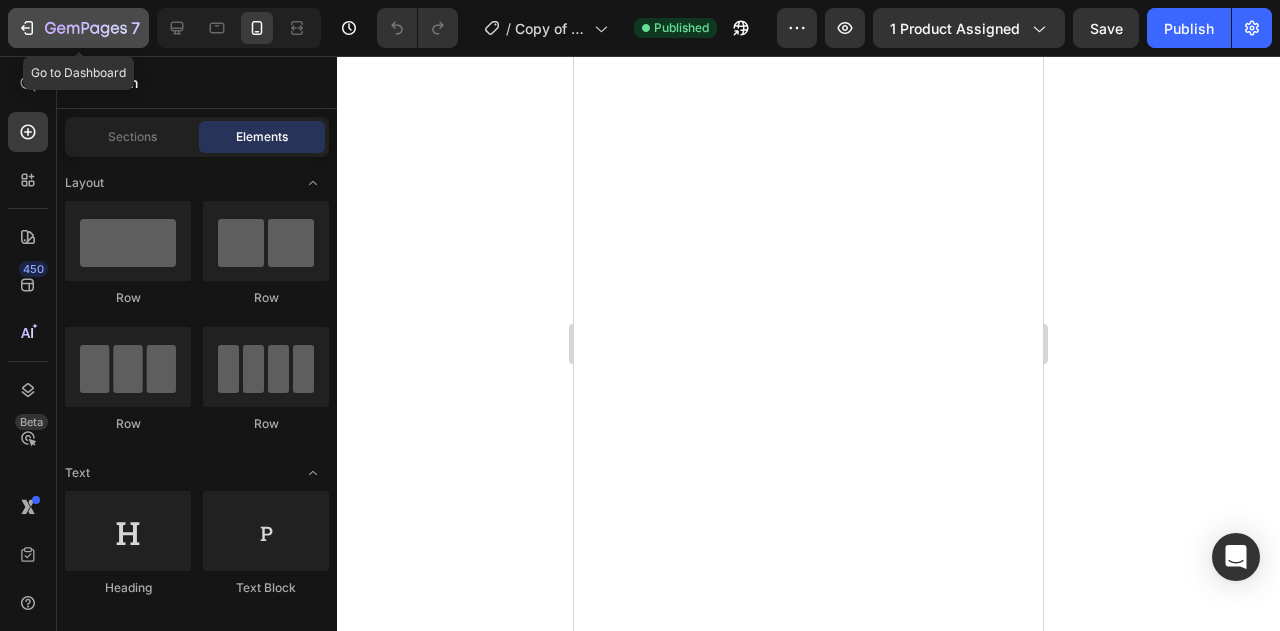 scroll, scrollTop: 0, scrollLeft: 0, axis: both 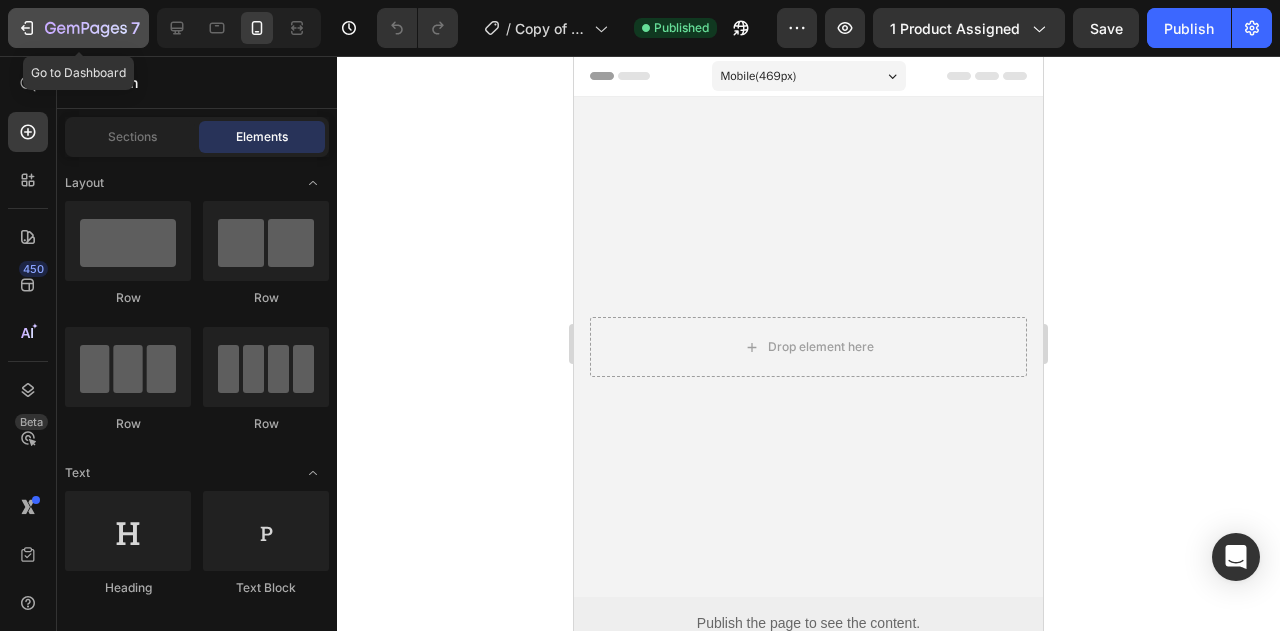 click on "7" at bounding box center (78, 28) 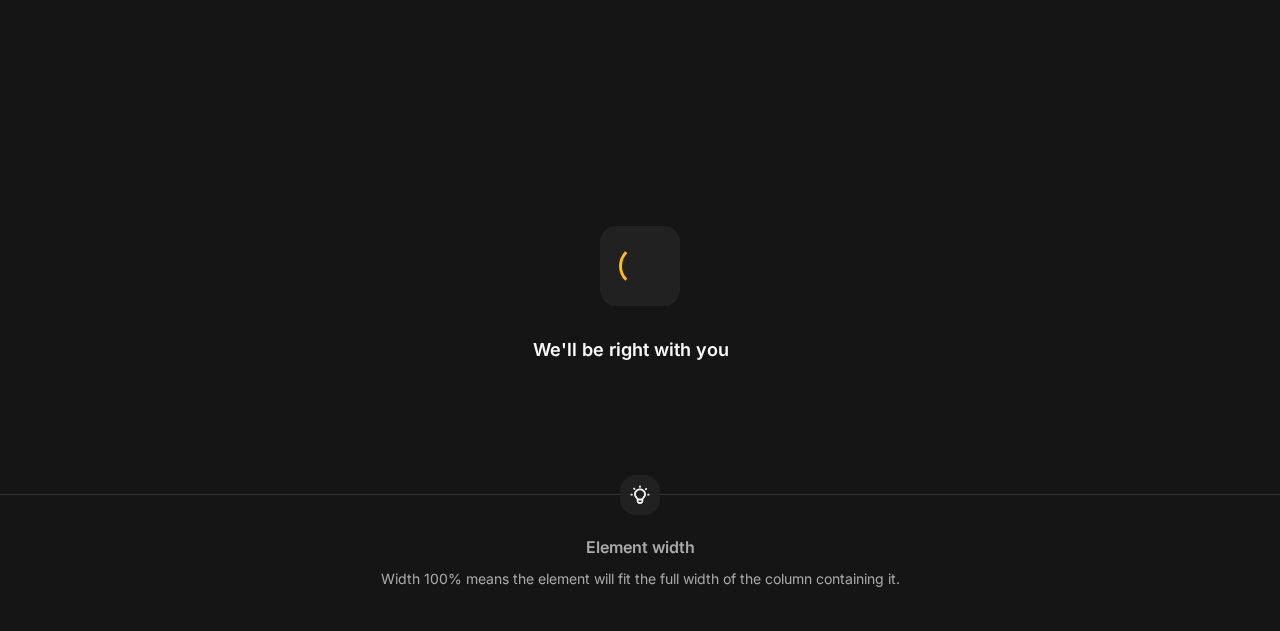 scroll, scrollTop: 0, scrollLeft: 0, axis: both 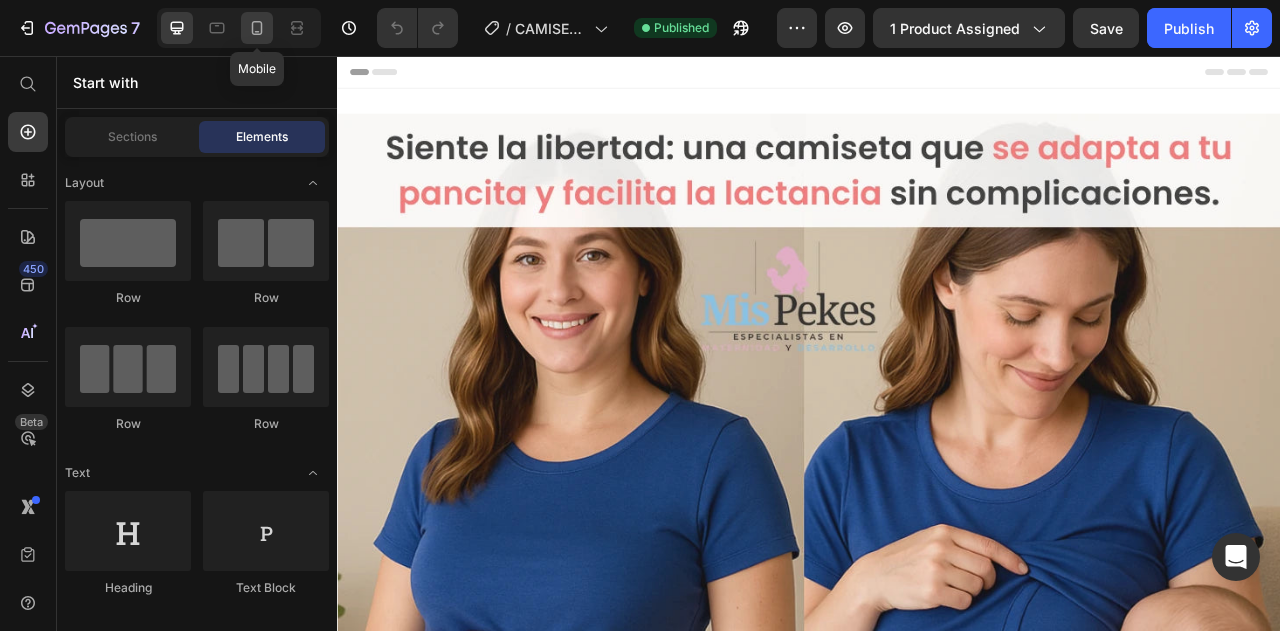 click 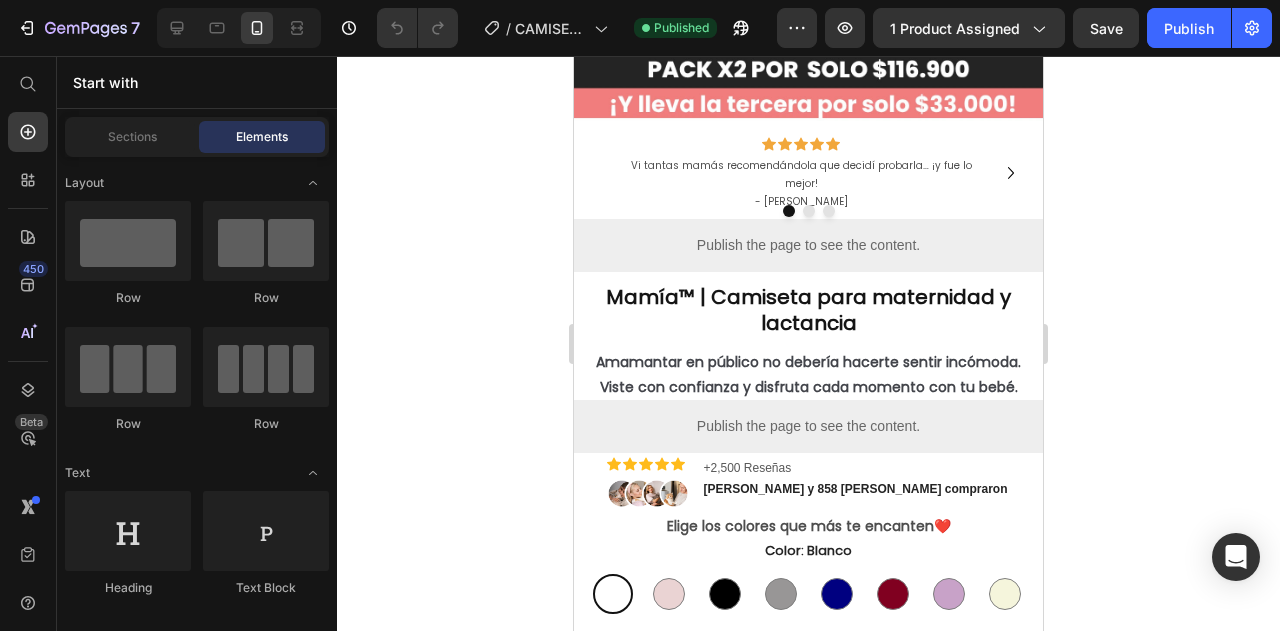 scroll, scrollTop: 488, scrollLeft: 0, axis: vertical 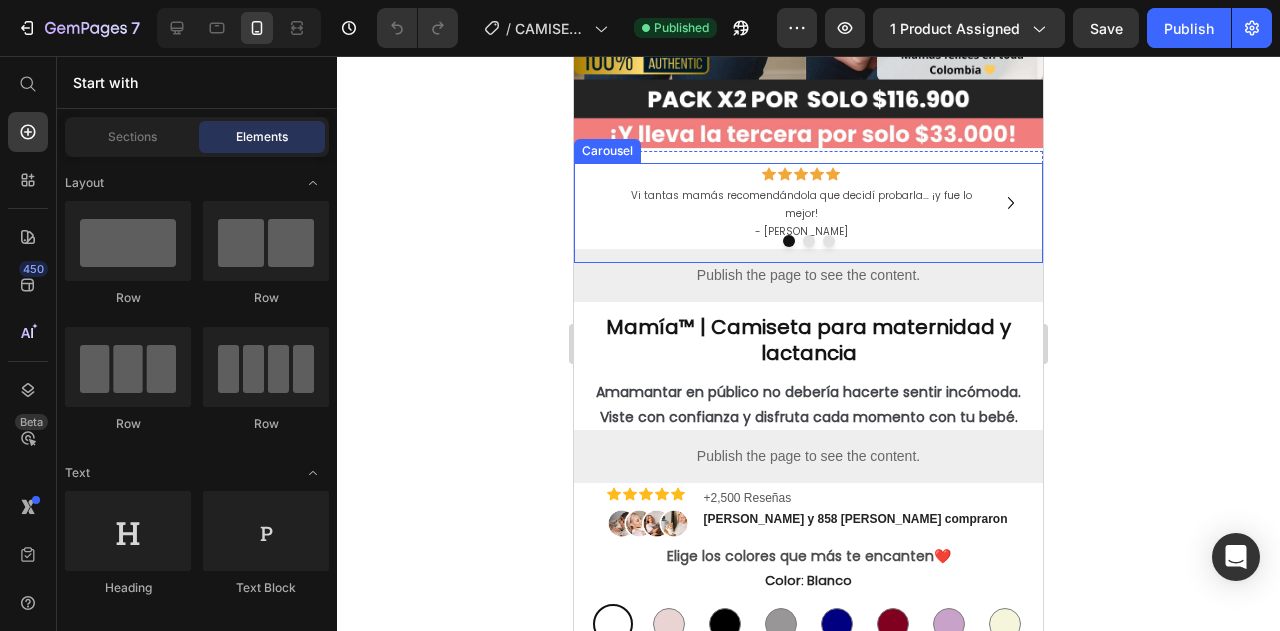 click 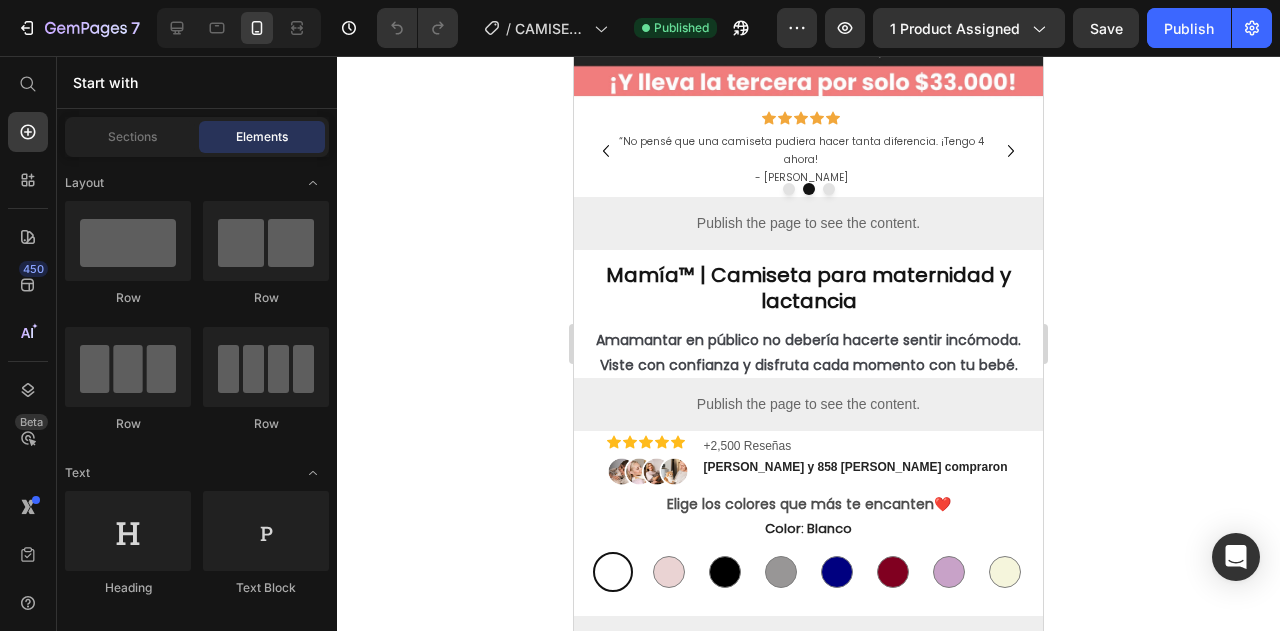scroll, scrollTop: 569, scrollLeft: 0, axis: vertical 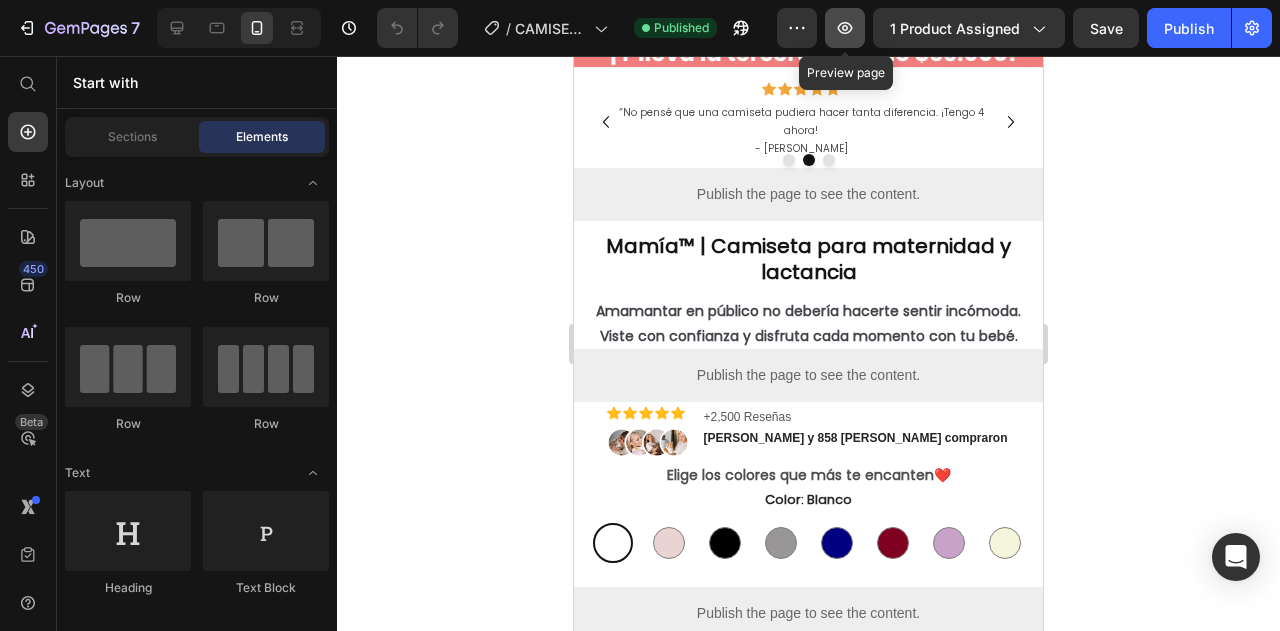 click 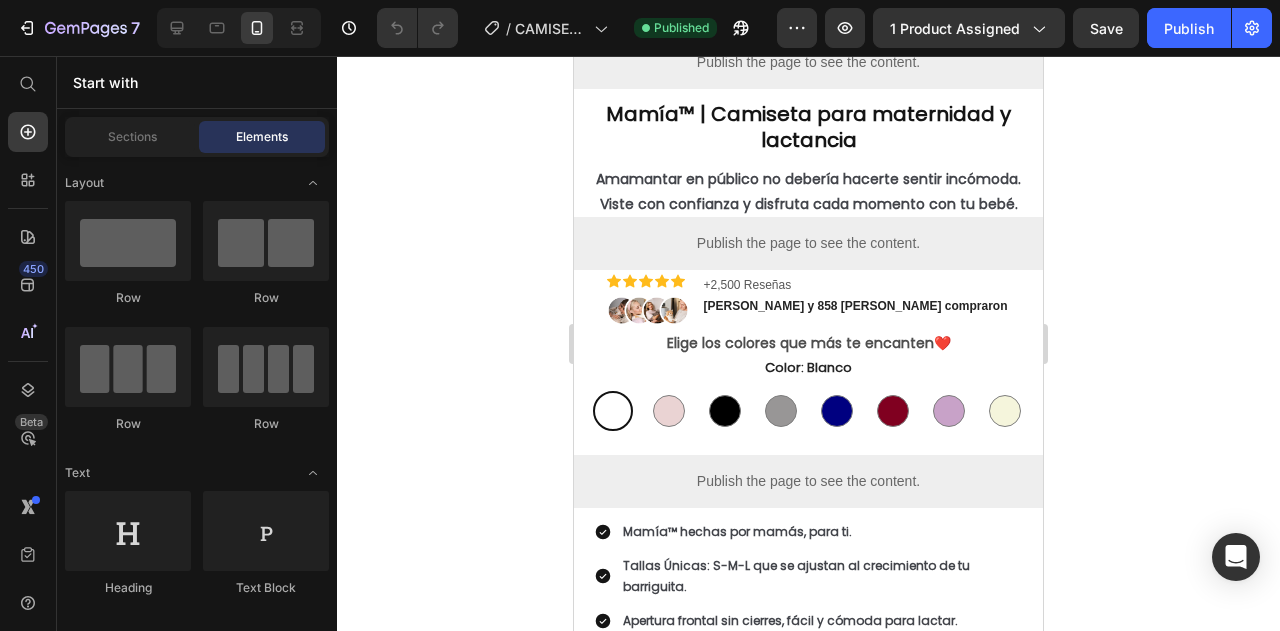 scroll, scrollTop: 753, scrollLeft: 0, axis: vertical 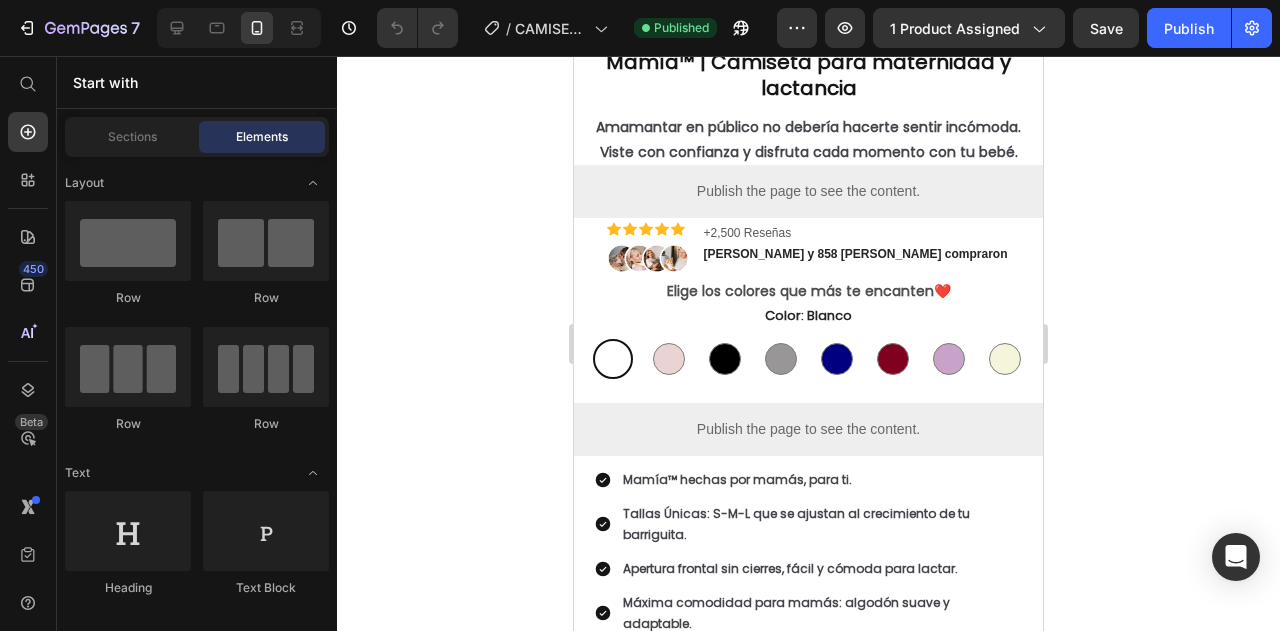 drag, startPoint x: 1031, startPoint y: 203, endPoint x: 1618, endPoint y: 284, distance: 592.56226 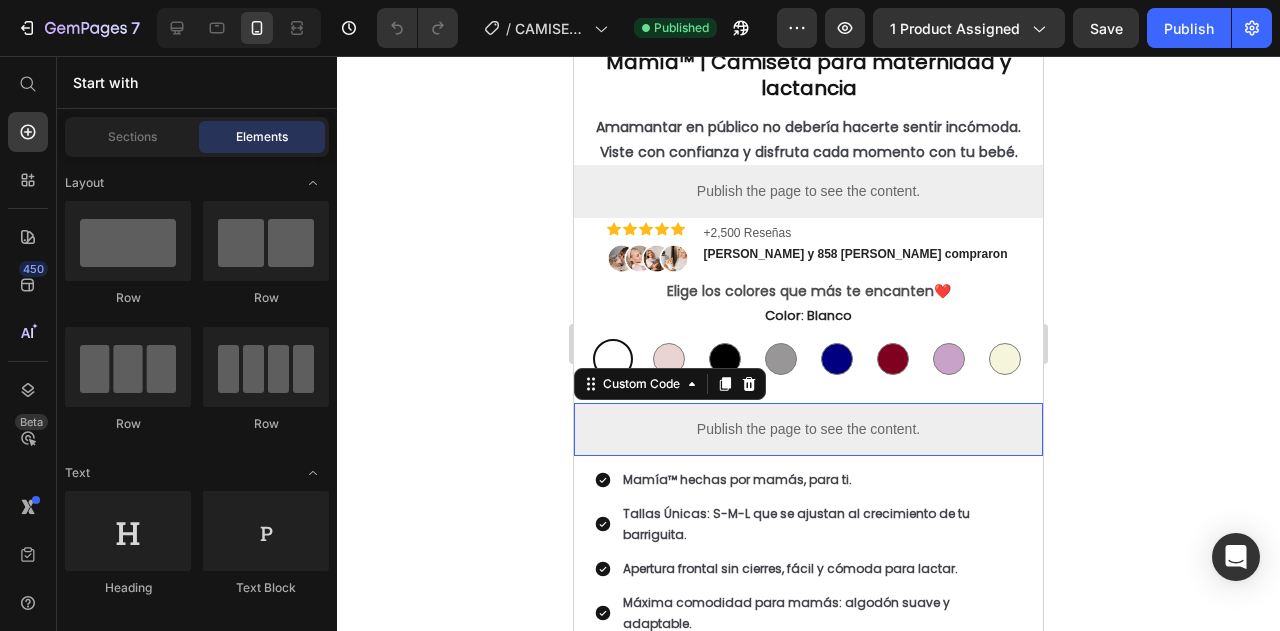 click on "Publish the page to see the content." at bounding box center (808, 429) 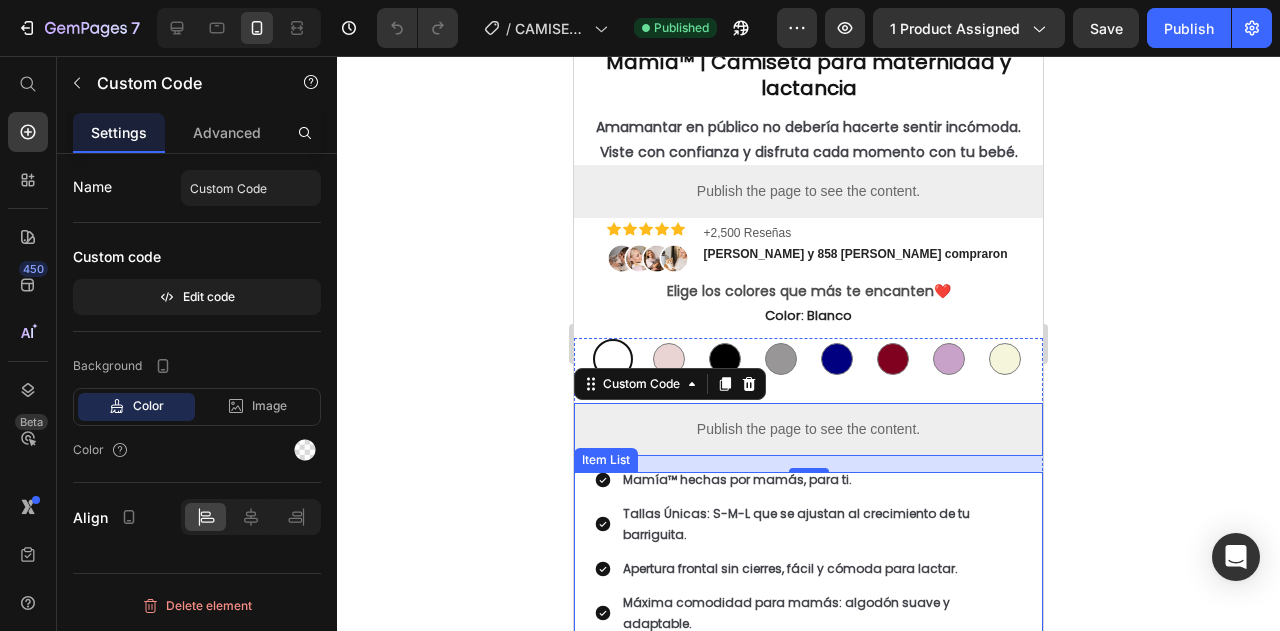 click on "Mamía™ hechas por mamás, para ti." at bounding box center (821, 480) 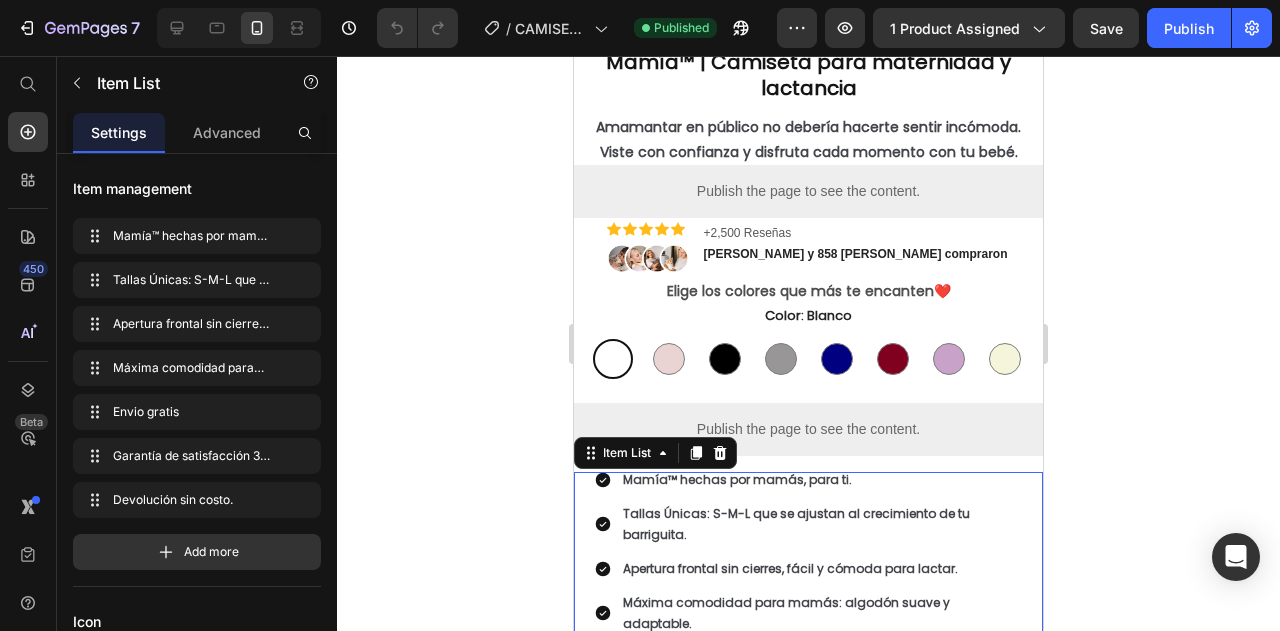 click on "Mamía™ hechas por mamás, para ti. Tallas Únicas: S-M-L que se ajustan al crecimiento de tu barriguita. Apertura frontal sin cierres, fácil y cómoda para lactar. Máxima comodidad para mamás: algodón suave y adaptable. Envio gratis Garantía de satisfacción 30 días. Devolución sin costo." at bounding box center [808, 602] 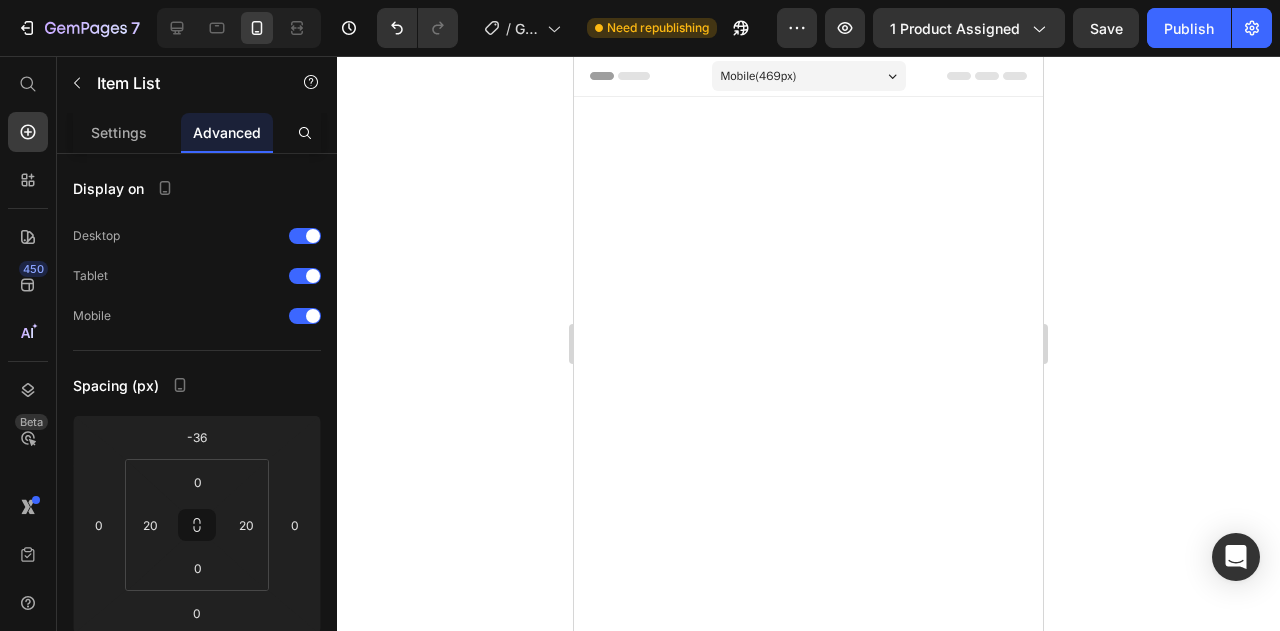 scroll, scrollTop: 0, scrollLeft: 0, axis: both 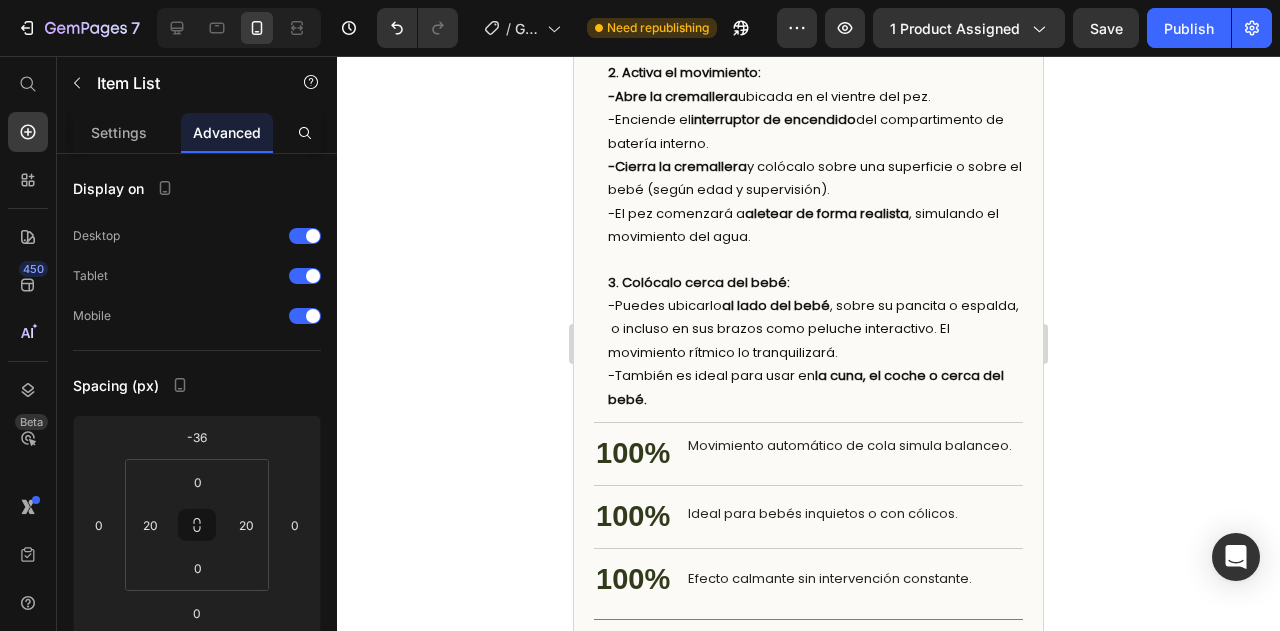 click on "Apertura frontal sin cierres, fácil y cómoda para lactar." at bounding box center [821, -750] 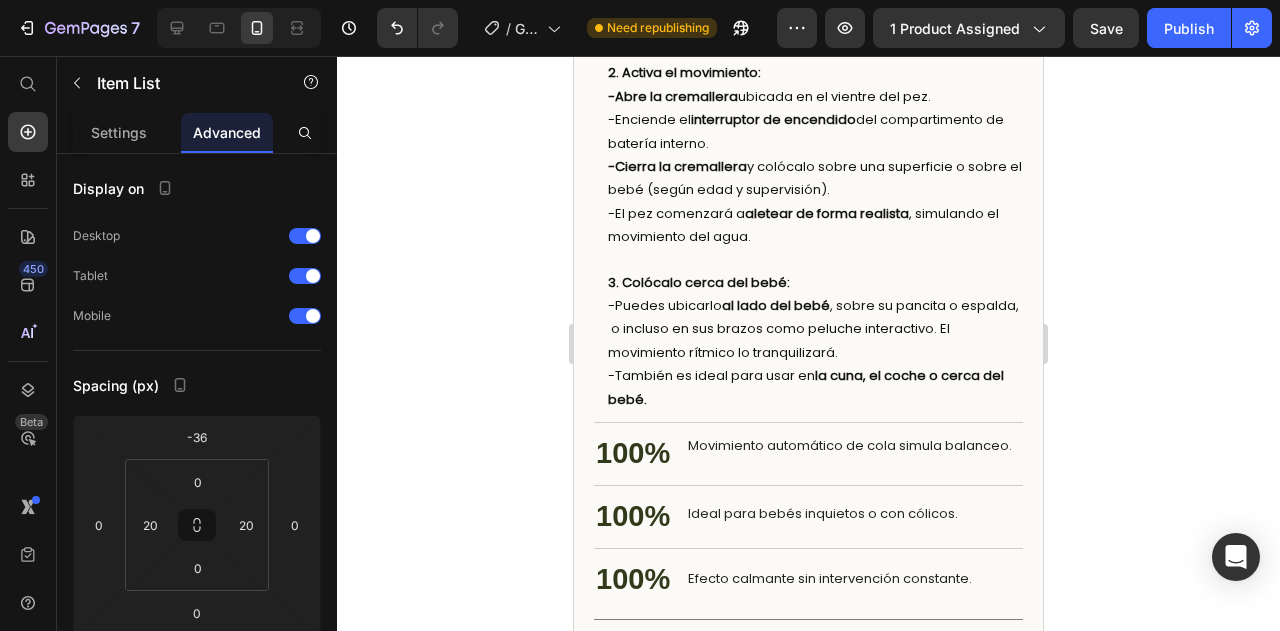 click on "Apertura frontal sin cierres, fácil y cómoda para lactar." at bounding box center (821, -750) 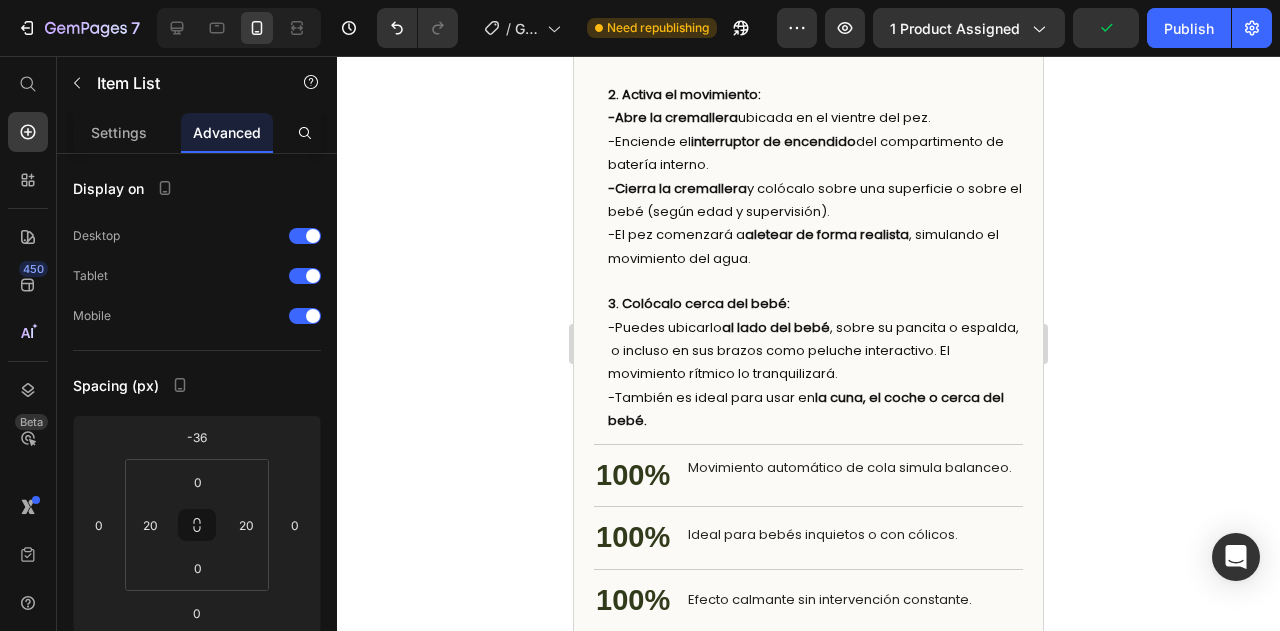 drag, startPoint x: 665, startPoint y: 384, endPoint x: 621, endPoint y: 361, distance: 49.648766 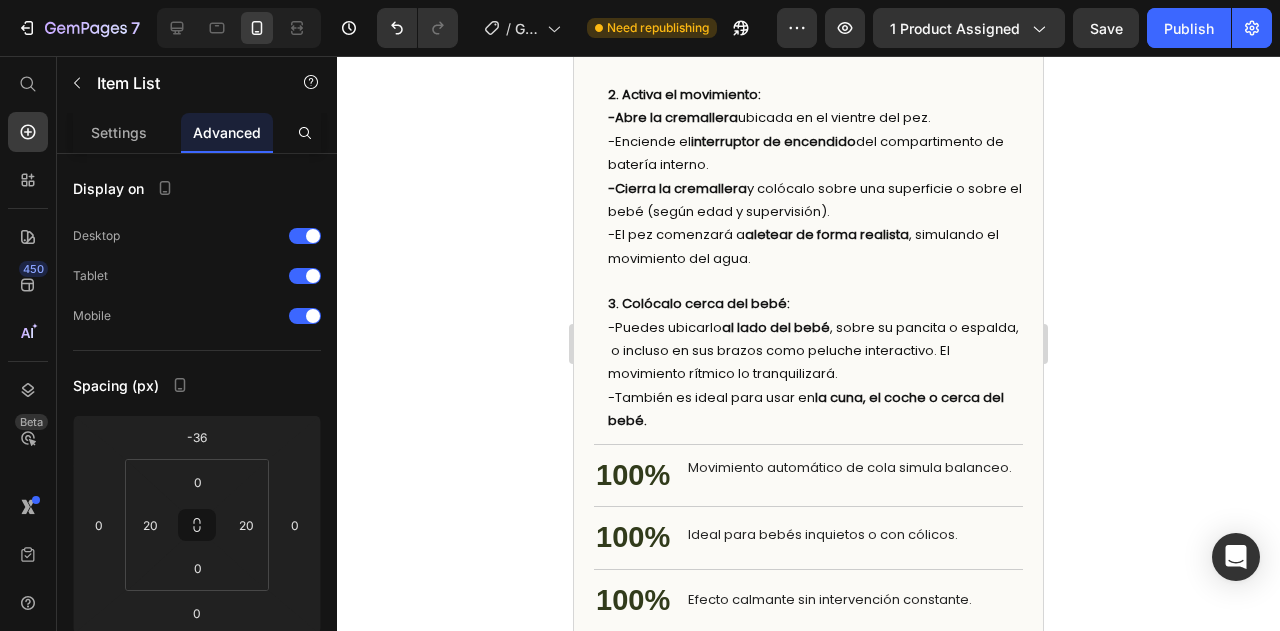 click on "Máxima comodidad para mamás: algodón suave y adaptable." at bounding box center (821, -685) 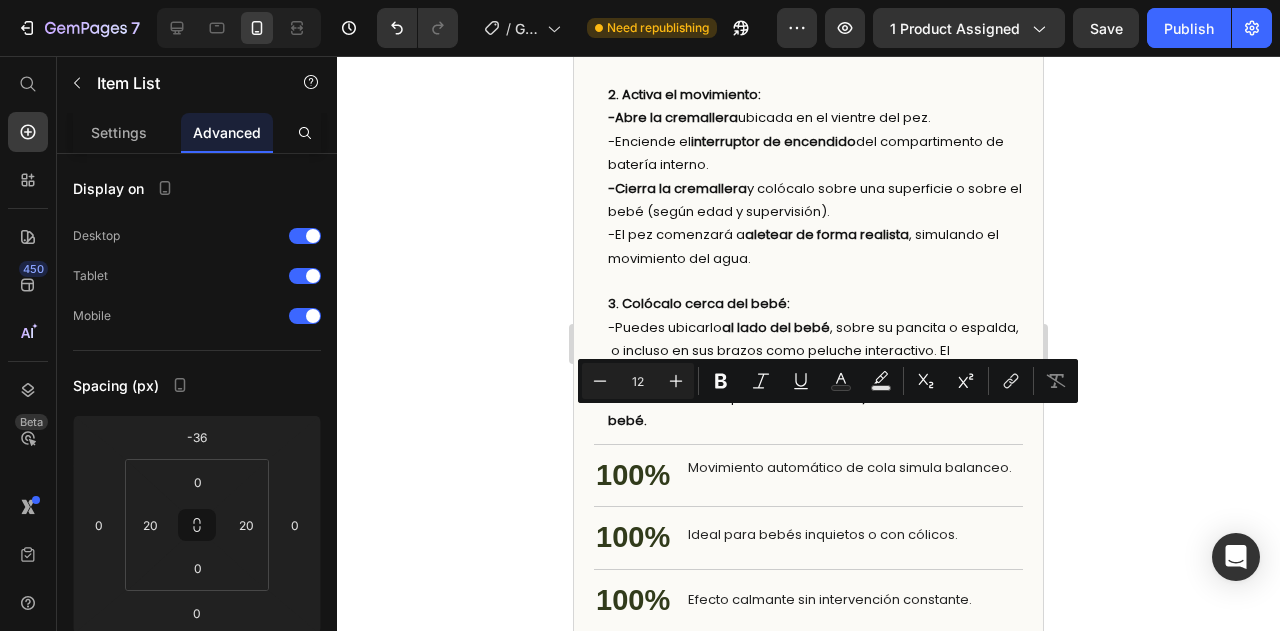 click on "Máxima comodidad para mamás: algodón suave y adaptable." at bounding box center (821, -685) 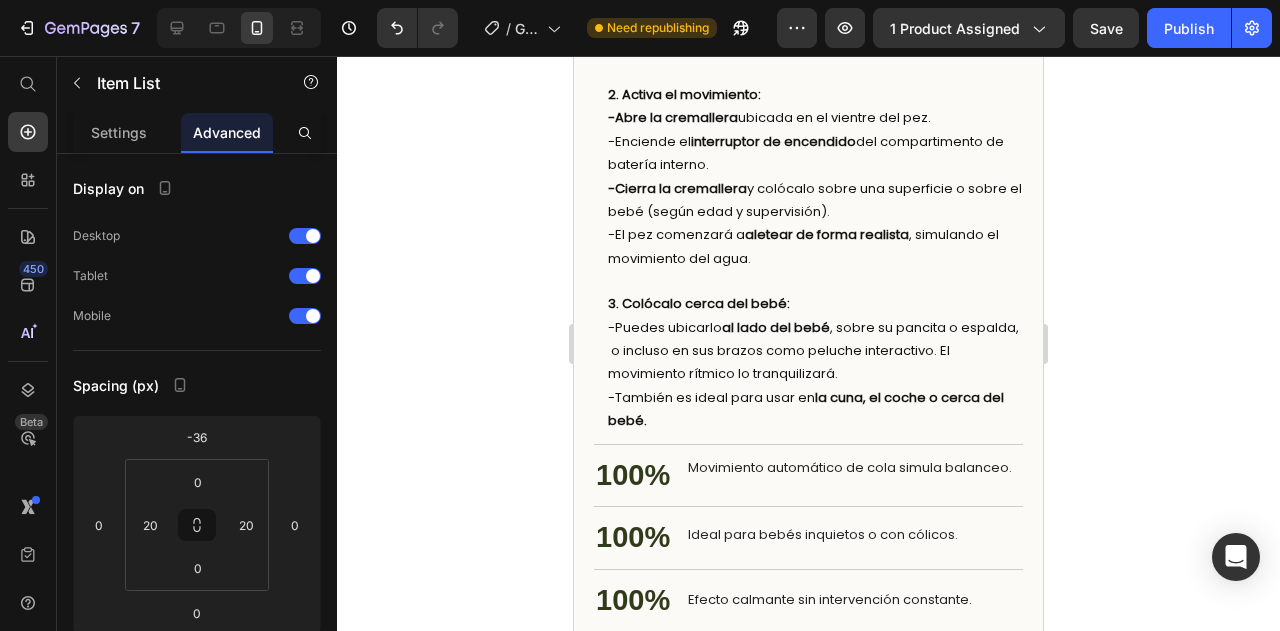 click on "Envio gratis" at bounding box center (821, -639) 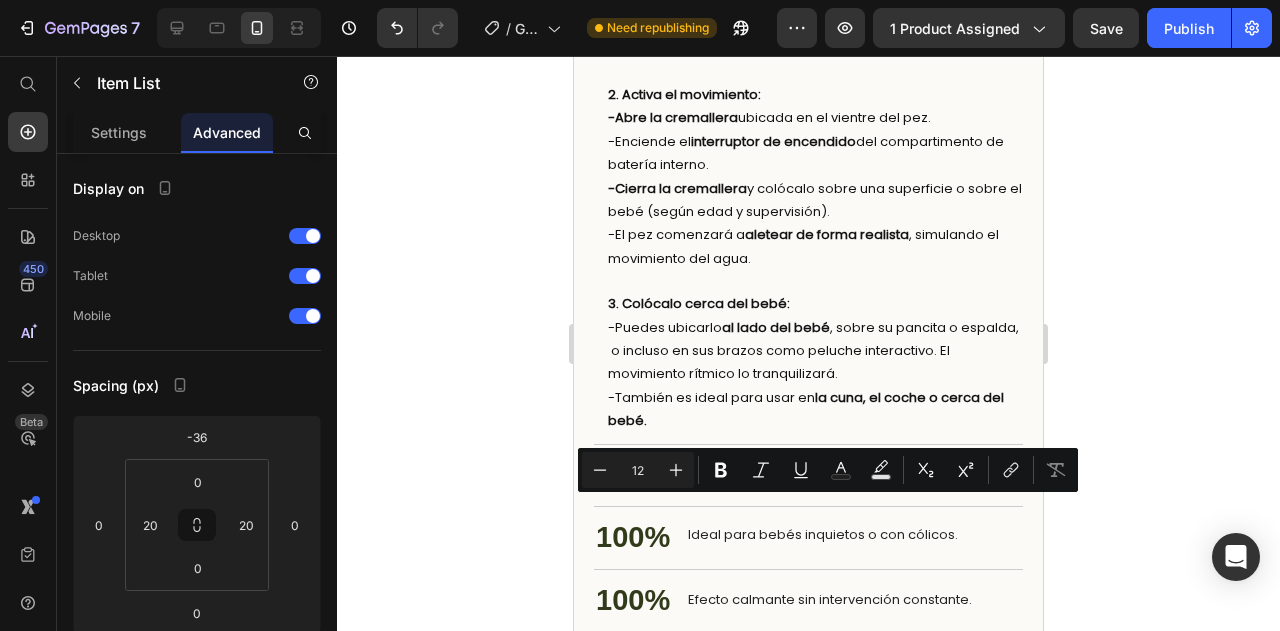 drag, startPoint x: 842, startPoint y: 509, endPoint x: 623, endPoint y: 510, distance: 219.00229 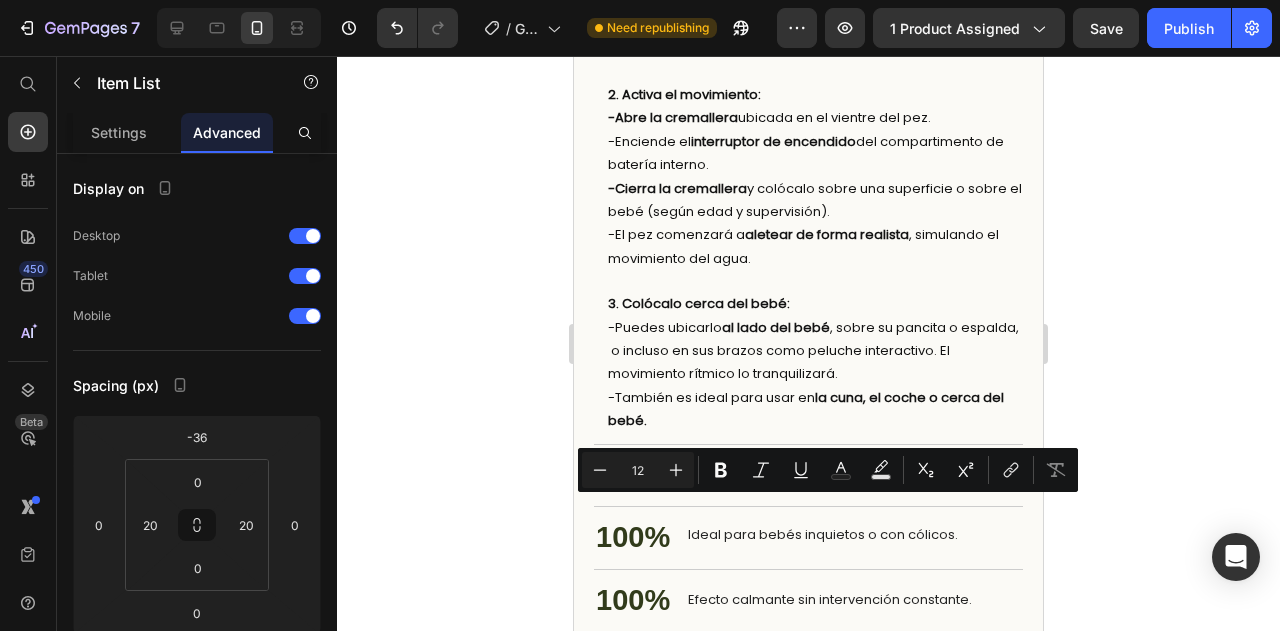 click on "Garantía de satisfacción 30 días." at bounding box center (821, -606) 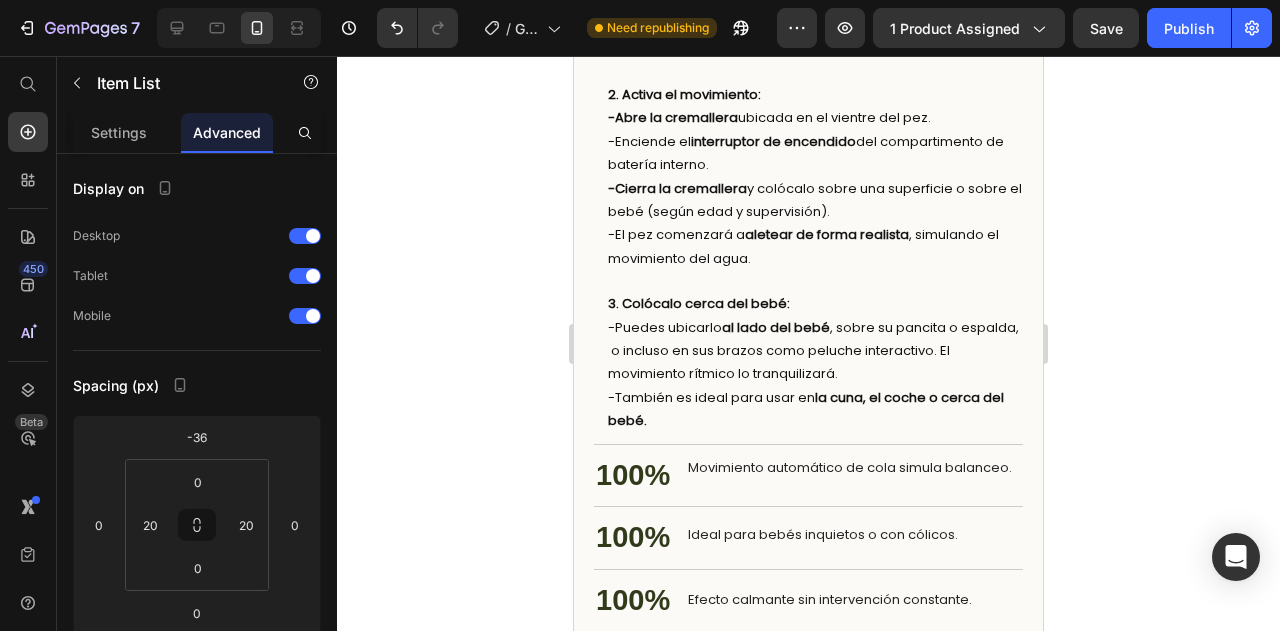 scroll, scrollTop: 3126, scrollLeft: 0, axis: vertical 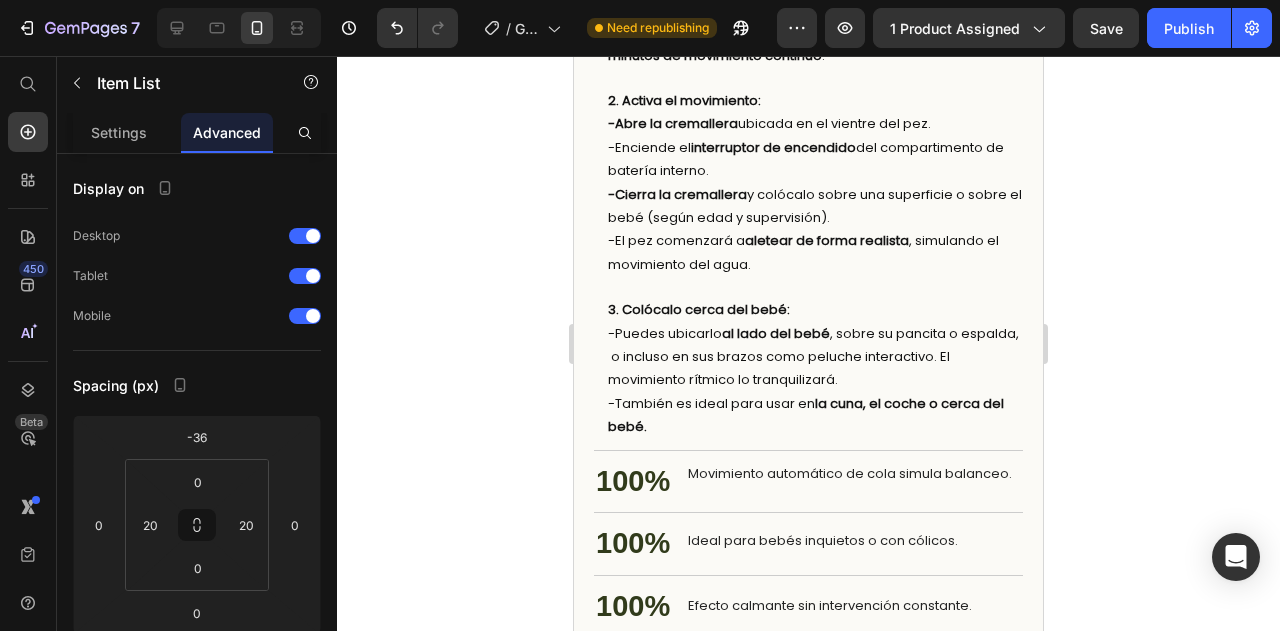 click on "Devolución sin costo." at bounding box center [821, -566] 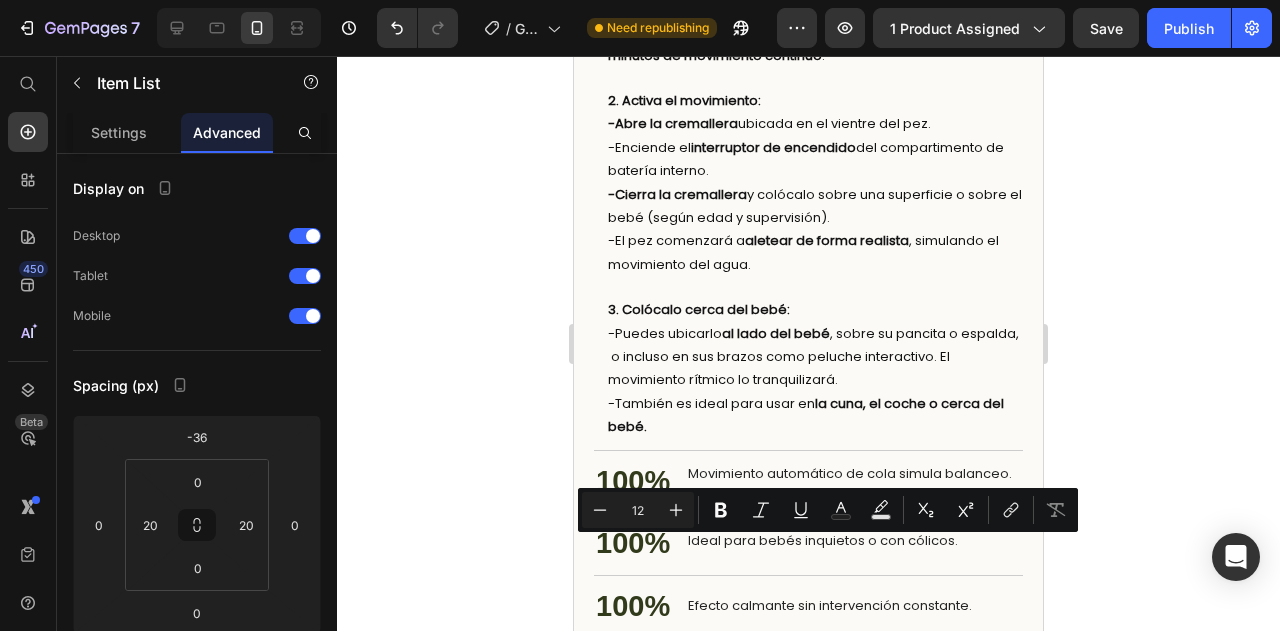 click on "Devolución sin costo." at bounding box center [821, -566] 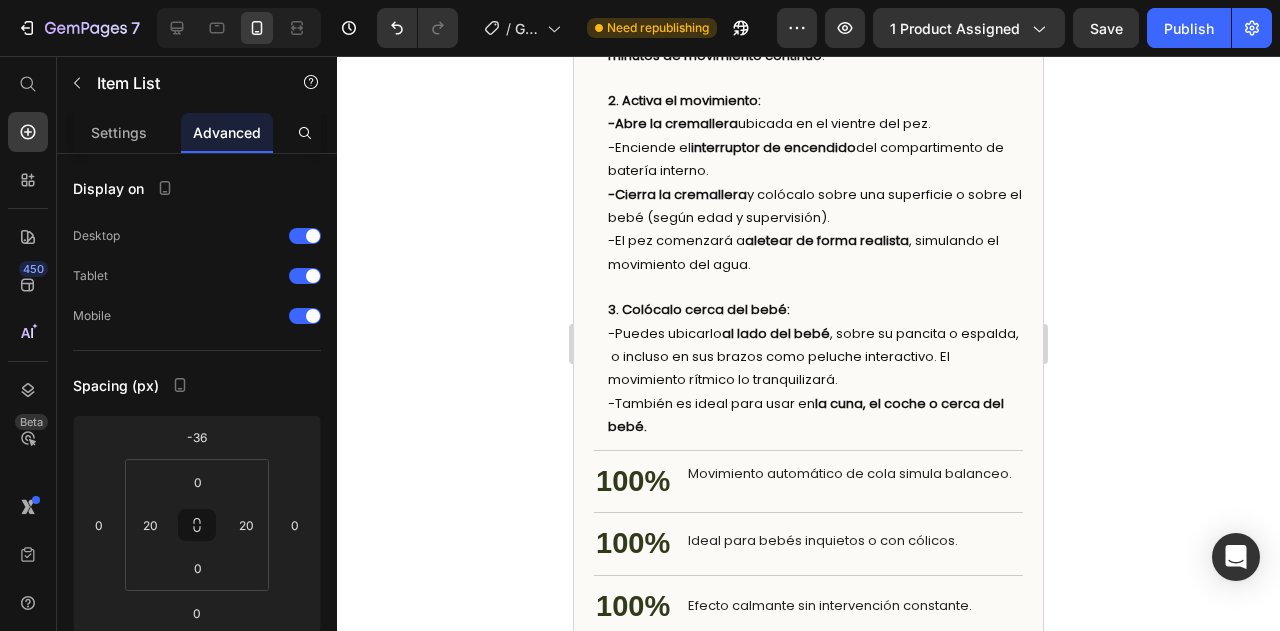 scroll, scrollTop: 3120, scrollLeft: 0, axis: vertical 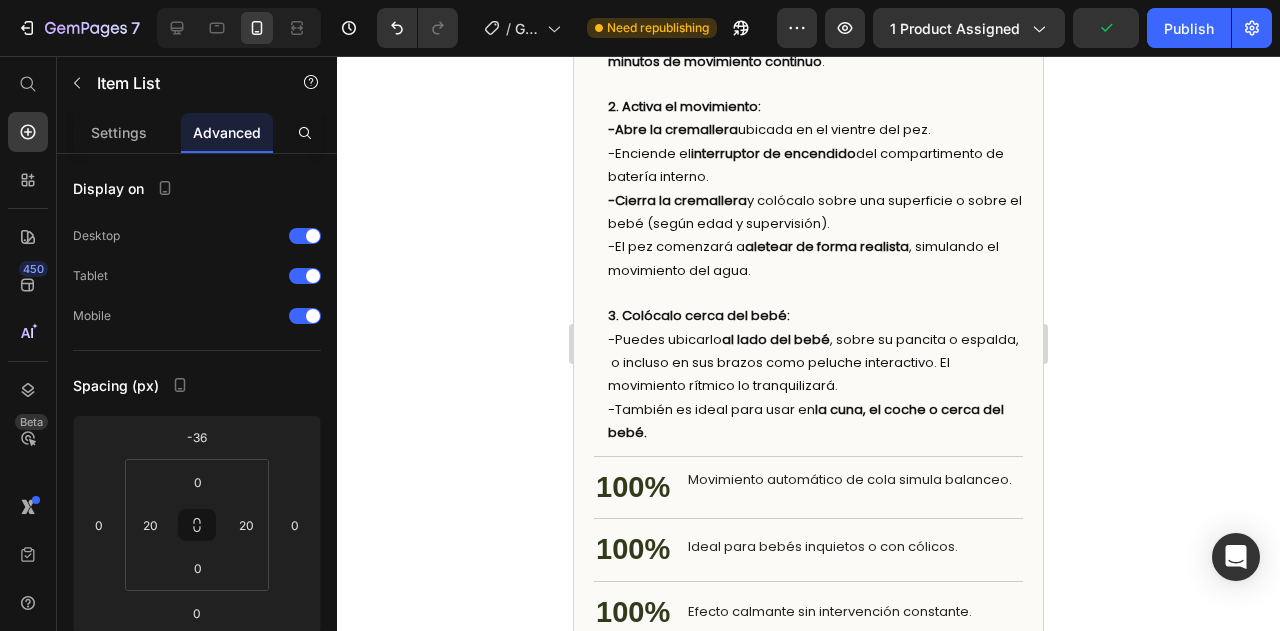 click 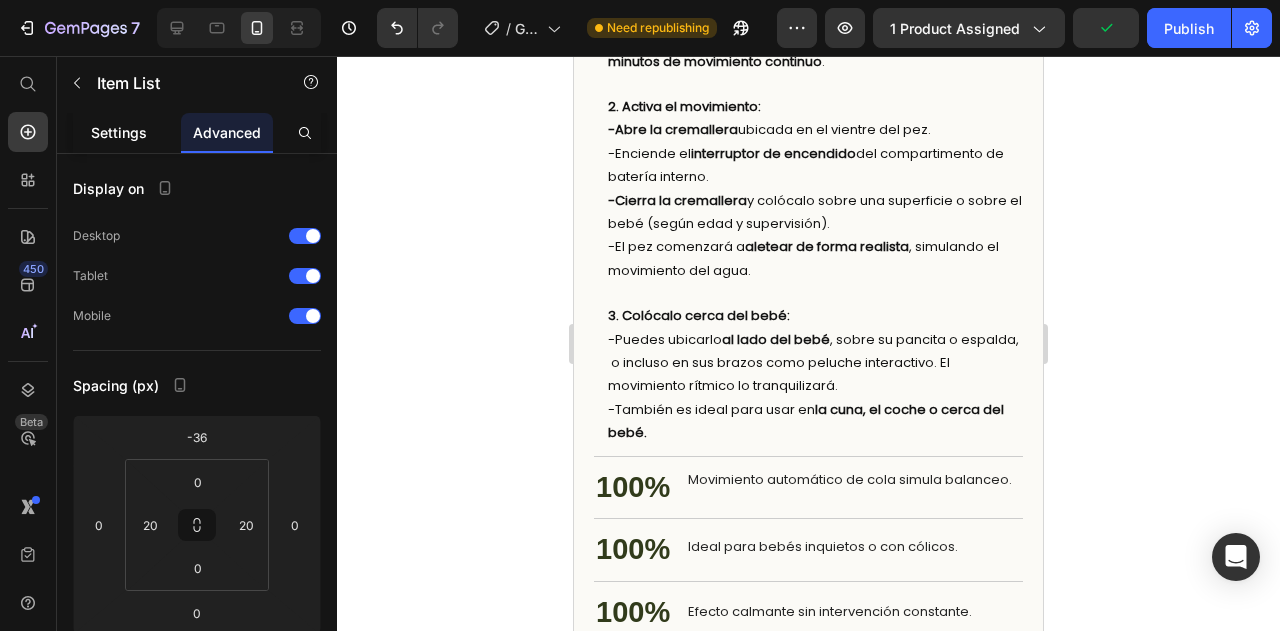 click on "Settings" 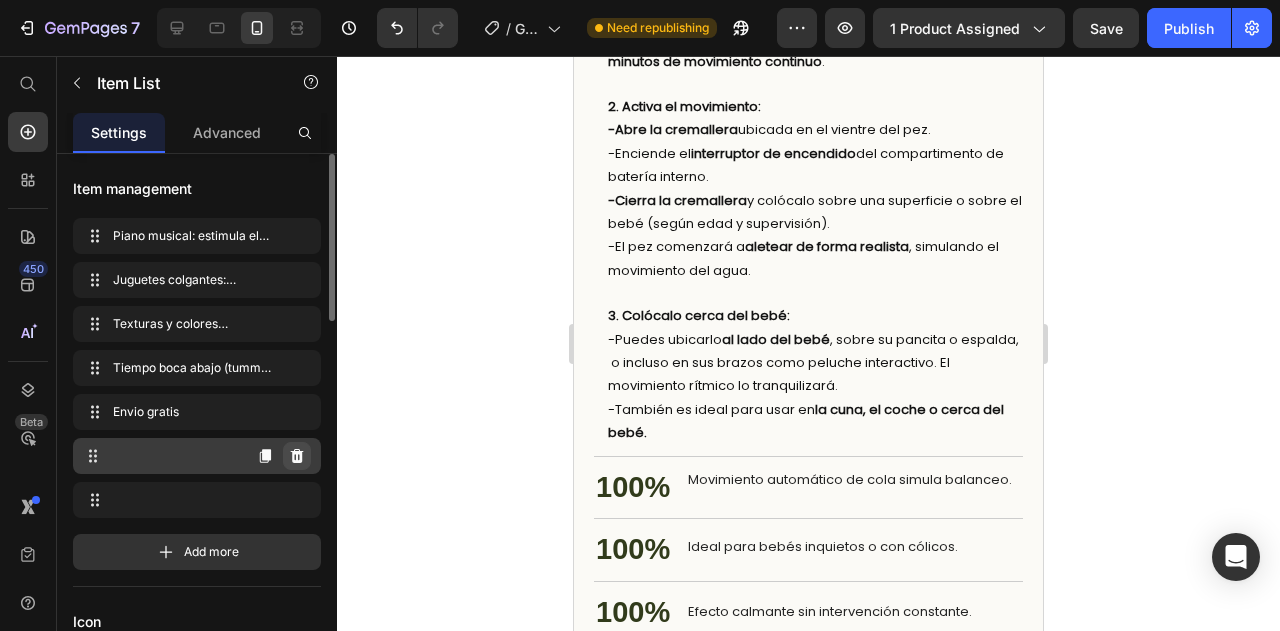 click 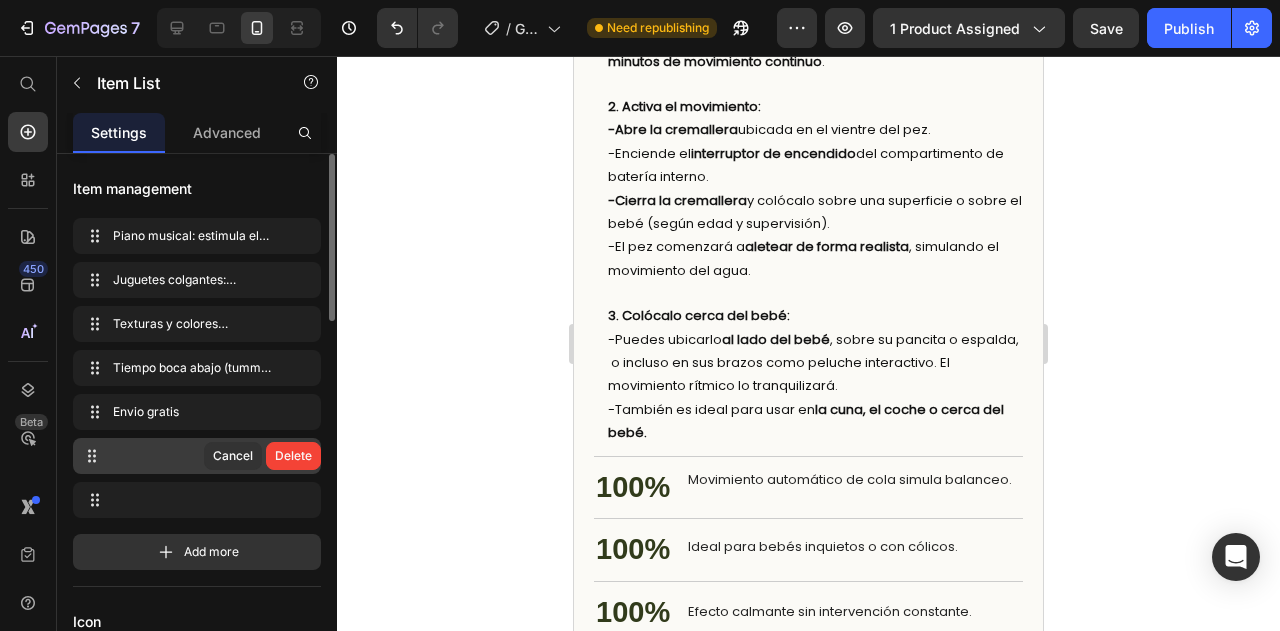 click on "Delete" at bounding box center (293, 456) 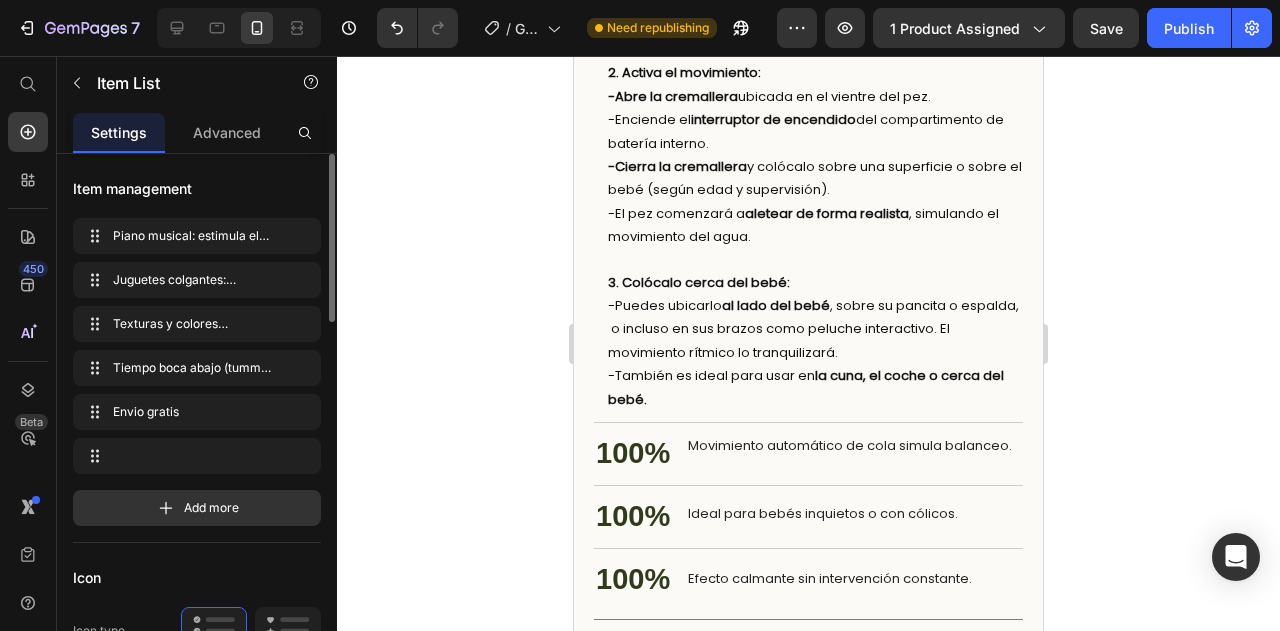 click on "Envio gratis" at bounding box center [821, -627] 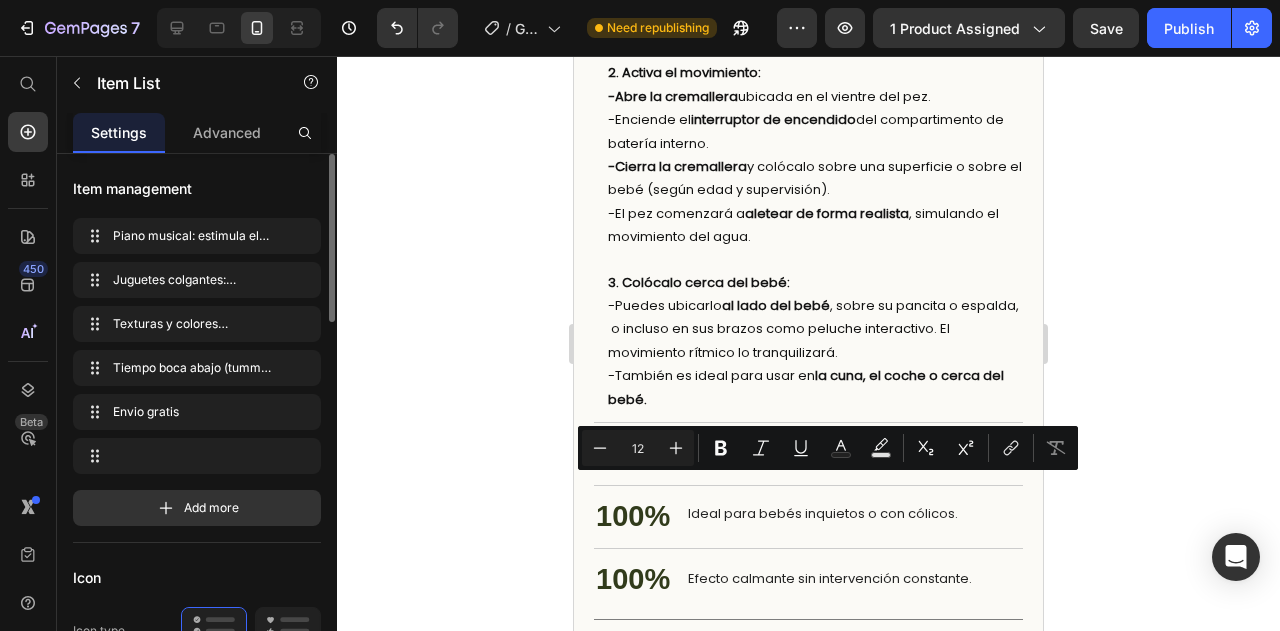 click at bounding box center [821, -594] 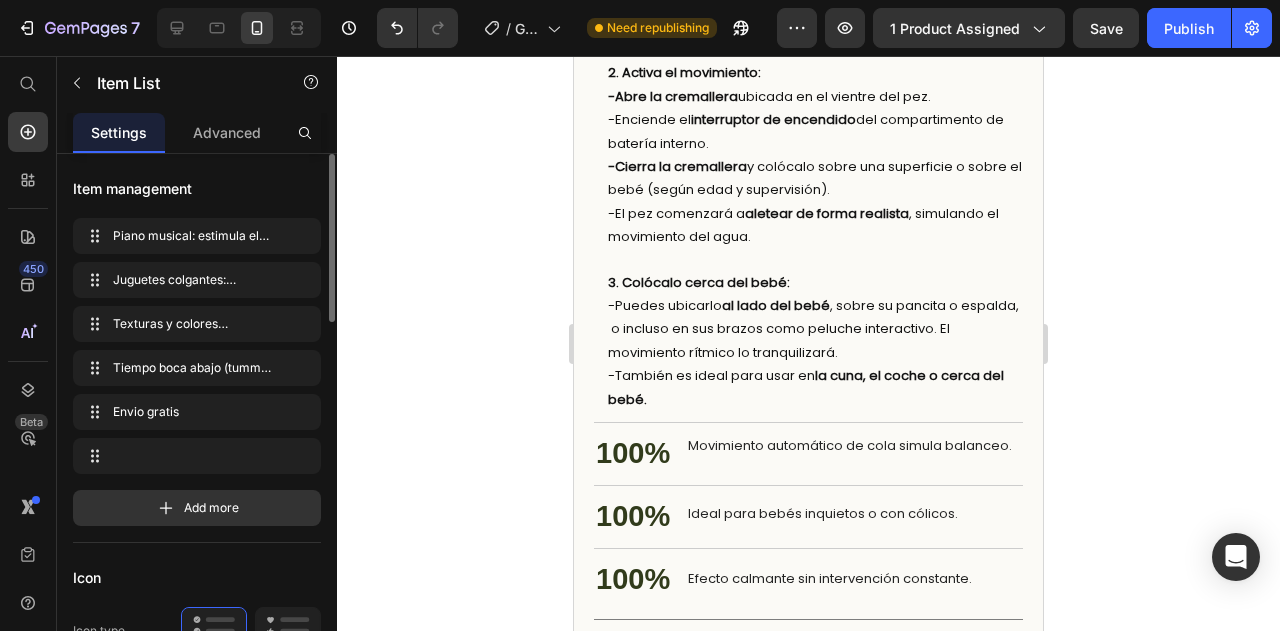 click at bounding box center (821, -594) 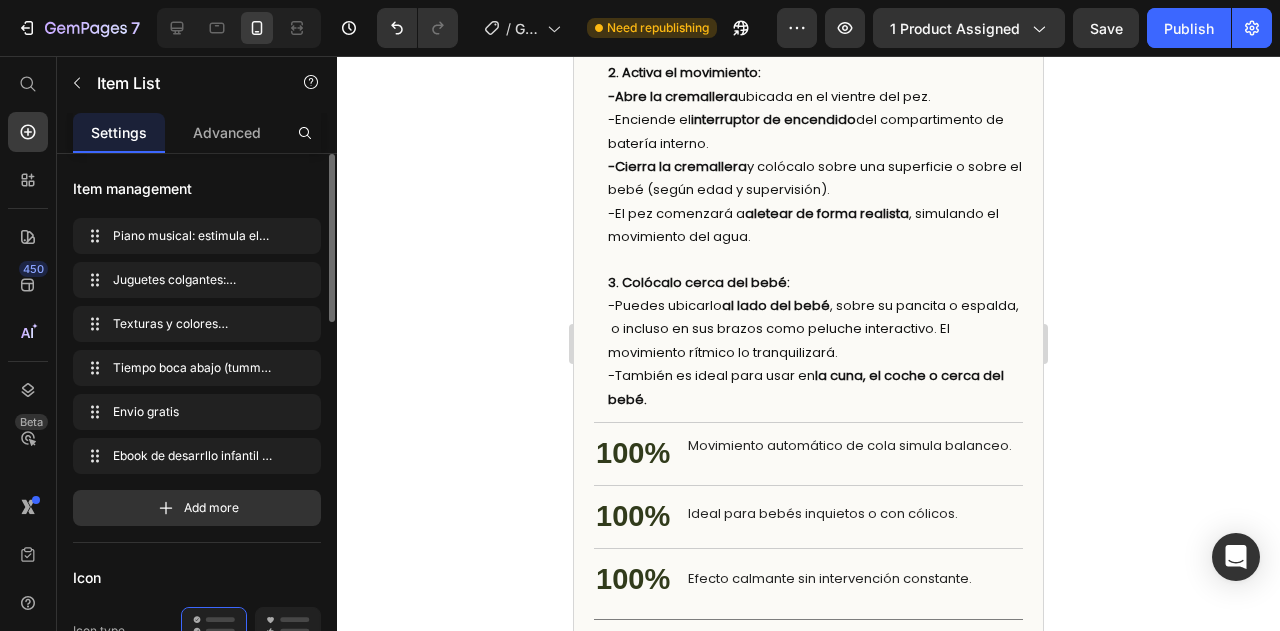 click 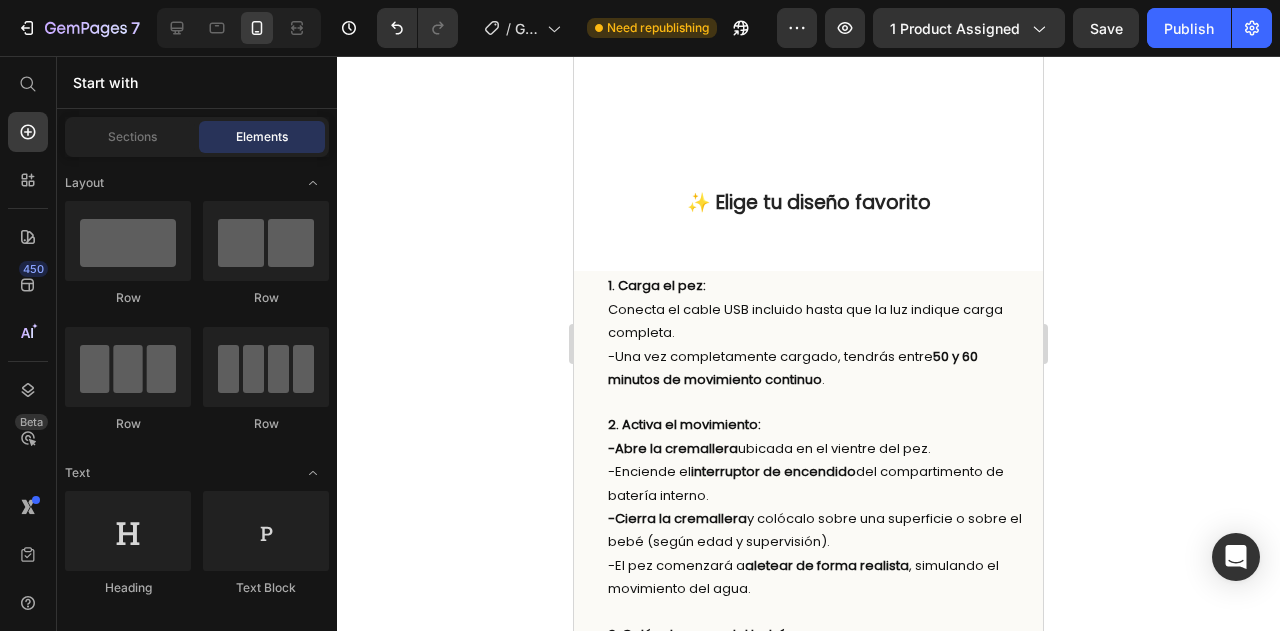 scroll, scrollTop: 2667, scrollLeft: 0, axis: vertical 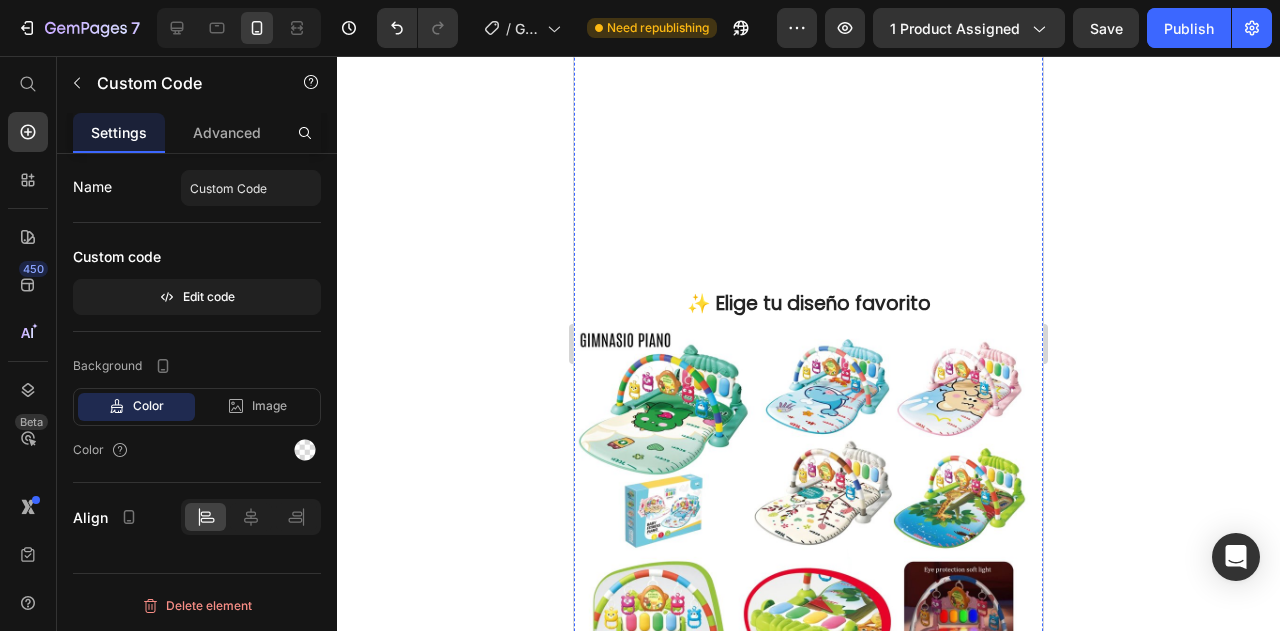 click on "Publish the page to see the content." at bounding box center (808, -577) 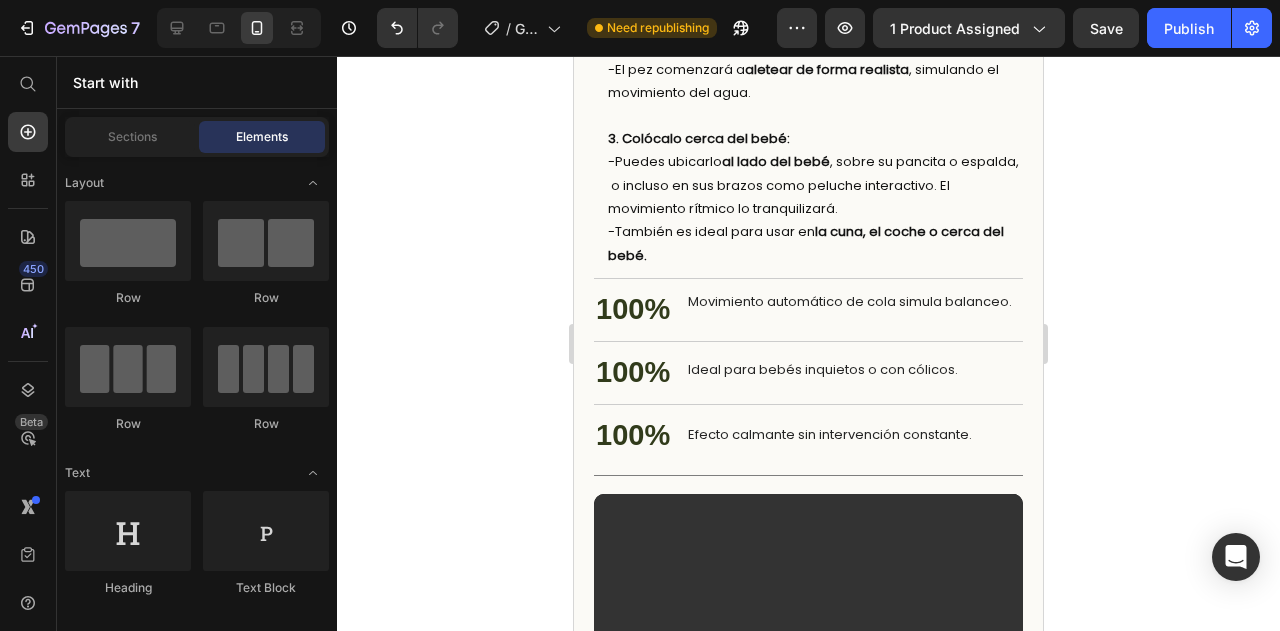 scroll, scrollTop: 3589, scrollLeft: 0, axis: vertical 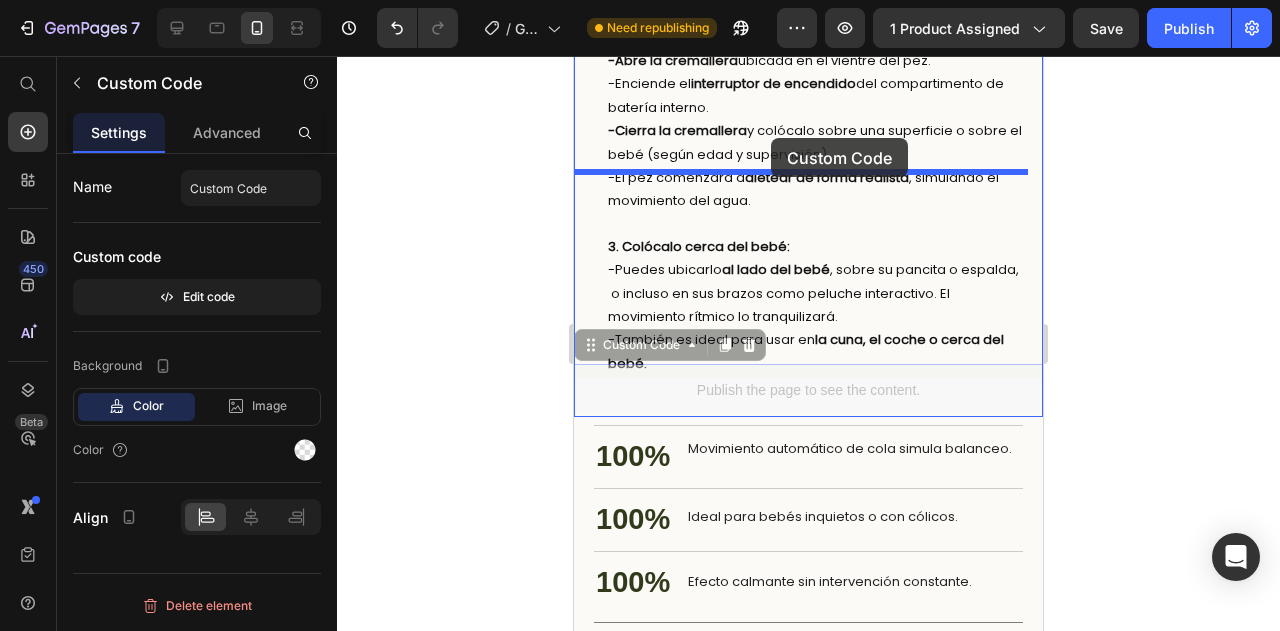 drag, startPoint x: 596, startPoint y: 108, endPoint x: 771, endPoint y: 141, distance: 178.08424 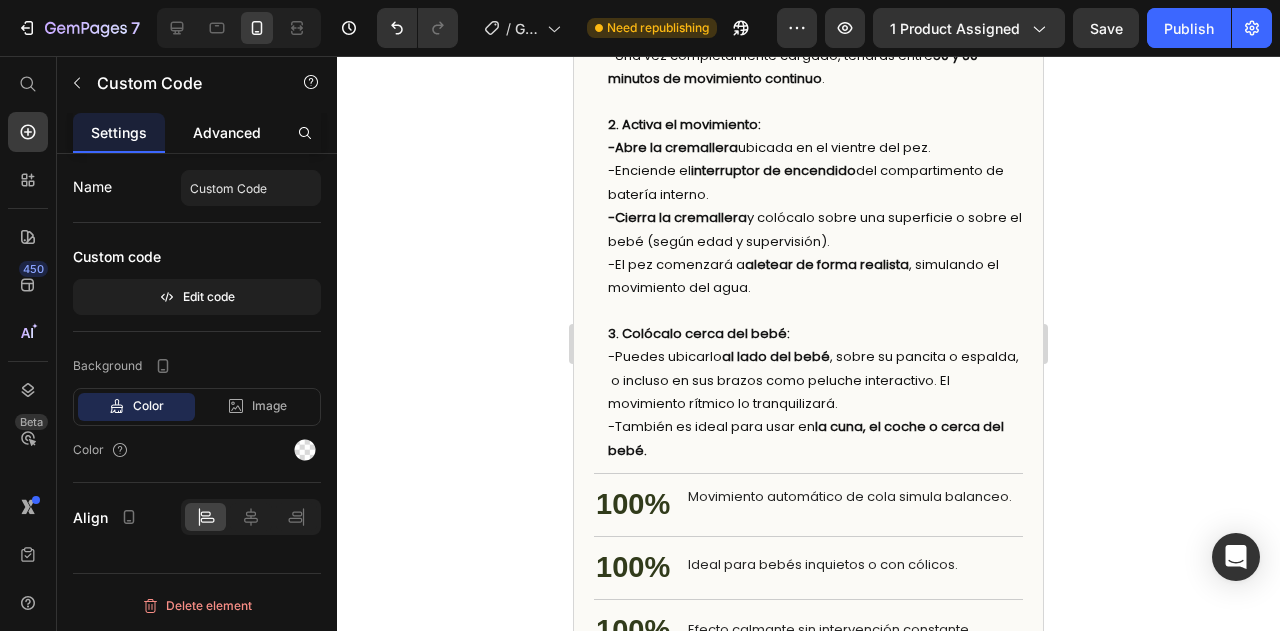 click on "Advanced" at bounding box center [227, 132] 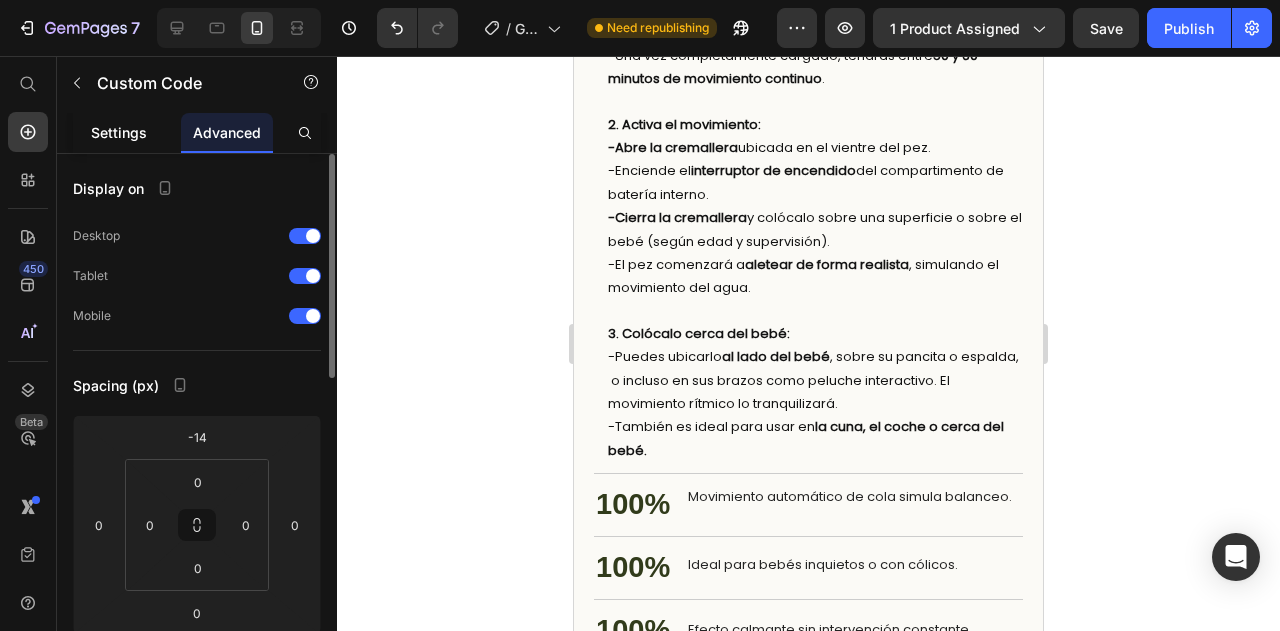 click on "Settings" at bounding box center (119, 132) 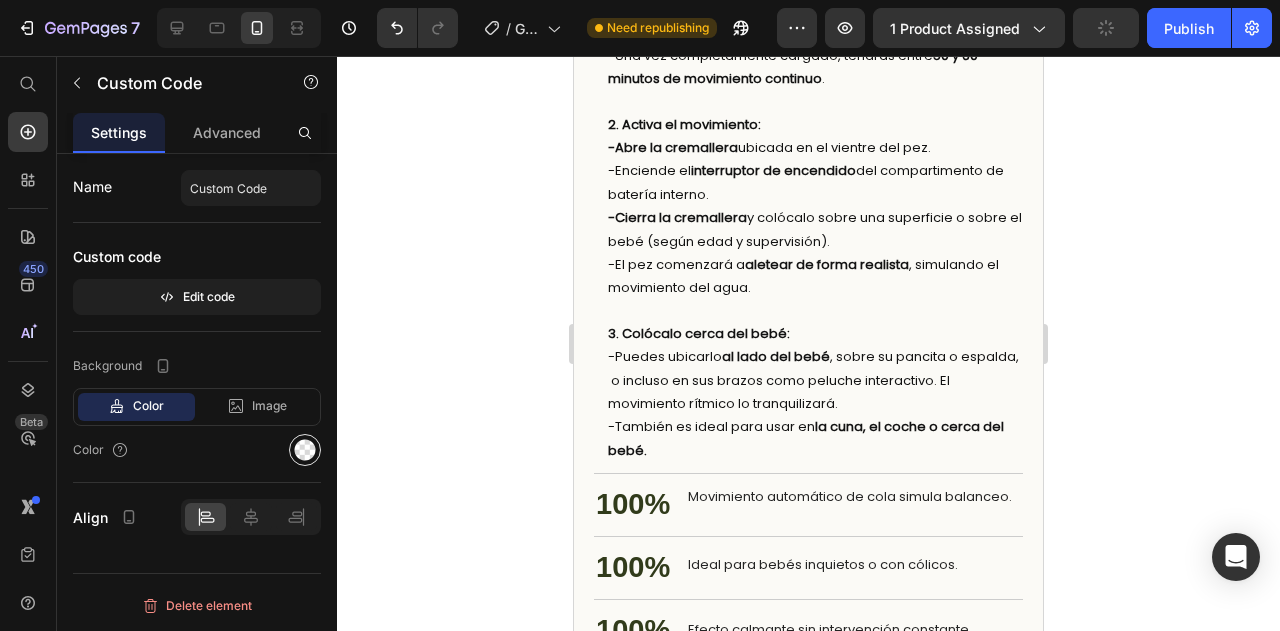 click 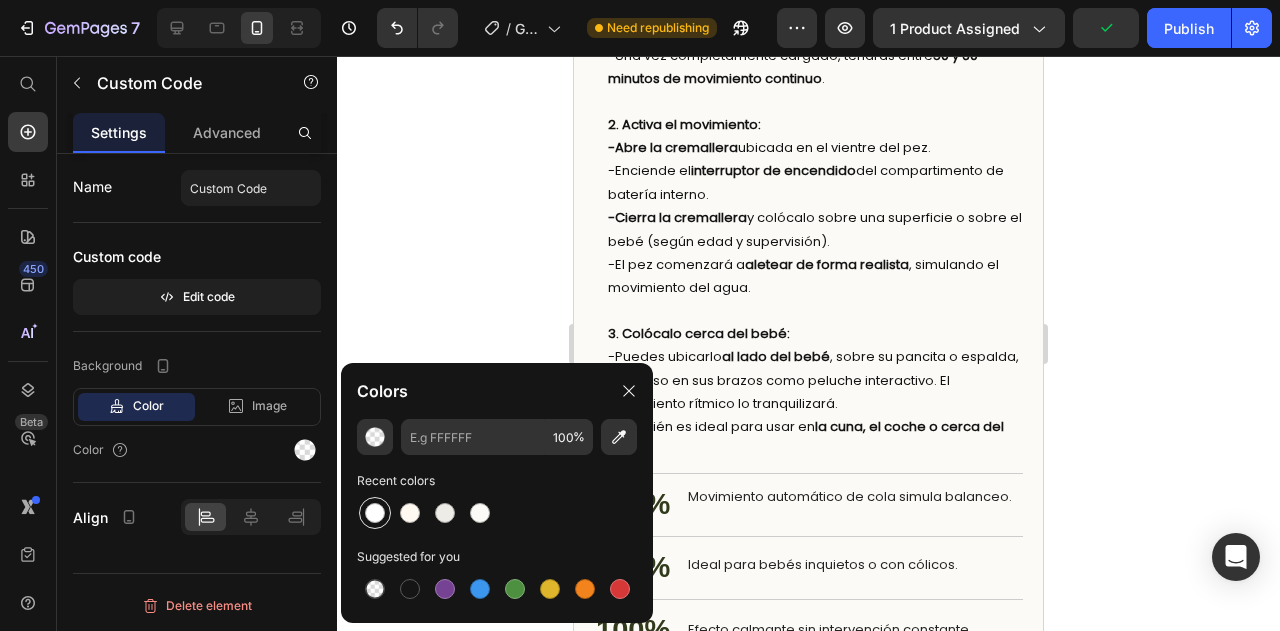 click at bounding box center (375, 513) 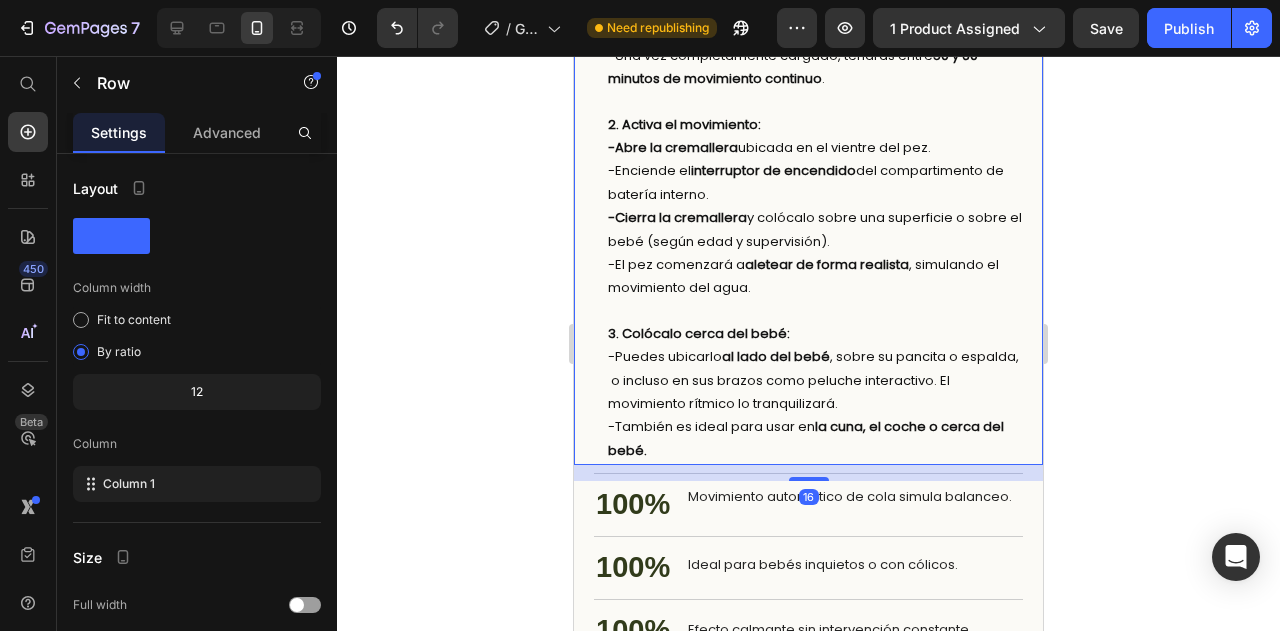 click on "Image
Publish the page to see the content.
Custom Code ⁠⁠⁠⁠⁠⁠⁠ 🧠Estimula el desarrollo de tu bebé mientras juega Heading ¡Cada movimiento cuenta en su crecimiento! El  Gimnasio para Pekes Exploradores®  no es solo diversión: está diseñado para acompañar cada etapa del desarrollo de tu bebé, desde los primeros estiramientos hasta los primeros pasos. Text Block Image   Piano musical : estimula el oído y el ritmo. Juguetes colgantes : fortalecen la vista y la coordinación ojo-mano. Texturas y colores vibrantes : activan la curiosidad y el desarrollo sensorial. Tiempo boca abajo (tummy time) : refuerza músculos del cuello, brazos y espalda. Envio gratis Ebook de desarrllo infantil + Playlist relajante Item List
Publish the page to see the content.
Custom Code ✨ Elige tu diseño favorito Heading Image Row 1. Carga el pez: Conecta el cable USB incluido hasta que la luz indique carga completa. -Una vez completamente cargado, tendrás entre  ." at bounding box center (808, -476) 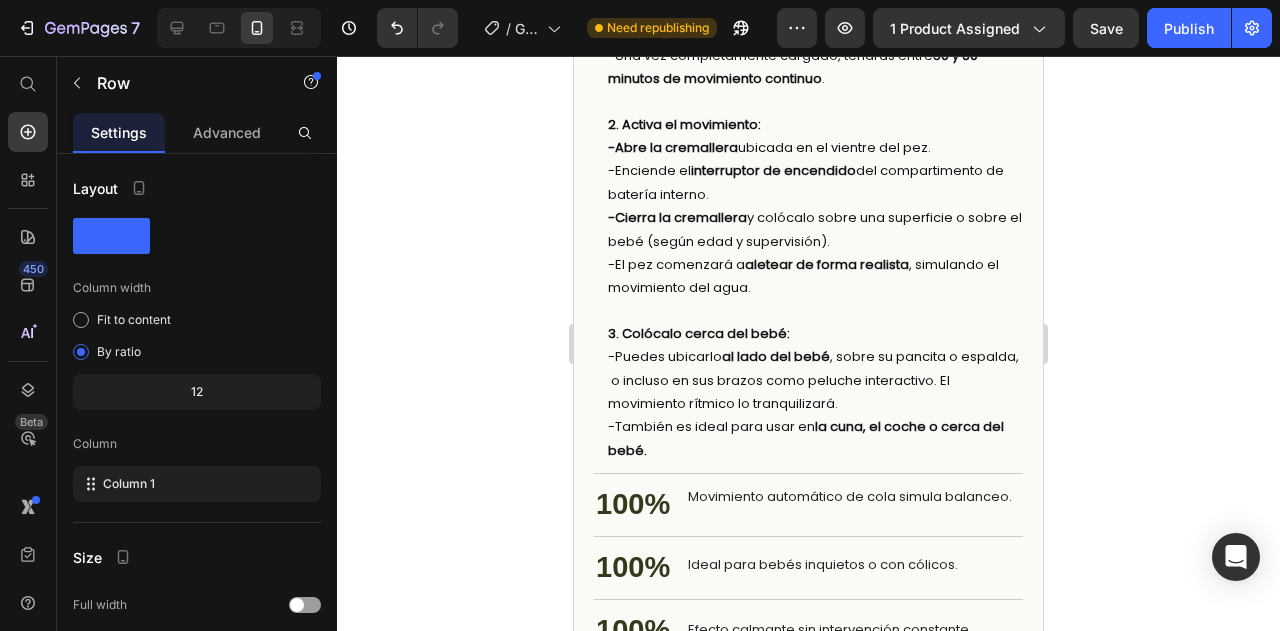 click on "Publish the page to see the content." at bounding box center (808, -931) 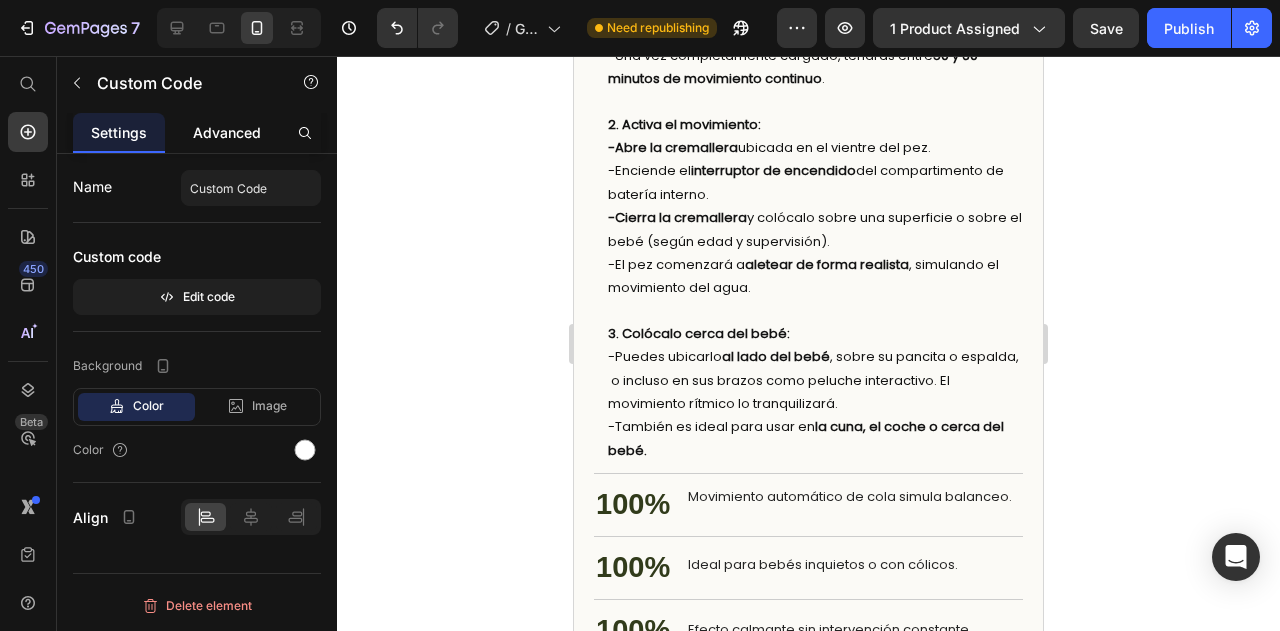 click on "Advanced" at bounding box center [227, 132] 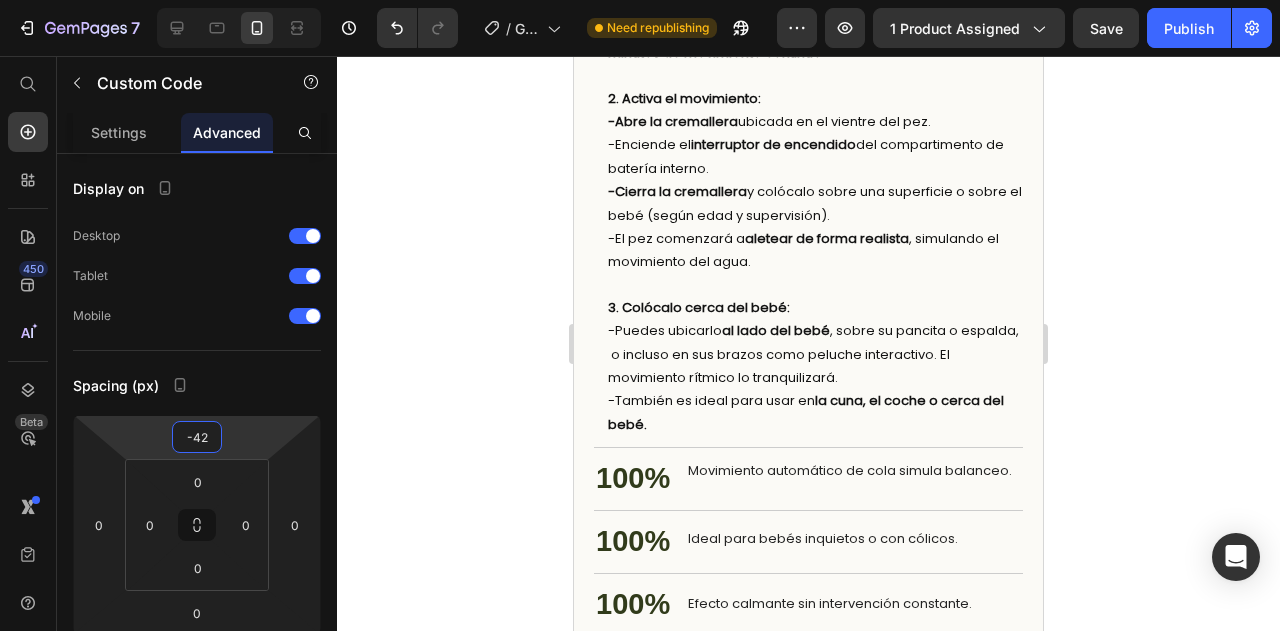 type on "-40" 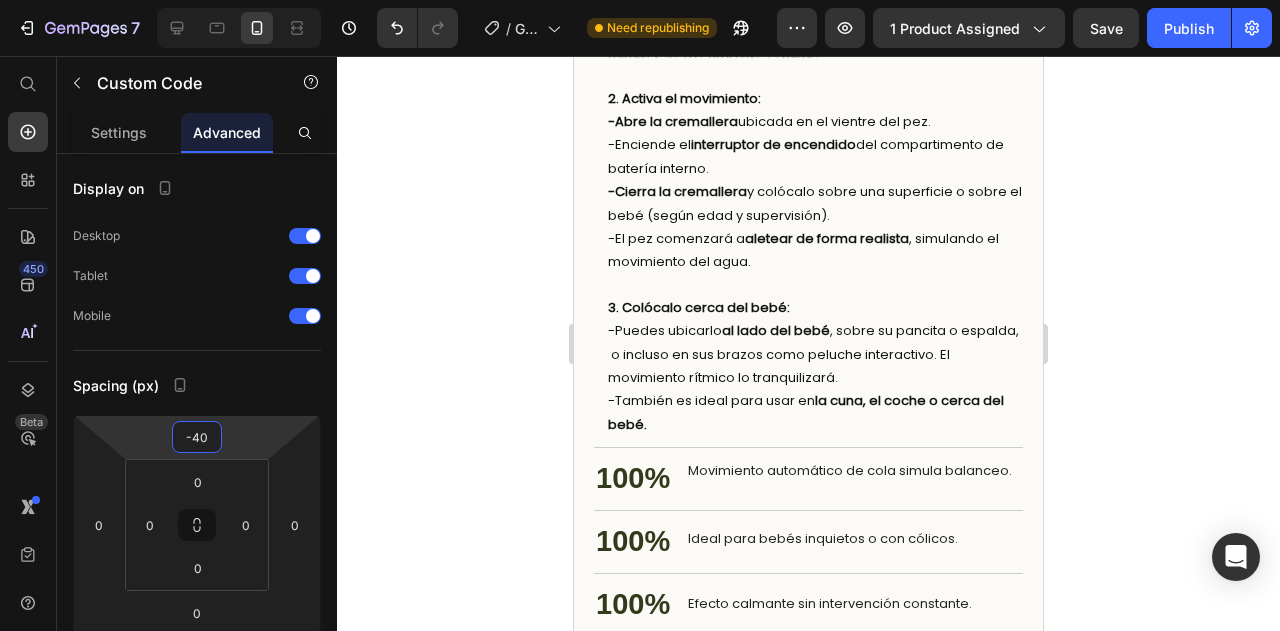 drag, startPoint x: 260, startPoint y: 438, endPoint x: 264, endPoint y: 451, distance: 13.601471 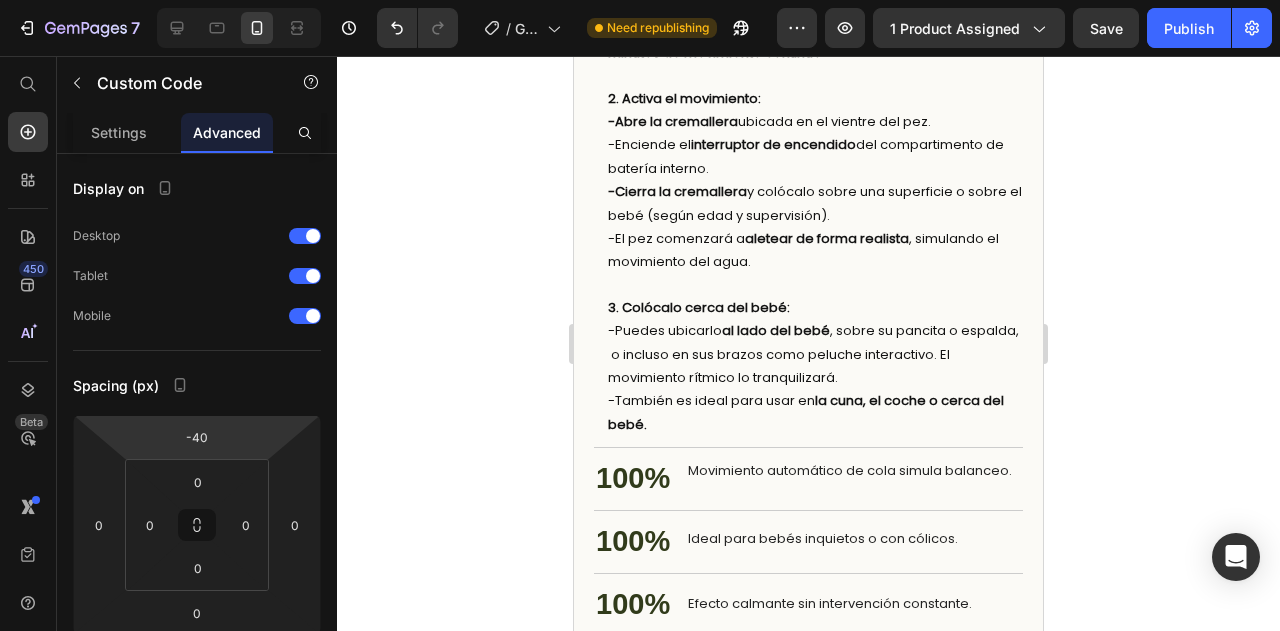click 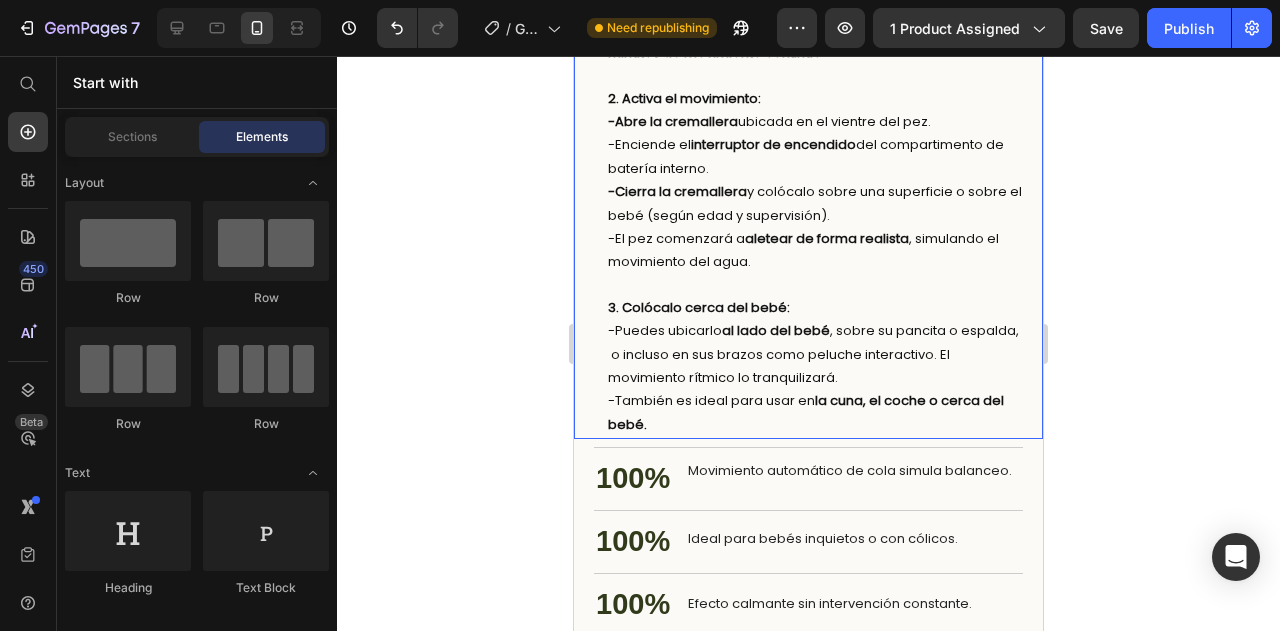 click on "Image
Publish the page to see the content.
Custom Code ⁠⁠⁠⁠⁠⁠⁠ 🧠Estimula el desarrollo de tu bebé mientras juega Heading ¡Cada movimiento cuenta en su crecimiento! El  Gimnasio para Pekes Exploradores®  no es solo diversión: está diseñado para acompañar cada etapa del desarrollo de tu bebé, desde los primeros estiramientos hasta los primeros pasos. Text Block Image   Piano musical : estimula el oído y el ritmo. Juguetes colgantes : fortalecen la vista y la coordinación ojo-mano. Texturas y colores vibrantes : activan la curiosidad y el desarrollo sensorial. Tiempo boca abajo (tummy time) : refuerza músculos del cuello, brazos y espalda. Envio gratis Ebook de desarrllo infantil + Playlist relajante Item List
Publish the page to see the content.
Custom Code ✨ Elige tu diseño favorito Heading Image Row 1. Carga el pez: Conecta el cable USB incluido hasta que la luz indique carga completa. -Una vez completamente cargado, tendrás entre  ." at bounding box center [808, -489] 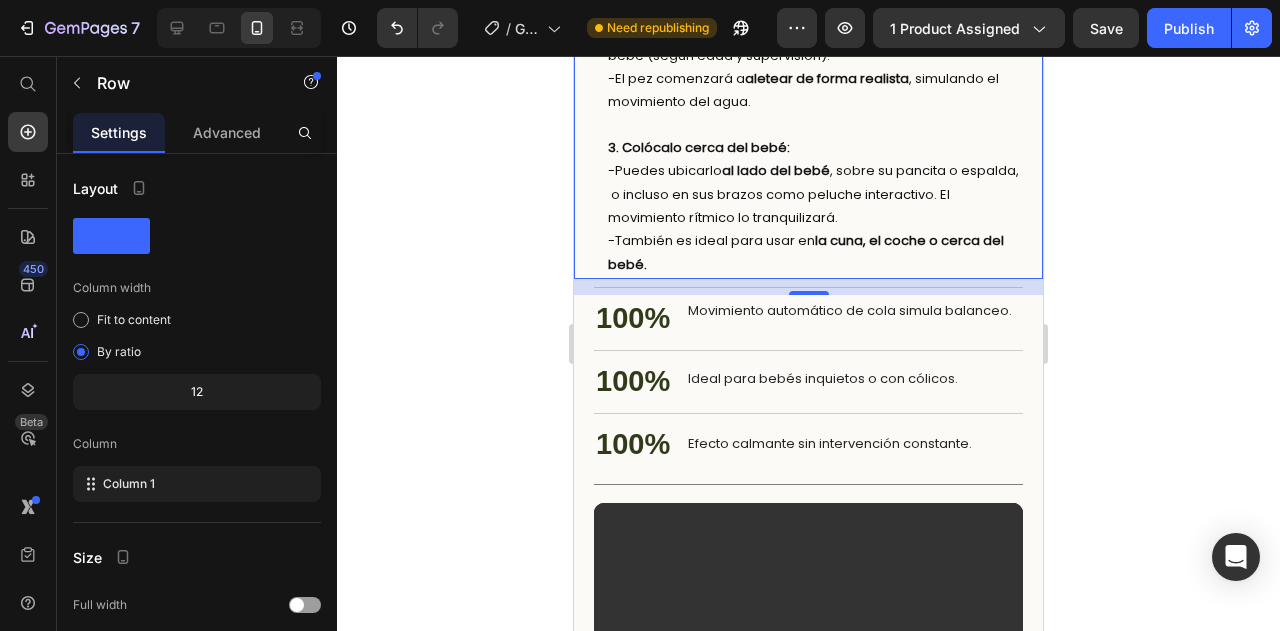 scroll, scrollTop: 3651, scrollLeft: 0, axis: vertical 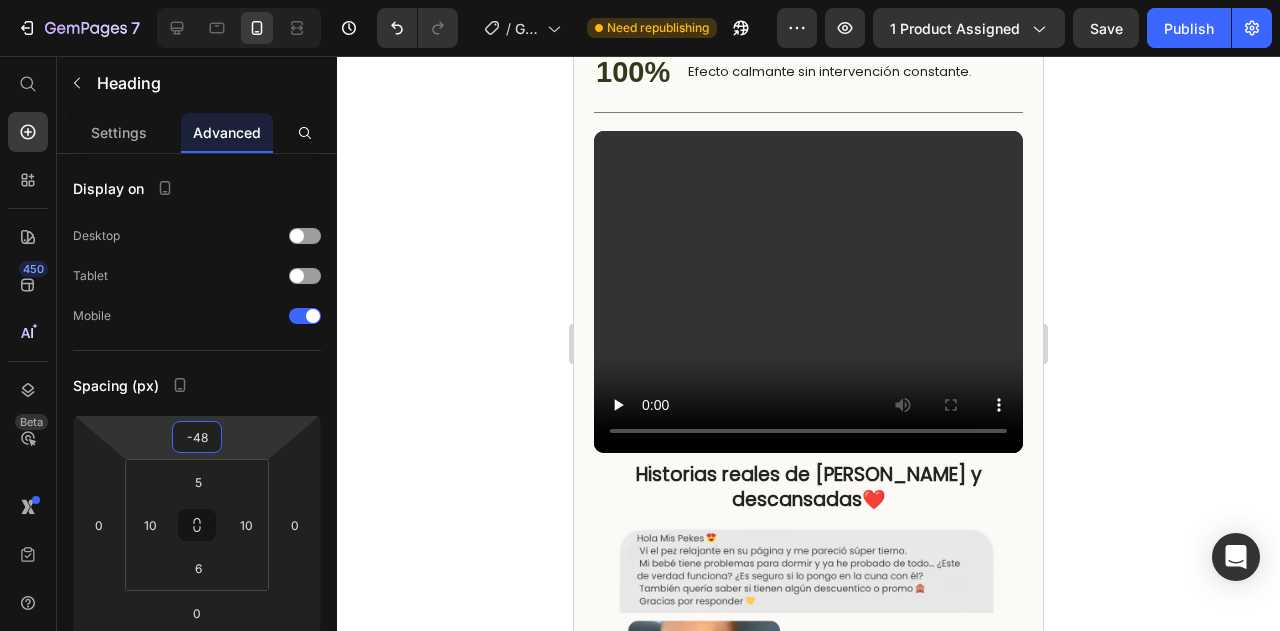type on "-46" 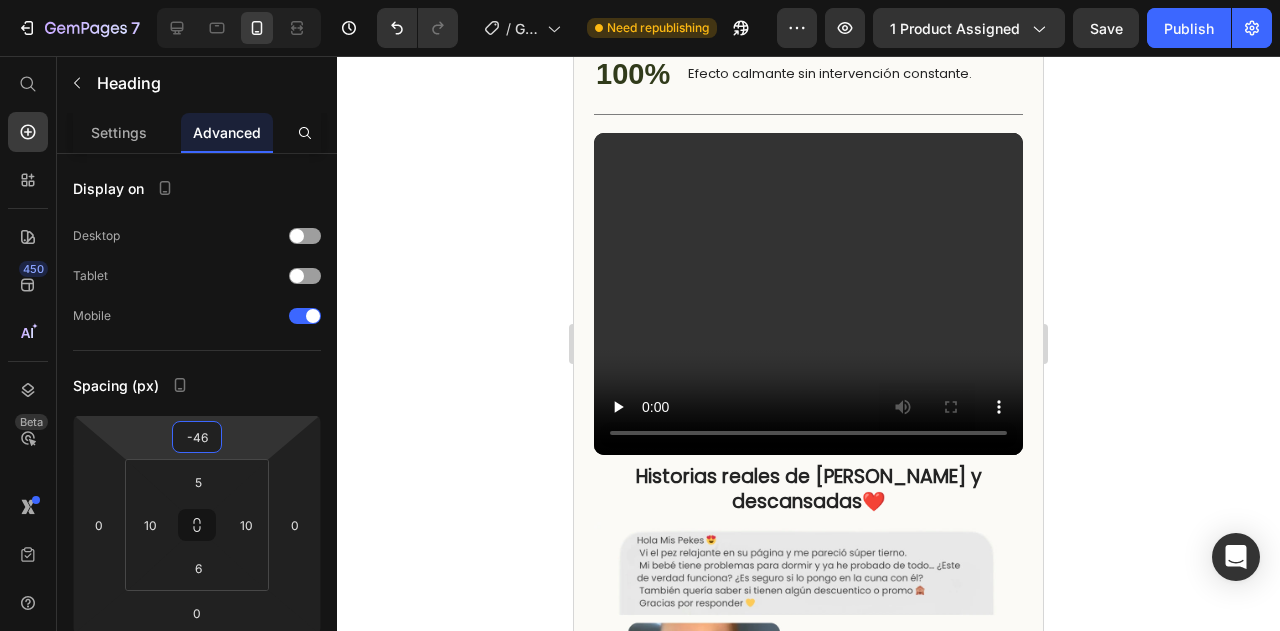 drag, startPoint x: 251, startPoint y: 426, endPoint x: 313, endPoint y: 631, distance: 214.17049 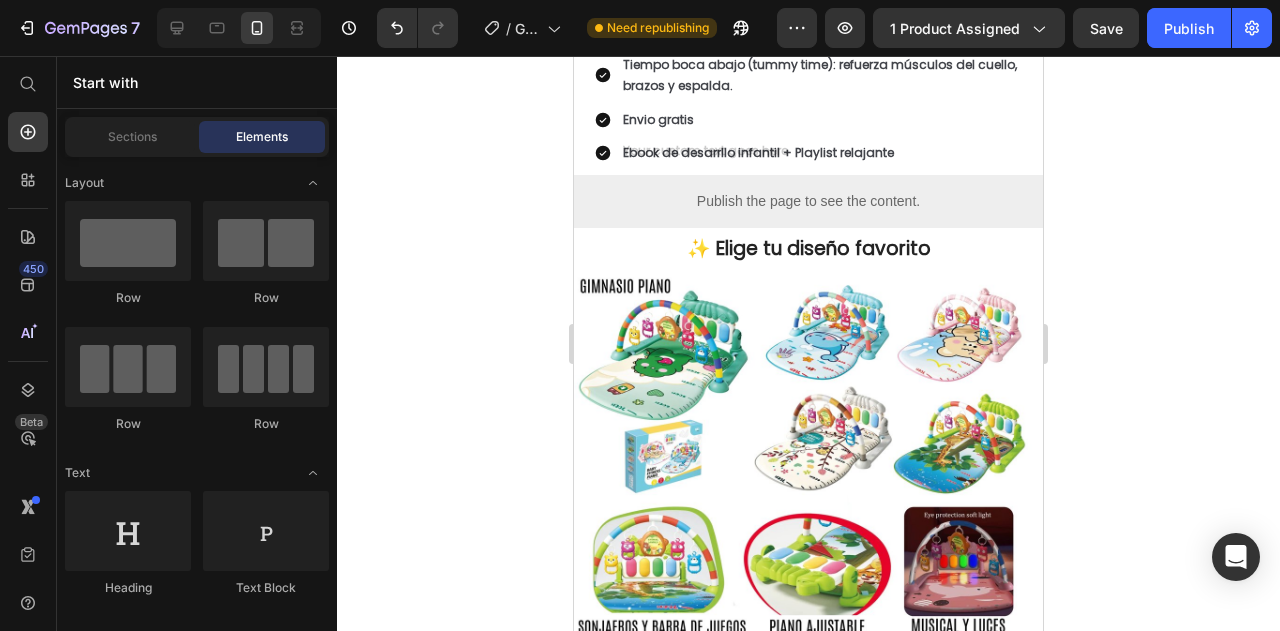scroll, scrollTop: 366, scrollLeft: 0, axis: vertical 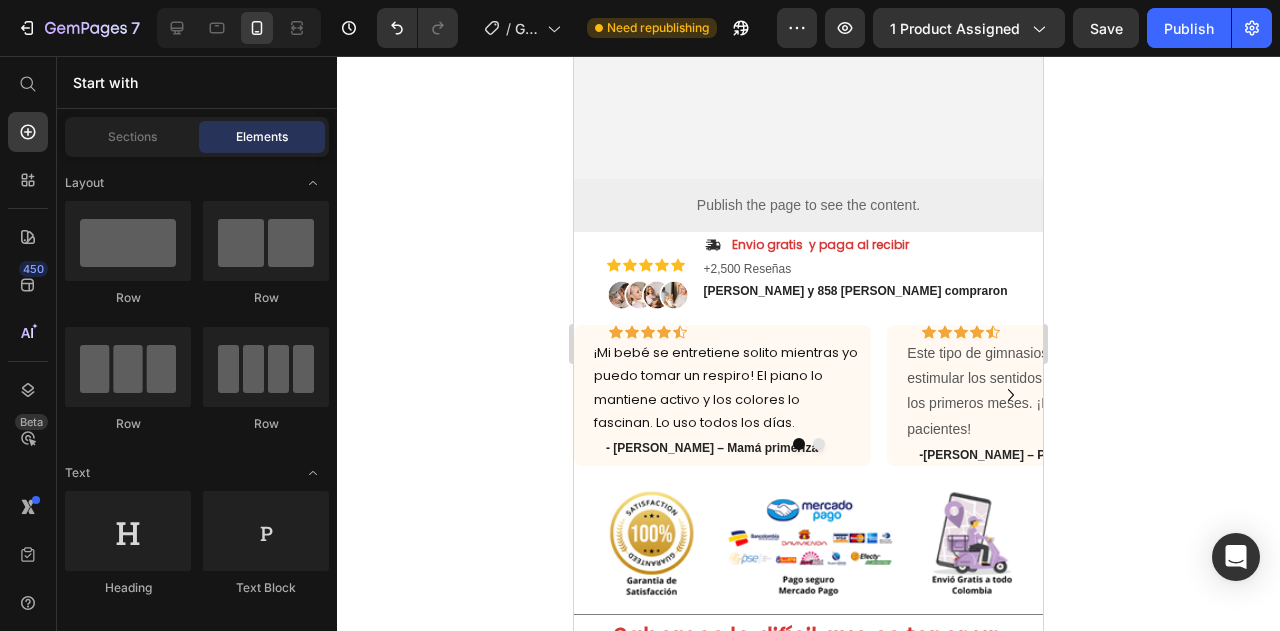 drag, startPoint x: 1034, startPoint y: 321, endPoint x: 1661, endPoint y: 167, distance: 645.6354 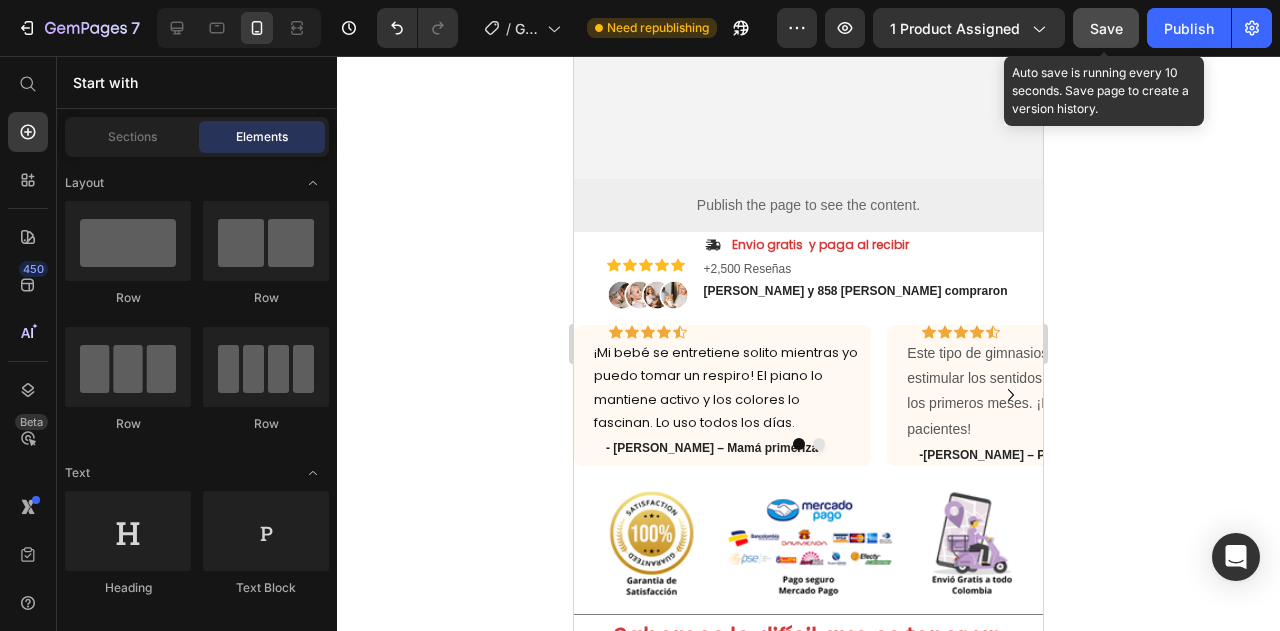 click on "Save" at bounding box center (1106, 28) 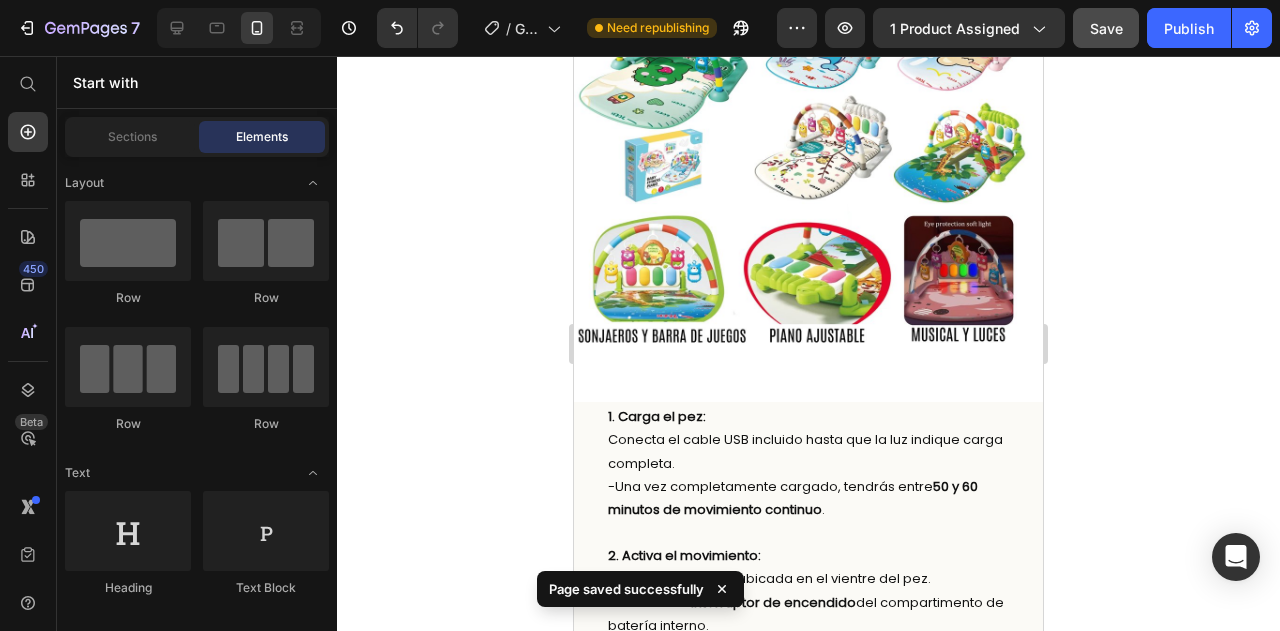 scroll, scrollTop: 3800, scrollLeft: 0, axis: vertical 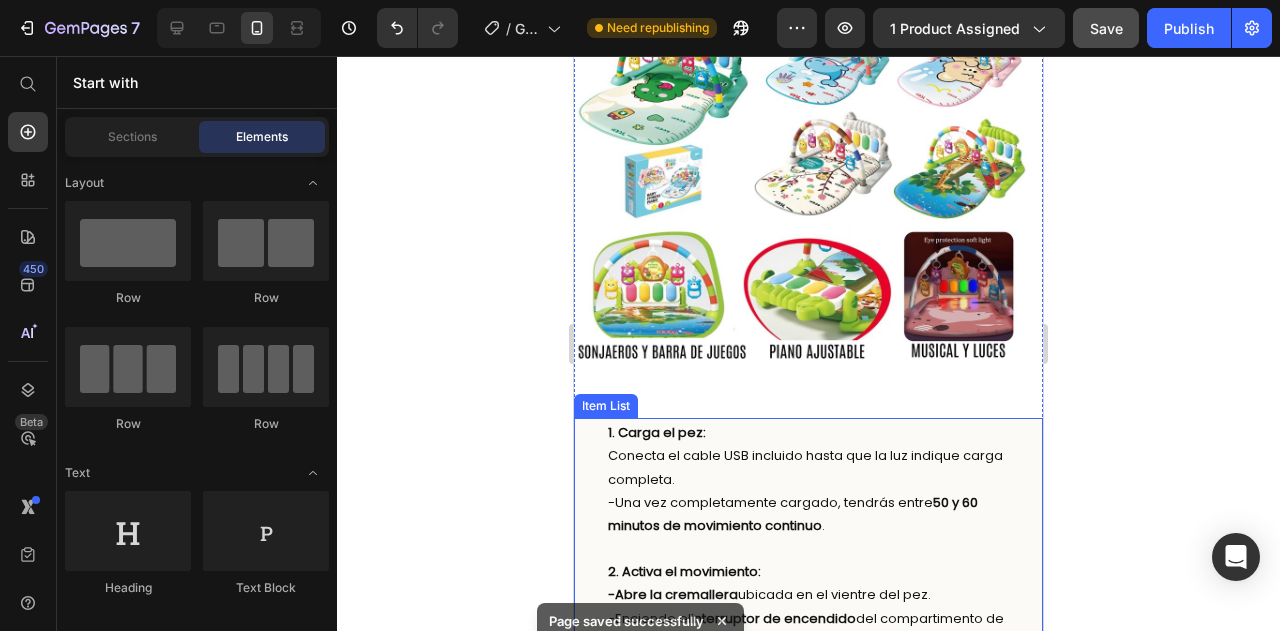 click on "1. Carga el pez: Conecta el cable USB incluido hasta que la luz indique carga completa." at bounding box center (819, 456) 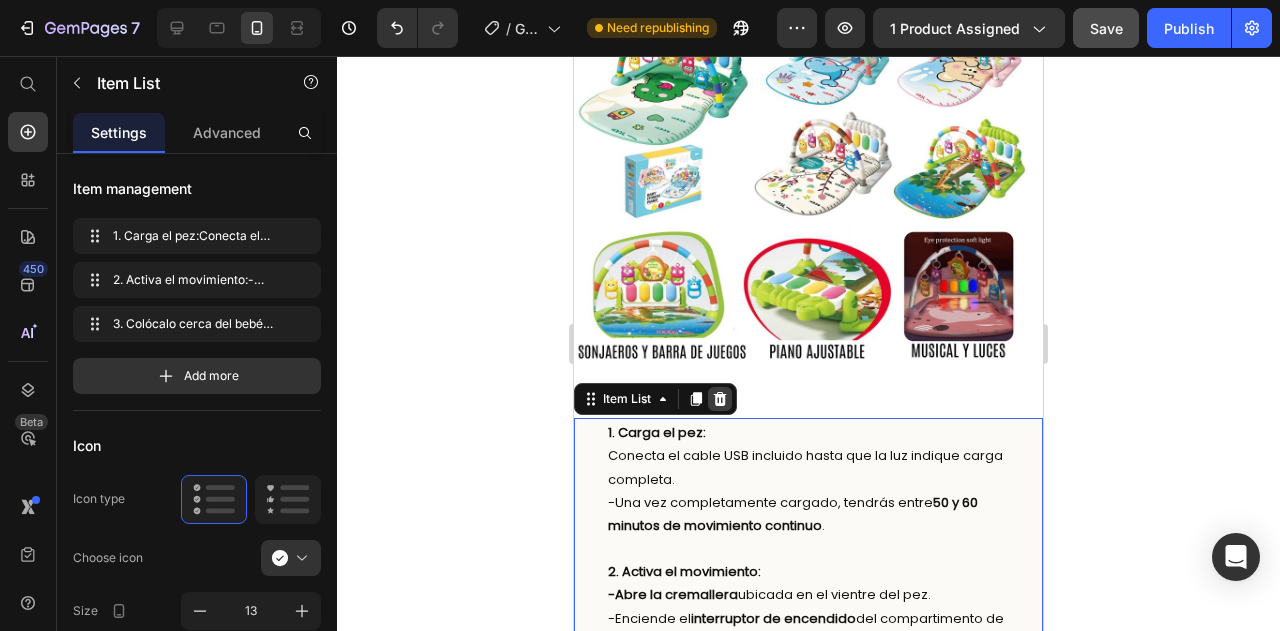click 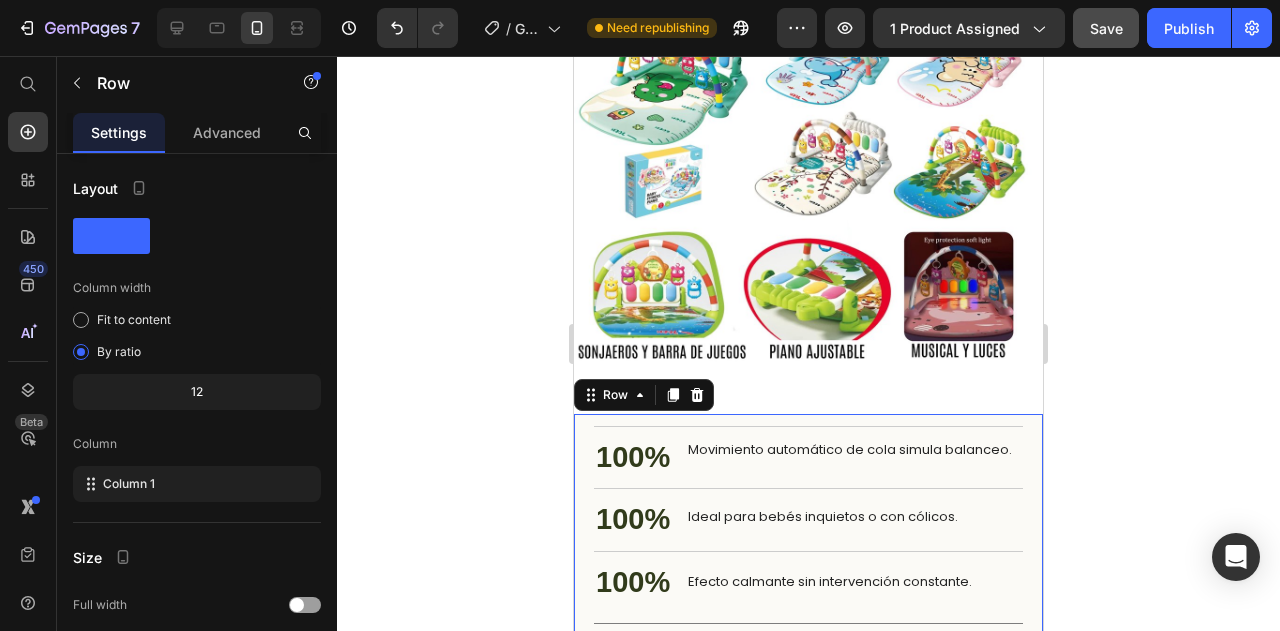 click on "Nourish, hydrate, and soften with our skin cream. Heading 100% Text Block Movimiento automático de cola simula balanceo. Text Block Row 100% Text Block Ideal para bebés inquietos o con cólicos. Text Block Row 100% Text Block Efecto calmante sin intervención constante. Text Block Row                Title Line Video Historias reales de mamás felices y descansadas❤️ Heading Image Row   0" at bounding box center (808, 960) 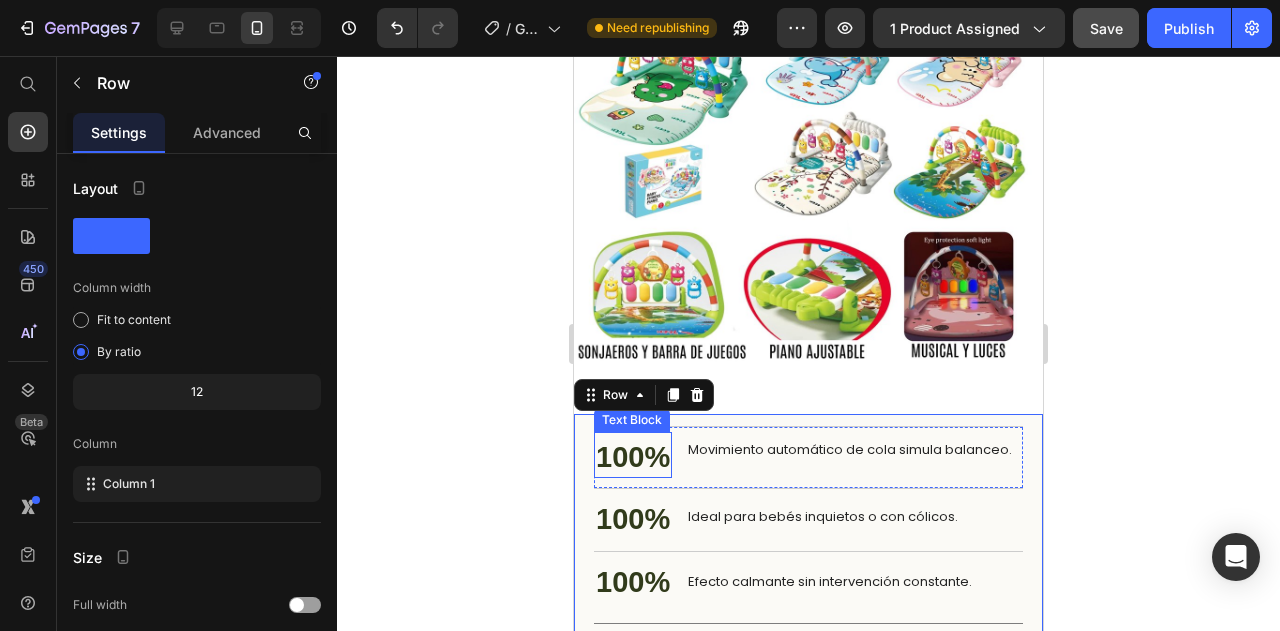 click on "Movimiento automático de cola simula balanceo." at bounding box center [850, 450] 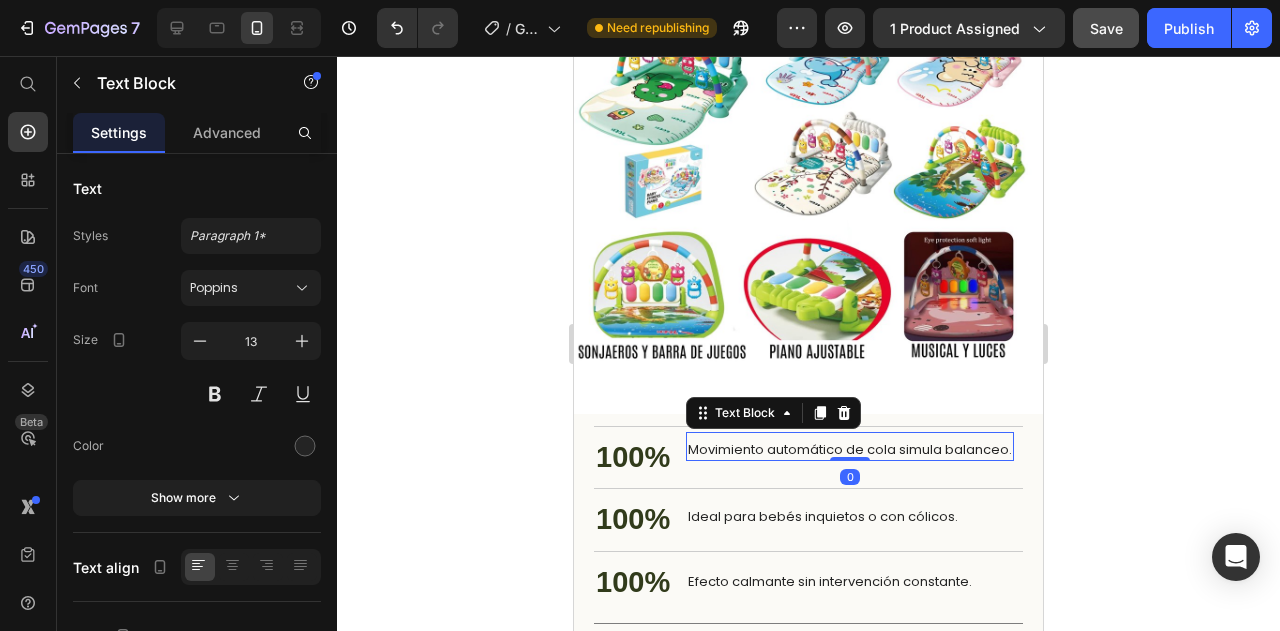 click on "Ideal para bebés inquietos o con cólicos." at bounding box center (823, 517) 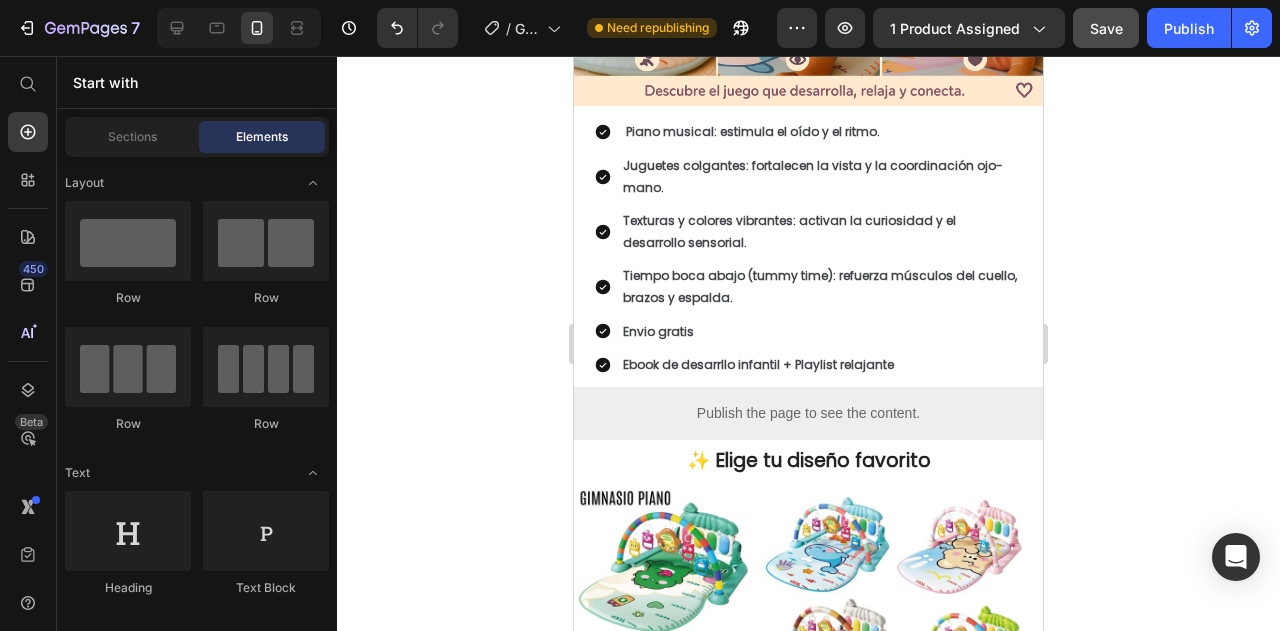 scroll, scrollTop: 3374, scrollLeft: 0, axis: vertical 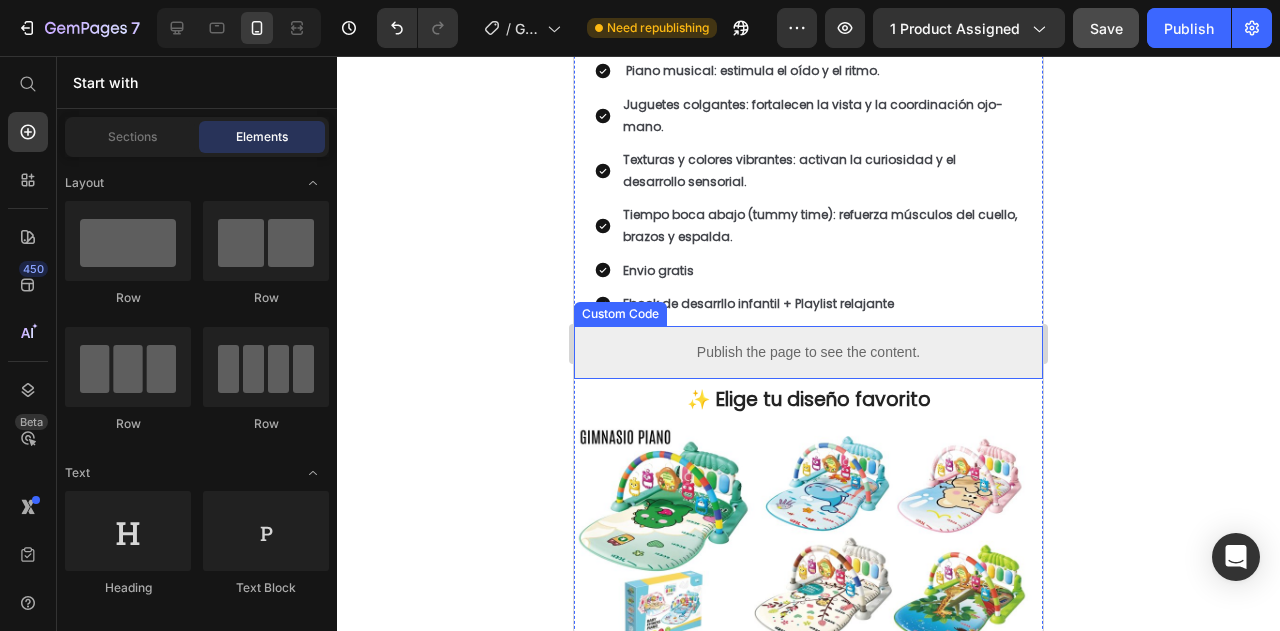 click on "Publish the page to see the content." at bounding box center [808, 352] 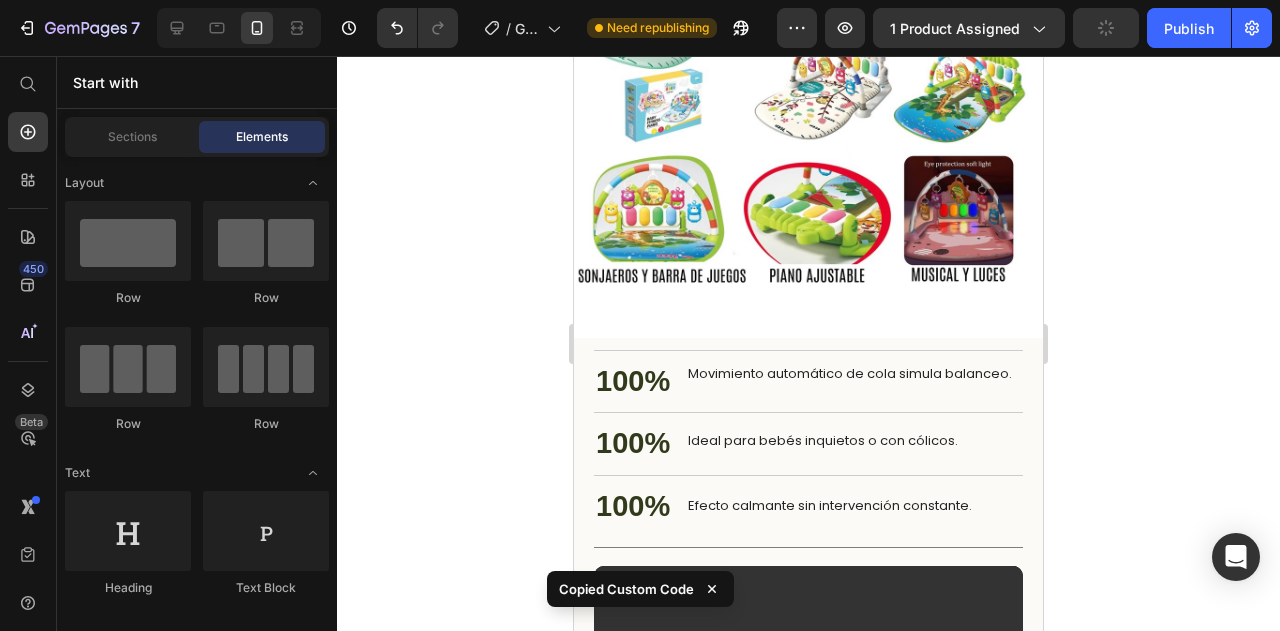 scroll, scrollTop: 3921, scrollLeft: 0, axis: vertical 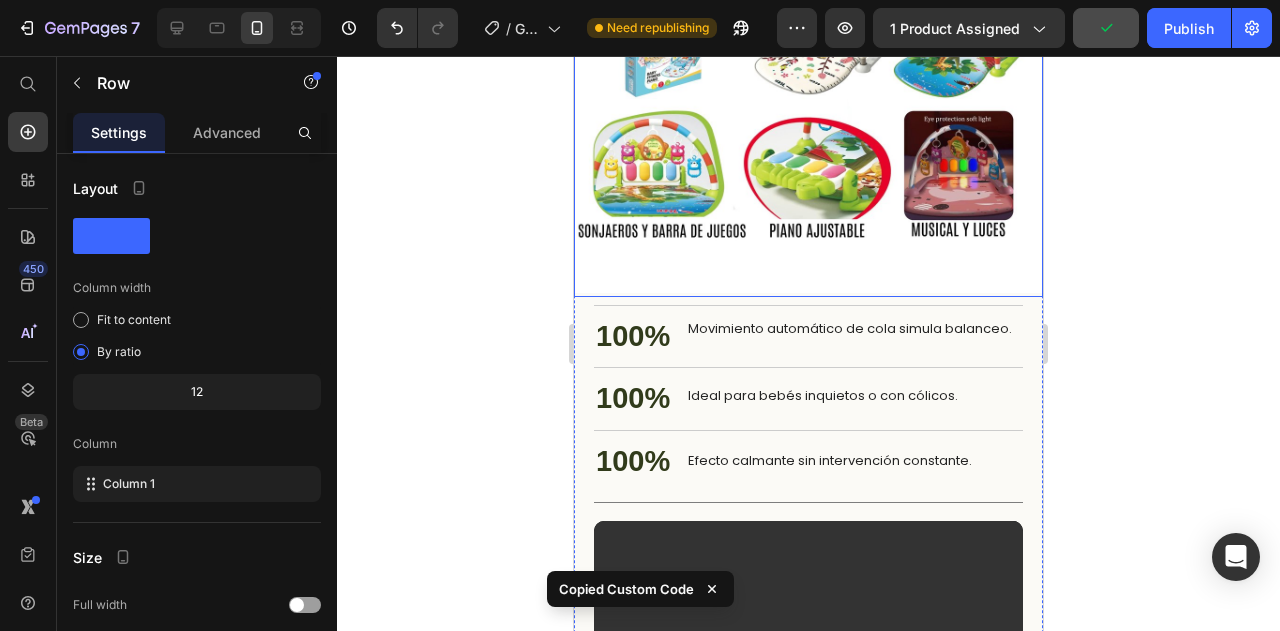 click on "Image
Publish the page to see the content.
Custom Code 🧠Estimula el desarrollo de tu bebé mientras juega Heading ¡Cada movimiento cuenta en su crecimiento! El  Gimnasio para Pekes Exploradores®  no es solo diversión: está diseñado para acompañar cada etapa del desarrollo de tu bebé, desde los primeros estiramientos hasta los primeros pasos. Text Block Image   Piano musical : estimula el oído y el ritmo. Juguetes colgantes : fortalecen la vista y la coordinación ojo-mano. Texturas y colores vibrantes : activan la curiosidad y el desarrollo sensorial. Tiempo boca abajo (tummy time) : refuerza músculos del cuello, brazos y espalda. Envio gratis Ebook de desarrllo infantil + Playlist relajante Item List
Publish the page to see the content.
Custom Code ✨ Elige tu diseño favorito Heading Image Row" at bounding box center [808, -755] 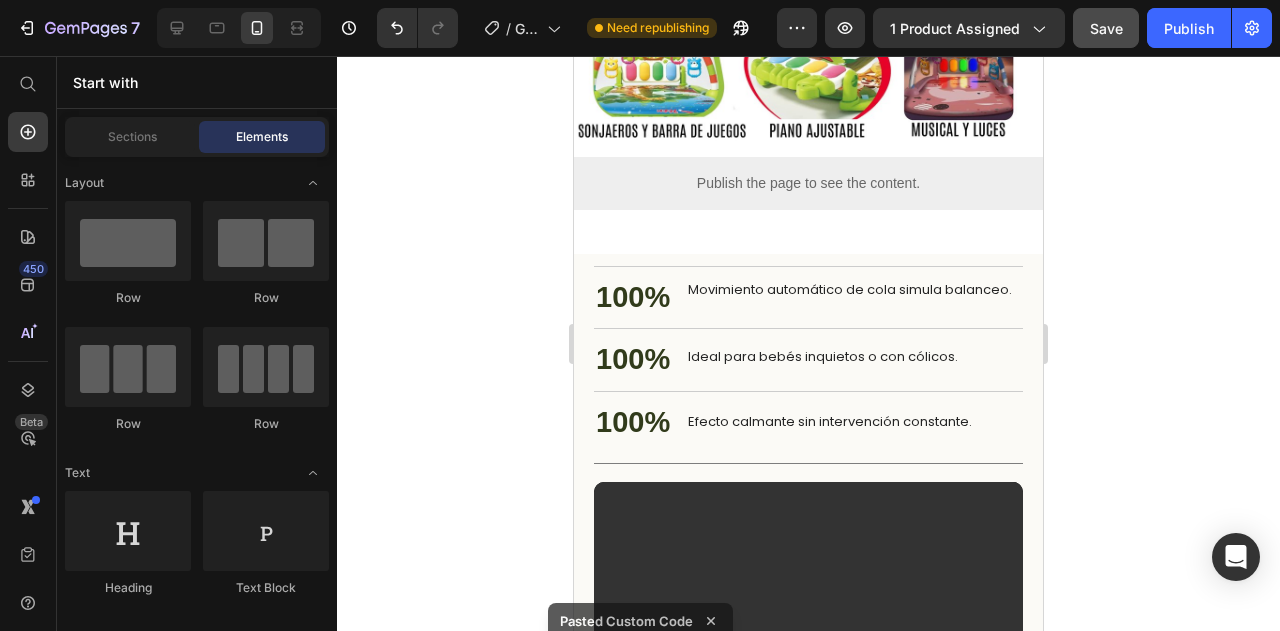 scroll, scrollTop: 4128, scrollLeft: 0, axis: vertical 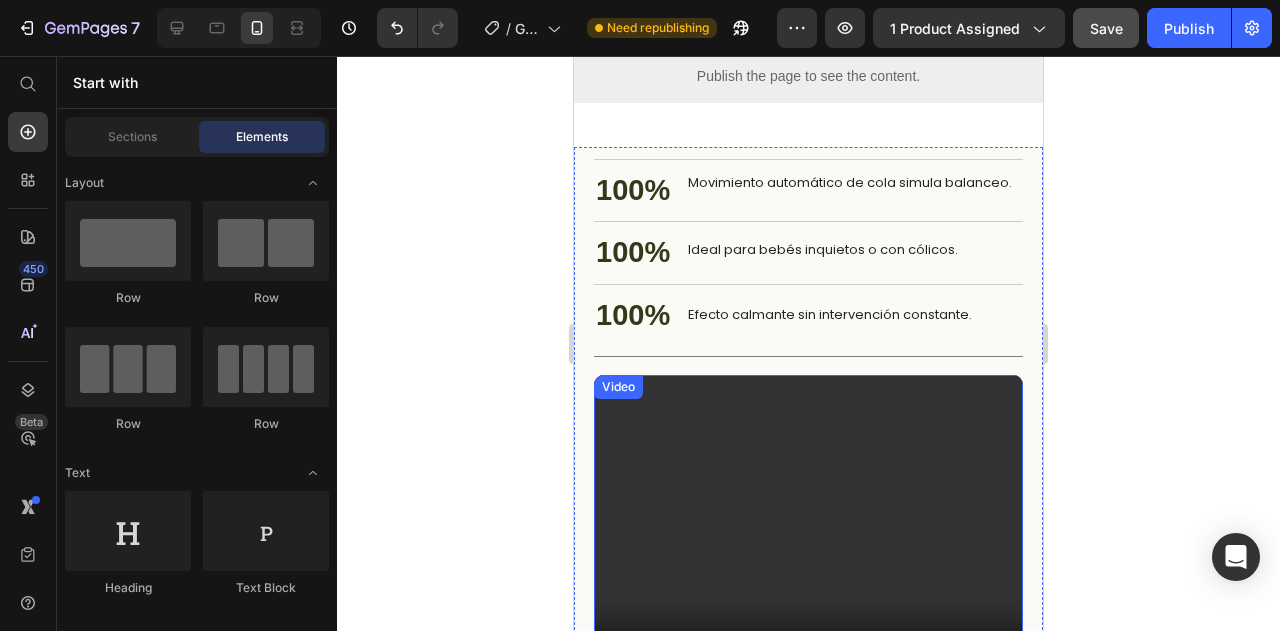 click at bounding box center (808, 536) 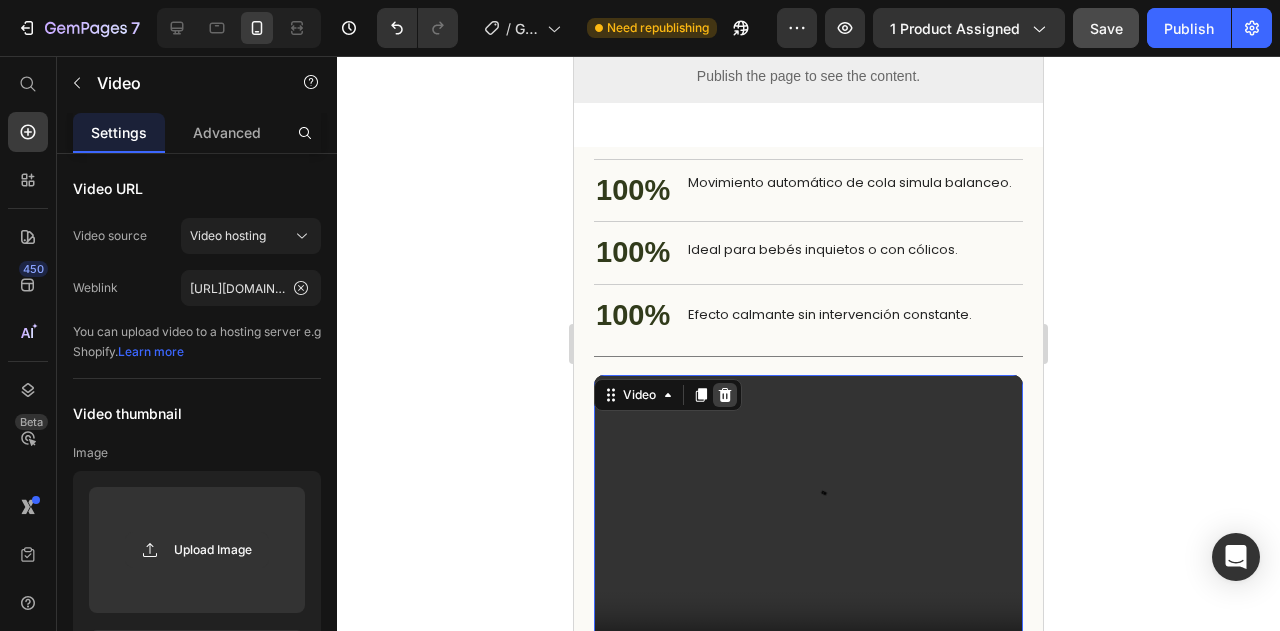 click 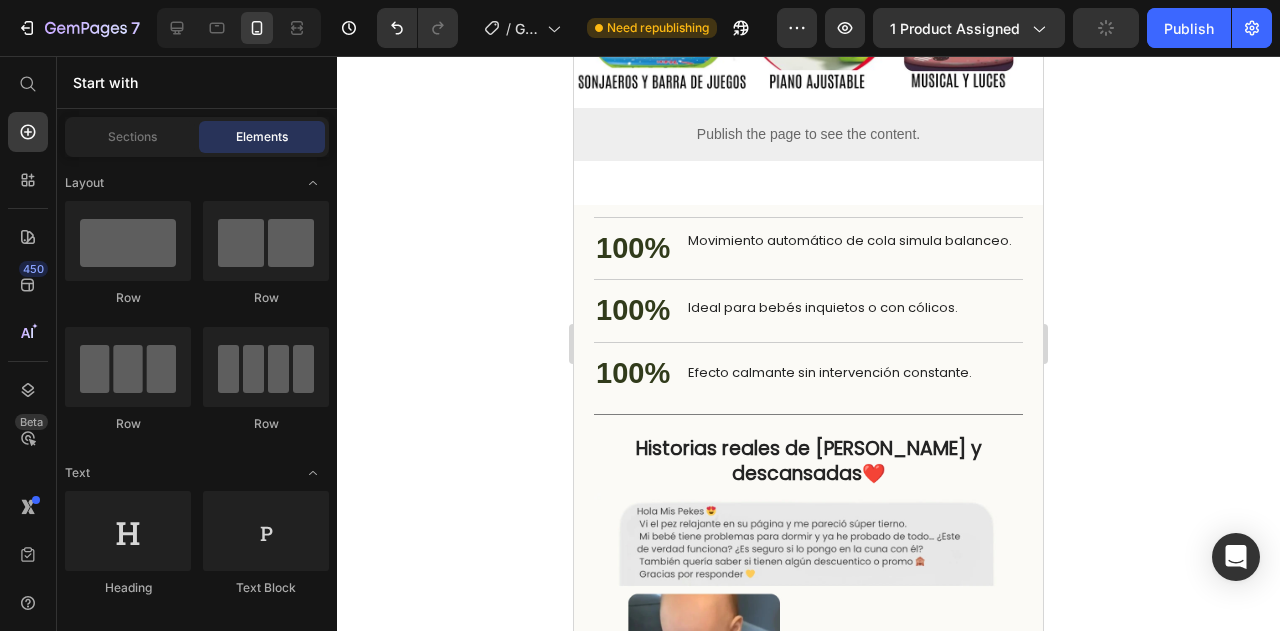 scroll, scrollTop: 3967, scrollLeft: 0, axis: vertical 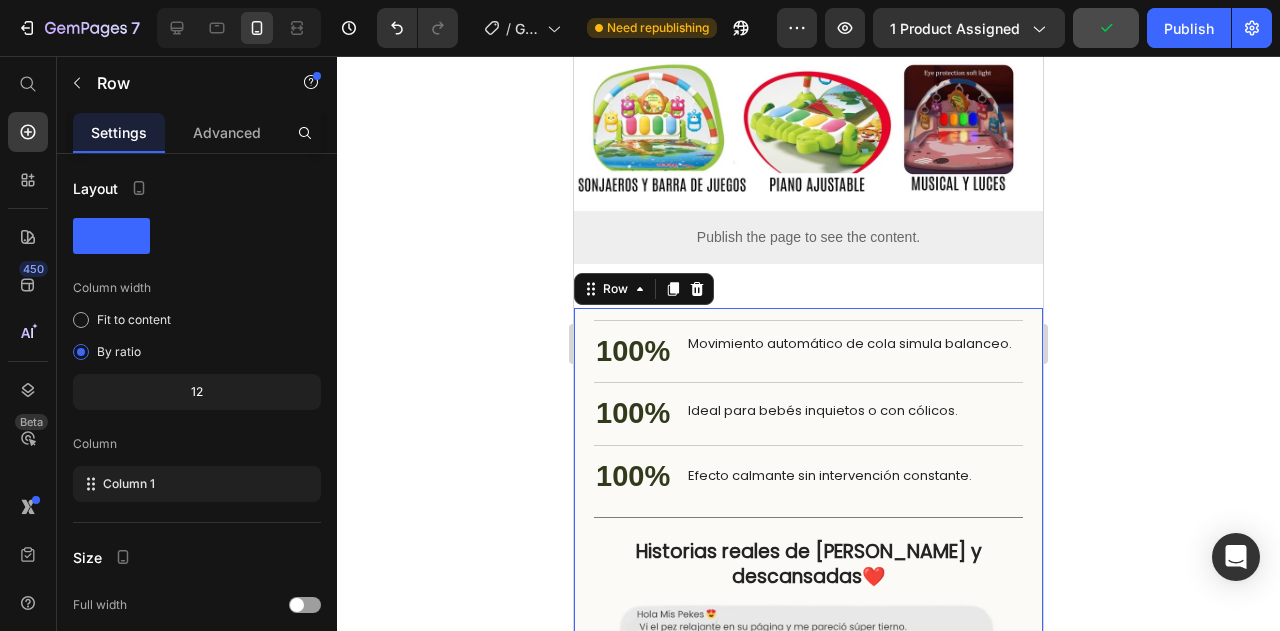 click on "Nourish, hydrate, and soften with our skin cream. Heading 100% Text Block Movimiento automático de cola simula balanceo. Text Block Row 100% Text Block Ideal para bebés inquietos o con cólicos. Text Block Row 100% Text Block Efecto calmante sin intervención constante. Text Block Row                Title Line Historias reales de mamás felices y descansadas❤️ Heading Image Row   0" at bounding box center (808, 691) 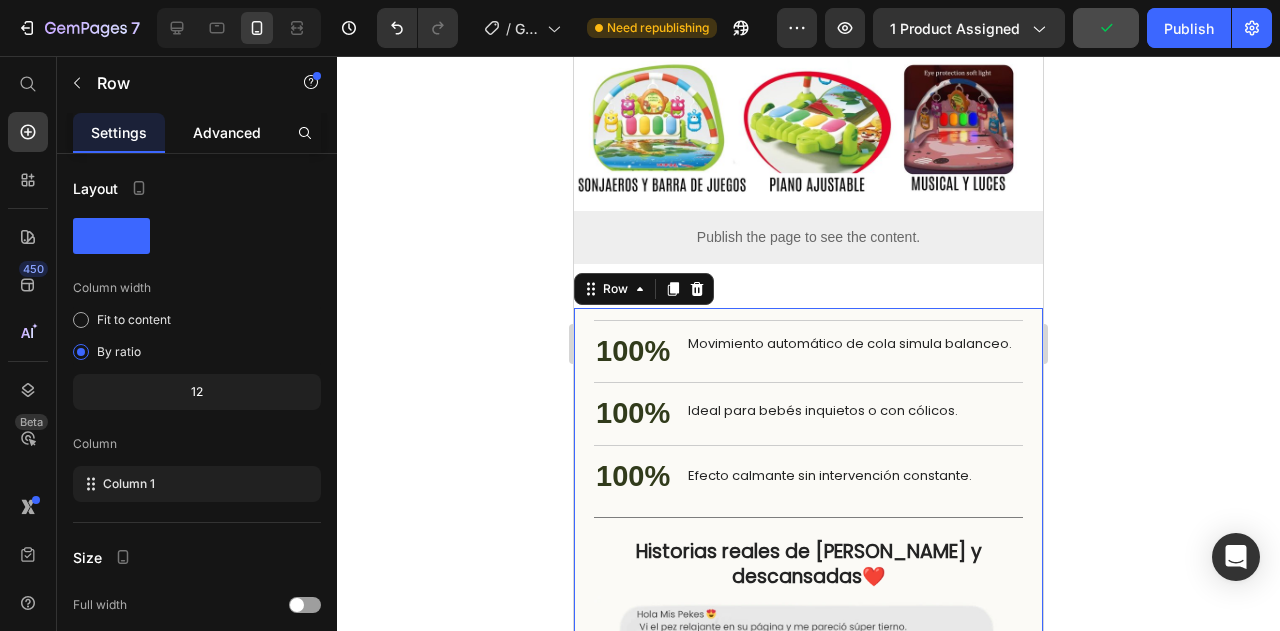 click on "Advanced" at bounding box center [227, 132] 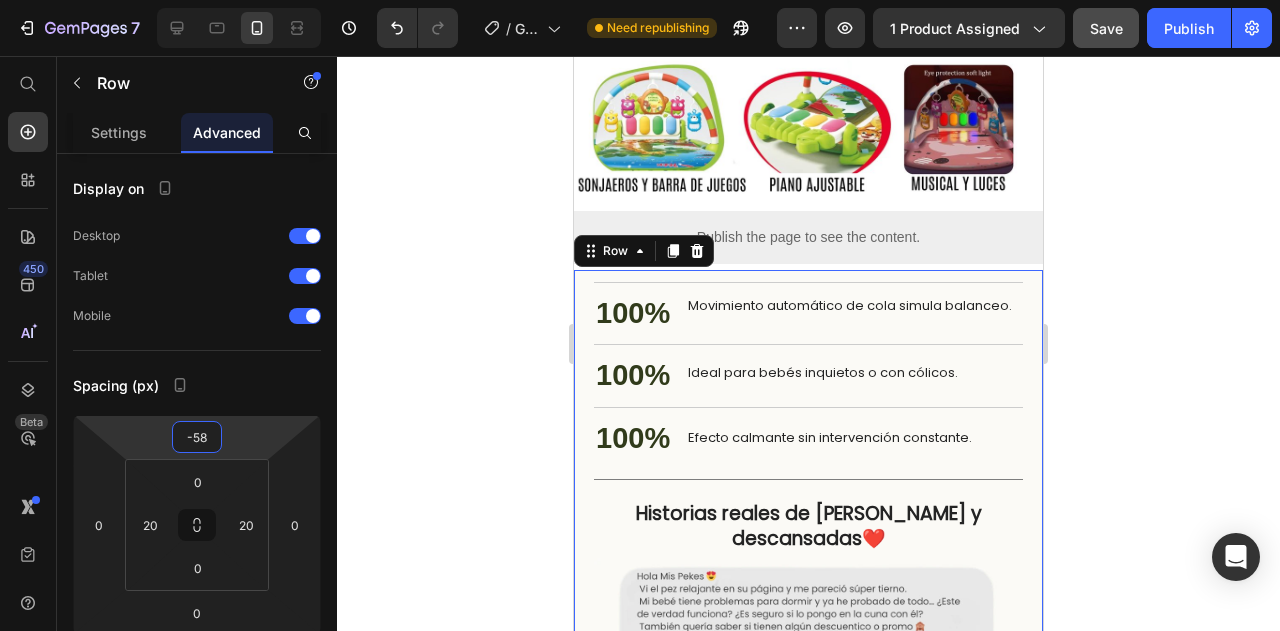 type on "-60" 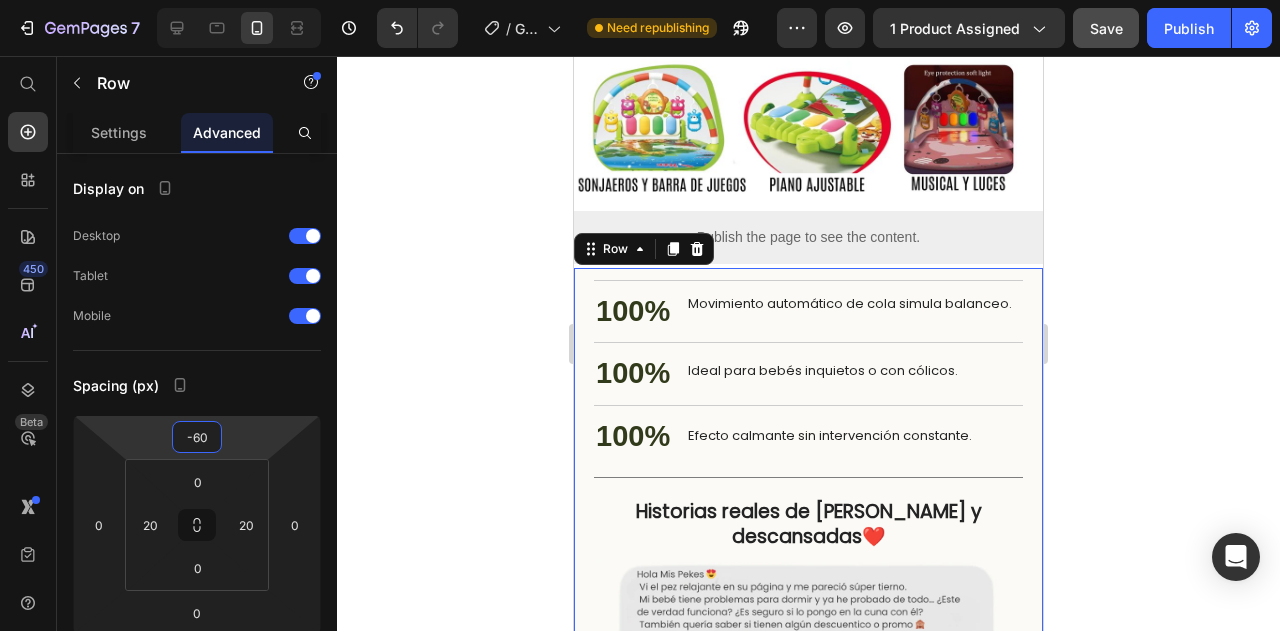 drag, startPoint x: 244, startPoint y: 434, endPoint x: 246, endPoint y: 454, distance: 20.09975 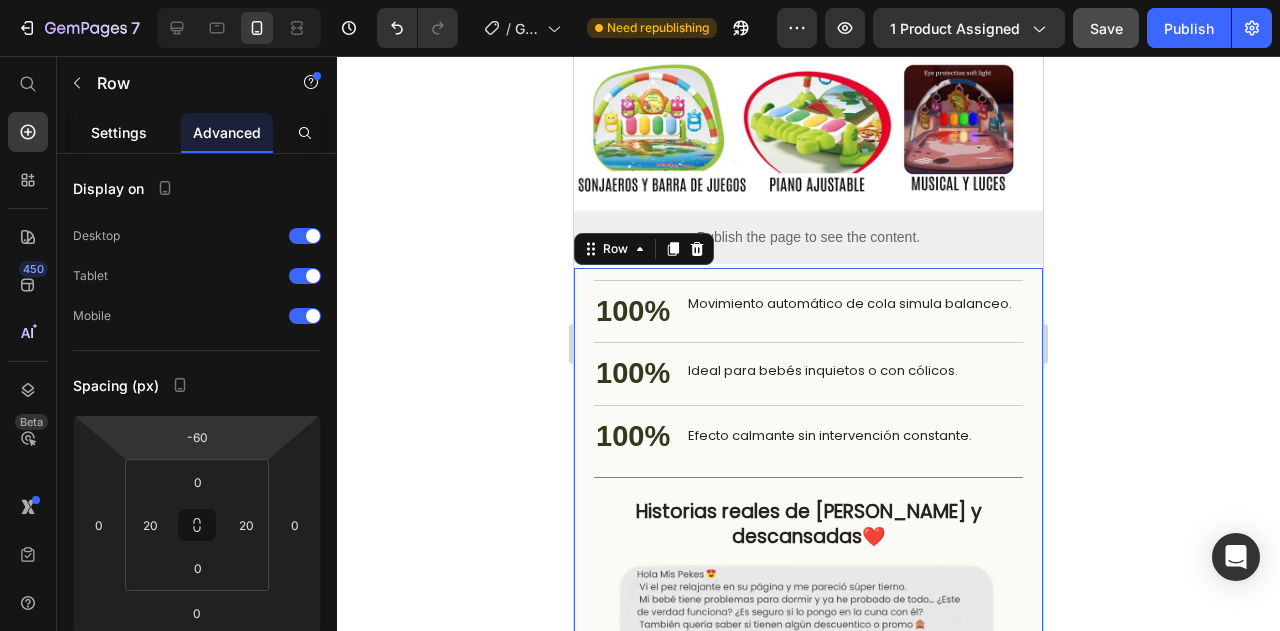 click on "Settings" at bounding box center [119, 132] 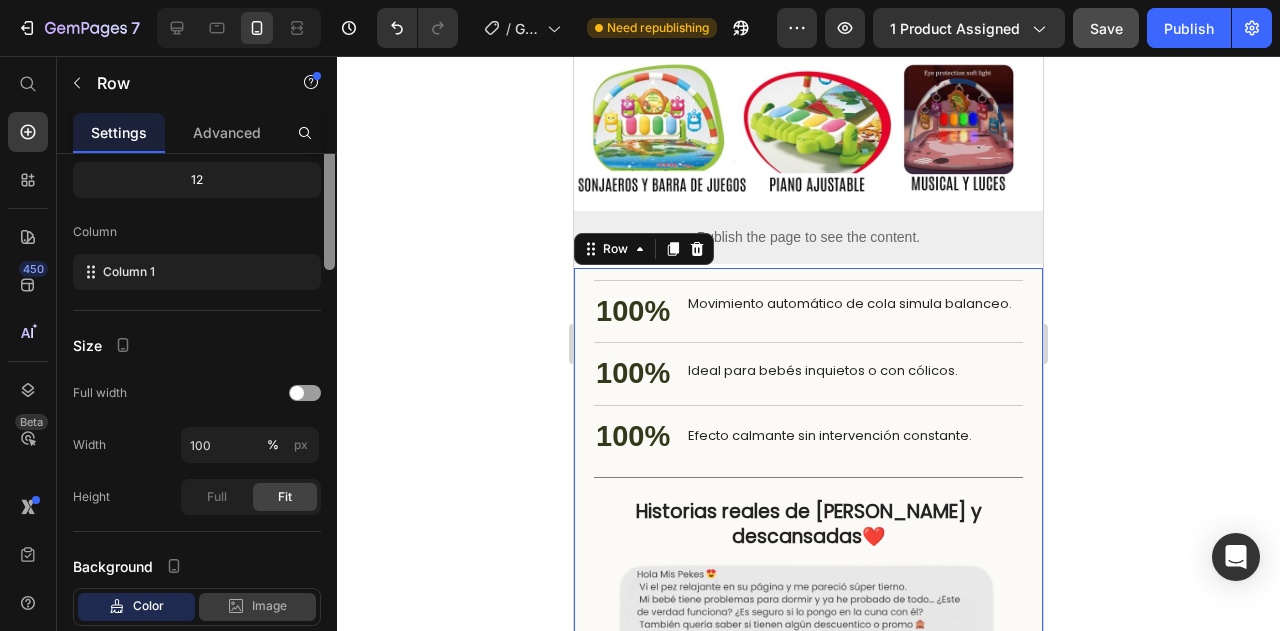 scroll, scrollTop: 334, scrollLeft: 0, axis: vertical 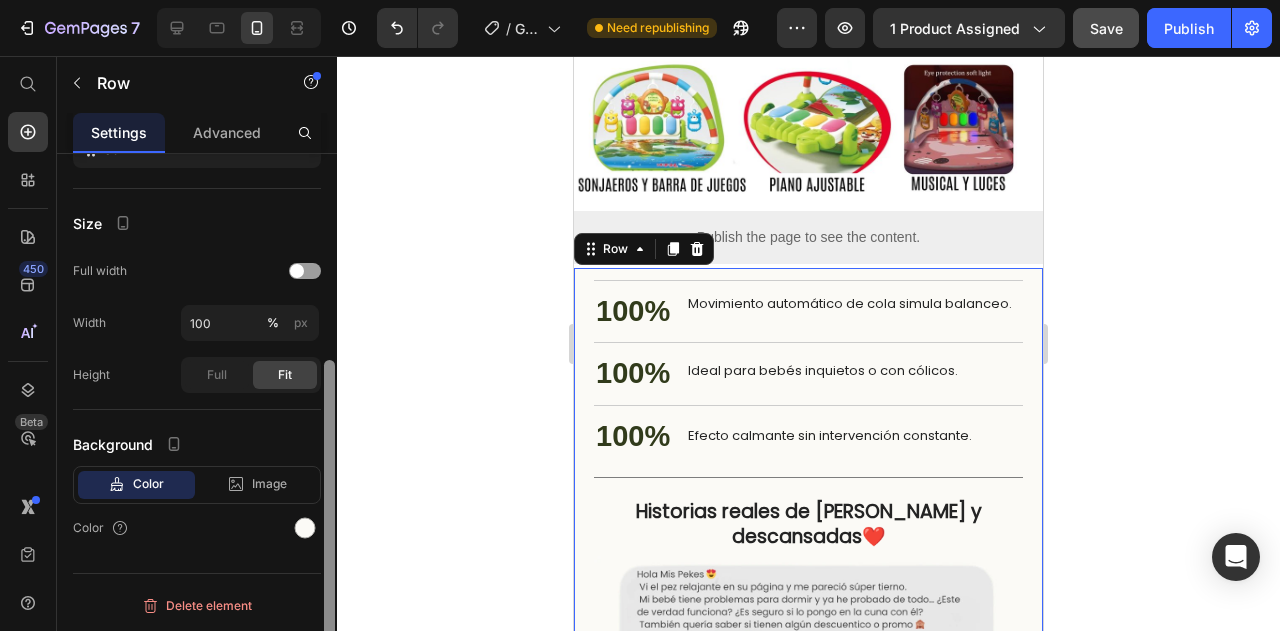 drag, startPoint x: 325, startPoint y: 244, endPoint x: 306, endPoint y: 507, distance: 263.68542 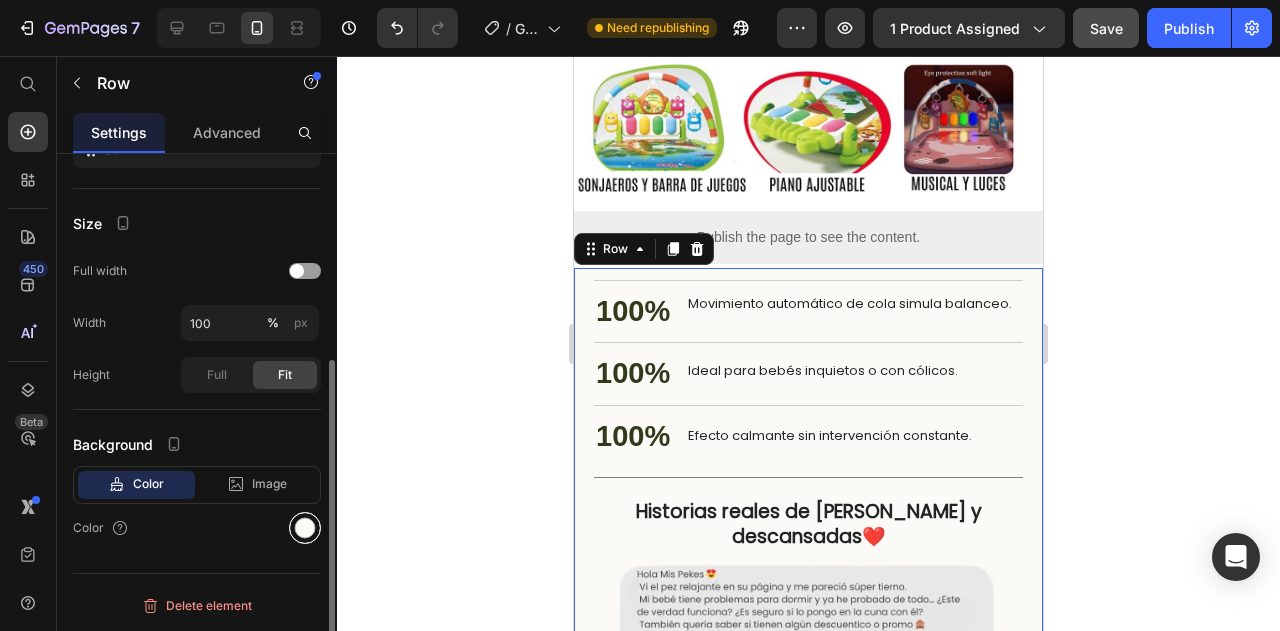 click at bounding box center [305, 528] 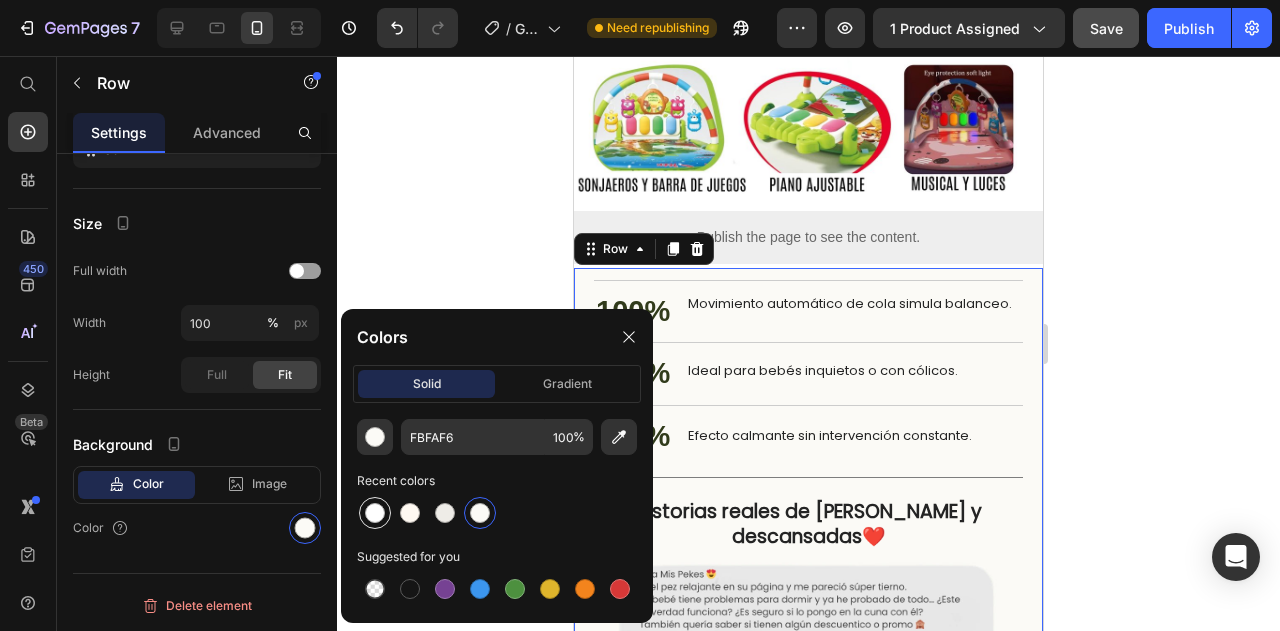 click at bounding box center (375, 513) 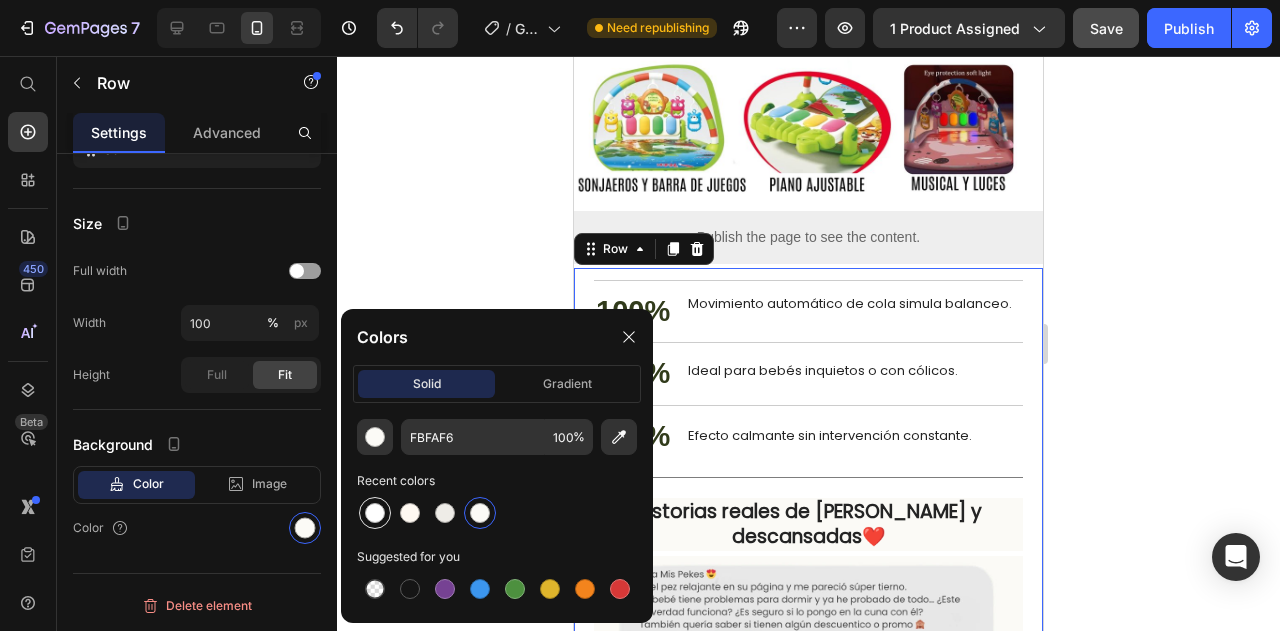 type on "FFFFFF" 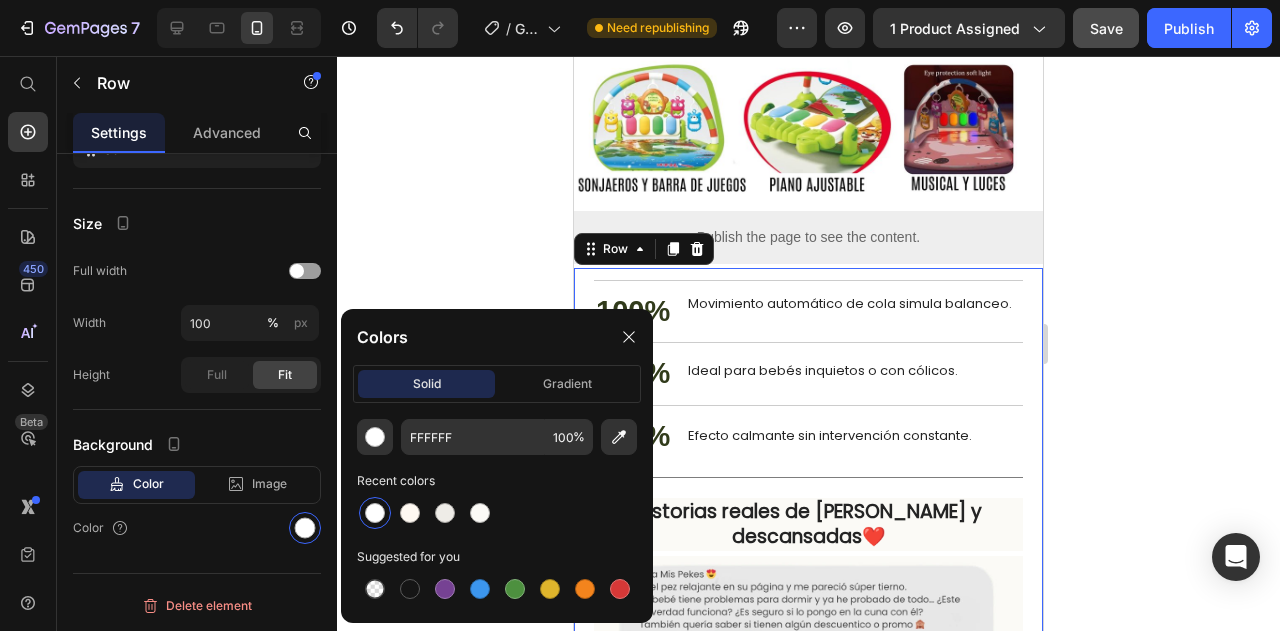 click 